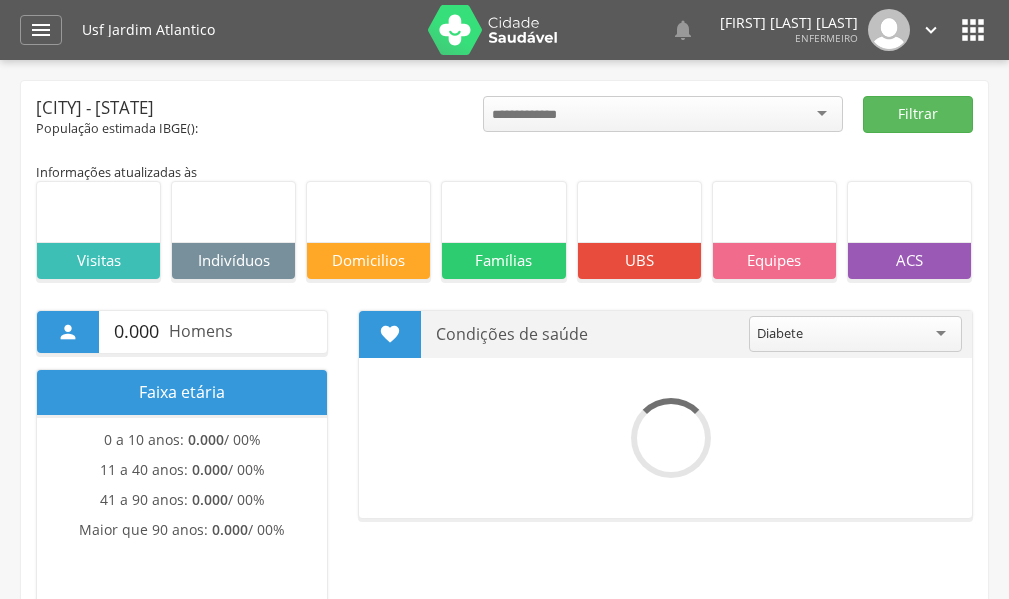 scroll, scrollTop: 0, scrollLeft: 0, axis: both 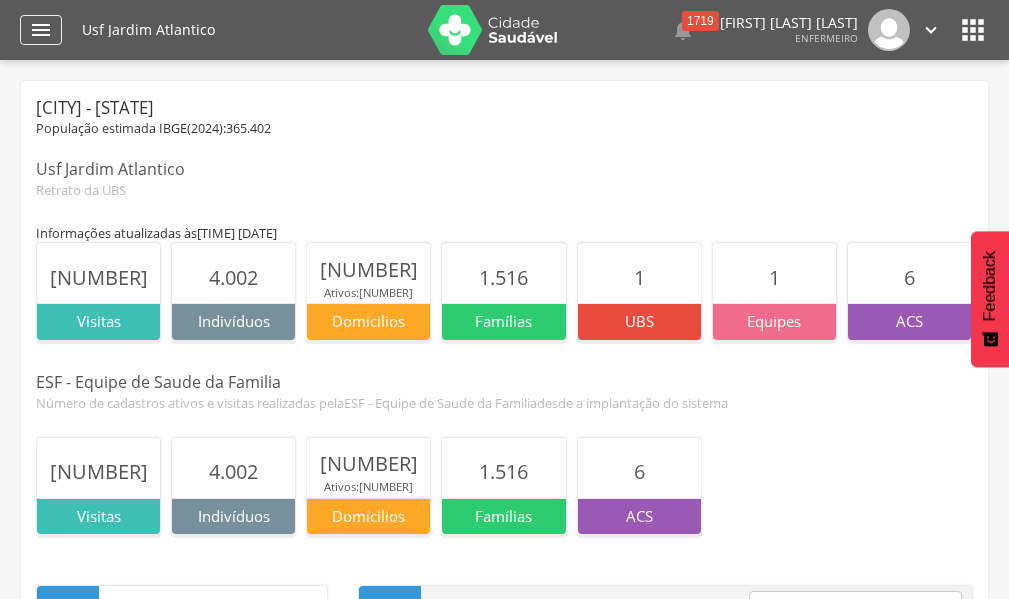 click on "" at bounding box center (41, 30) 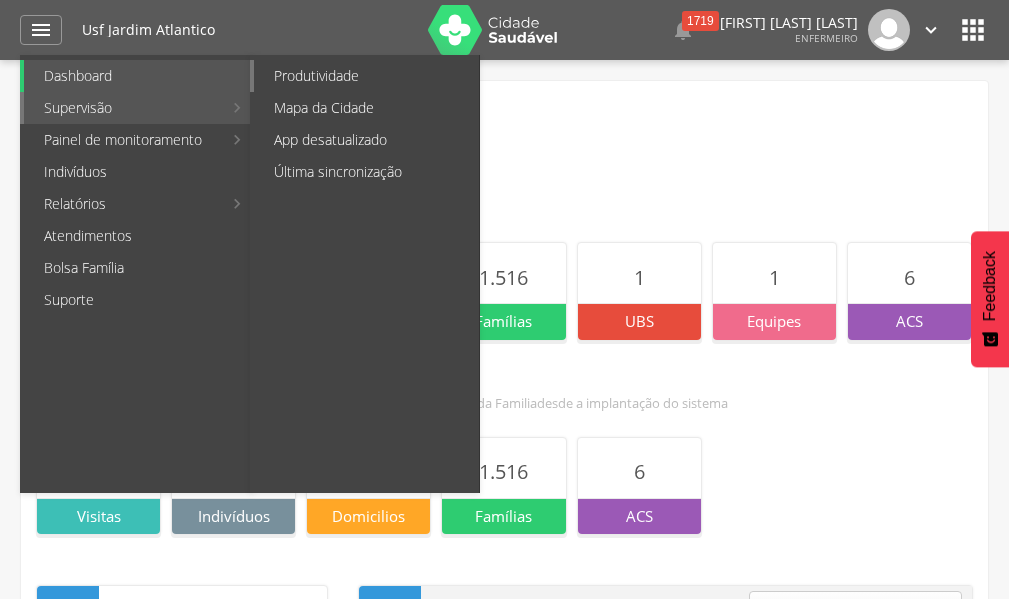 click on "Produtividade" at bounding box center [366, 76] 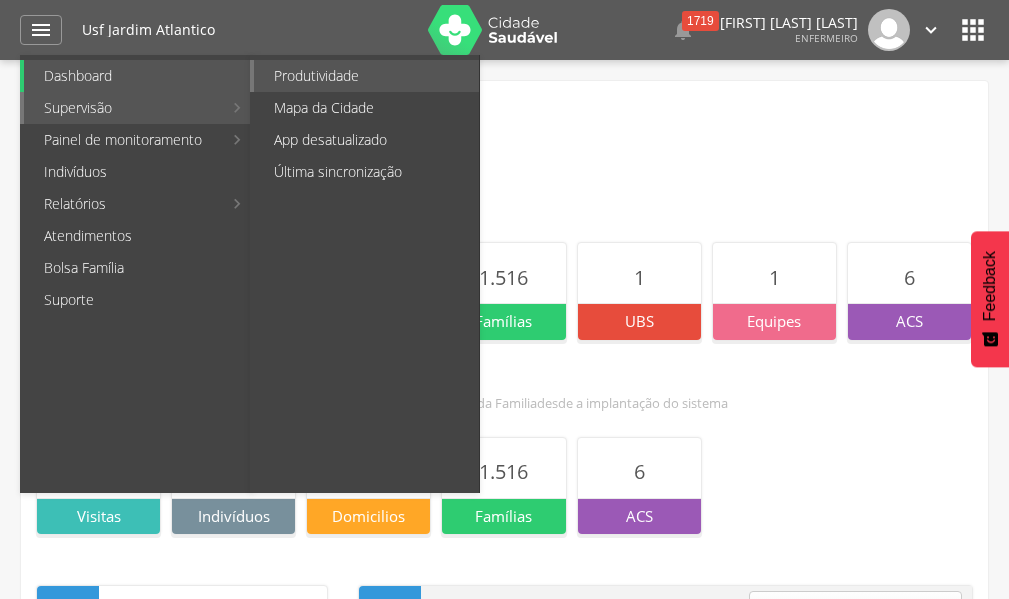 type on "**********" 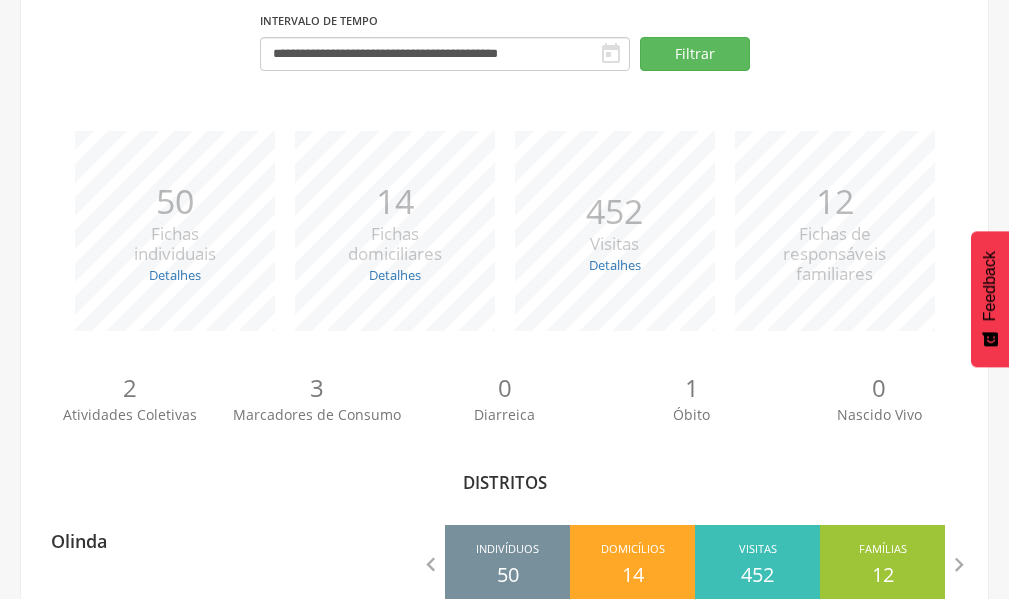 scroll, scrollTop: 228, scrollLeft: 0, axis: vertical 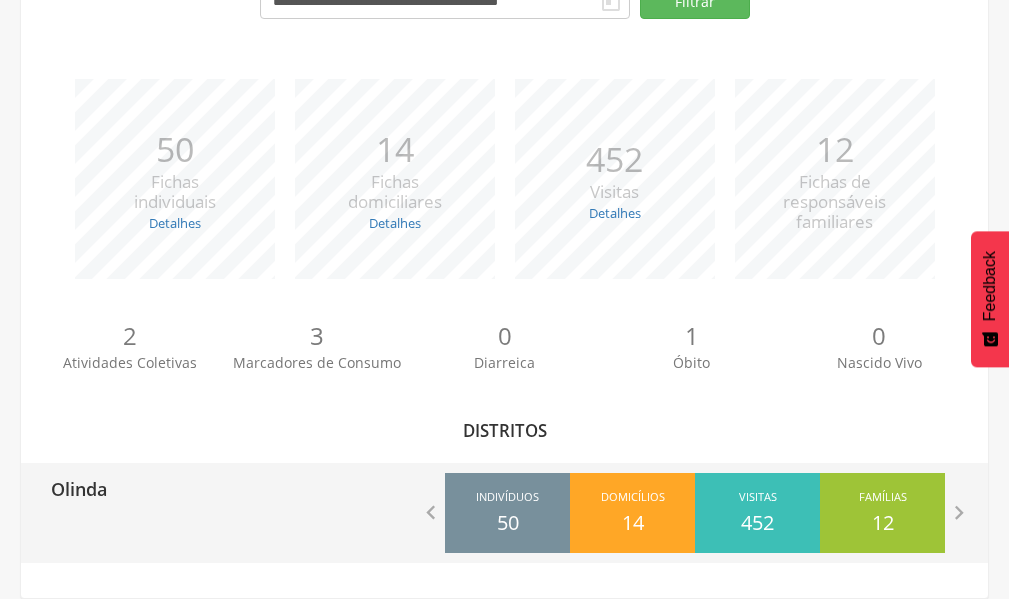 click on "Olinda" at bounding box center [263, 488] 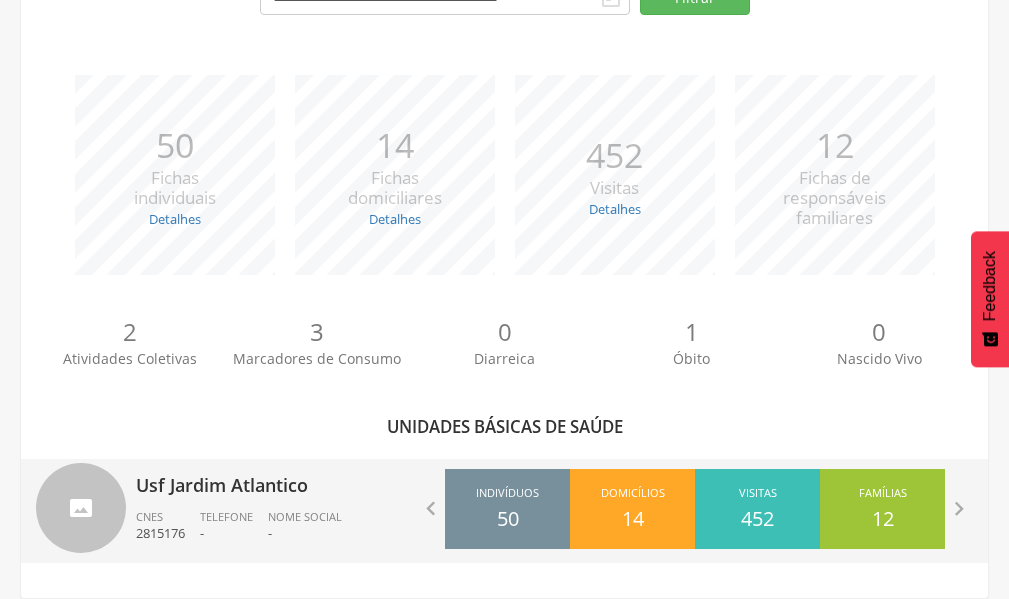click on "Usf Jardim Atlantico" at bounding box center [313, 479] 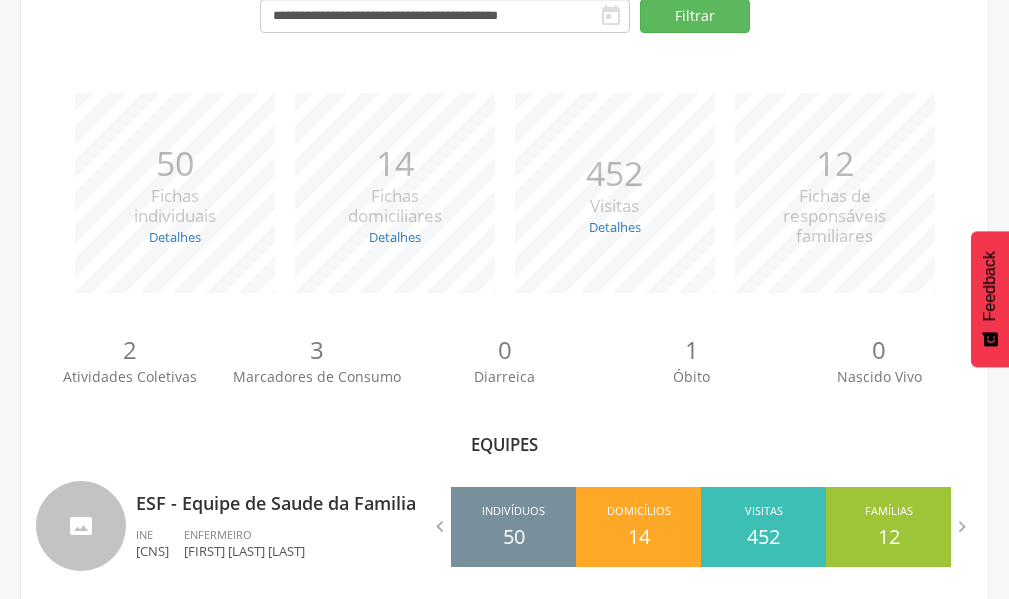 scroll, scrollTop: 240, scrollLeft: 0, axis: vertical 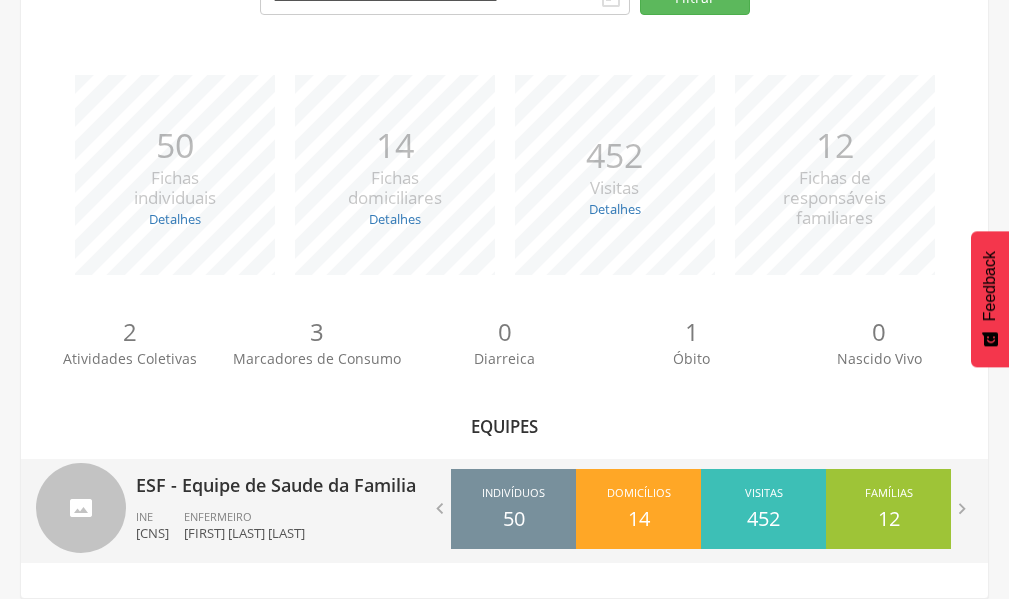 click on "ESF - Equipe de Saude da Familia INE [NUMBER] ENFERMEIRO [FIRST] [LAST]" at bounding box center (313, 511) 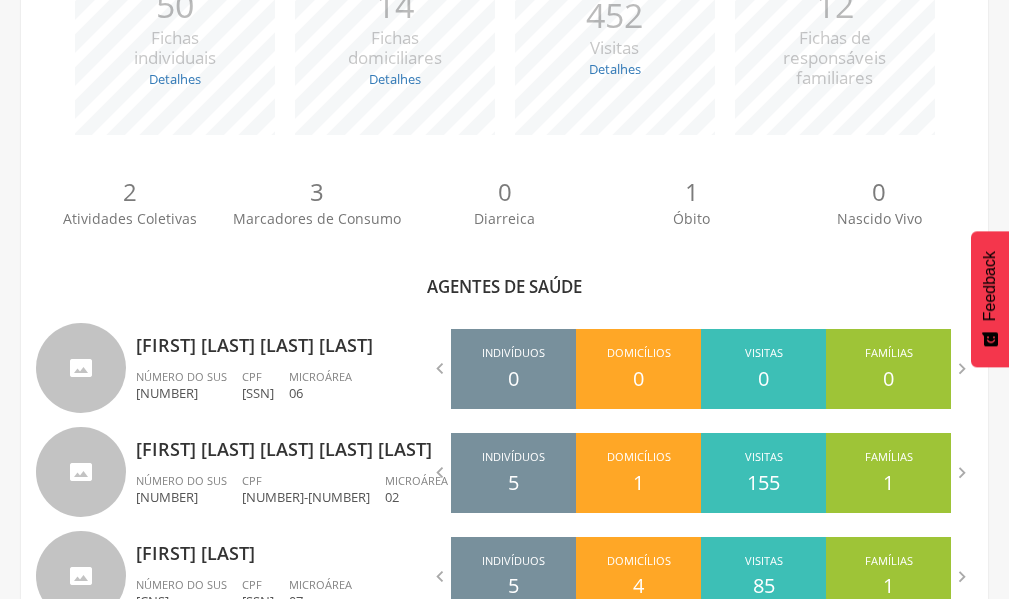 scroll, scrollTop: 440, scrollLeft: 0, axis: vertical 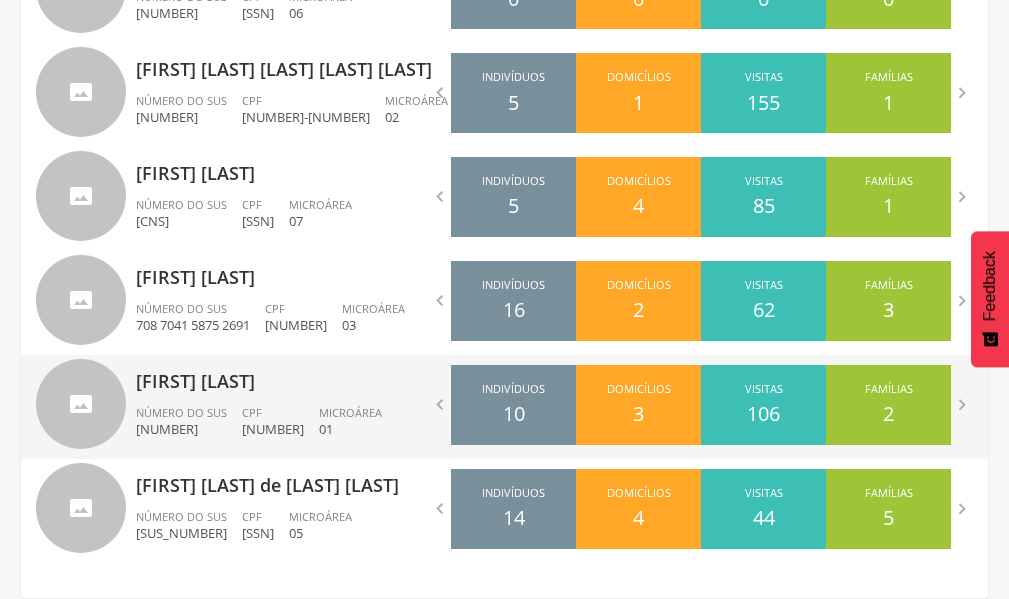 click on "[NUMBER]" at bounding box center (181, 429) 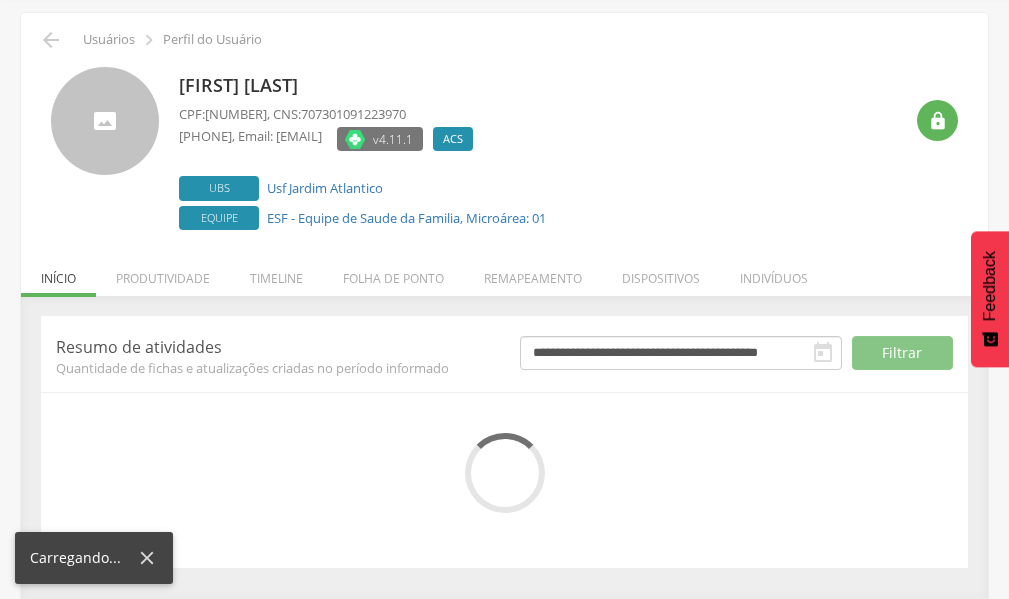 scroll, scrollTop: 253, scrollLeft: 0, axis: vertical 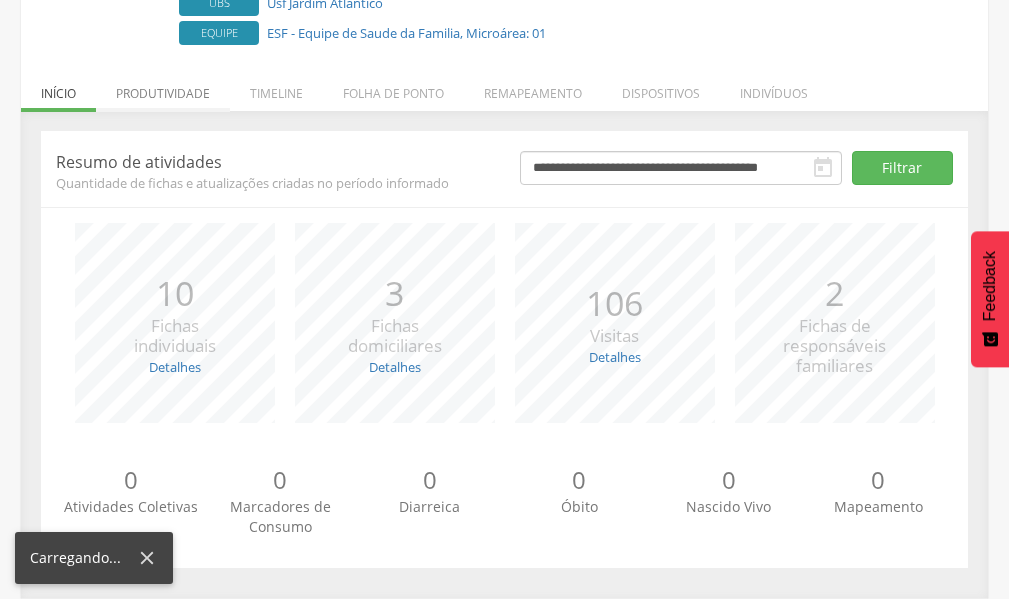 click on "Produtividade" at bounding box center [163, 88] 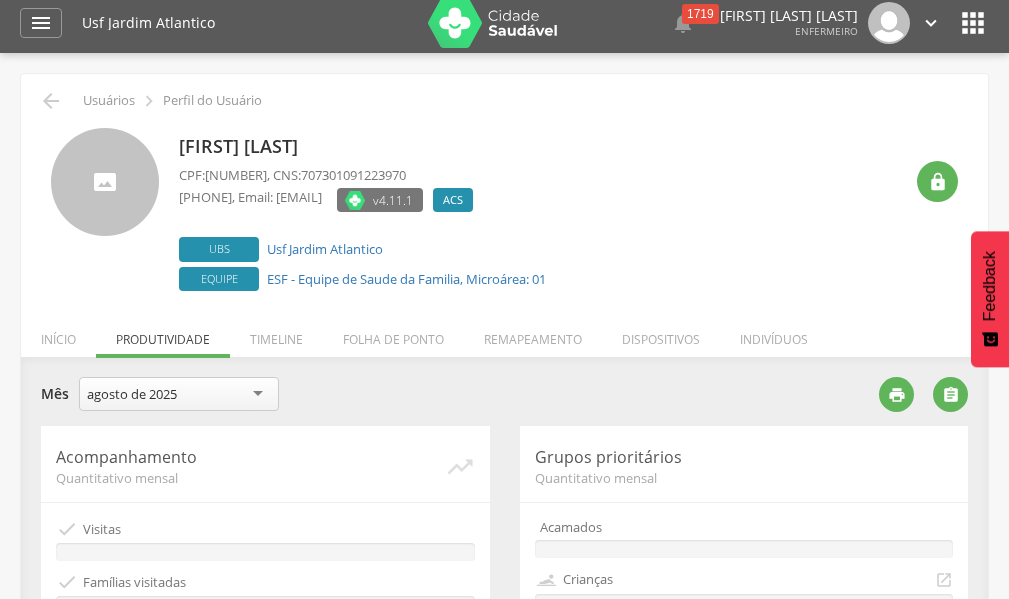 scroll, scrollTop: 6, scrollLeft: 0, axis: vertical 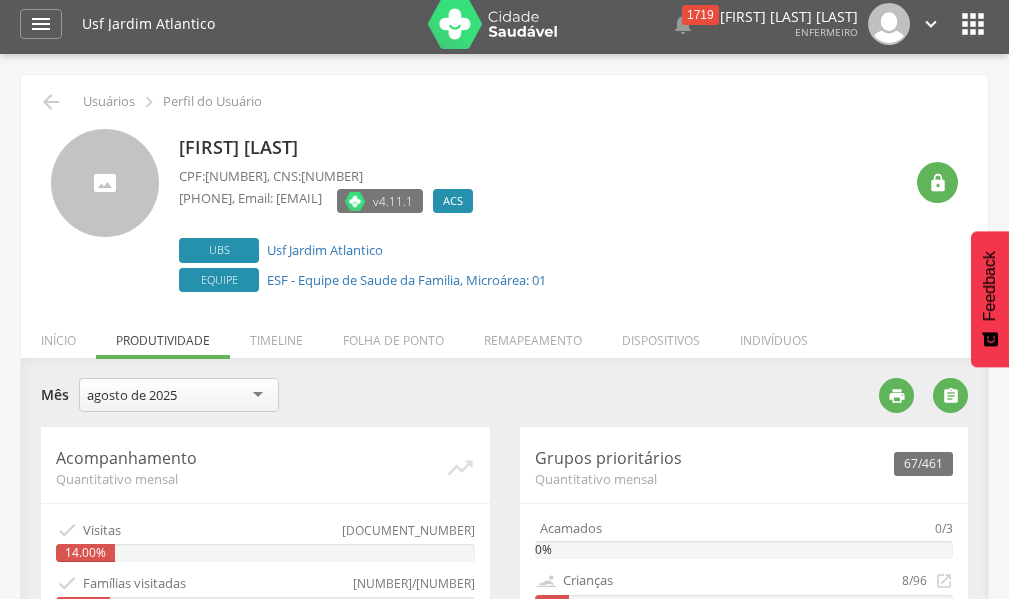 click on "agosto de 2025" at bounding box center (179, 395) 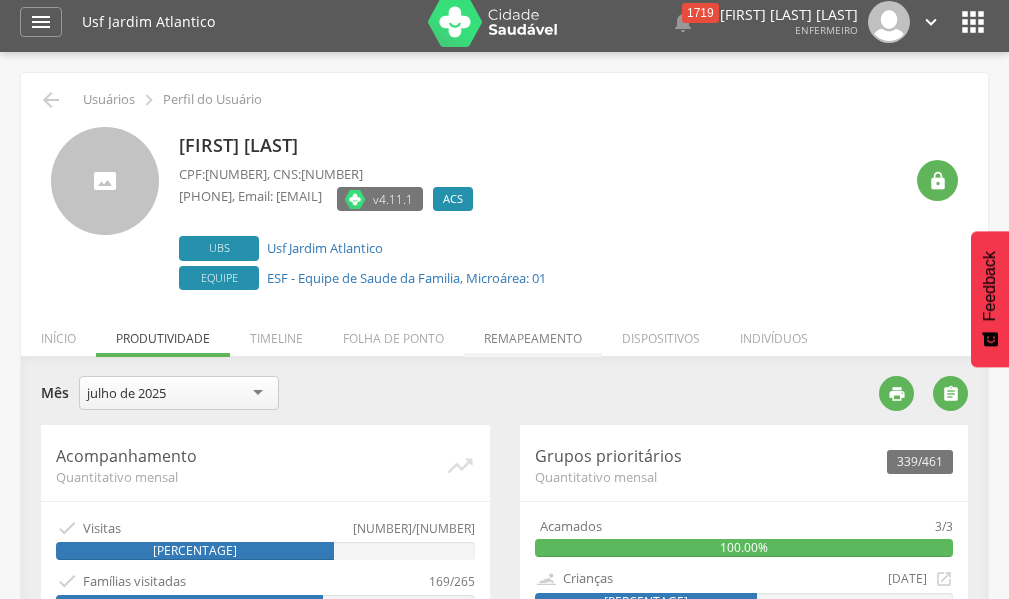 scroll, scrollTop: 6, scrollLeft: 0, axis: vertical 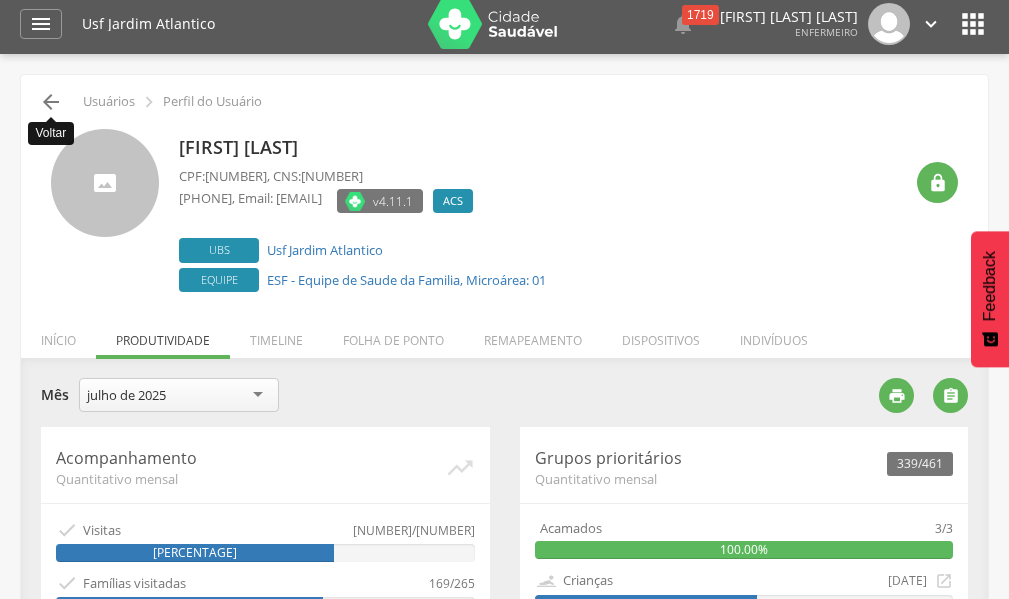 click on "" at bounding box center [51, 102] 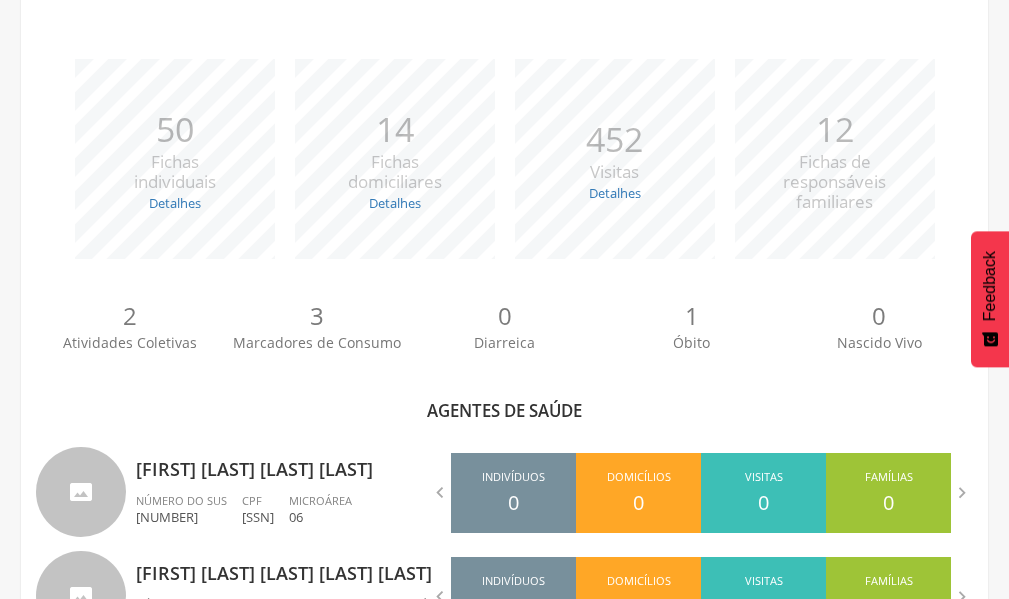 scroll, scrollTop: 706, scrollLeft: 0, axis: vertical 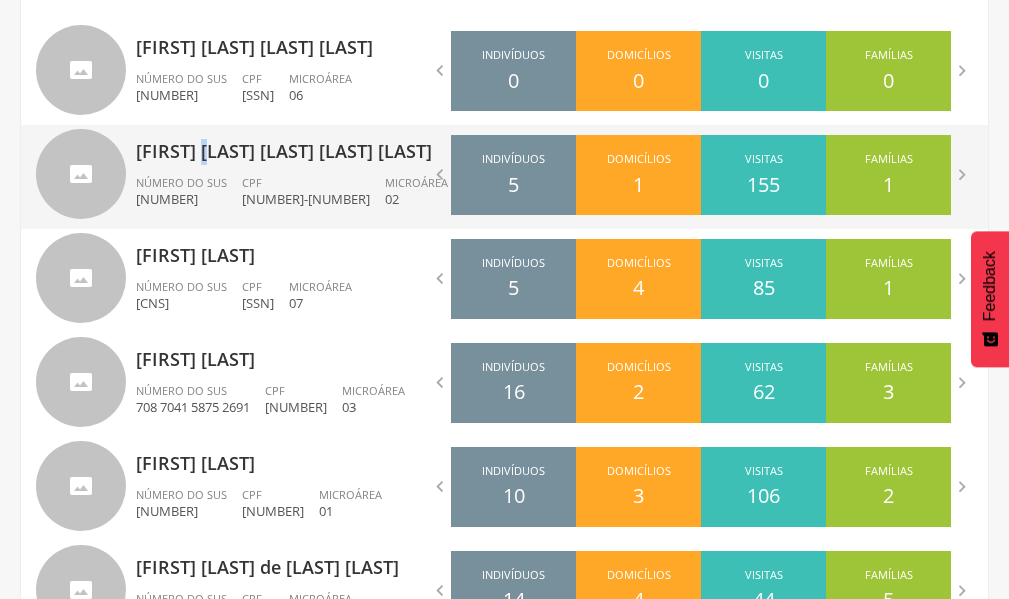 click on "[FIRST] [LAST] [LAST] [LAST] [LAST]" at bounding box center [313, 145] 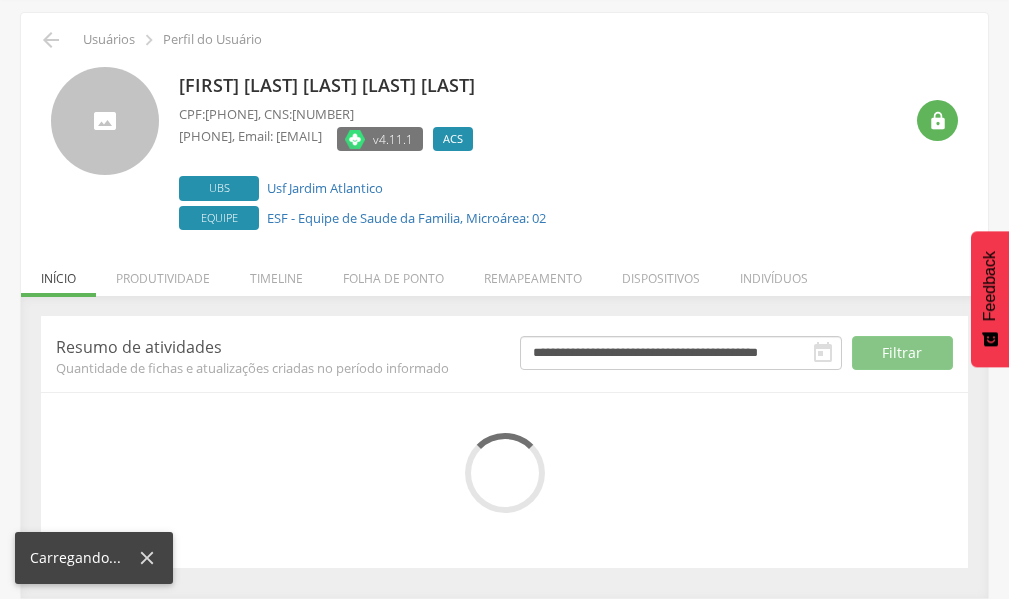 scroll, scrollTop: 253, scrollLeft: 0, axis: vertical 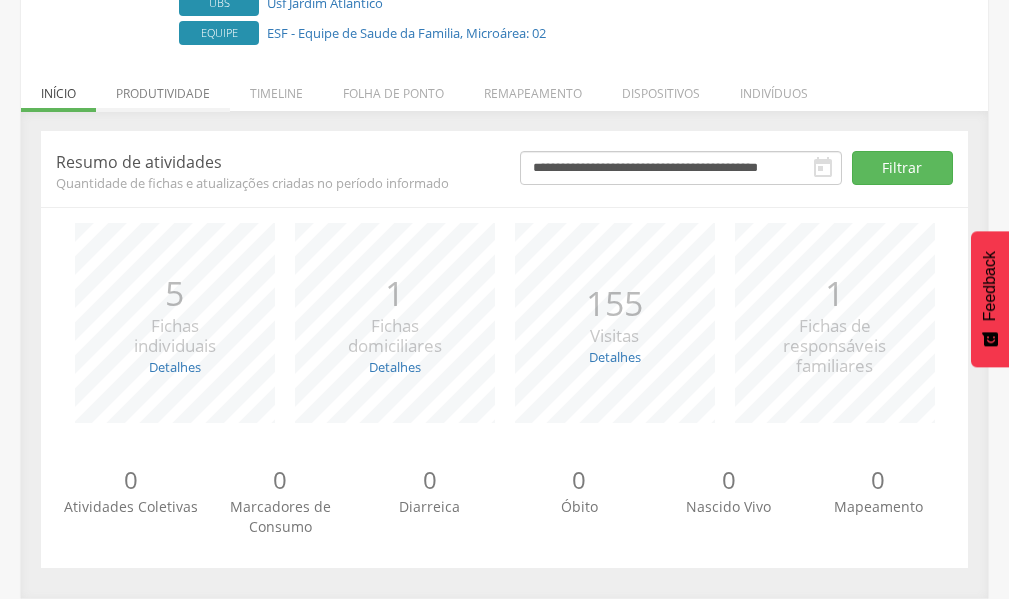 click on "Produtividade" at bounding box center [163, 88] 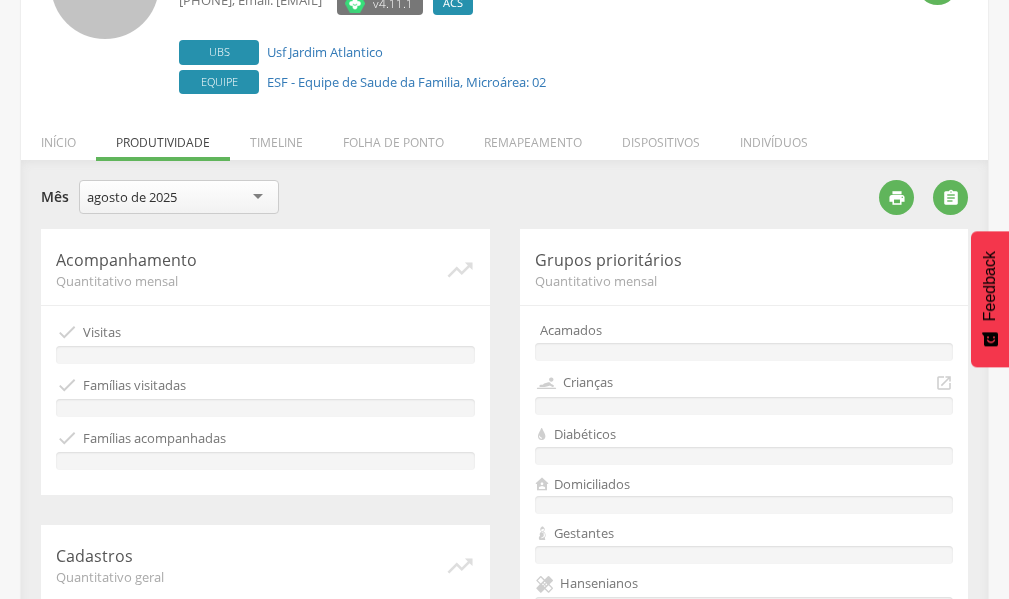 scroll, scrollTop: 106, scrollLeft: 0, axis: vertical 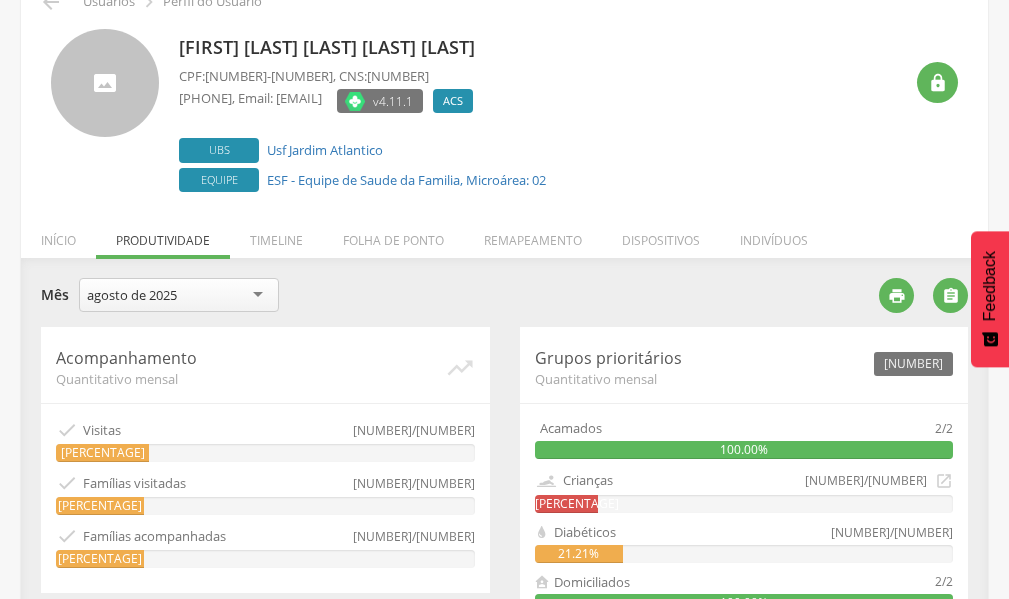 click on "agosto de 2025" at bounding box center [179, 295] 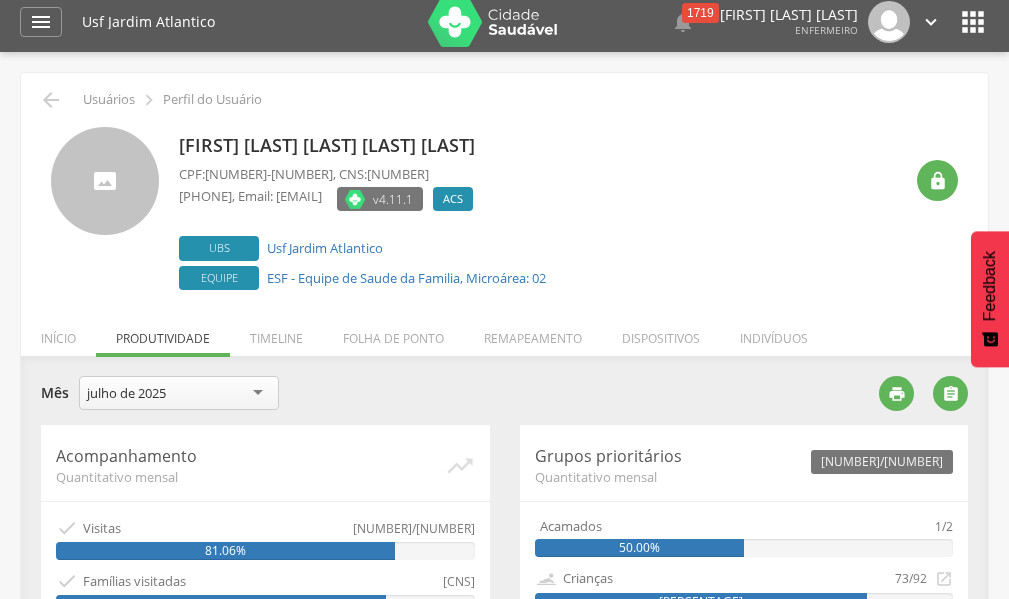 scroll, scrollTop: 6, scrollLeft: 0, axis: vertical 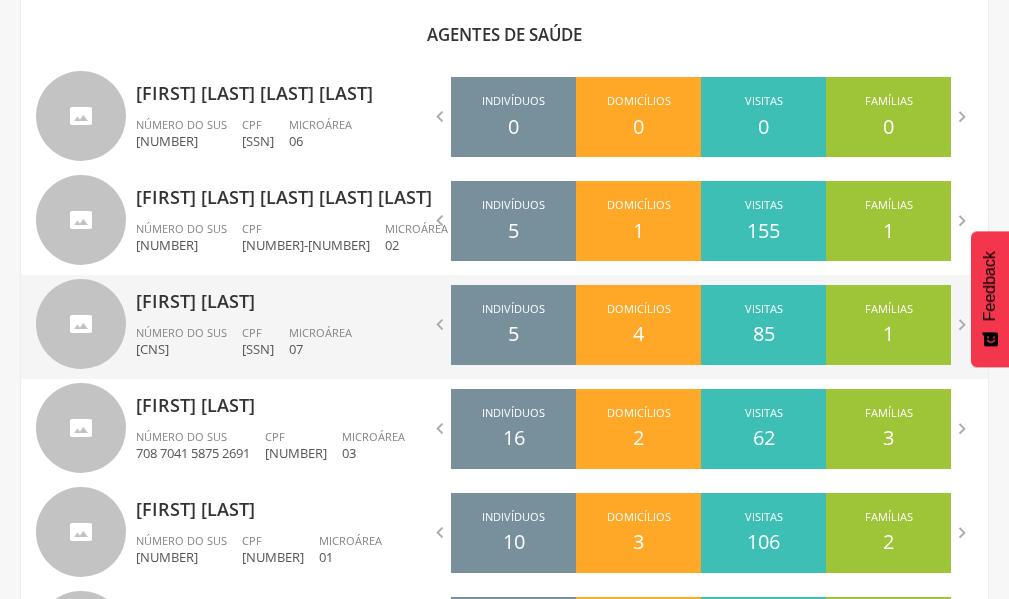 click on "Número do SUS [CNS_NUMBER]" at bounding box center [189, 342] 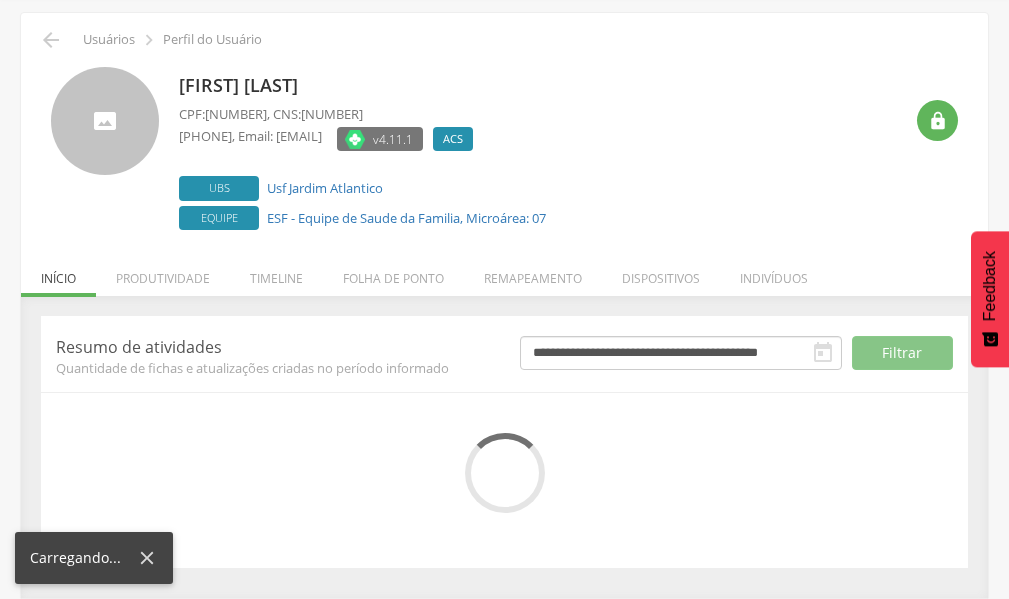 scroll, scrollTop: 253, scrollLeft: 0, axis: vertical 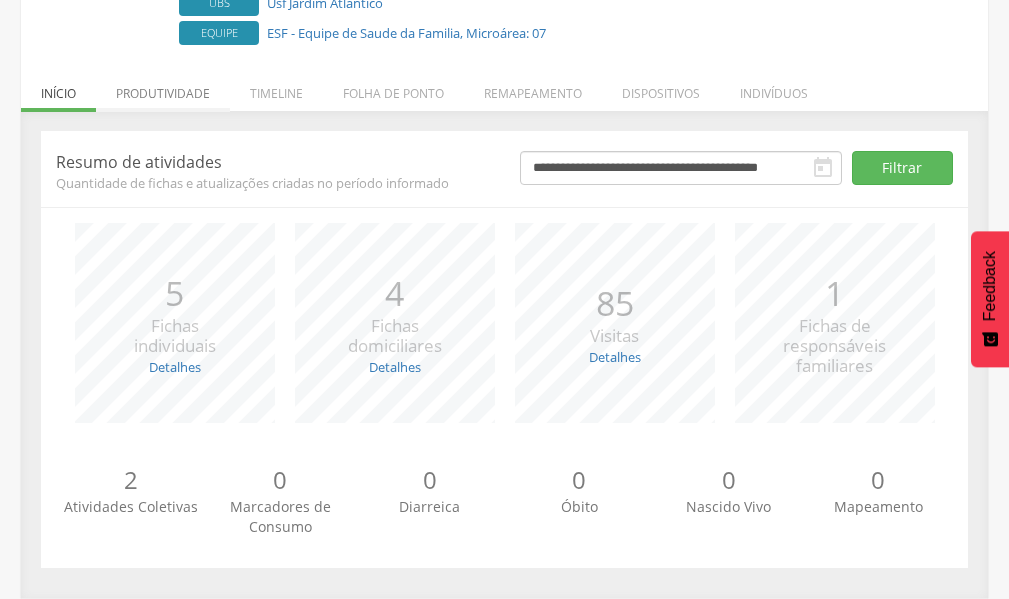click on "Produtividade" at bounding box center [163, 88] 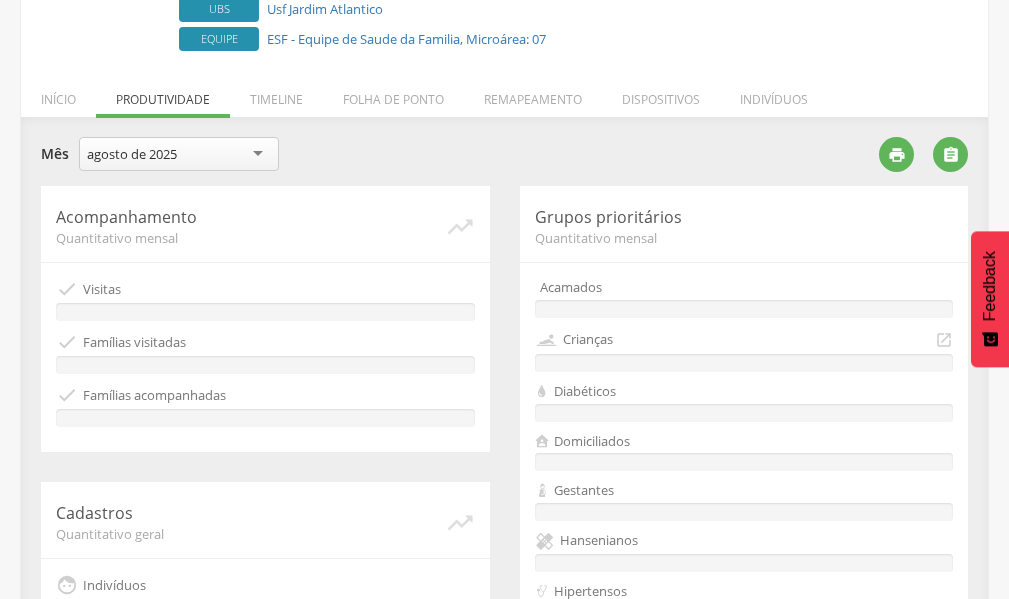 scroll, scrollTop: 160, scrollLeft: 0, axis: vertical 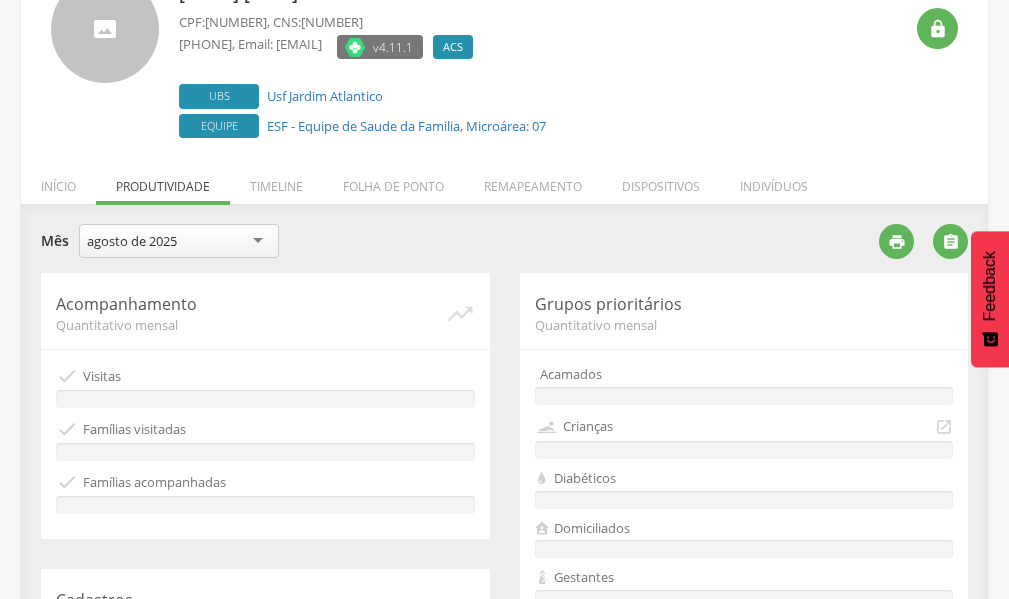 click on "agosto de 2025" at bounding box center [179, 241] 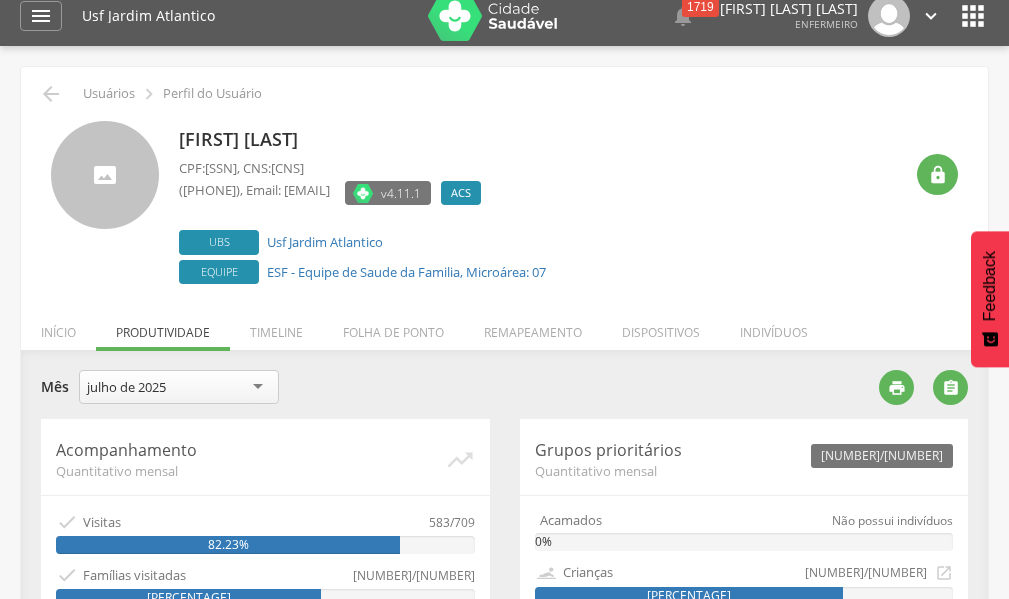 scroll, scrollTop: 0, scrollLeft: 0, axis: both 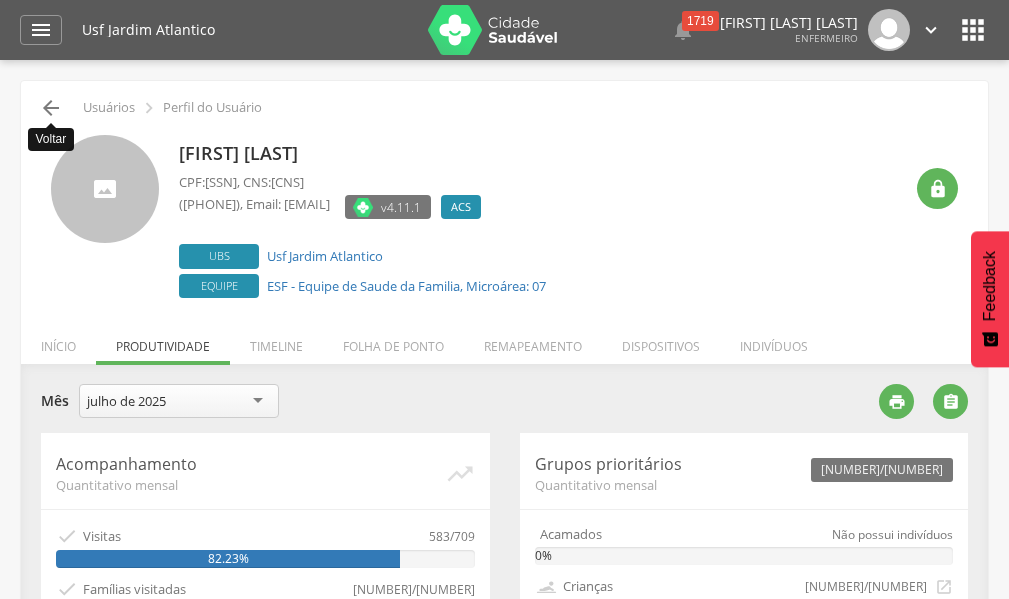 click on "" at bounding box center (51, 108) 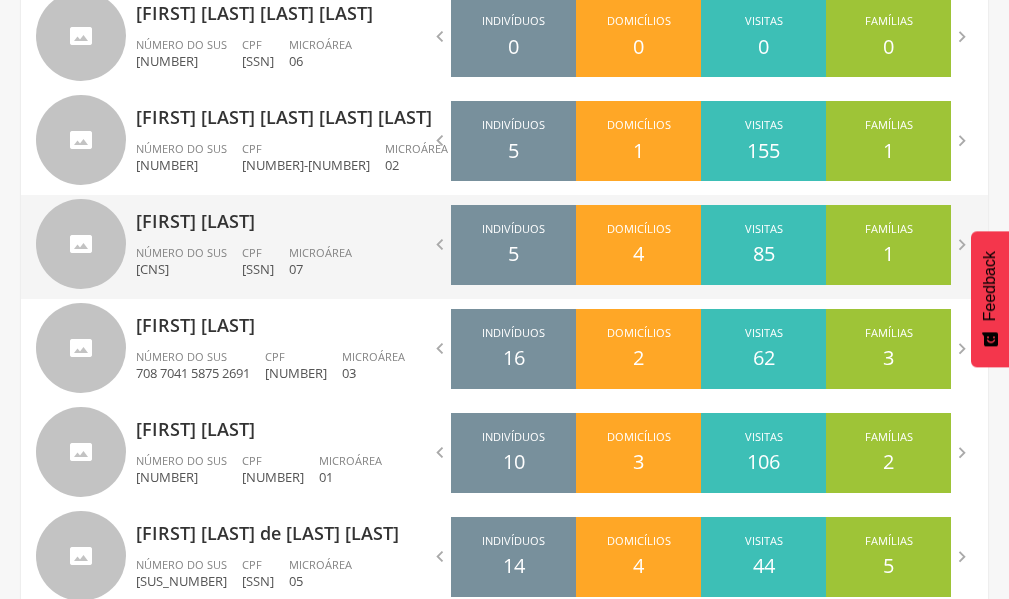 scroll, scrollTop: 788, scrollLeft: 0, axis: vertical 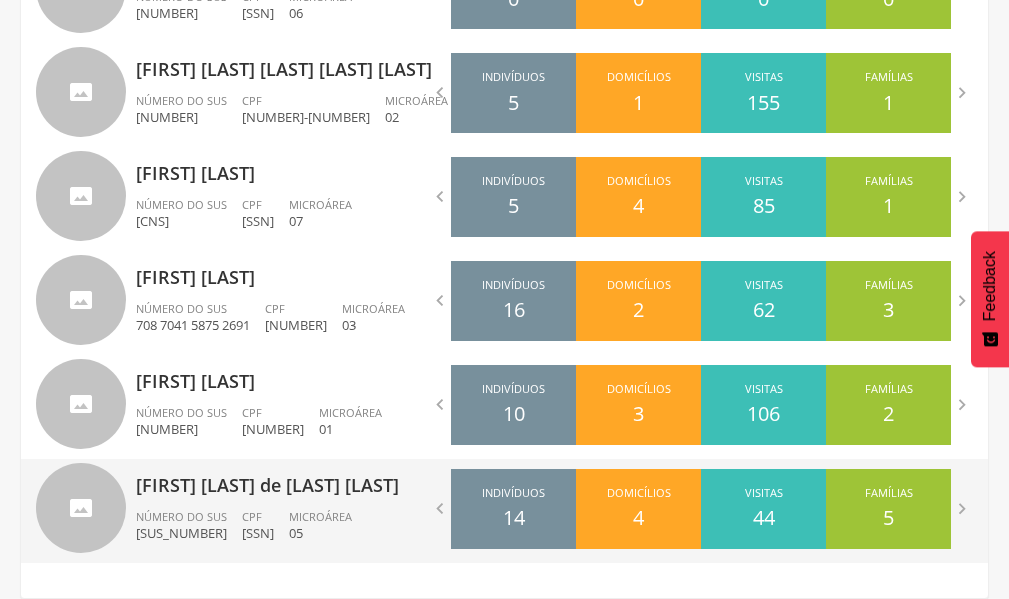 click on "[FIRST] [LAST] de [LAST] [LAST] Número do SUS [NUMBER] CPF [NUMBER] Microárea [NUMBER]" at bounding box center (313, 511) 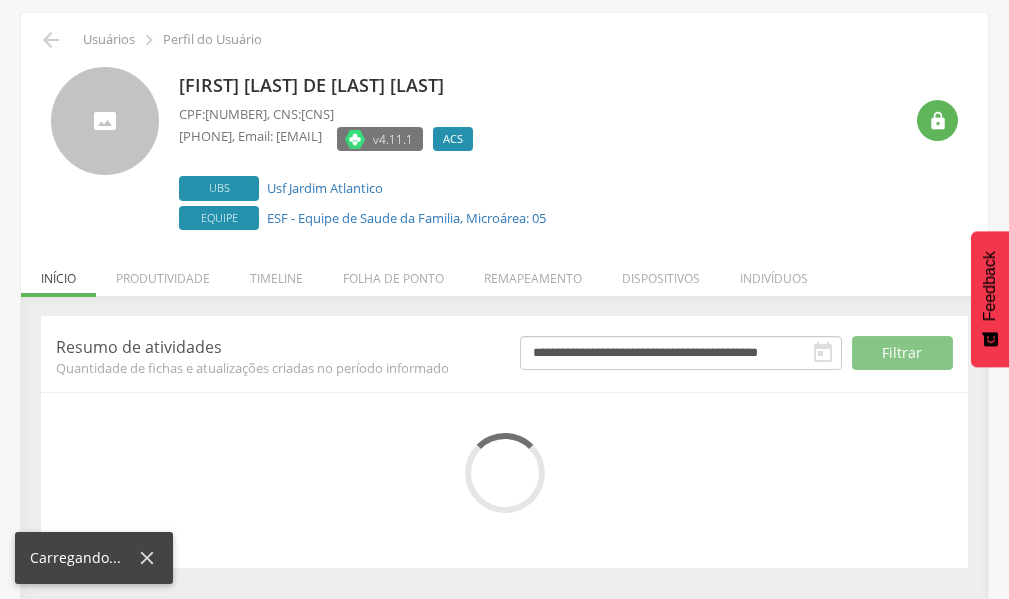 scroll, scrollTop: 253, scrollLeft: 0, axis: vertical 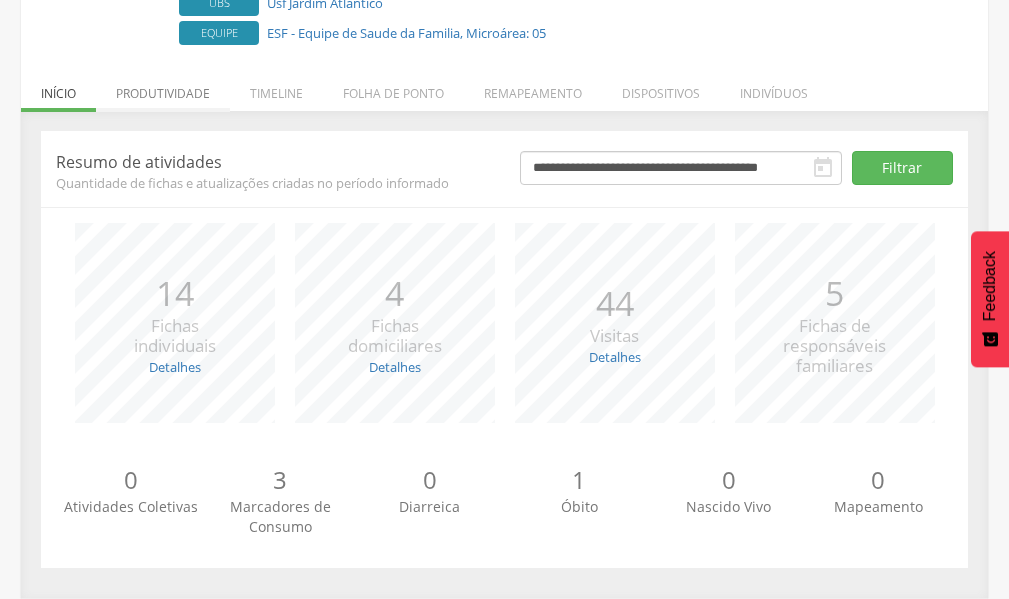 click on "Produtividade" at bounding box center [163, 88] 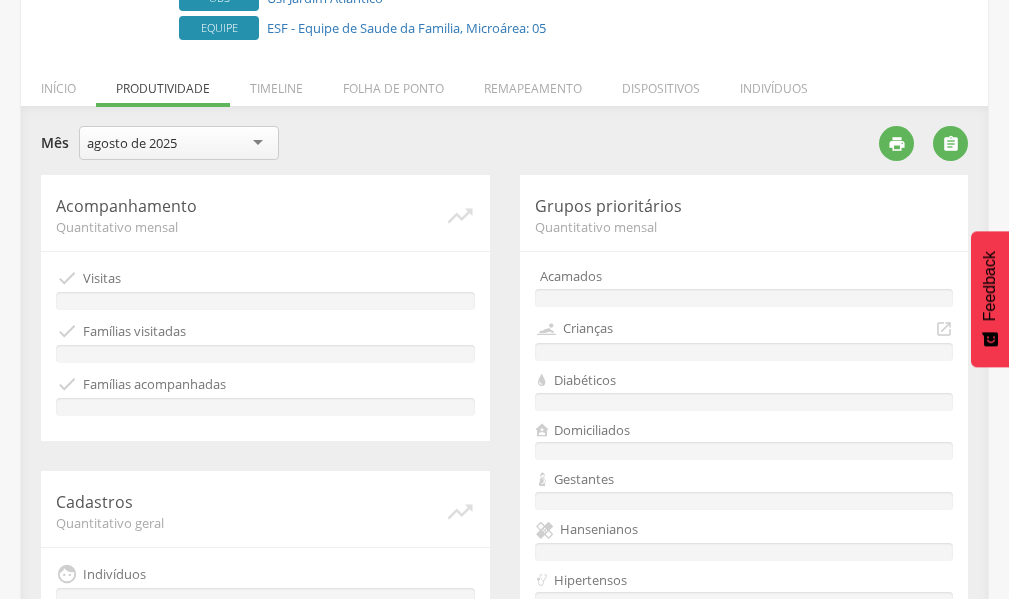 scroll, scrollTop: 206, scrollLeft: 0, axis: vertical 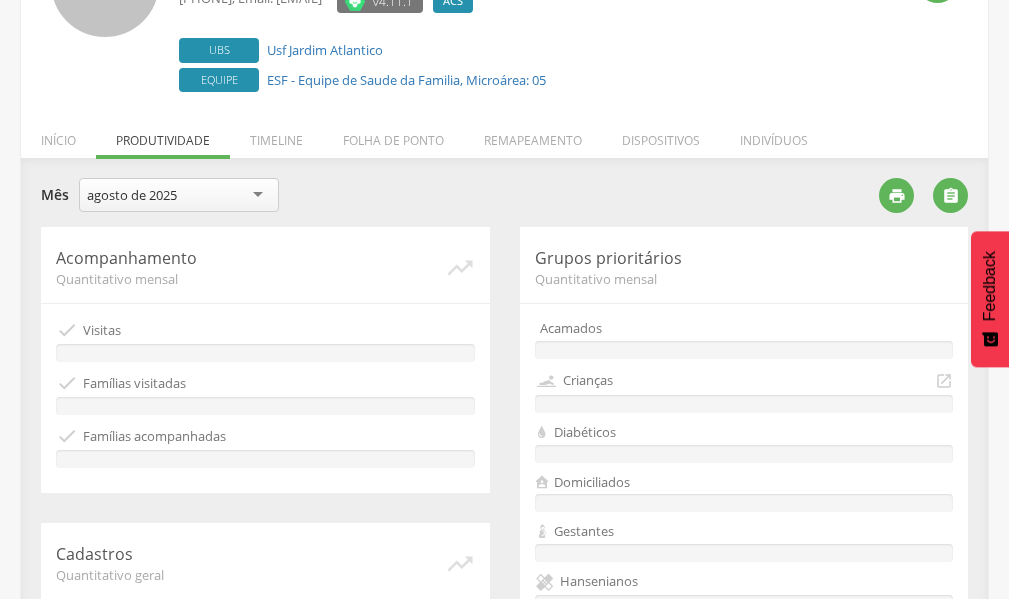 click on "agosto de 2025" at bounding box center (179, 195) 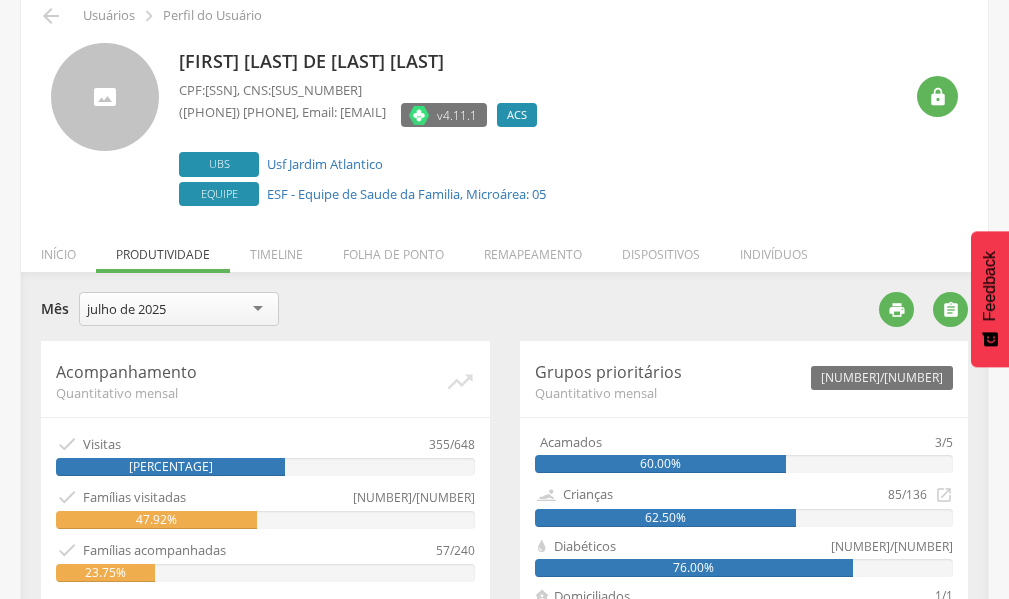 scroll, scrollTop: 406, scrollLeft: 0, axis: vertical 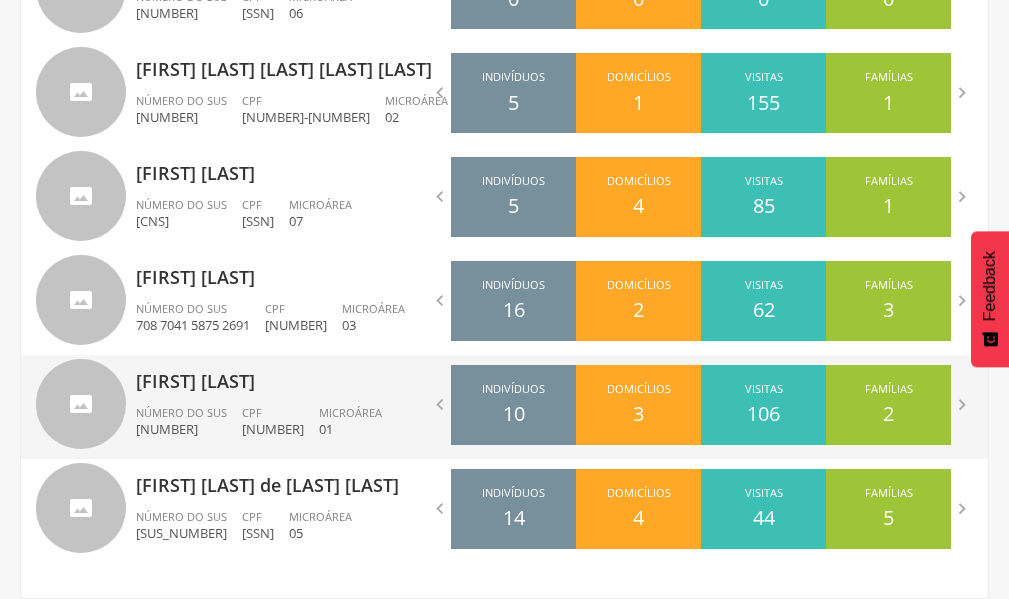 click on "[FIRST] [LAST] de [LAST] Número do SUS [NUMBER] CPF [NUMBER]-[NUMBER] Microárea 01" at bounding box center [313, 407] 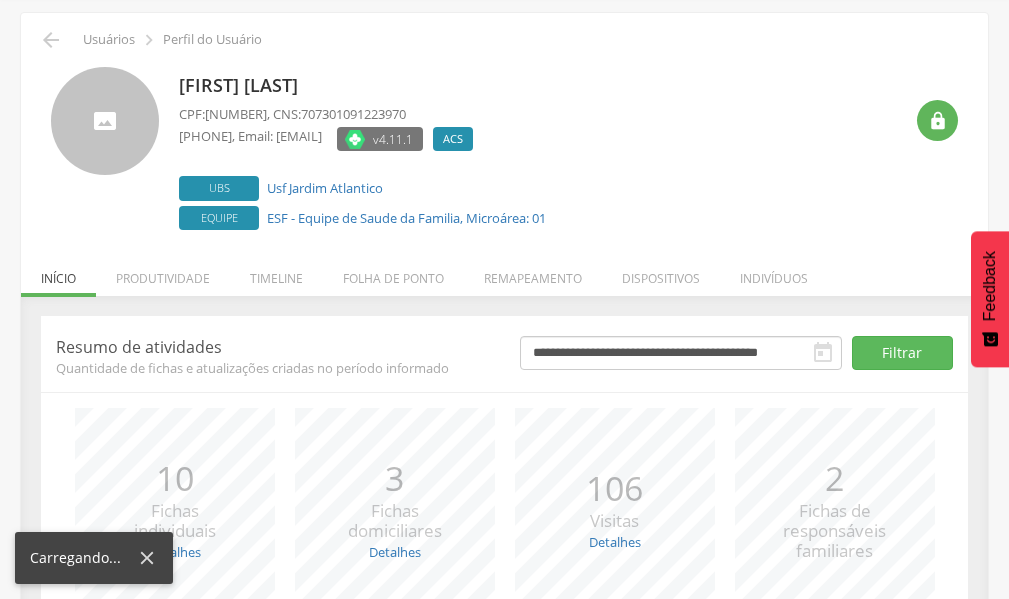 scroll, scrollTop: 253, scrollLeft: 0, axis: vertical 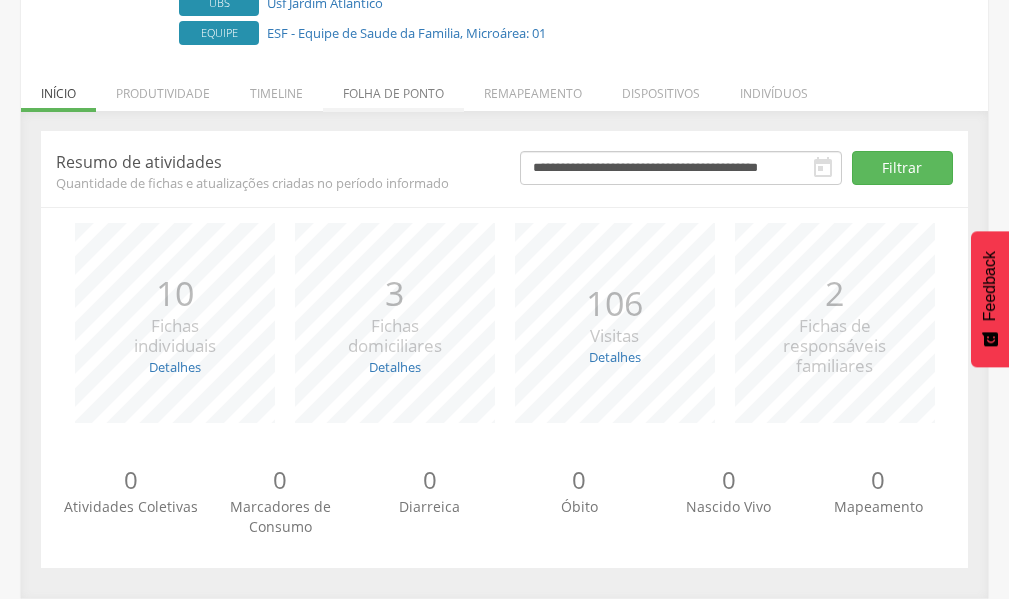 click on "Folha de ponto" at bounding box center [393, 88] 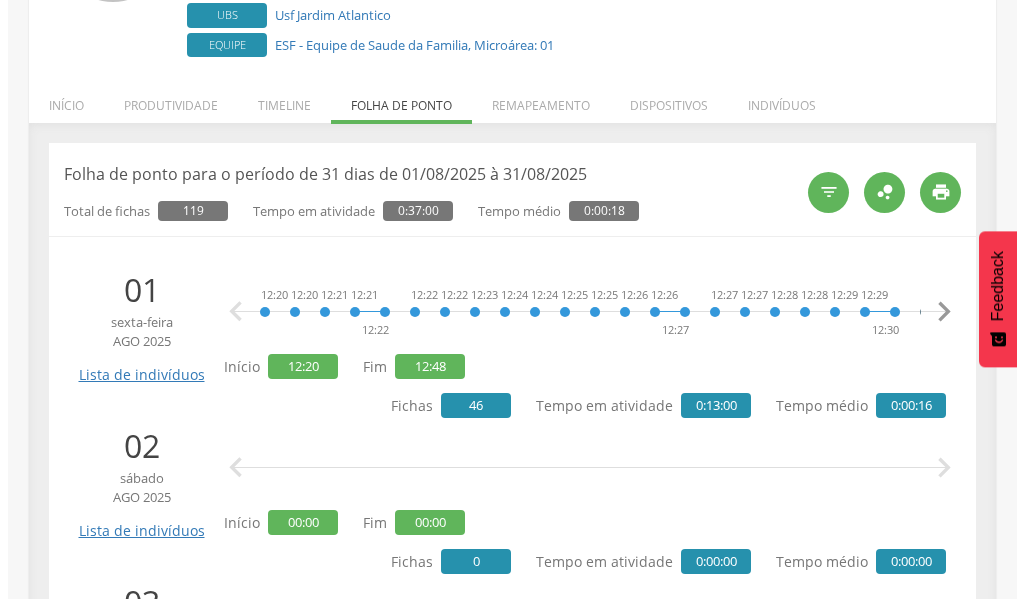 scroll, scrollTop: 188, scrollLeft: 0, axis: vertical 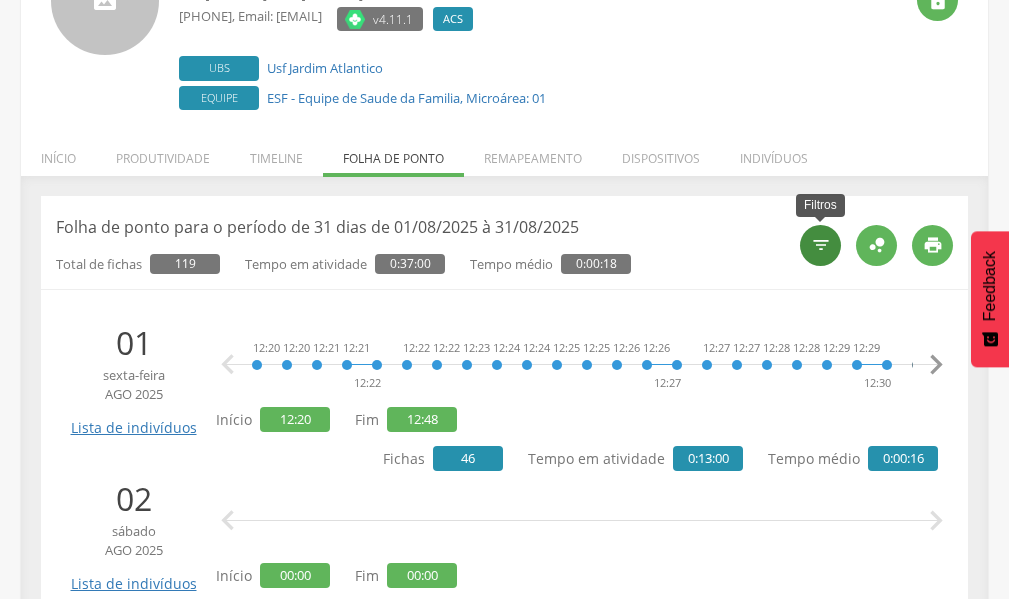click on "" at bounding box center (821, 245) 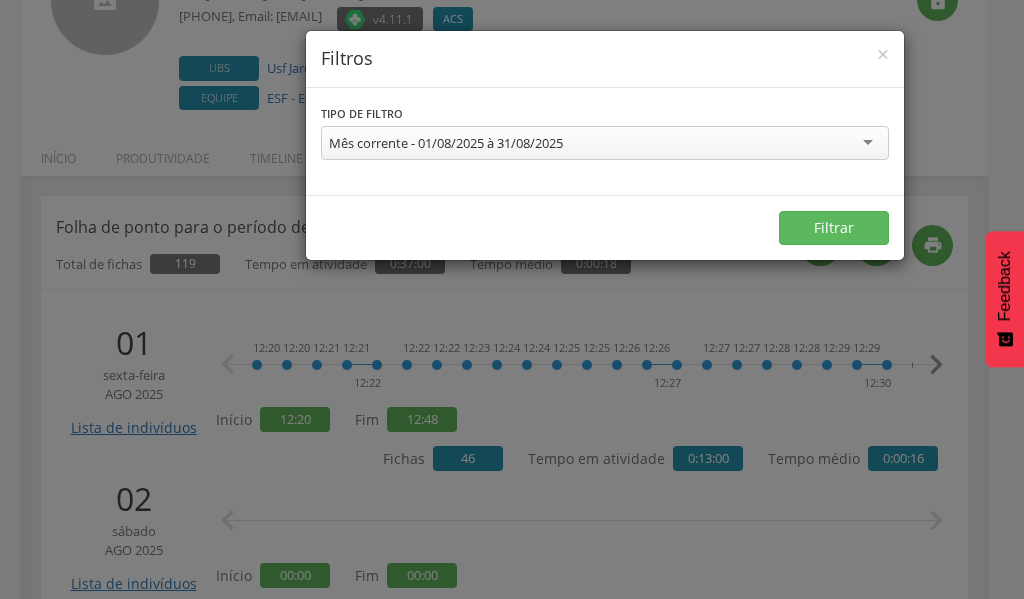 click on "Mês corrente - 01/08/2025 à 31/08/2025" at bounding box center (605, 143) 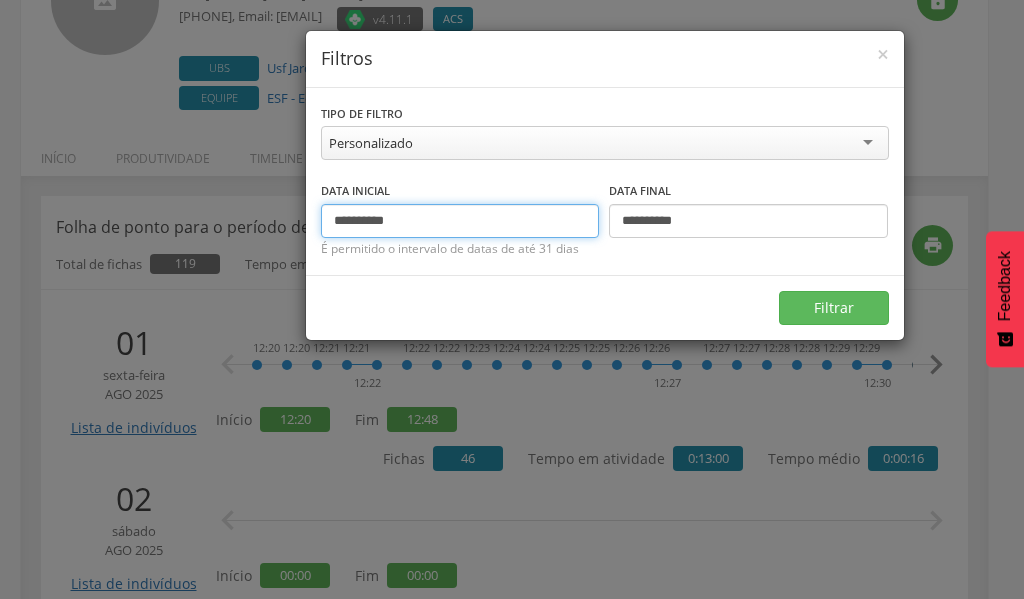 click on "**********" at bounding box center [460, 221] 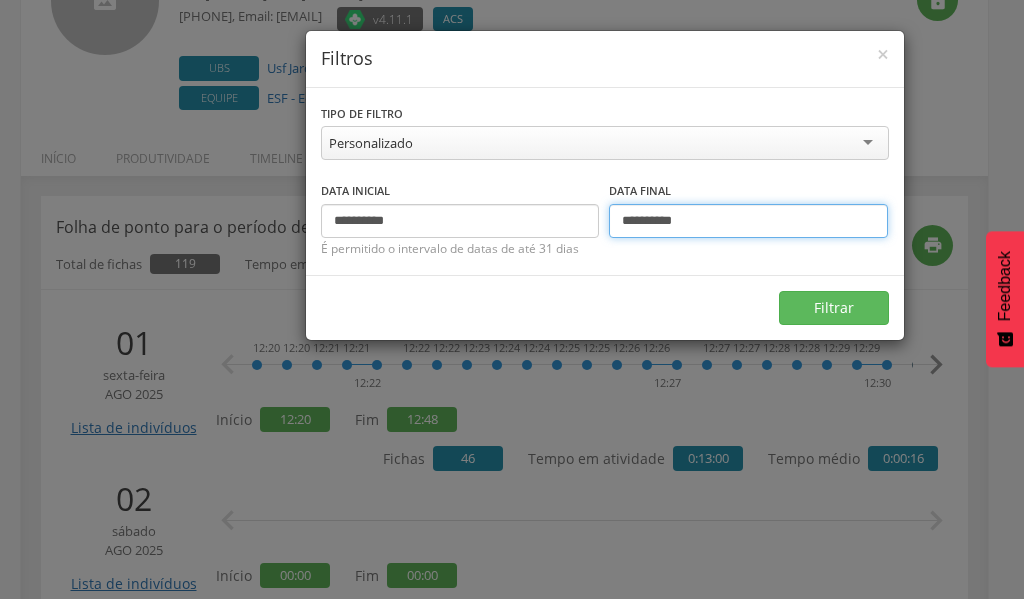 click on "**********" at bounding box center [748, 221] 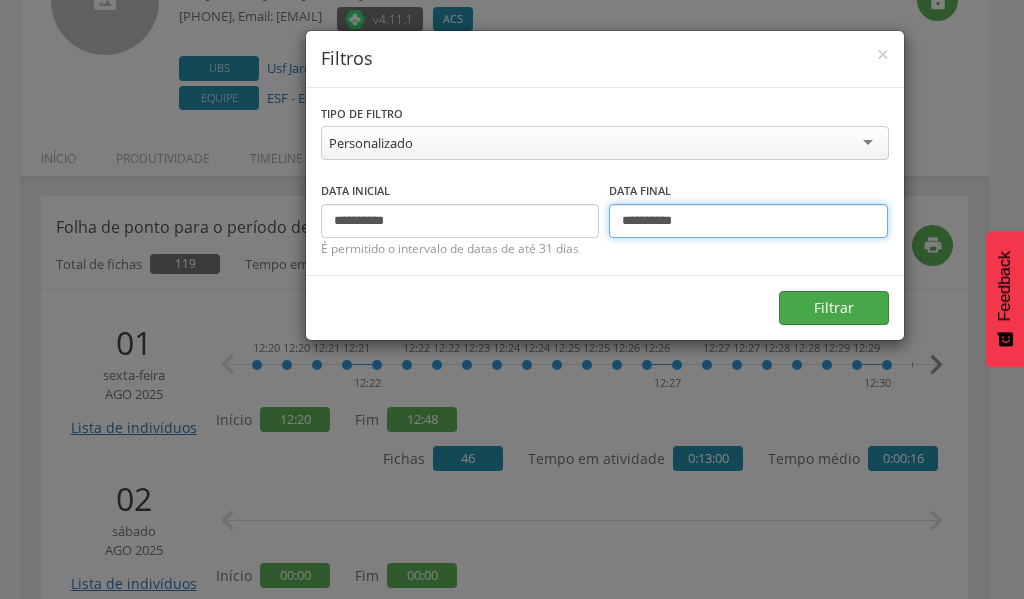 type on "**********" 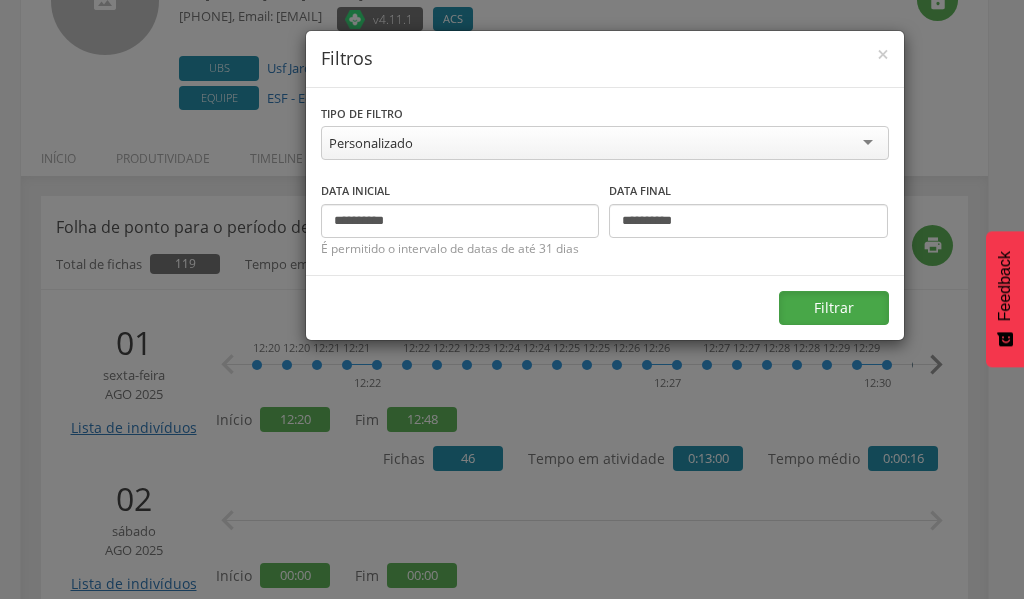 click on "Filtrar" at bounding box center [834, 308] 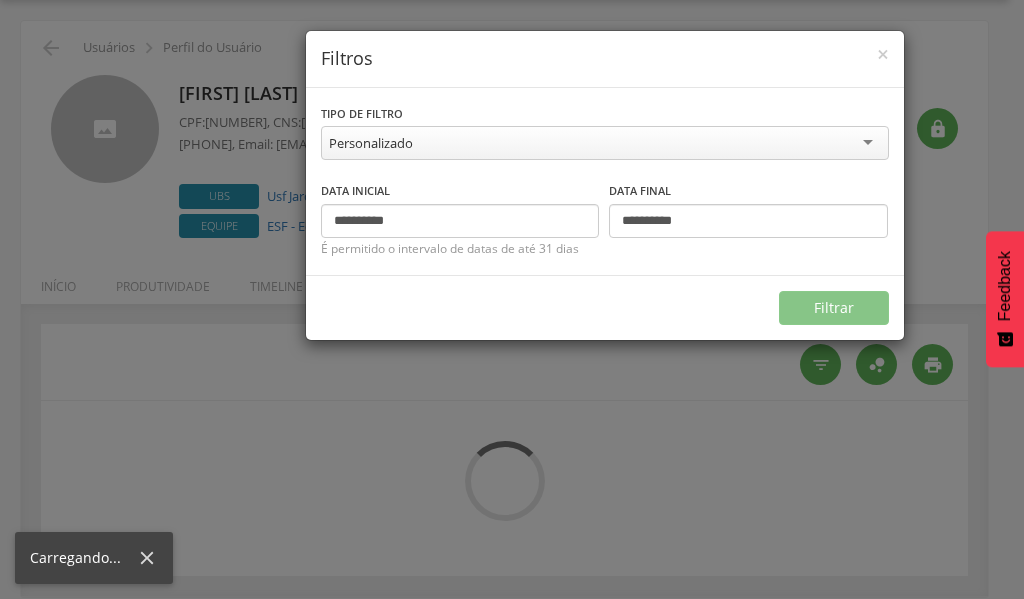 scroll, scrollTop: 60, scrollLeft: 0, axis: vertical 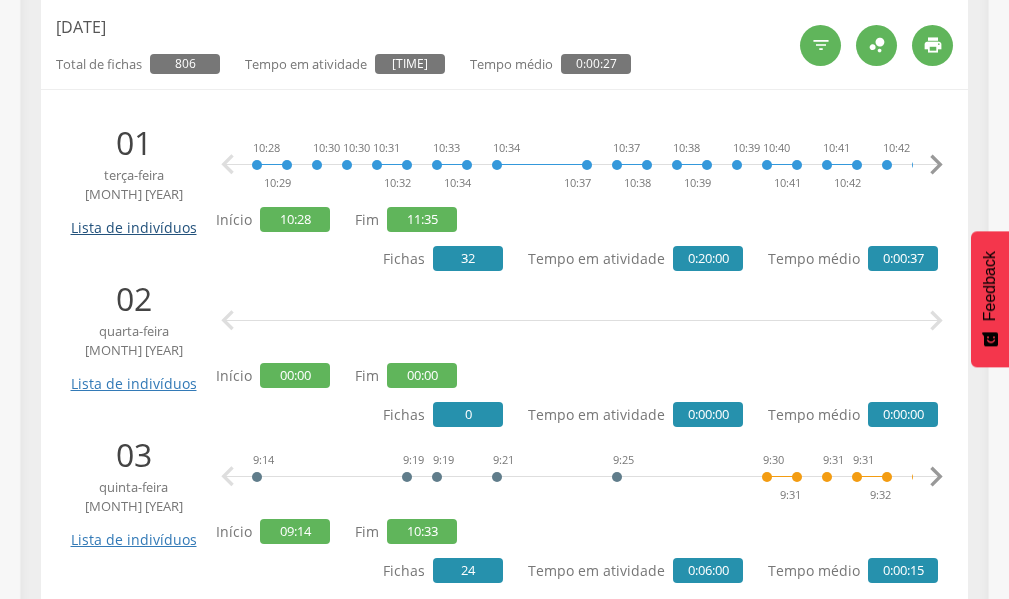 click on "Lista de indivíduos" at bounding box center [133, 220] 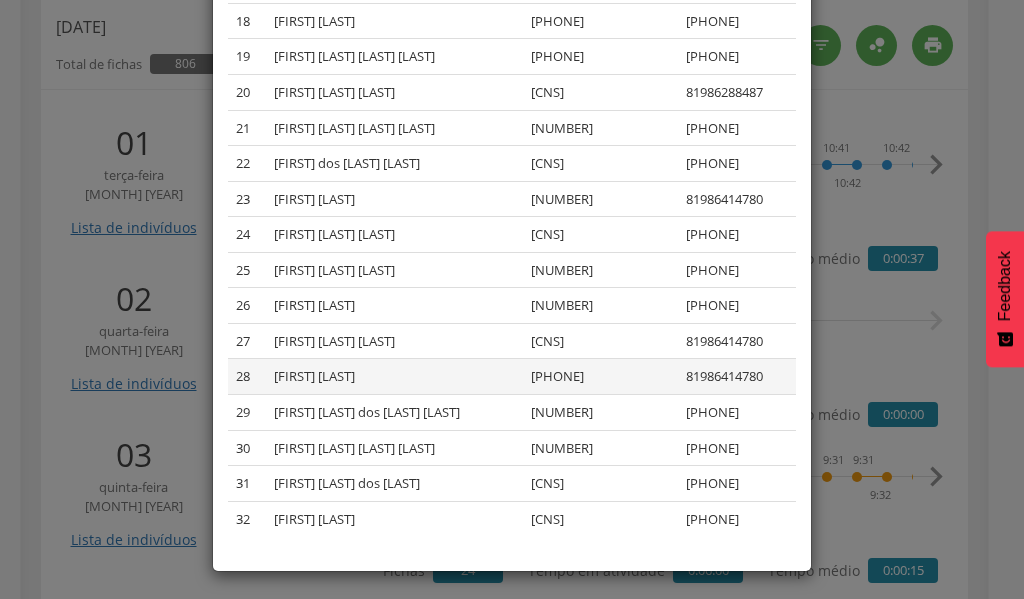 scroll, scrollTop: 803, scrollLeft: 0, axis: vertical 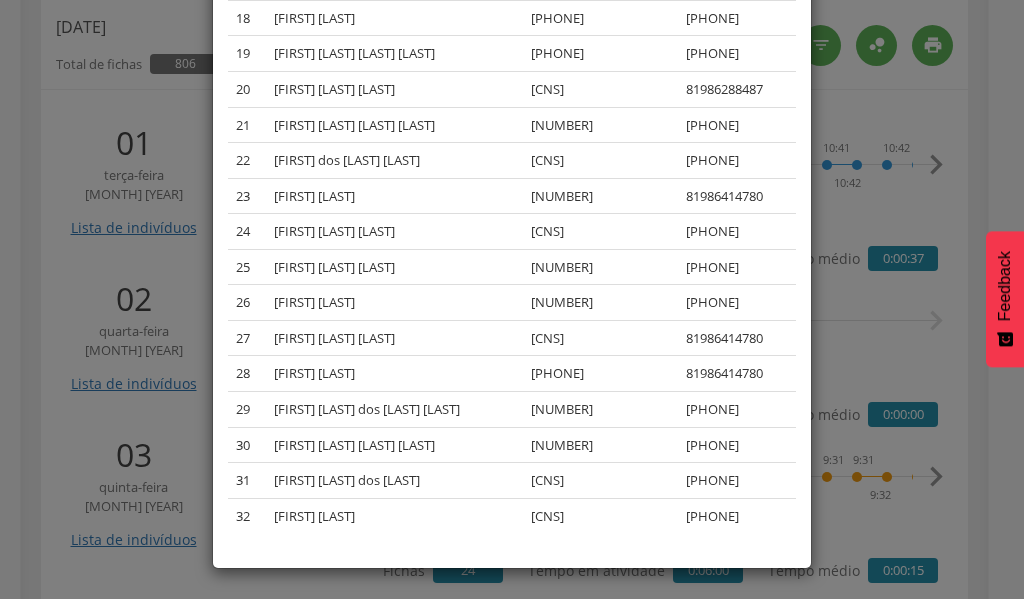 click on "×
Lista de indivíduos
Lista dos indivíduos cadastrados, visitados ou notificados no dia.
#
Nome
CNS
Telefone
1 [FIRST] [LAST] [LAST] [LAST] [PHONE] 2 [FIRST] [LAST] [LAST] [PHONE] 3 [FIRST] [LAST] [LAST] [PHONE] 4 [FIRST] [LAST] [LAST] [PHONE] 5 [FIRST] [LAST] [LAST] [PHONE] 6 [FIRST] [LAST] [LAST] [PHONE] 7 [FIRST] [LAST] [LAST] [PHONE] 8 [FIRST] [LAST] [LAST] [PHONE] 9 [FIRST] [LAST] [LAST] [PHONE] 10 [FIRST] [LAST] [LAST] [PHONE] 11 [FIRST] [LAST] [LAST] [PHONE] 12 [FIRST] [LAST] [LAST] [PHONE] 13 [FIRST] [LAST] [LAST] [PHONE] 14 15 16" at bounding box center (512, 299) 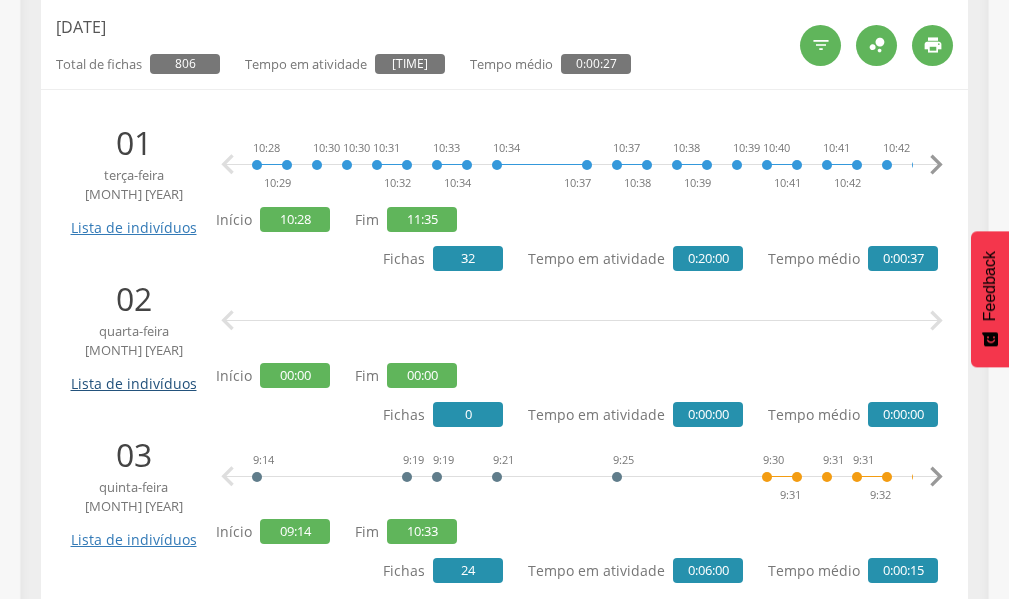 click on "Lista de indivíduos" at bounding box center [133, 376] 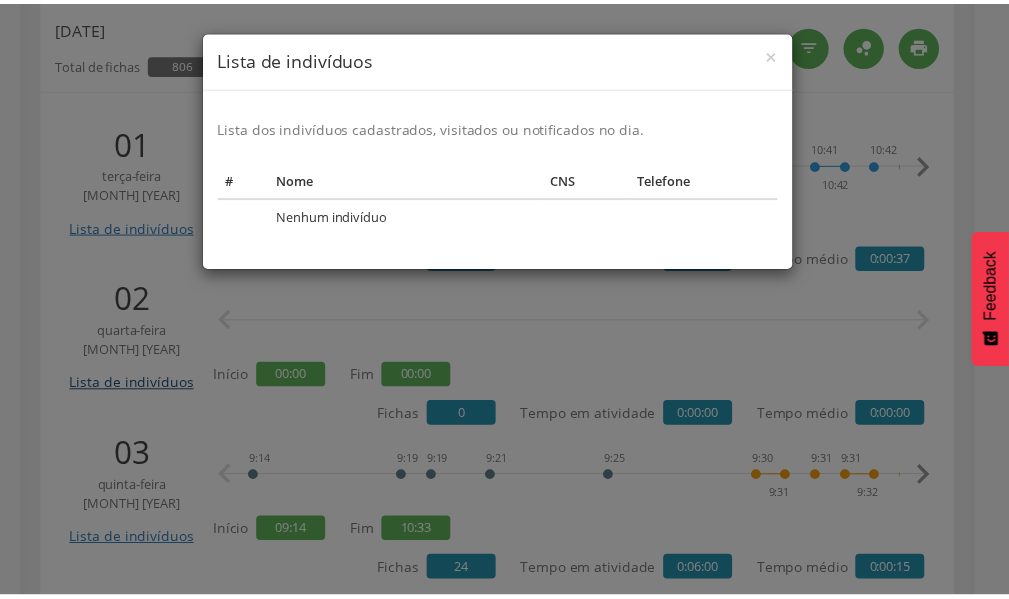scroll, scrollTop: 0, scrollLeft: 0, axis: both 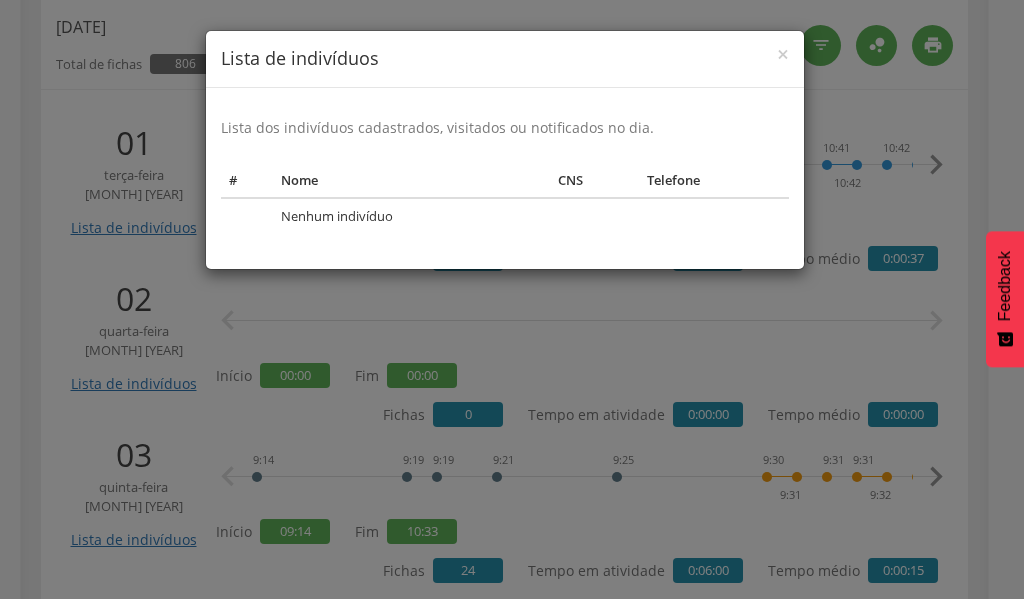 click on "[TEXT]" at bounding box center [512, 299] 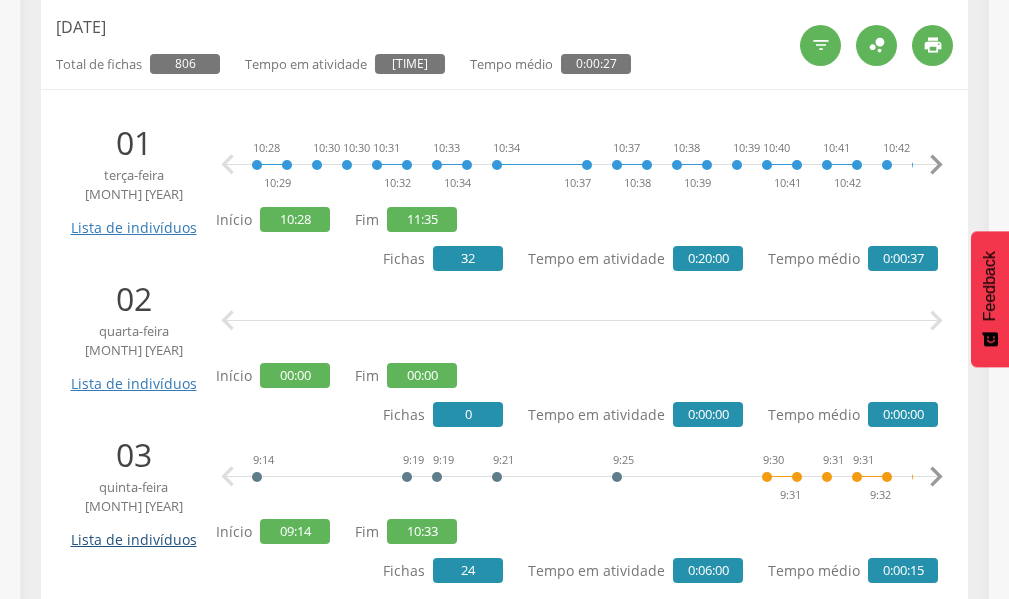 click on "Lista de indivíduos" at bounding box center (133, 532) 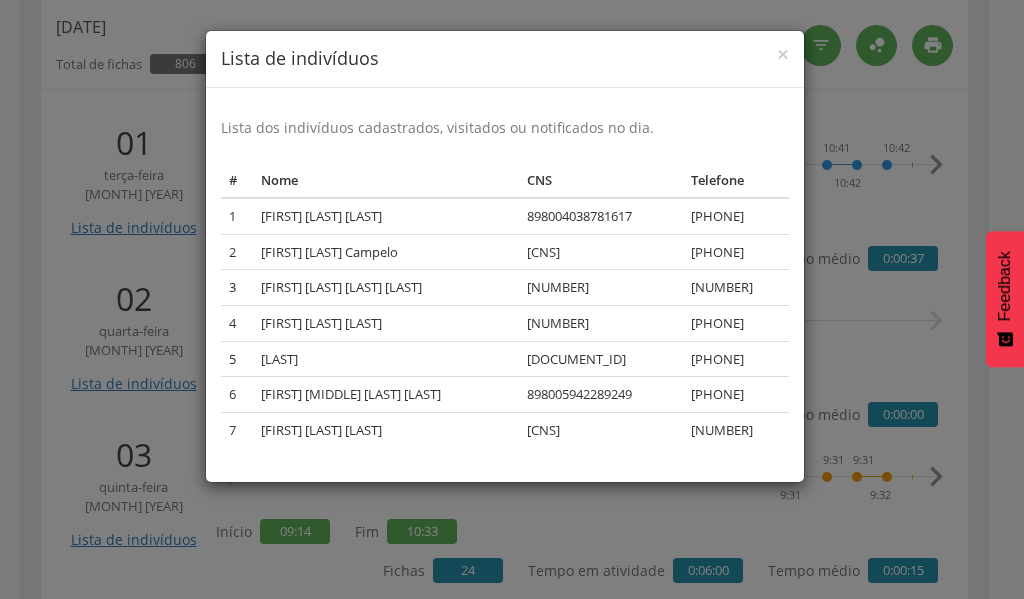 click on "Lista de indivíduos
Lista dos indivíduos cadastrados, visitados ou notificados no dia.
#
Nome
CNS
Telefone
1 [FIRST] [LAST] [CNS] [PHONE] 2 [FIRST] [LAST] [CNS] [PHONE] 3 [FIRST] [LAST] [LAST] [CNS] [DOCUMENT_NUMBER] [PHONE] 4 [FIRST] [LAST] [CNS] [PHONE] 5 [FIRST] [LAST] [CNS] [PHONE] 6 [FIRST] [LAST] [LAST] [CNS] [PHONE] 7 [FIRST] [LAST] [LAST] [LAST] [CNS] [PHONE]" at bounding box center [512, 299] 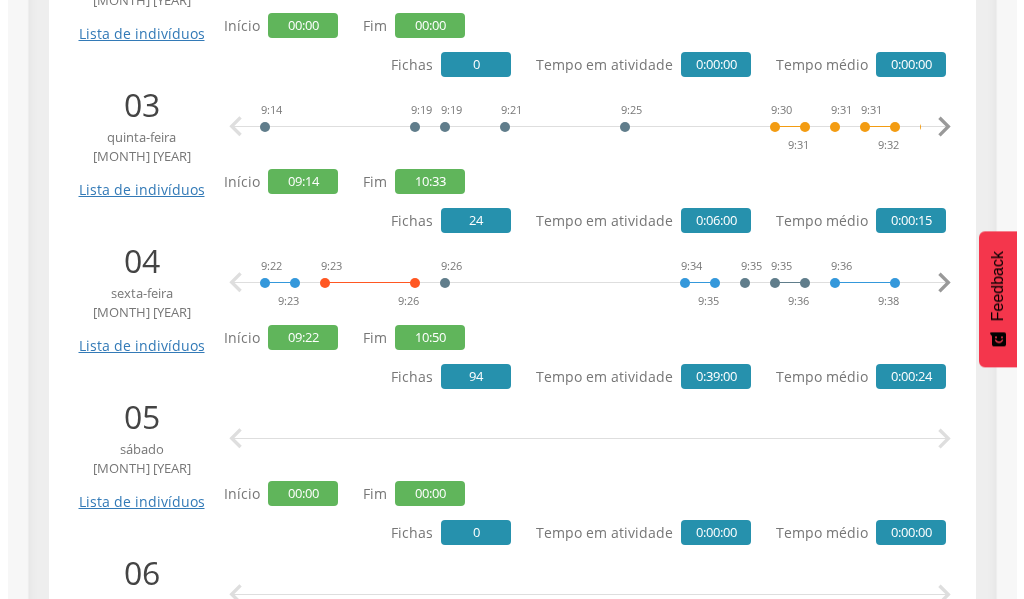 scroll, scrollTop: 788, scrollLeft: 0, axis: vertical 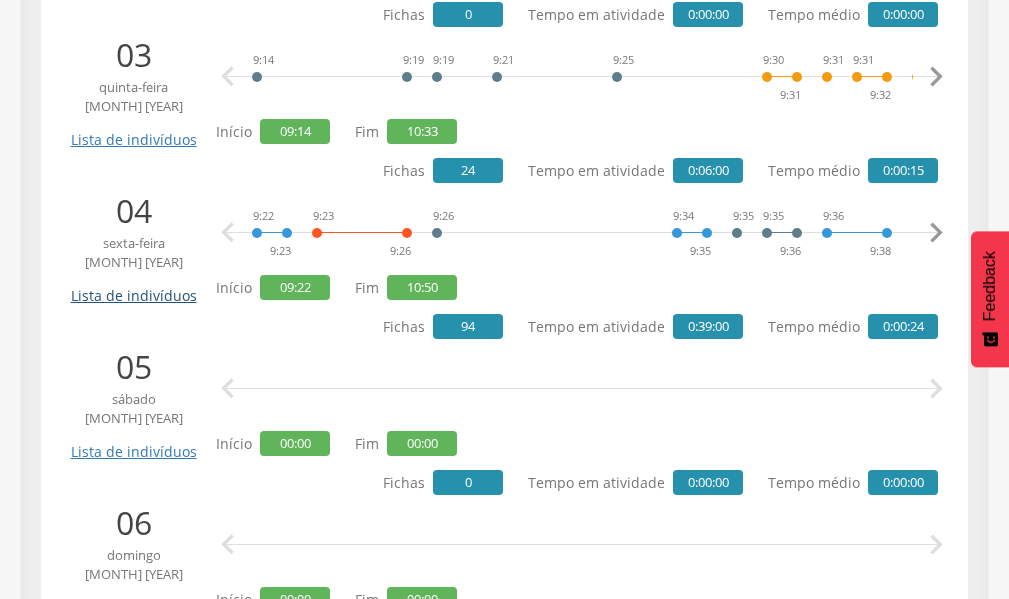 click on "Lista de indivíduos" at bounding box center (133, 288) 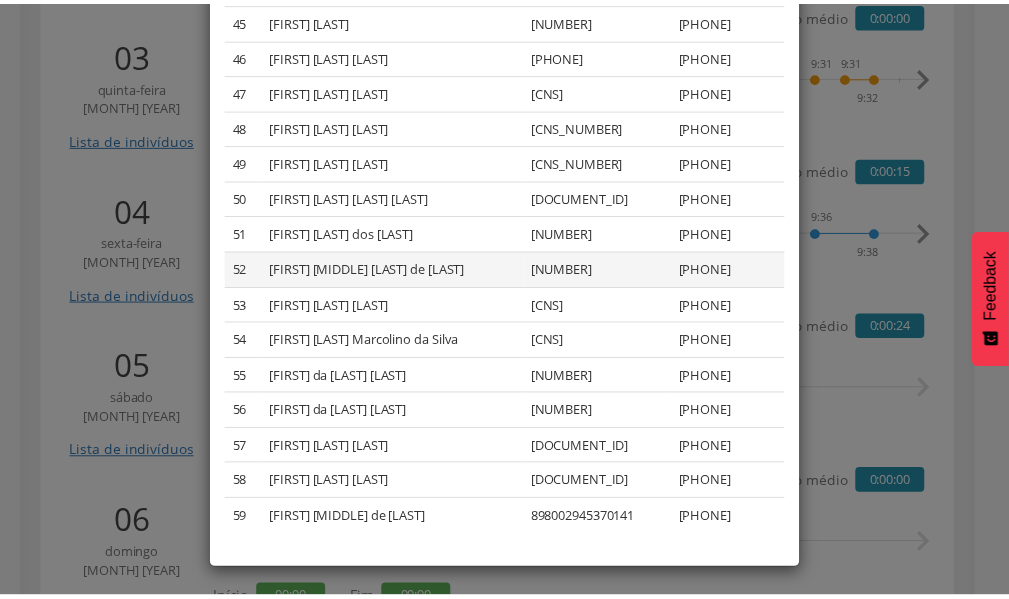 scroll, scrollTop: 1763, scrollLeft: 0, axis: vertical 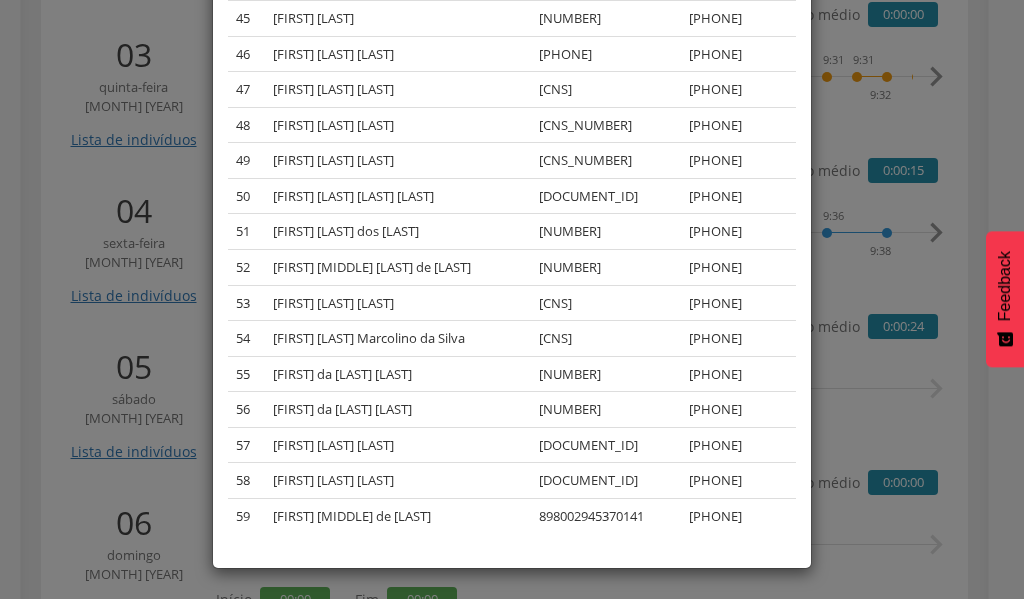 click on "1 [FIRST] [LAST] [PHONE] 2 [FIRST] [LAST] [PHONE] 3 [FIRST] [LAST] Ferreira [PHONE] 4 [FIRST] [LAST] Martins [PHONE] 5 [FIRST] [LAST] da Silva [PHONE] 6 [FIRST] [LAST] da Silva [PHONE] 7 [FIRST] [LAST] da Silva [PHONE] 8 [FIRST] [LAST] da Silva [PHONE] 9 [FIRST] [LAST] de Barros [PHONE] 10 [FIRST] [LAST] da Silva [PHONE] 11 [FIRST] [LAST] da Costa [PHONE] 12 [FIRST] [LAST] da Costa [PHONE] 13 [FIRST] [LAST] de Oliveira [PHONE]" at bounding box center [512, 299] 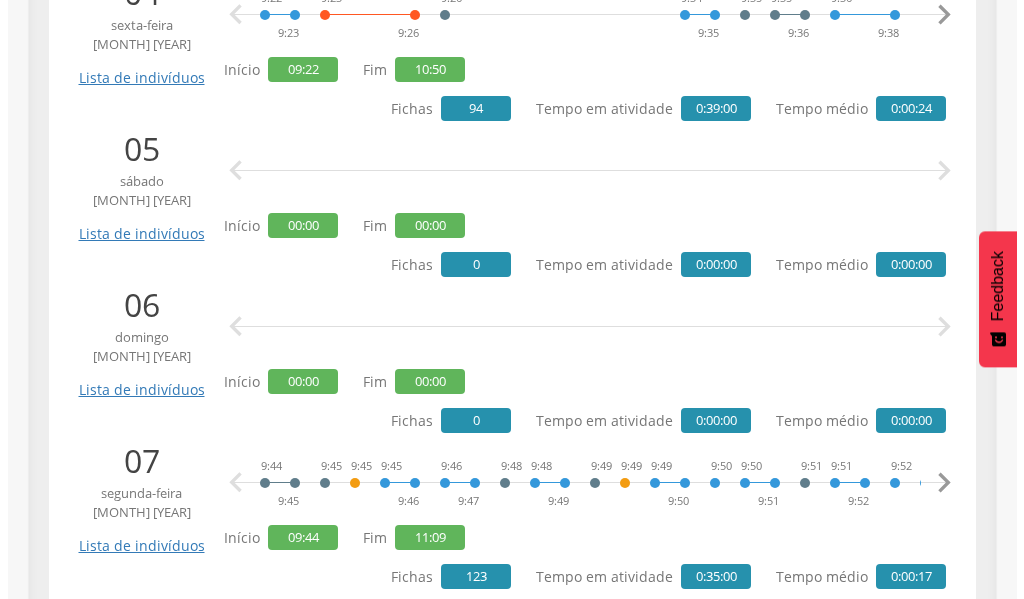 scroll, scrollTop: 1088, scrollLeft: 0, axis: vertical 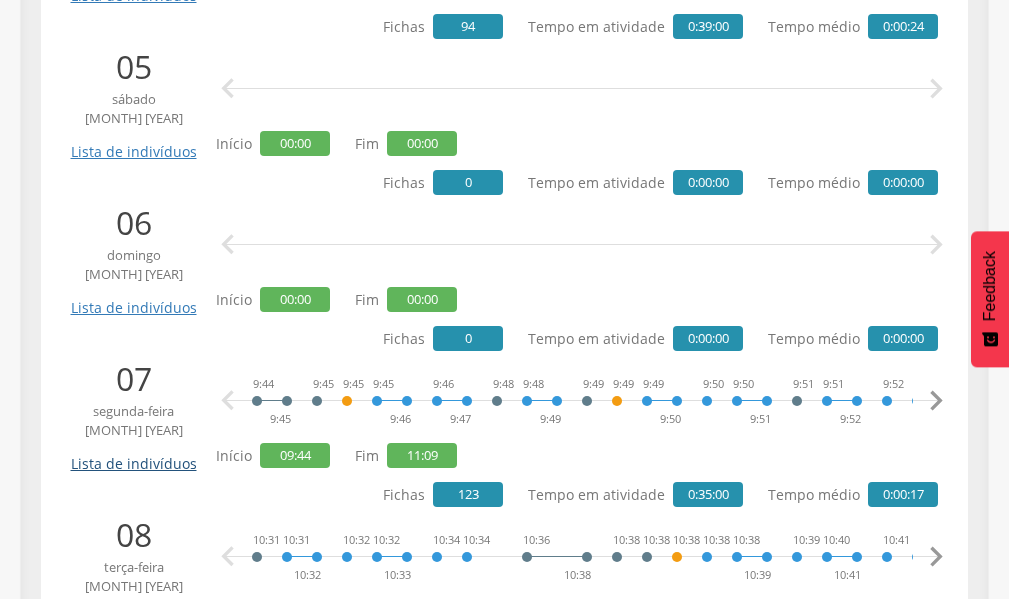 click on "Lista de indivíduos" at bounding box center (133, 456) 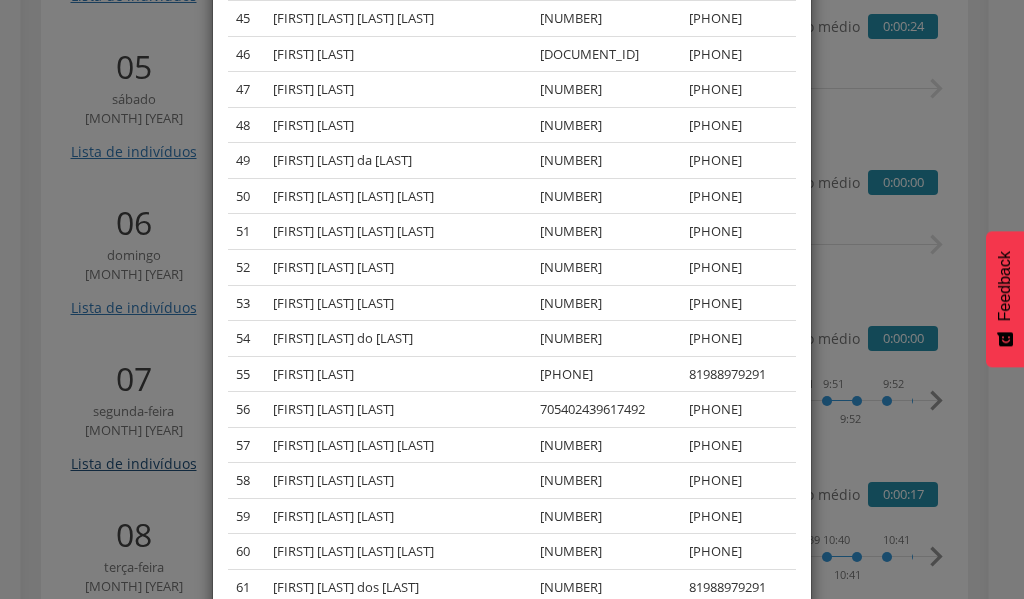 scroll, scrollTop: 0, scrollLeft: 0, axis: both 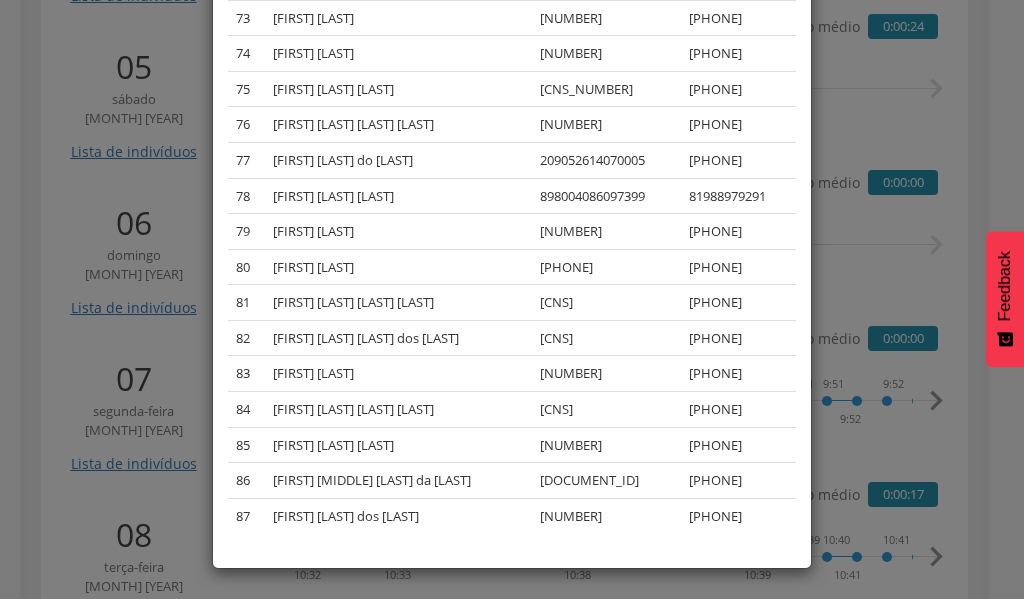 click on "#
Nome
CNS
Telefone
1 [FIRST] [LAST] [NUMBER] [PHONE] 2 [FIRST] [LAST] [NUMBER] [PHONE] 3 [FIRST] [LAST] [NUMBER] [PHONE] 4 [FIRST] [LAST] [NUMBER] [PHONE] 5 [FIRST] [LAST] [NUMBER] [PHONE] 6 [FIRST] [LAST] [NUMBER] [PHONE] 7 [FIRST] [LAST] [NUMBER] [PHONE] 8 [FIRST] [LAST] [NUMBER] [PHONE] 9 [FIRST] [LAST] [NUMBER] [PHONE] 10 [FIRST] [LAST] [NUMBER] [PHONE] 11 [FIRST] [LAST] [NUMBER] [PHONE] 12 [FIRST] [LAST] [PHONE] 13 [FIRST] [LAST] [NUMBER] 14 15" at bounding box center [512, 299] 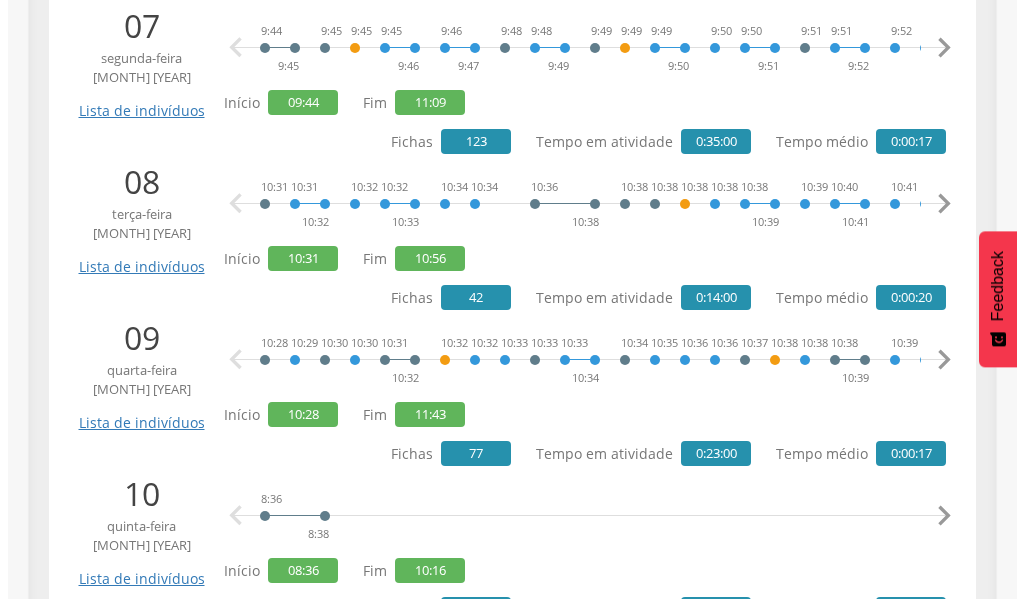 scroll, scrollTop: 1488, scrollLeft: 0, axis: vertical 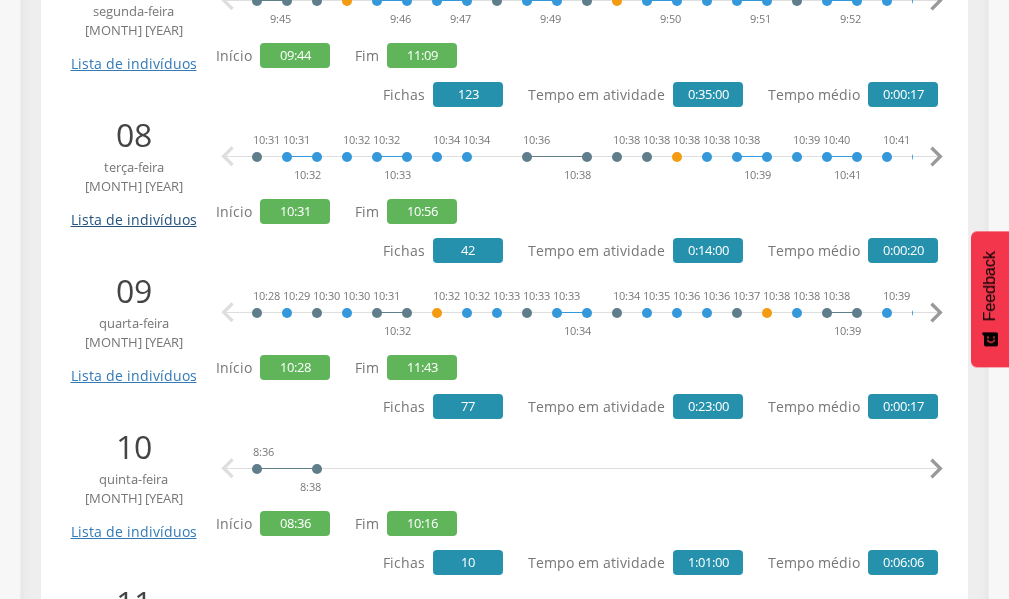 click on "Lista de indivíduos" at bounding box center [133, 212] 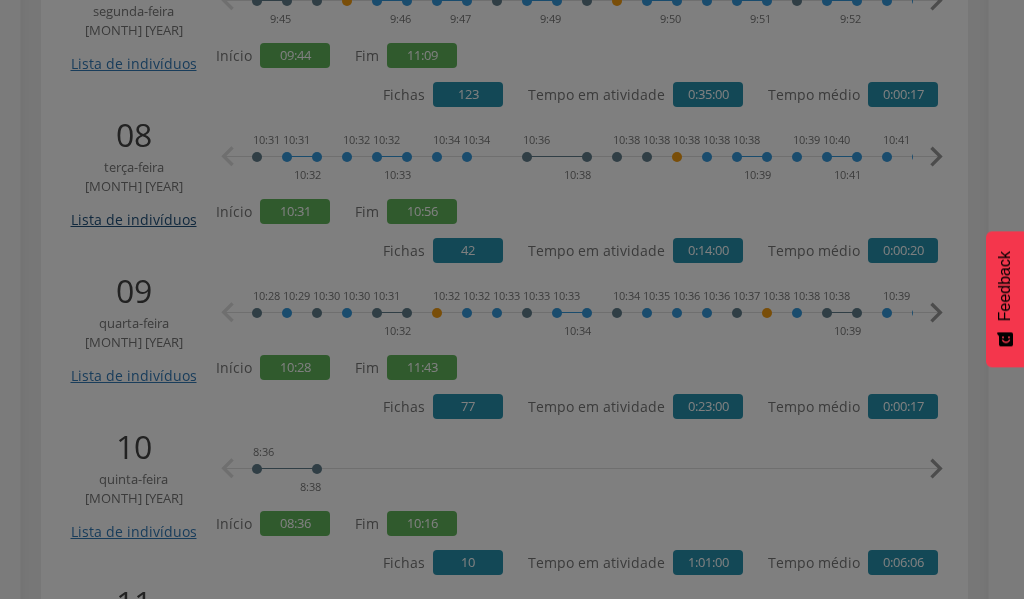 scroll, scrollTop: 0, scrollLeft: 0, axis: both 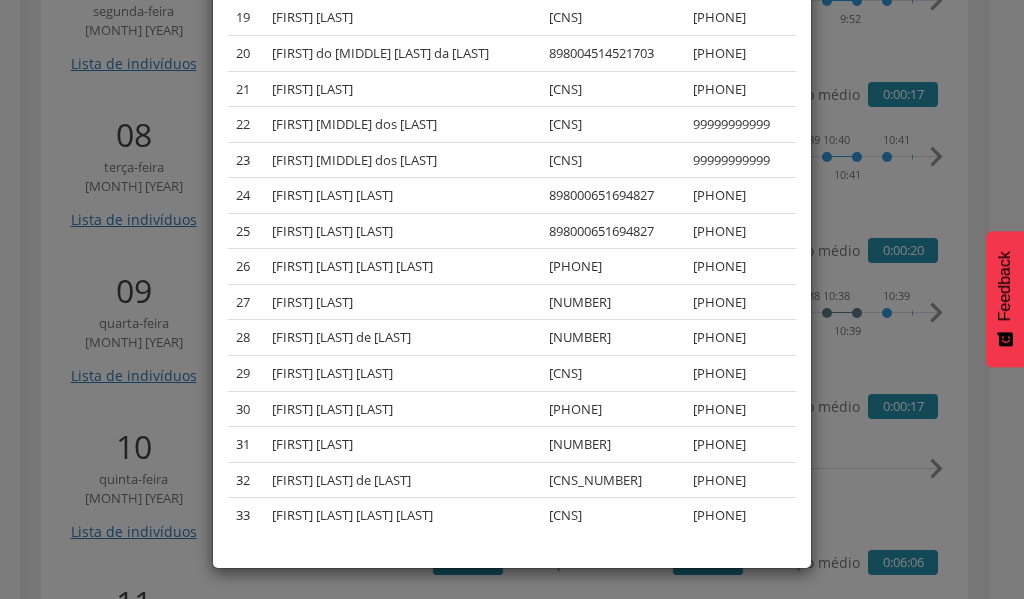 click on "[FIRST] [LAST] [LAST] [PHONE] [FIRST] [LAST] [LAST] [PHONE] [FIRST] [LAST] [LAST] [PHONE] [FIRST] [LAST] [LAST] [PHONE] [FIRST] [LAST] [LAST] [PHONE] [FIRST] [LAST] [LAST] [PHONE] [FIRST] [LAST] [LAST] [PHONE] [FIRST] [LAST] [LAST] [PHONE] [FIRST] [LAST] [LAST] [PHONE] [FIRST] [LAST] [LAST] [PHONE] [FIRST] [LAST] [LAST] [PHONE] [FIRST] [LAST] [LAST] [PHONE] [FIRST] [LAST] [LAST] [PHONE]" at bounding box center (512, 299) 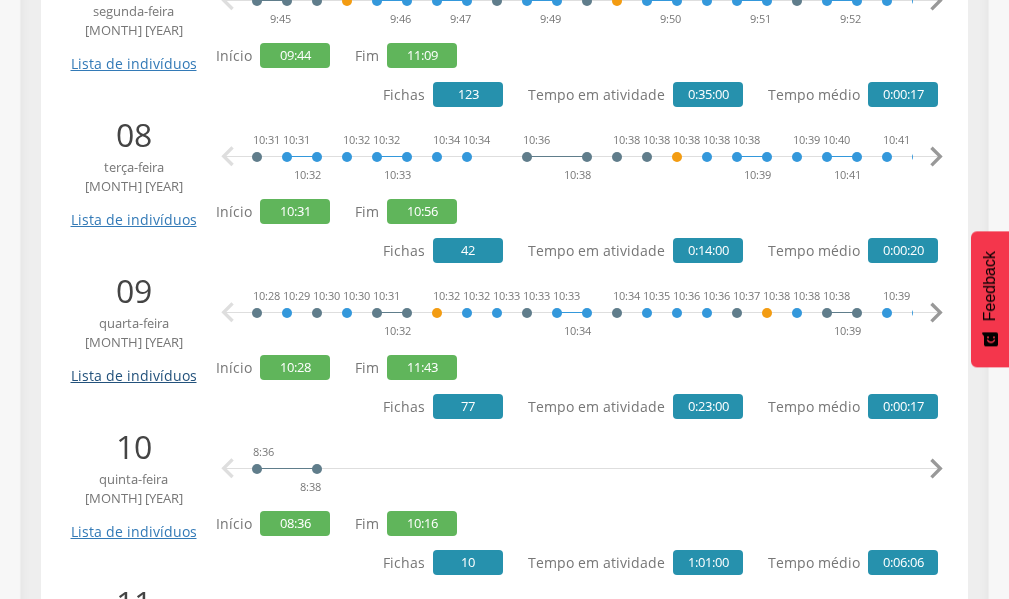 click on "Lista de indivíduos" at bounding box center (133, 368) 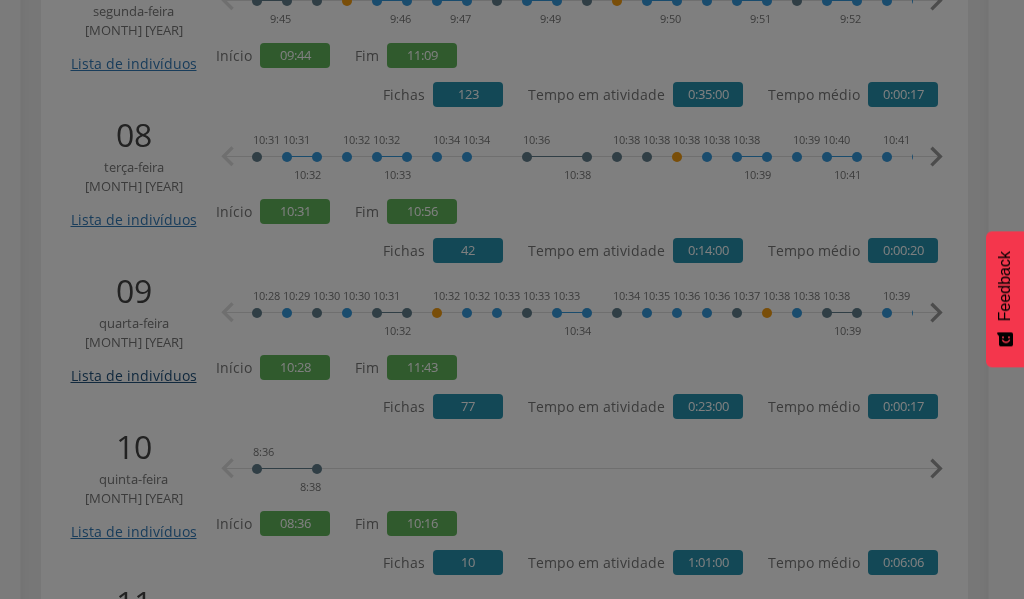 scroll, scrollTop: 0, scrollLeft: 0, axis: both 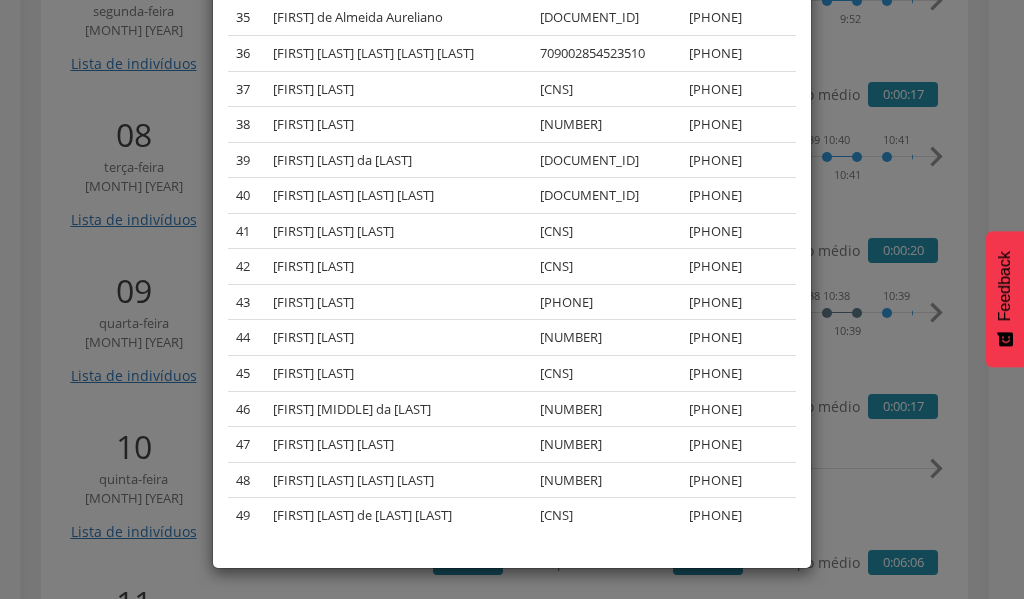 click on "×
Lista de indivíduos
Lista dos indivíduos cadastrados, visitados ou notificados no dia.
#
Nome
CNS
Telefone
1 [FIRST] [LAST] [LAST] [LAST] [CNS] [PHONE] 2 [FIRST] [LAST] [LAST] [LAST] [CNS] [PHONE] 3 [FIRST] [LAST] [LAST] [LAST] [CNS] [PHONE] 4 [FIRST] [LAST] [LAST] [LAST] [CNS] [PHONE] 5 [FIRST] [LAST] [LAST] [LAST] [CNS] [PHONE] 6 [FIRST] [LAST] [LAST] [LAST] [CNS] [PHONE] 7 [FIRST] [LAST] [LAST] [LAST] [CNS] [PHONE] 8 [FIRST] [LAST] [LAST] [LAST] [CNS] [PHONE] 9 [FIRST] [LAST] [LAST] [LAST] [CNS] [PHONE] 10 [FIRST] [LAST] [LAST] [LAST] [CNS] [PHONE] 11 [FIRST] [LAST] [LAST] [LAST] [CNS] [PHONE] 12 [FIRST] [LAST] [LAST] [LAST] [CNS] [PHONE] 13 [FIRST] [LAST] [LAST] [CNS]" at bounding box center [512, 299] 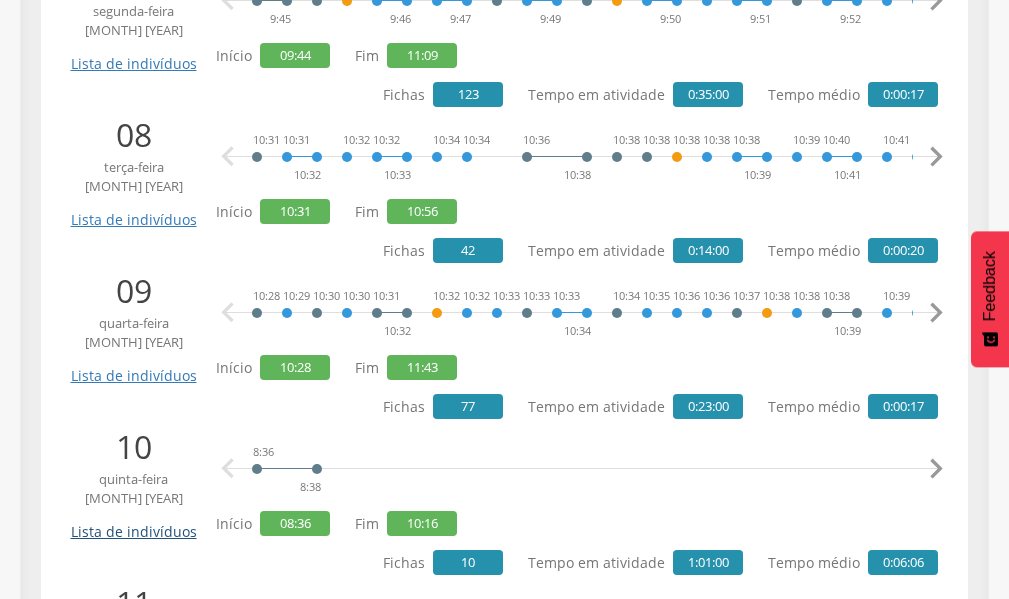click on "Lista de indivíduos" at bounding box center [133, 524] 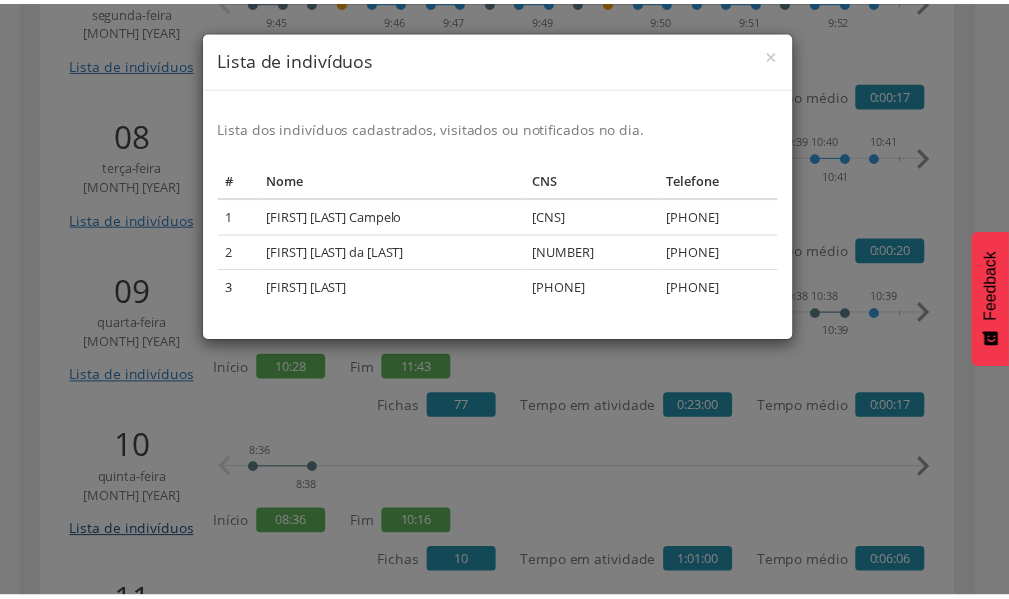 scroll, scrollTop: 0, scrollLeft: 0, axis: both 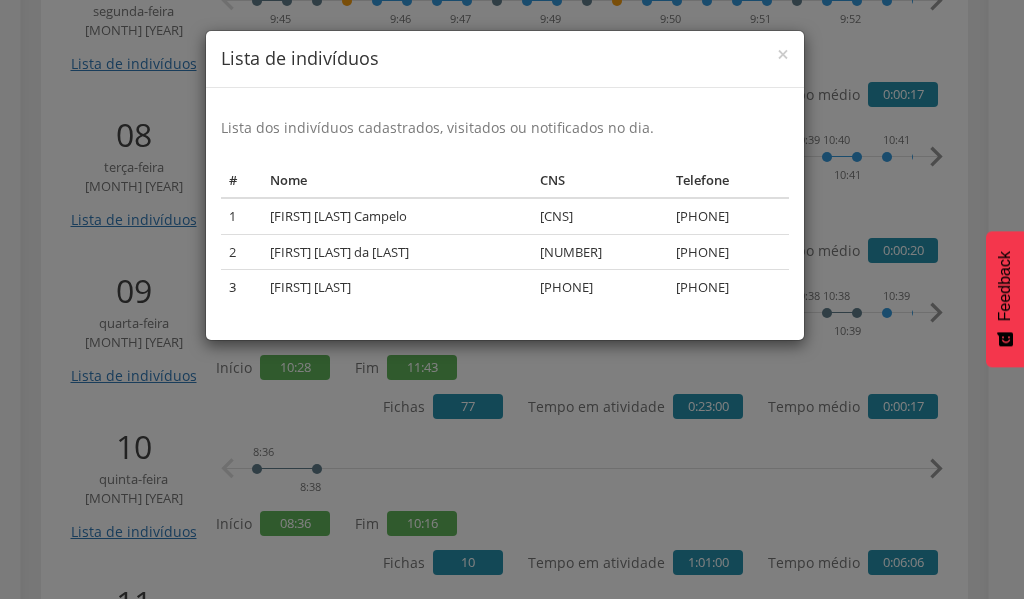 click on "×
Lista de indivíduos
Lista dos indivíduos cadastrados, visitados ou notificados no dia.
#
Nome
CNS
Telefone
1 [FIRST] [LAST] [LAST] [PHONE] 2 [FIRST] [LAST] [LAST] [PHONE] 3 [FIRST] [LAST] [LAST] [LAST] [LAST] [PHONE] 4 [FIRST] [LAST] [LAST] [LAST] [LAST] [PHONE] 5 [FIRST] [LAST] [LAST] [LAST] [PHONE] 6 [FIRST] [LAST] [LAST] [LAST] [LAST] [PHONE] 7 [FIRST] [LAST] [LAST] [LAST] [LAST] [PHONE] 8 [FIRST] [LAST] [LAST] [LAST] [LAST] [PHONE] 9 [FIRST] [LAST] [LAST] [LAST] [LAST] [PHONE] 10 [FIRST] [LAST] [LAST] [PHONE] 11 [FIRST] [LAST] [LAST] [LAST] [PHONE] 12 [FIRST] [LAST] [LAST] [LAST] [PHONE] 13 [FIRST] [LAST] [LAST] [LAST] [LAST] [PHONE] 14 [PHONE]" at bounding box center (512, 299) 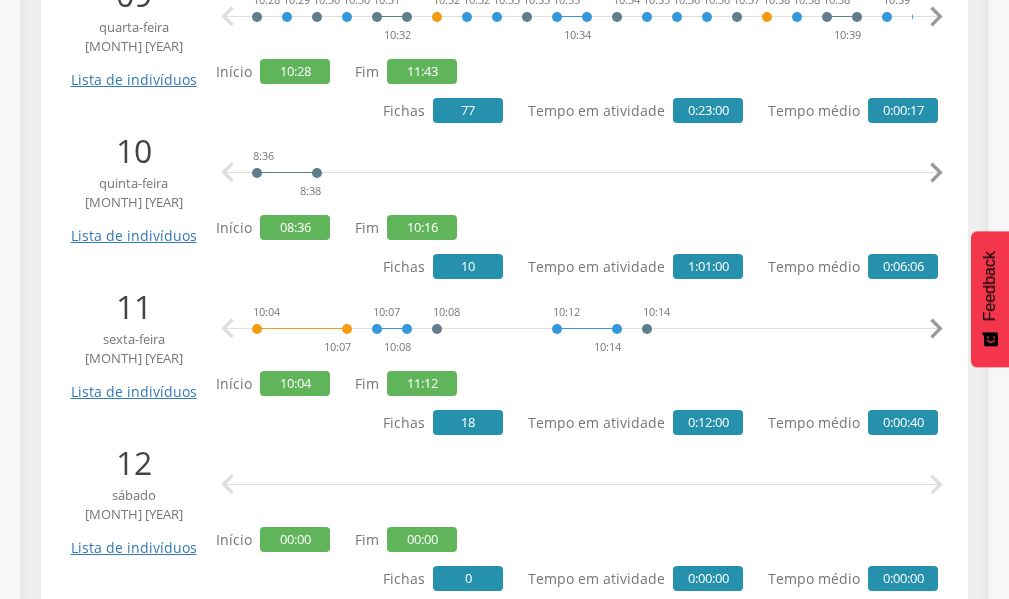 scroll, scrollTop: 1788, scrollLeft: 0, axis: vertical 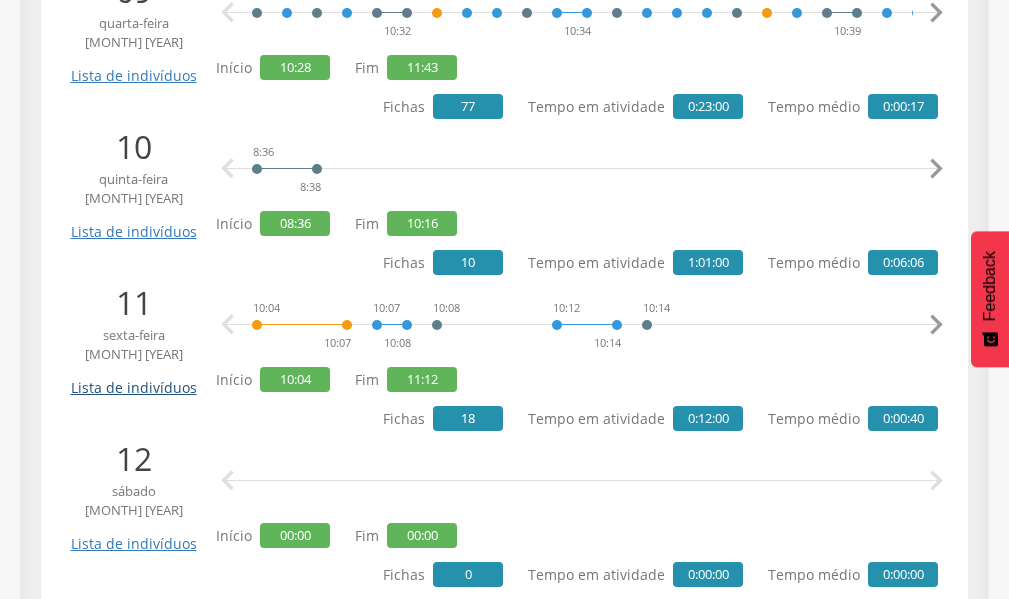 click on "Lista de indivíduos" at bounding box center (133, 380) 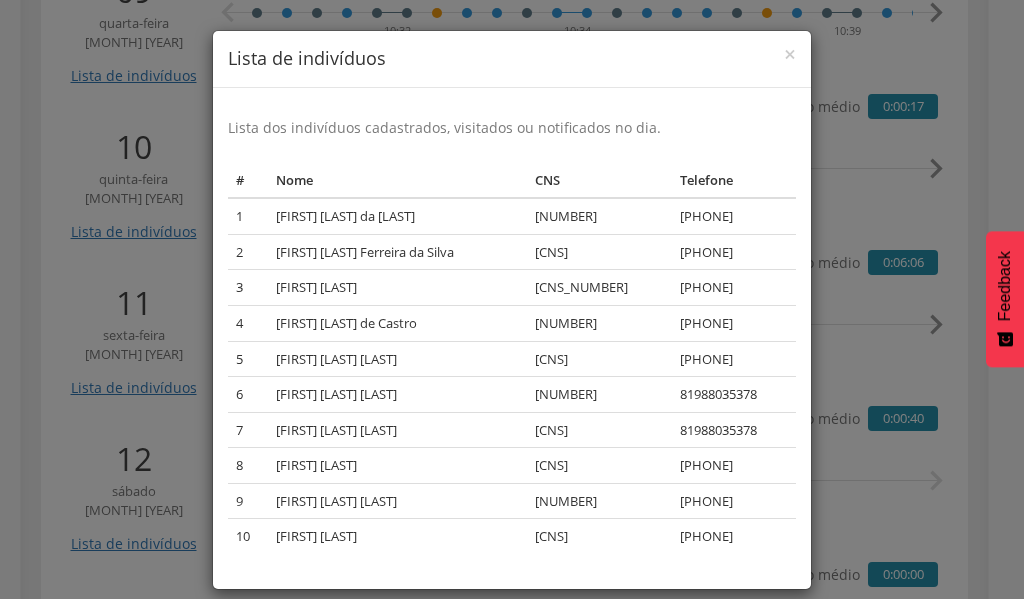 click on "×
Lista de indivíduos
Lista dos indivíduos cadastrados, visitados ou notificados no dia.
#
Nome
CNS
Telefone
1 [FIRST] [LAST] [LAST] [CNS] [PHONE] 2 [FIRST] [LAST] [LAST] [LAST] [CNS] [PHONE] 3 [FIRST] [LAST] [LAST] [CNS] [PHONE] 4 [FIRST] [LAST] [LAST] [CNS] [PHONE] 5 [FIRST] [LAST] [LAST] [LAST] [CNS] [PHONE] 6 [FIRST] [LAST] [LAST] [LAST] [CNS] [PHONE] 7 [FIRST] [LAST] [LAST] [LAST] [CNS] [PHONE] 8 [FIRST] [LAST] [LAST] [LAST] [CNS] [PHONE] 9 [FIRST] [LAST] [LAST] [LAST] [CNS] [PHONE] 10 [FIRST] [LAST] [LAST] [LAST] [CNS] [PHONE]" at bounding box center [512, 299] 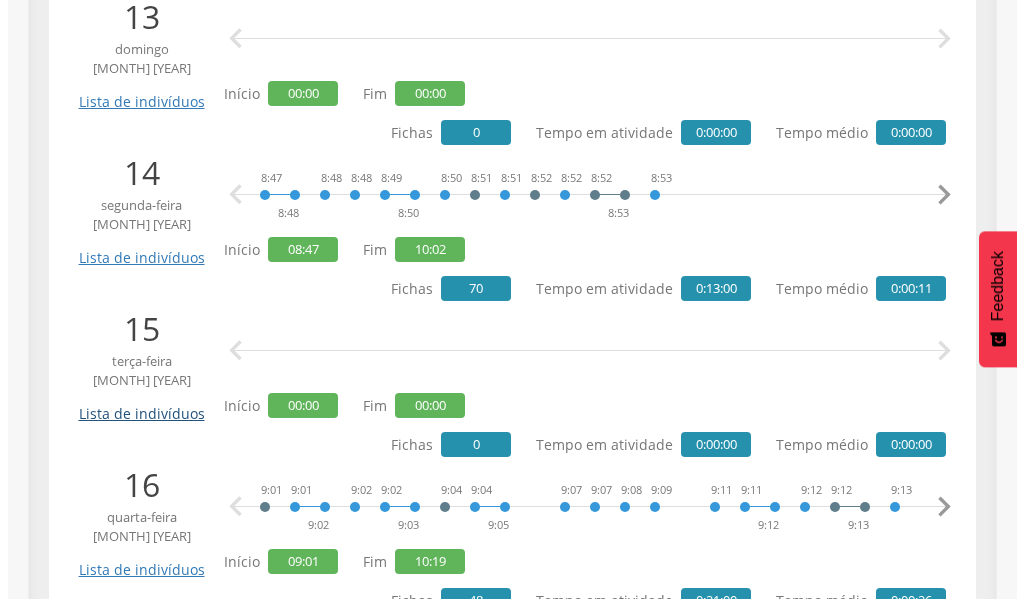 scroll, scrollTop: 2388, scrollLeft: 0, axis: vertical 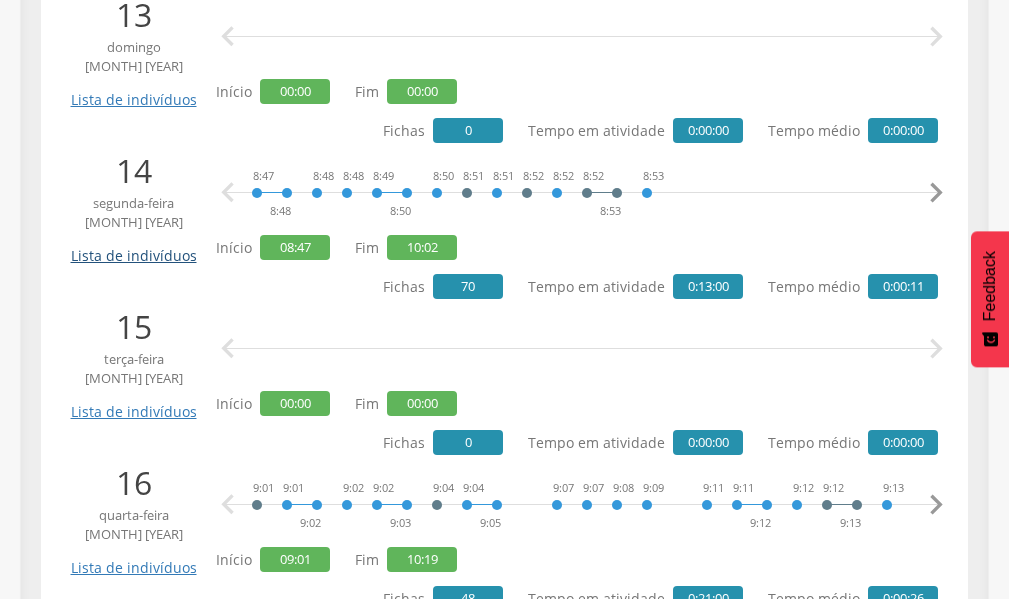 click on "Lista de indivíduos" at bounding box center (133, 248) 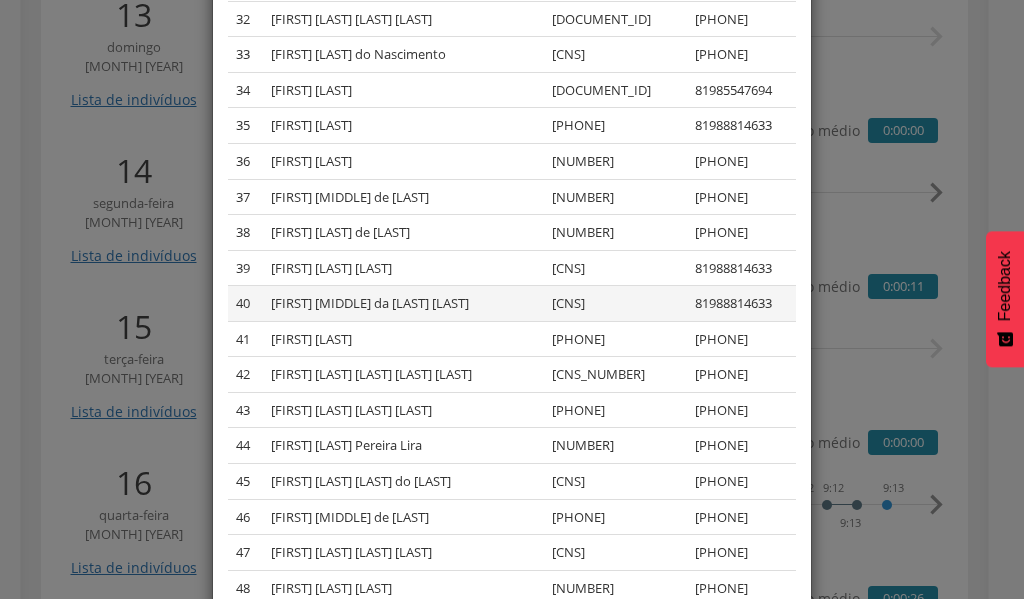 scroll, scrollTop: 1728, scrollLeft: 0, axis: vertical 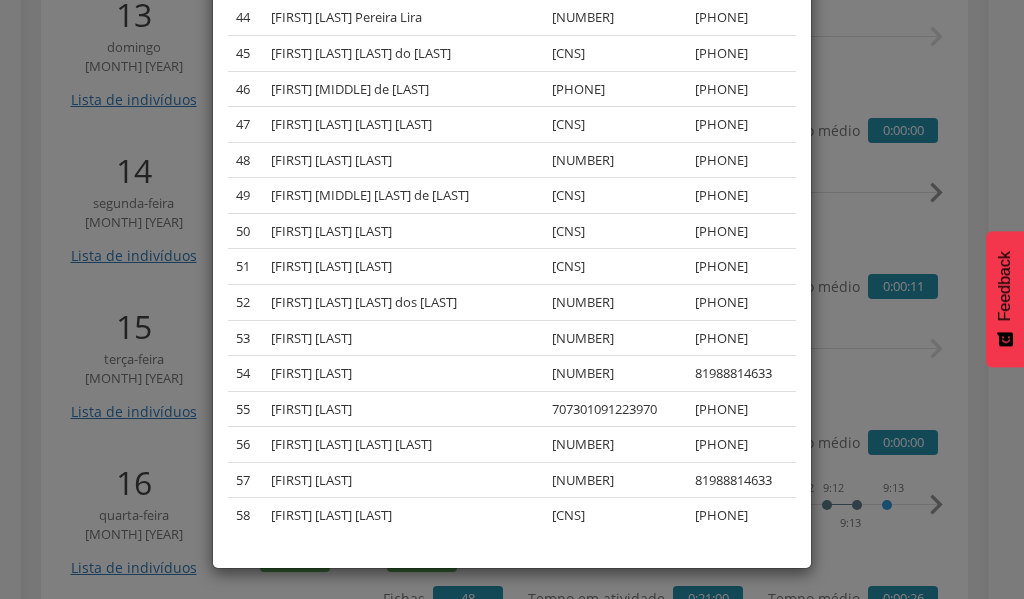 click on "×
Lista de indivíduos
Lista dos indivíduos cadastrados, visitados ou notificados no dia.
#
Nome
CNS
Telefone
1 [FIRST] [LAST] [PHONE] 2 [FIRST] [LAST] [LAST] [PHONE] 3 [FIRST] [LAST] [LAST] [LAST] [PHONE] 4 [FIRST] [LAST] [LAST] [LAST] [LAST] [PHONE] 5 [FIRST] [LAST] [LAST] [LAST] [PHONE] 6 [FIRST] [LAST] [LAST] [LAST] [LAST] [PHONE] 7 [FIRST] [LAST] [LAST] [LAST] [LAST] [PHONE] 8 [FIRST] [LAST] [LAST] [LAST] [LAST] [PHONE] 9 [FIRST] [LAST] [LAST] [LAST] [LAST] [PHONE] 10 [FIRST] [LAST] [LAST] [PHONE] 11 [FIRST] [LAST] [LAST] [LAST] [LAST] [PHONE] 12 [FIRST] [LAST] [LAST] [LAST] [LAST] [PHONE] 13 [FIRST] [LAST] [LAST] [LAST] [LAST] [PHONE] 14 [PHONE]" at bounding box center [512, 299] 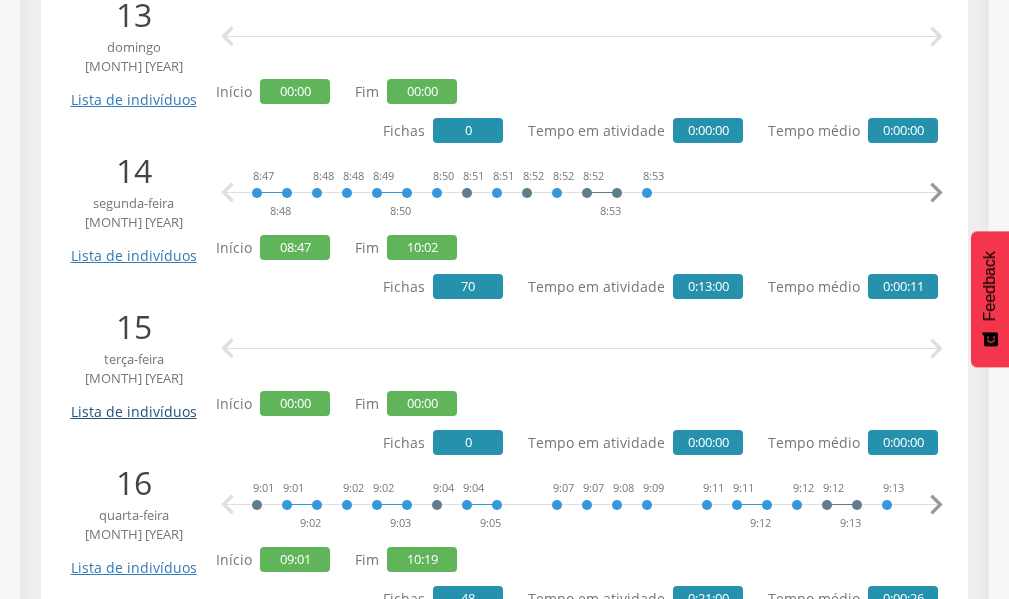 click on "Lista de indivíduos" at bounding box center [133, 404] 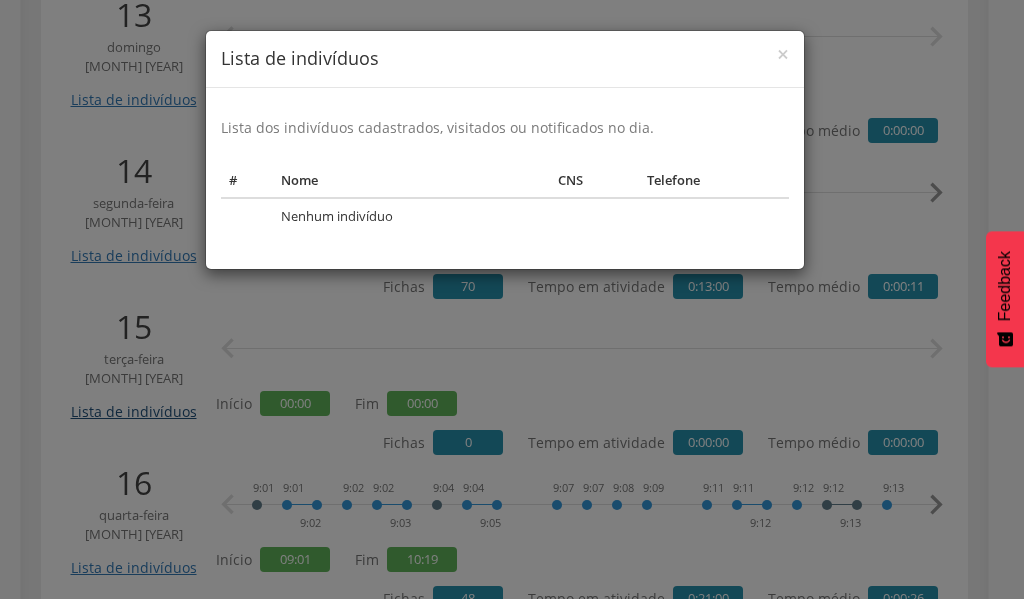 scroll, scrollTop: 0, scrollLeft: 0, axis: both 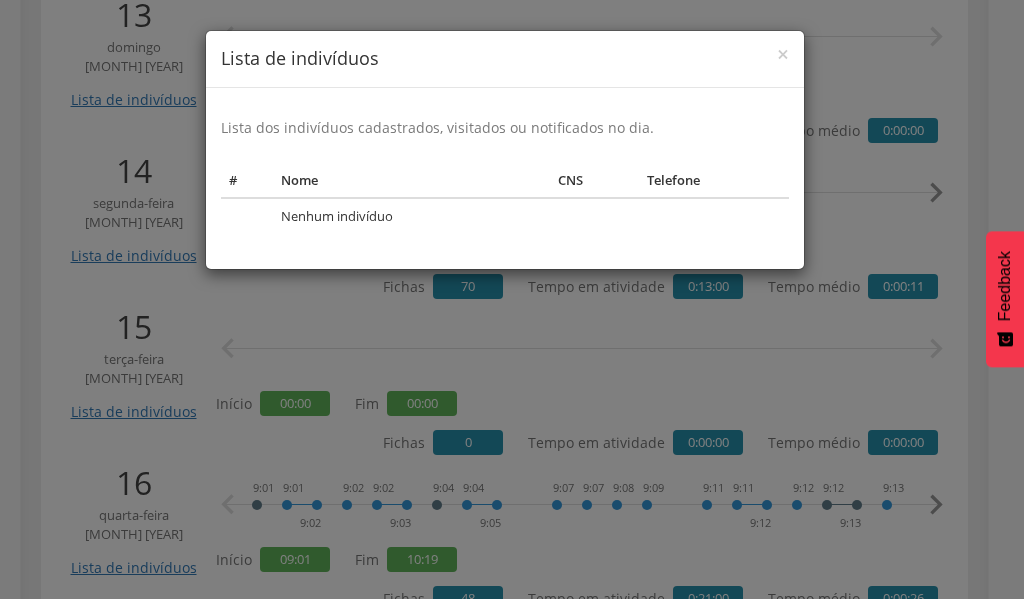 click on "[TEXT]" at bounding box center [512, 299] 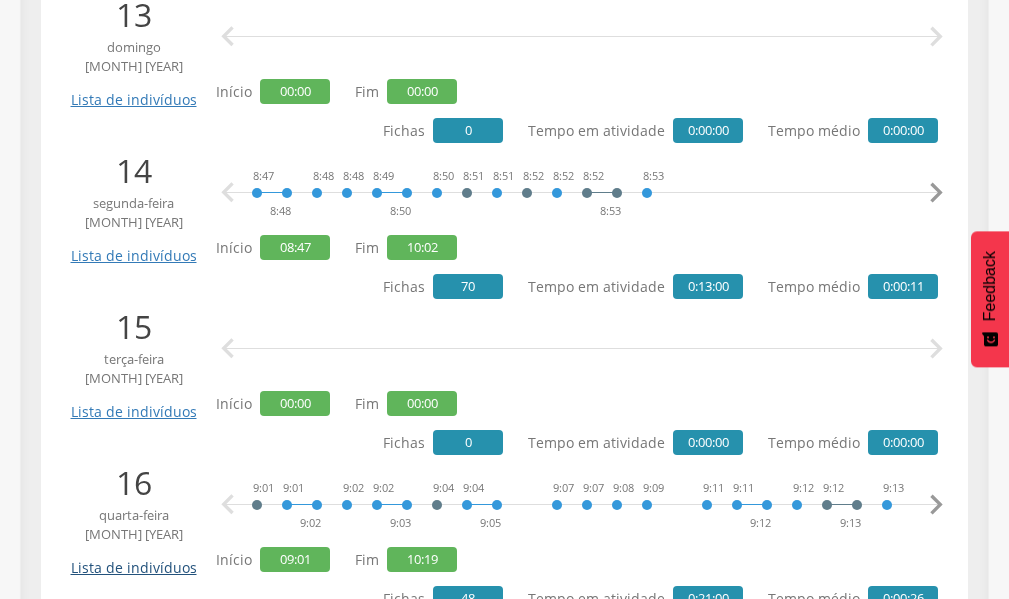 click on "Lista de indivíduos" at bounding box center [133, 560] 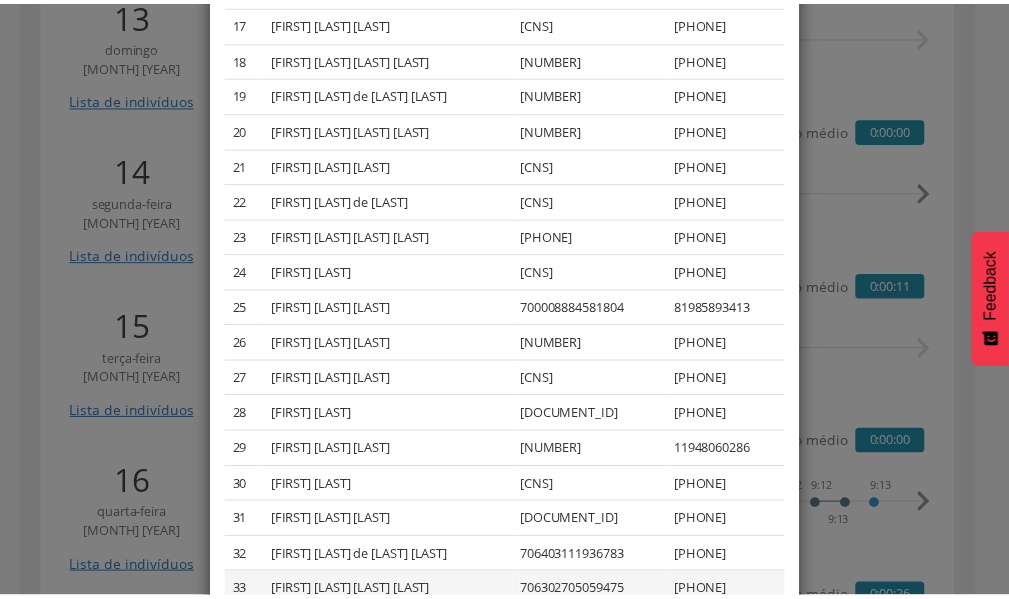 scroll, scrollTop: 981, scrollLeft: 0, axis: vertical 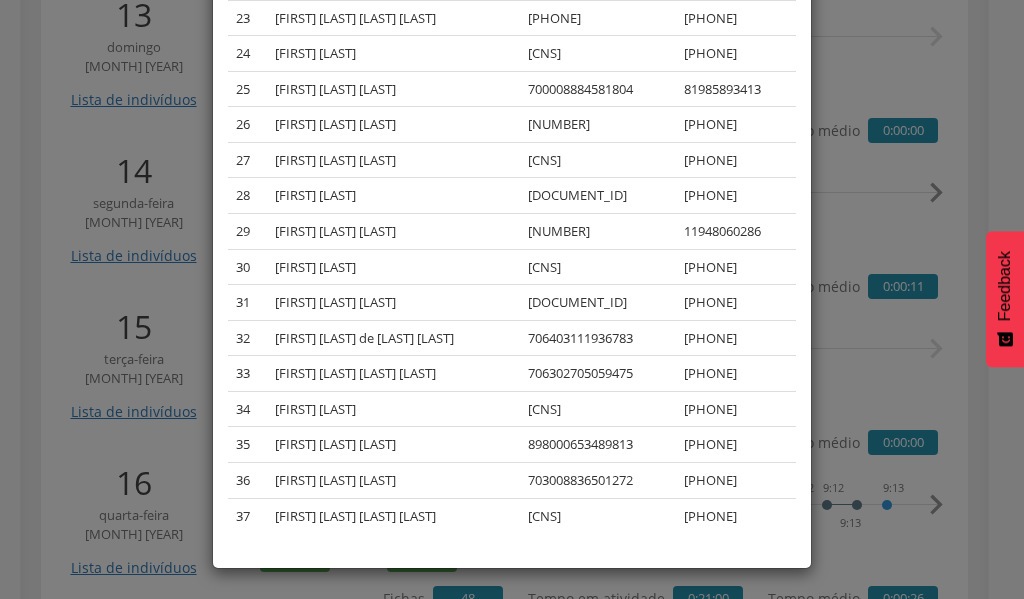 click on "×
Lista de indivíduos
Lista dos indivíduos cadastrados, visitados ou notificados no dia.
#
Nome
CNS
Telefone
1 [FIRST] [LAST] [LAST] [LAST] [PHONE] 2 [FIRST] [LAST] [LAST] [LAST] [PHONE] 3 [FIRST] [LAST] [LAST] [LAST] [LAST] [PHONE] 4 [FIRST] [LAST] [LAST] [LAST] [LAST] [PHONE] 5 [FIRST] [LAST] [LAST] [LAST] [PHONE] 6 [FIRST] [LAST] [LAST] [LAST] [PHONE] 7 [FIRST] [LAST] [LAST] [LAST] [LAST] [PHONE] 8 [FIRST] [LAST] [LAST] [LAST] [LAST] [PHONE] 9 [FIRST] [LAST] [LAST] [LAST] [LAST] [PHONE] 10 [FIRST] [LAST] [LAST] [LAST] [LAST] [PHONE] 11 [FIRST] [LAST] [LAST] [LAST] [LAST] [PHONE] 12 [FIRST] [LAST] [LAST] [LAST] [LAST] [PHONE] 13 [FIRST] [LAST] [LAST] [LAST] [LAST] [PHONE] 14 [PHONE] 15 16" at bounding box center [512, 299] 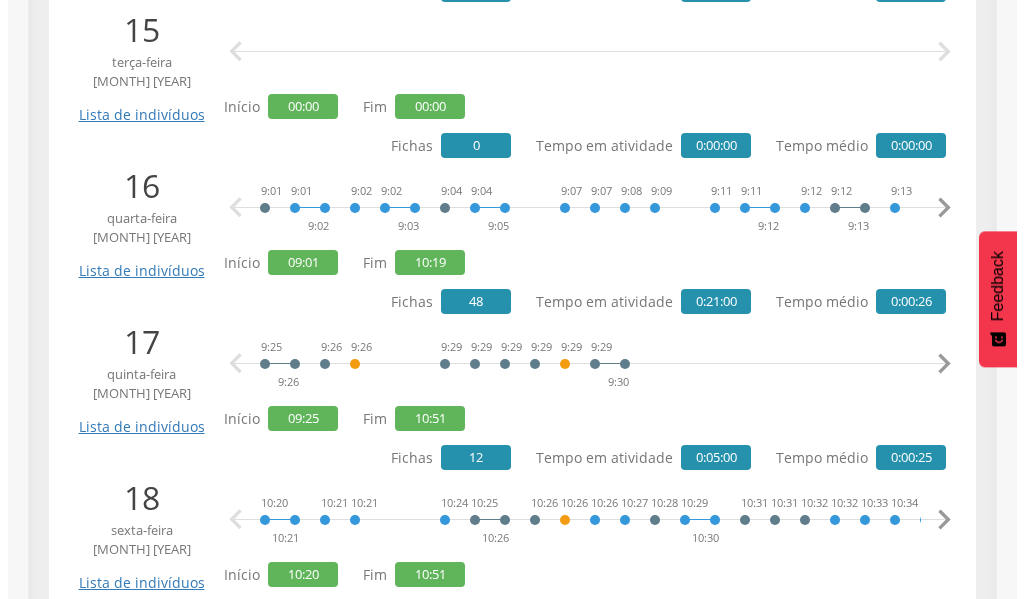 scroll, scrollTop: 2688, scrollLeft: 0, axis: vertical 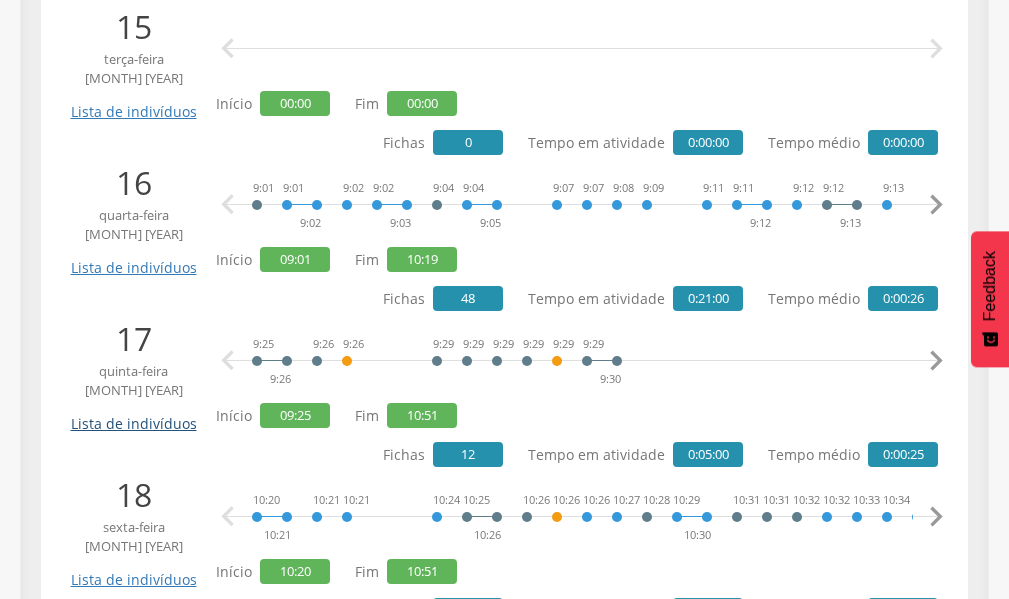 click on "Lista de indivíduos" at bounding box center (133, 416) 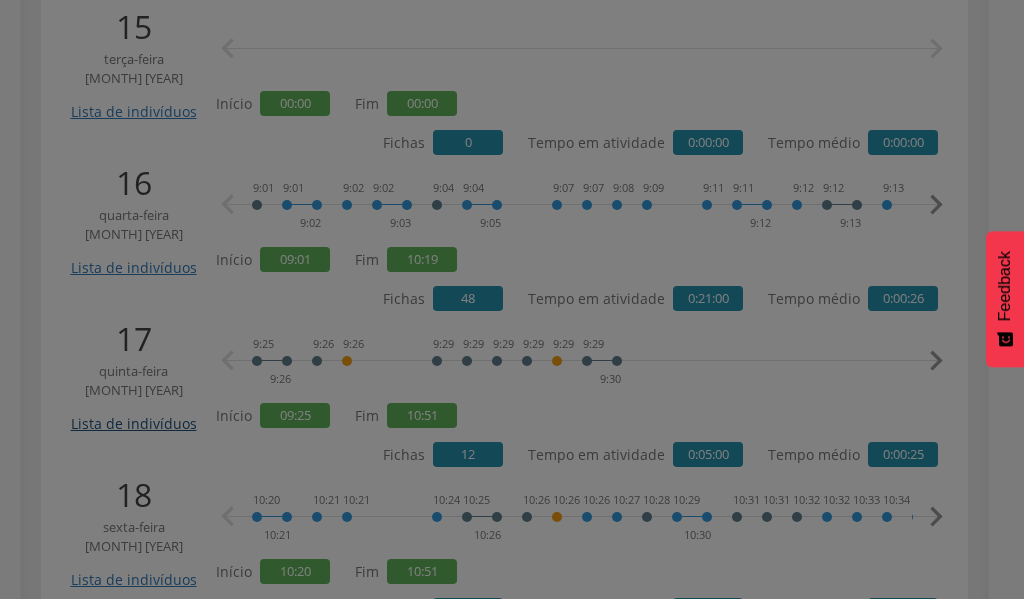 scroll, scrollTop: 0, scrollLeft: 0, axis: both 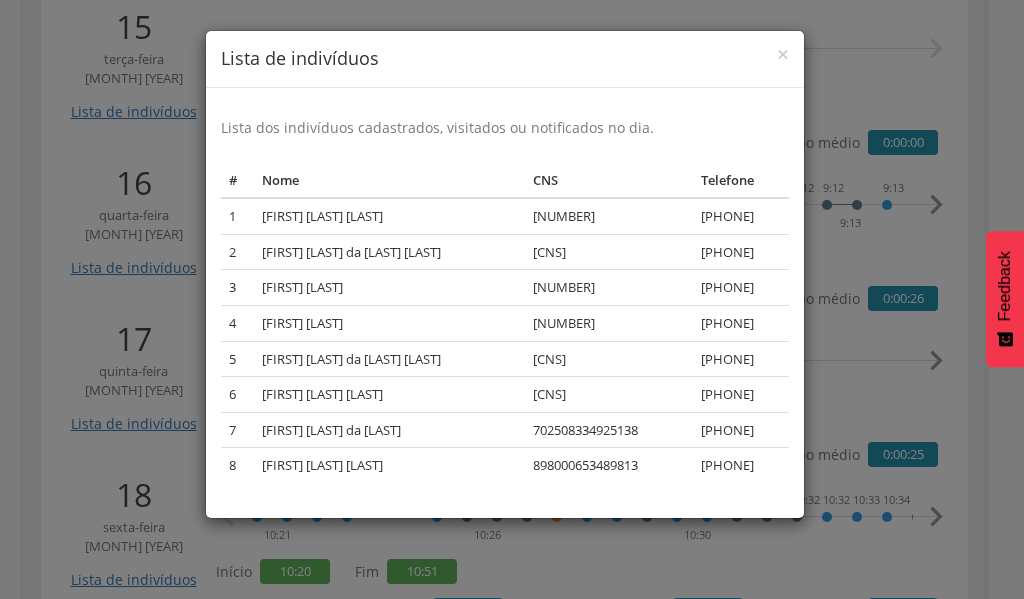 click on "Lista de indivíduos
Lista dos indivíduos cadastrados, visitados ou notificados no dia.
#
Nome
CNS
Telefone
1 [FIRST] [LAST] da [LAST] [LAST] [CNS] [PHONE] 2 [FIRST] [LAST] da [LAST] [LAST] [CNS] [PHONE] 3 [FIRST] [LAST] da [LAST] [CNS] [PHONE] 4 [FIRST] [LAST] [LAST] [LAST] [CNS] [PHONE] 5 [FIRST] [LAST] de [LAST] [LAST] [CNS] [PHONE] 6 [FIRST] [LAST] da [LAST] [LAST] [CNS] [PHONE] 7 [FIRST] [LAST] da [LAST] [CNS] [PHONE] 8 [FIRST] [LAST] da [LAST] [CNS] [PHONE]" at bounding box center [512, 299] 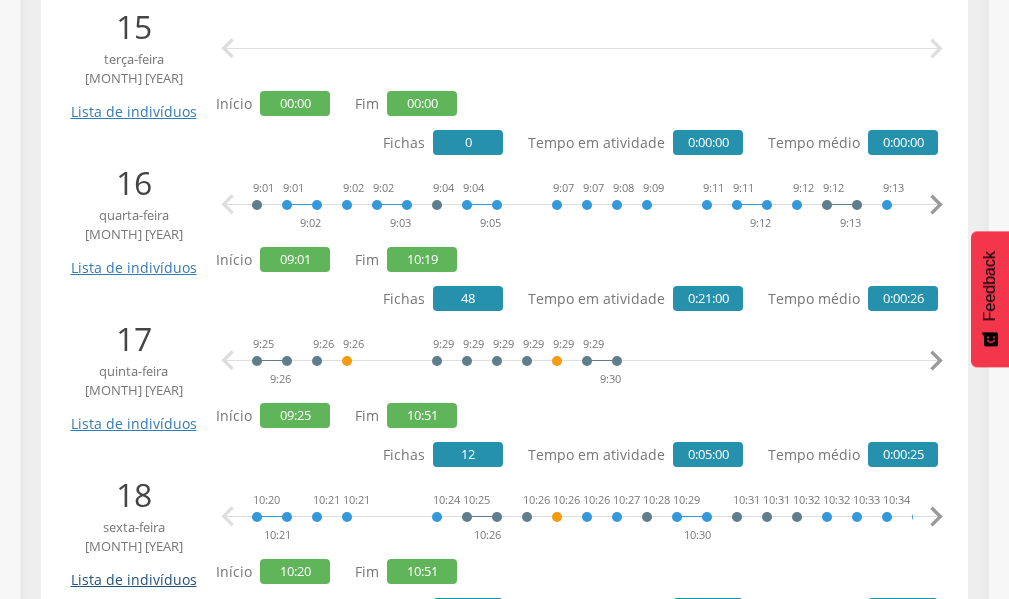 click on "Lista de indivíduos" at bounding box center (133, 572) 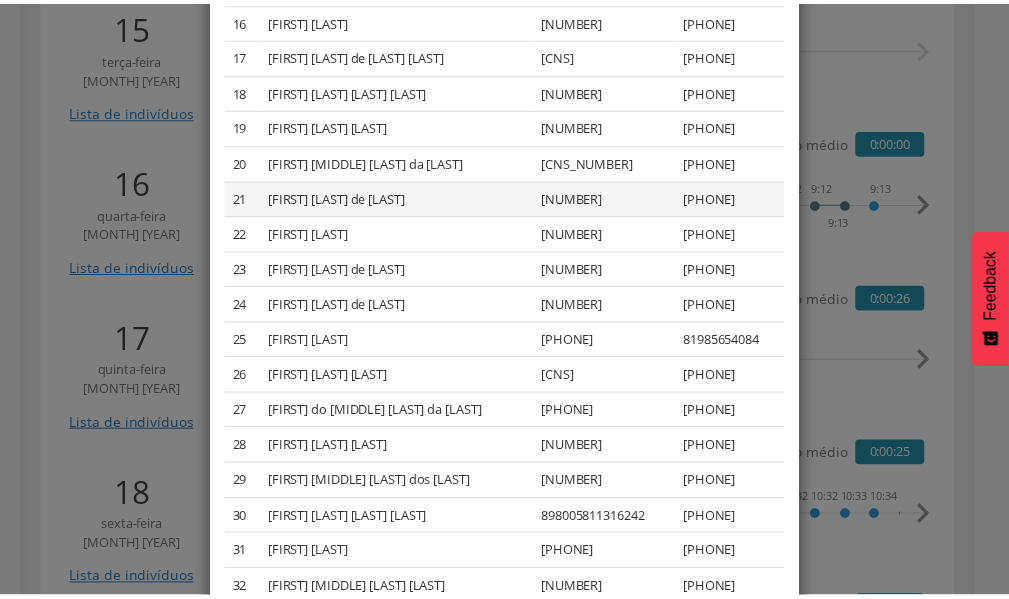 scroll, scrollTop: 910, scrollLeft: 0, axis: vertical 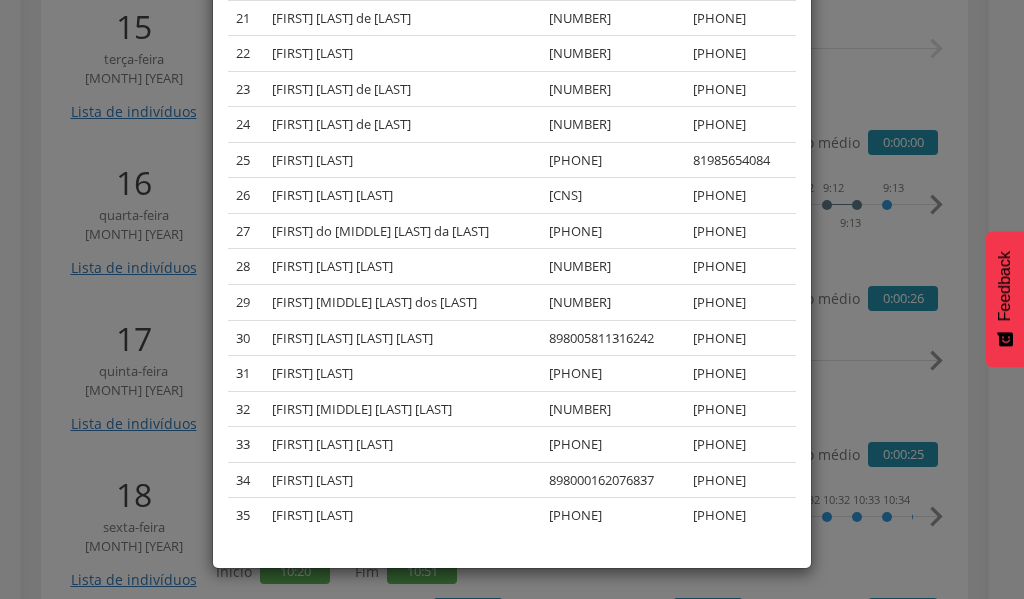 click on "[PHONE]" at bounding box center [512, 299] 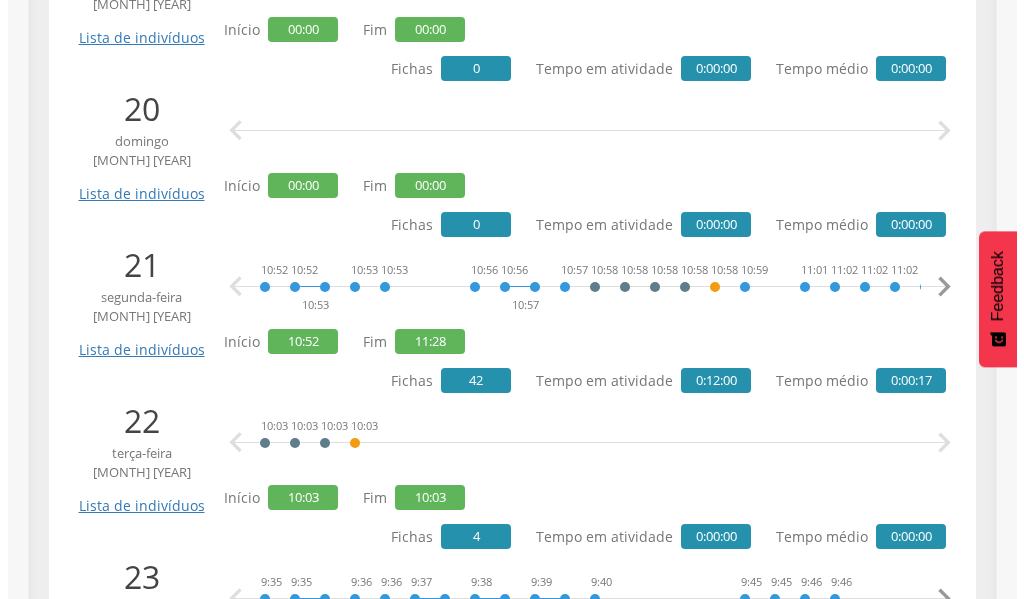 scroll, scrollTop: 3388, scrollLeft: 0, axis: vertical 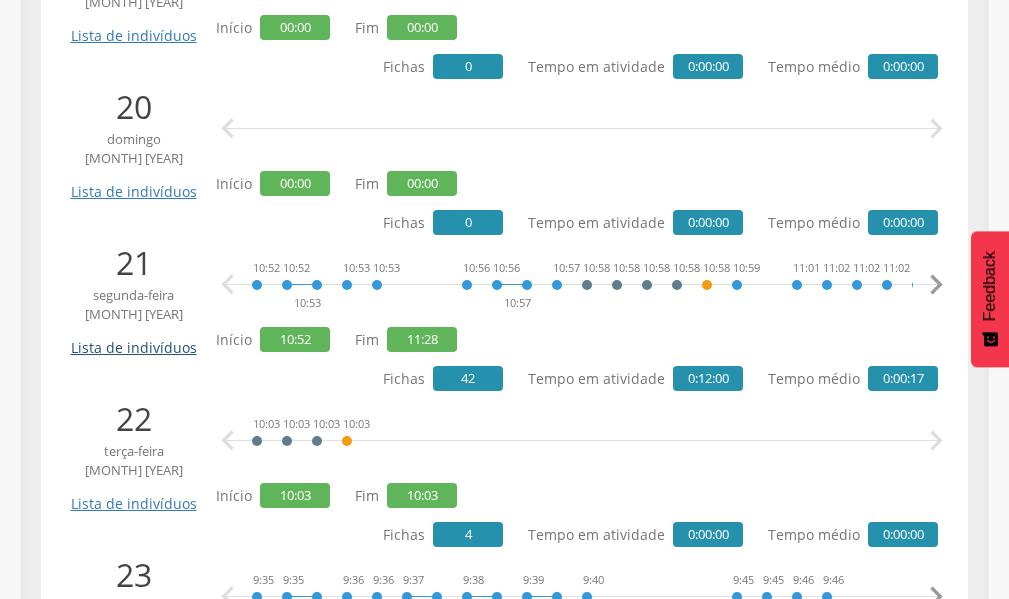 click on "Lista de indivíduos" at bounding box center [133, 340] 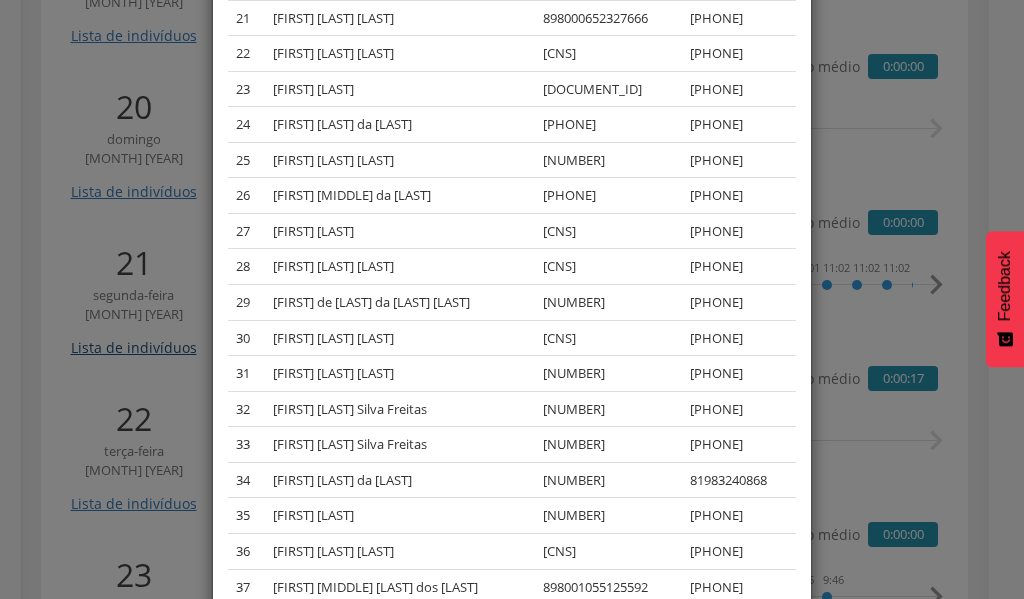 scroll, scrollTop: 0, scrollLeft: 0, axis: both 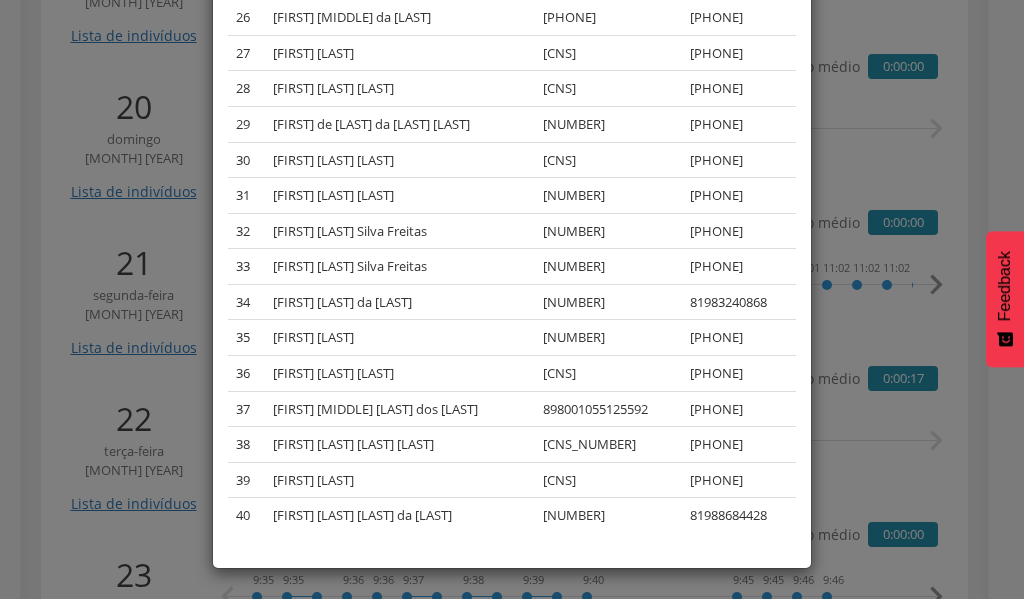 click on "#
Nome
CNS
Telefone
1 [FIRST] [LAST] do [LAST] [LAST] [PHONE] 2 [FIRST] [LAST] do [LAST] [PHONE] 3 [FIRST] [LAST] de [LAST] [PHONE] 4 [FIRST] [LAST] de [LAST] [PHONE] 5 [FIRST] [LAST] da [LAST] [PHONE] 6 [FIRST] [LAST] de [LAST] [PHONE] 7 [FIRST] [LAST] da [LAST] [PHONE] 8 [FIRST] [LAST] da [LAST] [PHONE] 9 [FIRST] da [LAST] [PHONE] 10 [FIRST] [LAST] da [LAST] [PHONE] 11 [FIRST] [LAST] [LAST] [PHONE] 12 [FIRST] [LAST] de [LAST] [PHONE] 13 [FIRST] [LAST] [LAST] [LAST] [LAST] 14" at bounding box center (512, 299) 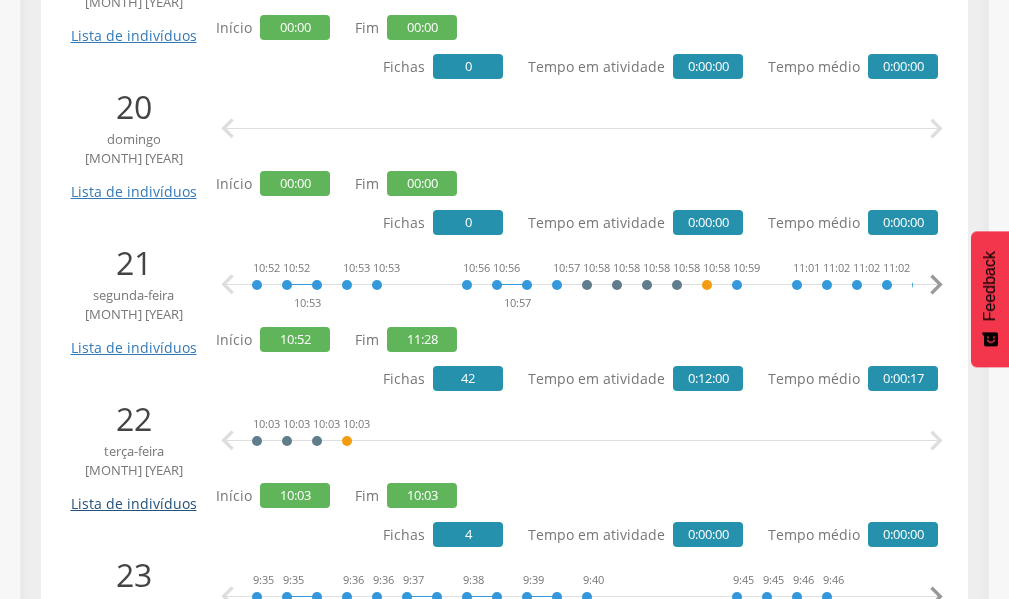click on "Lista de indivíduos" at bounding box center (133, 496) 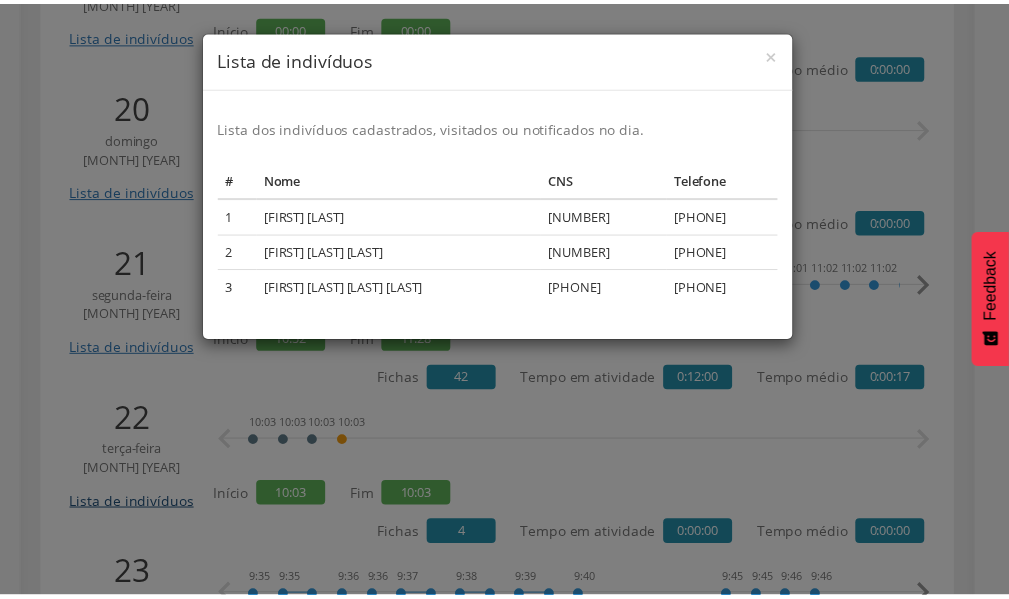 scroll, scrollTop: 0, scrollLeft: 0, axis: both 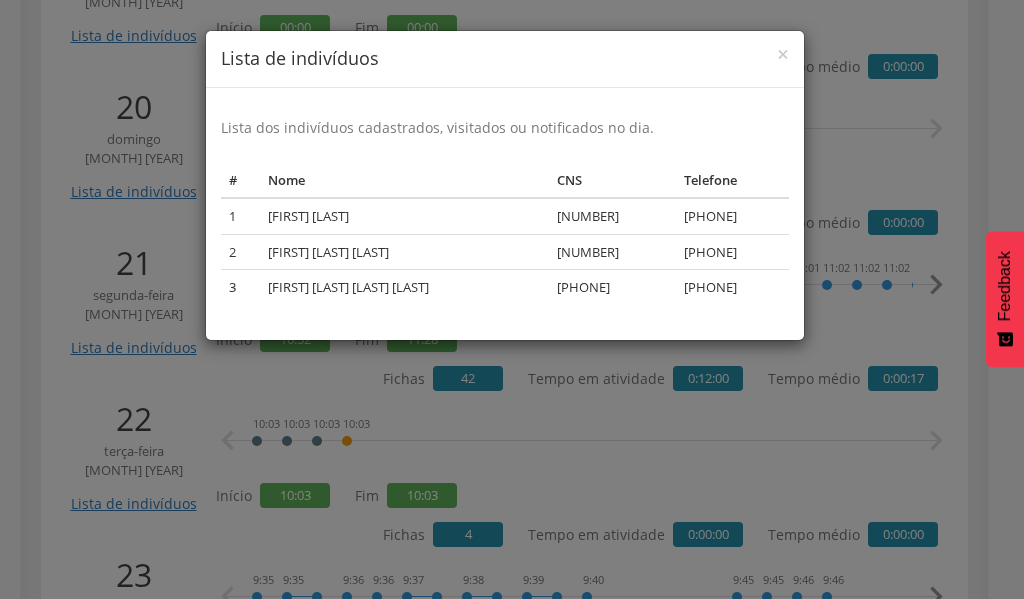 click on "×
Lista de indivíduos
Lista dos indivíduos cadastrados, visitados ou notificados no dia.
#
Nome
CNS
Telefone
1 [FIRST] [LAST] [LAST] [LAST] [NUMBER] [PHONE] 2 [FIRST] [LAST] de [LAST] [NUMBER] [PHONE] 3 [FIRST] [LAST] de [LAST] [NUMBER] [PHONE]" at bounding box center [512, 299] 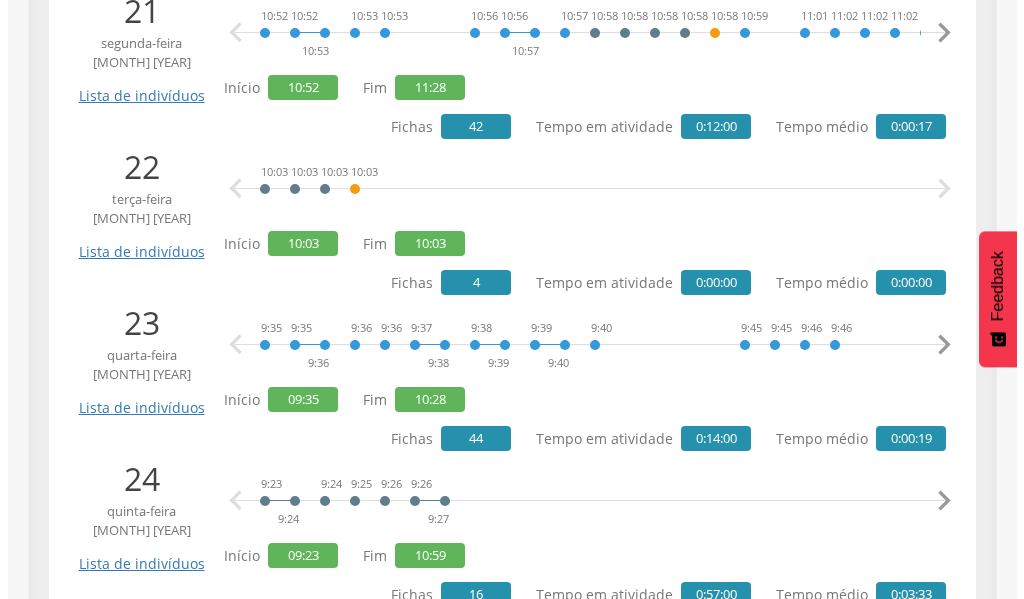 scroll, scrollTop: 3688, scrollLeft: 0, axis: vertical 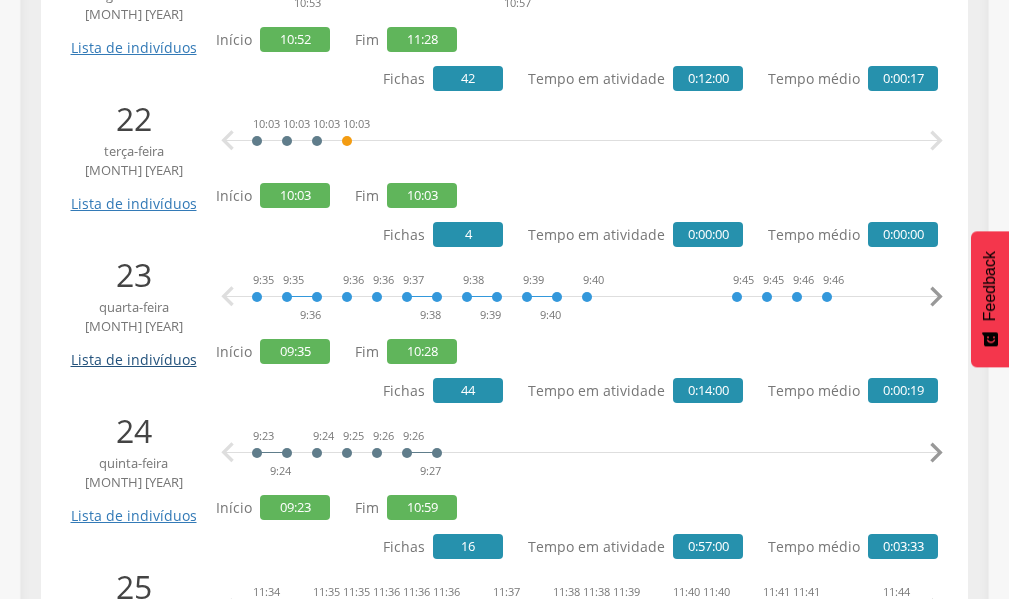 click on "Lista de indivíduos" at bounding box center (133, 352) 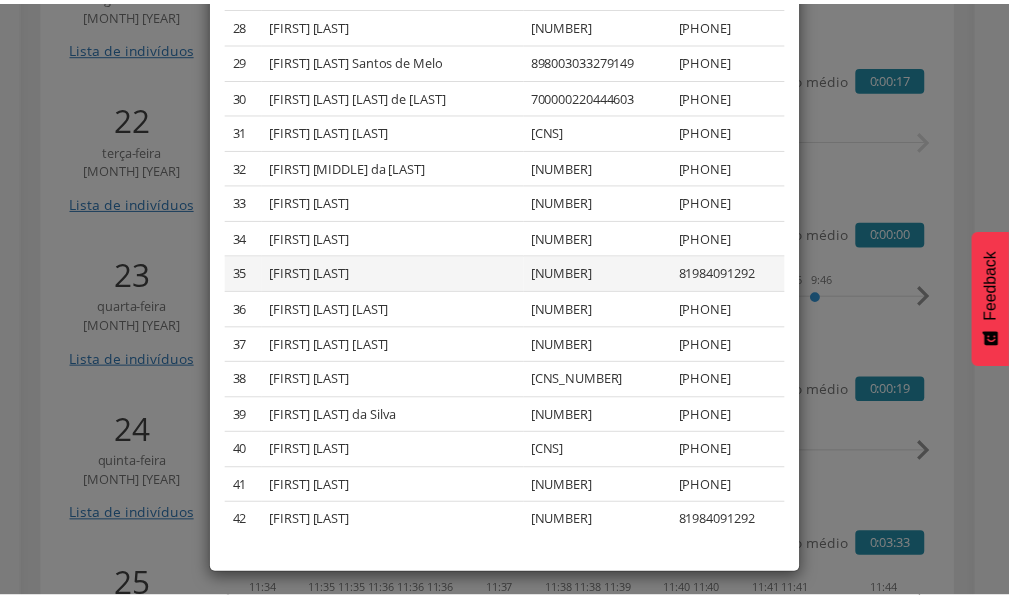 scroll, scrollTop: 1159, scrollLeft: 0, axis: vertical 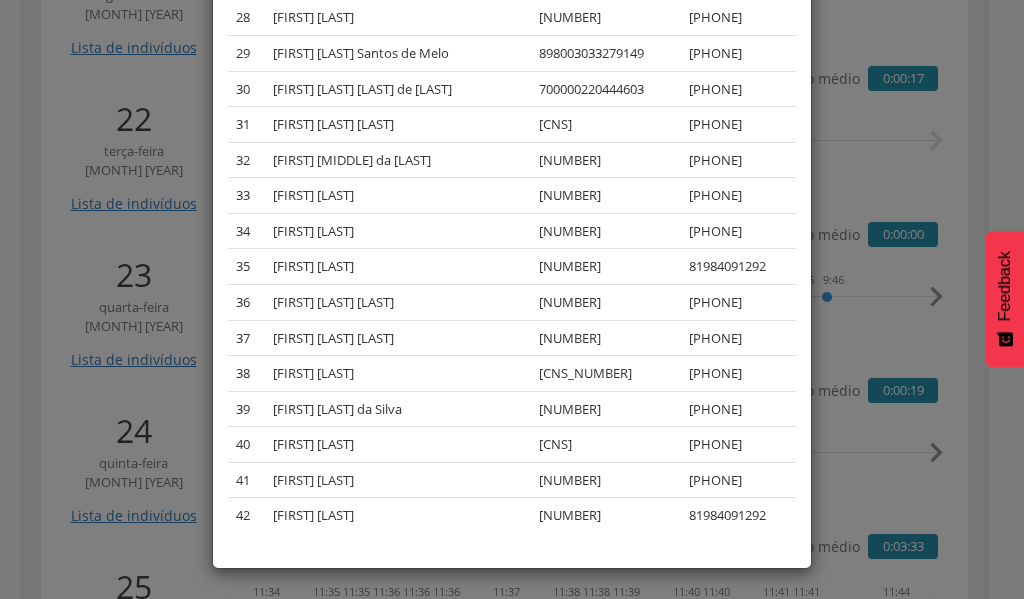 click on "Lista de indivíduos
Lista dos indivíduos cadastrados, visitados ou notificados no dia.
#
Nome
CNS
Telefone
1 [FIRST] [LAST] da [LAST] [LAST] [CNS] [PHONE] 2 [FIRST] [LAST] de [LAST] [LAST] [CNS] [PHONE] 3 [FIRST] [LAST] da [LAST] [CNS] [PHONE] 4 [FIRST] [LAST] [LAST] [LAST] [CNS] [PHONE] 5 [FIRST] [LAST] de [LAST] [LAST] [CNS] [PHONE] 6 [FIRST] [LAST] da [LAST] [LAST] [CNS] [PHONE] 7 [FIRST] [LAST] da [LAST] [CNS] [PHONE] 8 [FIRST] [LAST] da [LAST] [CNS] [PHONE] 9 [FIRST] [LAST] [LAST] [LAST] [CNS] [PHONE] 10 [FIRST] [LAST] de [LAST] [LAST] [CNS] [PHONE] 11 [FIRST] [LAST] [LAST] [LAST] [CNS] [PHONE] 12 [FIRST] [LAST] [LAST] [LAST] [CNS] [PHONE]" at bounding box center [512, 299] 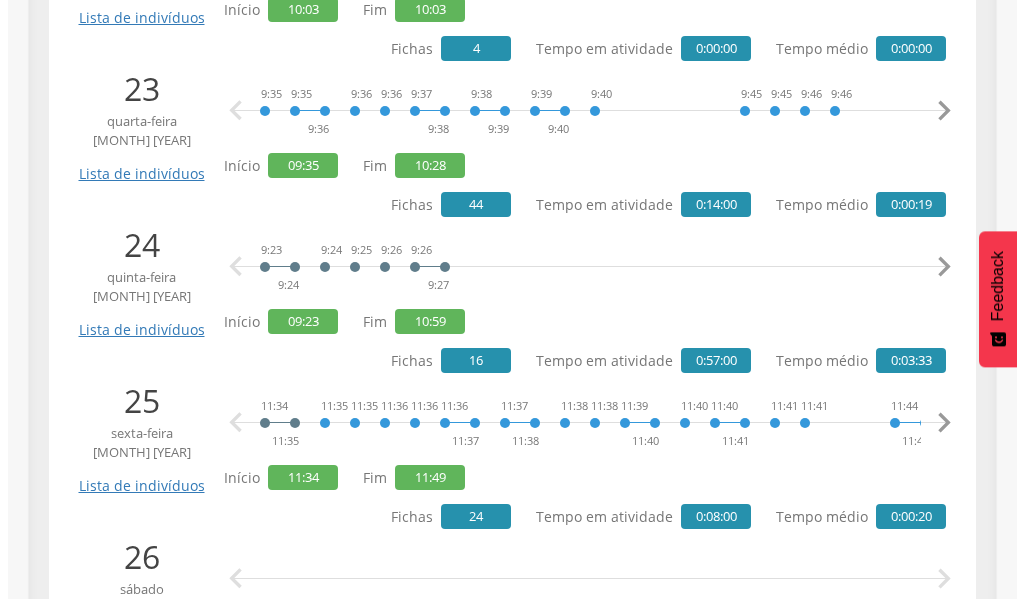 scroll, scrollTop: 3888, scrollLeft: 0, axis: vertical 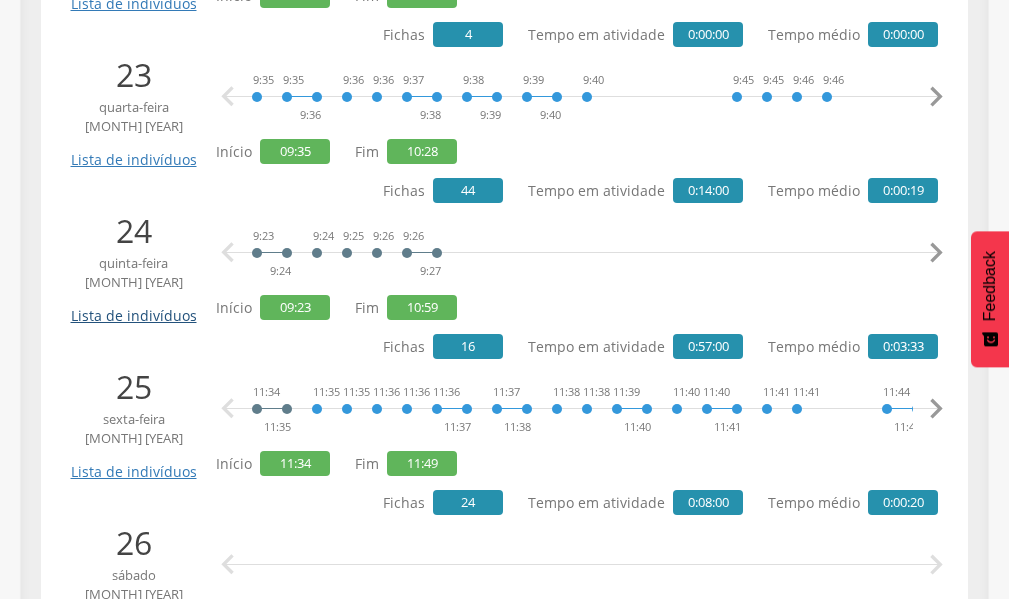 click on "Lista de indivíduos" at bounding box center (133, 308) 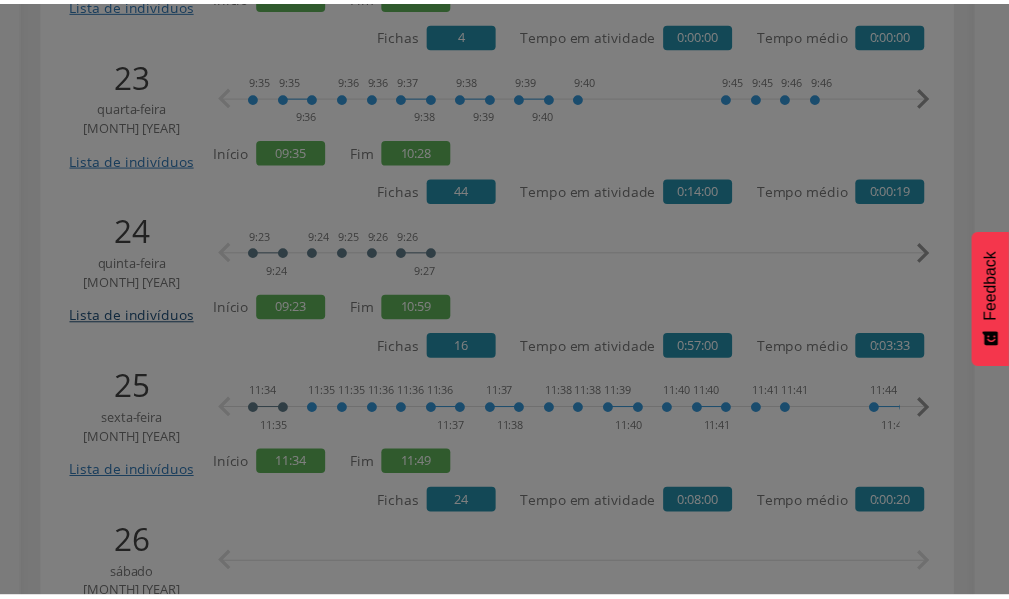 scroll, scrollTop: 0, scrollLeft: 0, axis: both 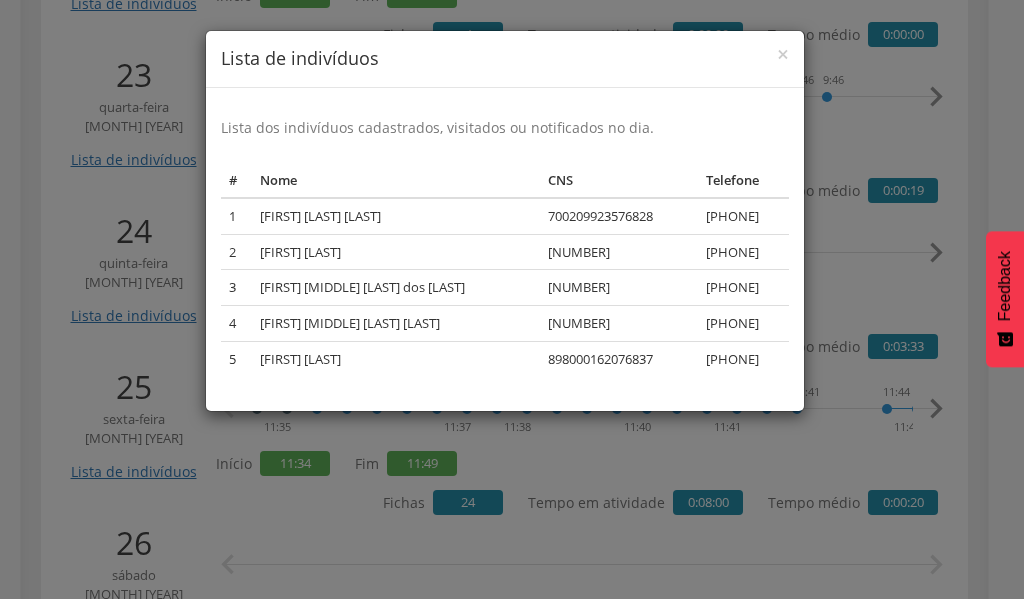 click on "×
Lista de indivíduos
Lista dos indivíduos cadastrados, visitados ou notificados no dia.
#
Nome
CNS
Telefone
1 [FIRST] [LAST] [DOCUMENT_ID] [PHONE] 2 [FIRST] [LAST] [LAST] [DOCUMENT_ID] [PHONE] 3 [FIRST] [LAST] [LAST] [LAST] [DOCUMENT_ID] [PHONE] 4 [FIRST] [LAST] [LAST] [LAST] [DOCUMENT_ID] [PHONE] 5 [FIRST] [LAST] [LAST] [DOCUMENT_ID] [PHONE]" at bounding box center [512, 299] 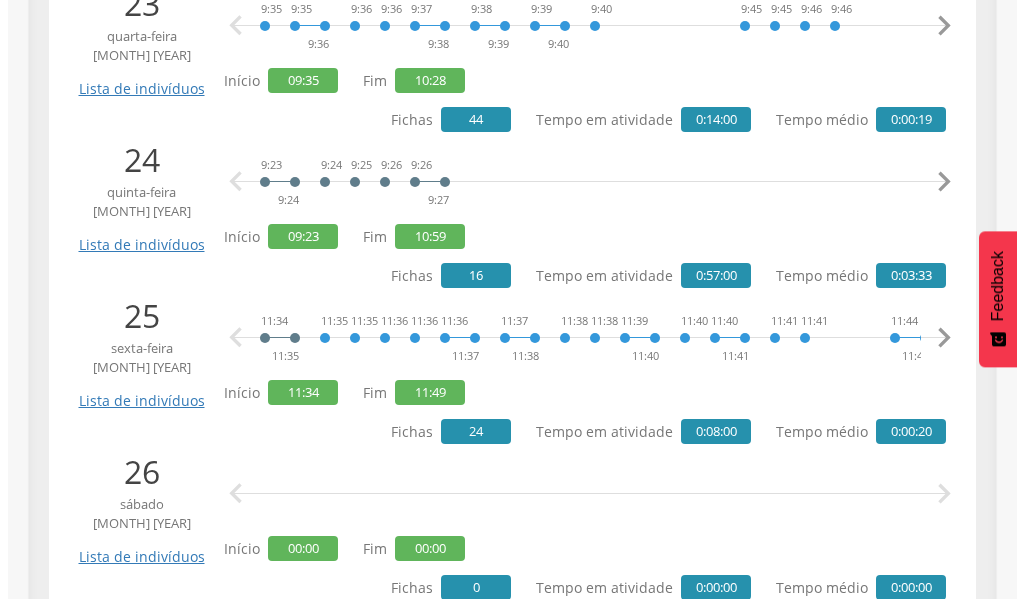 scroll, scrollTop: 3988, scrollLeft: 0, axis: vertical 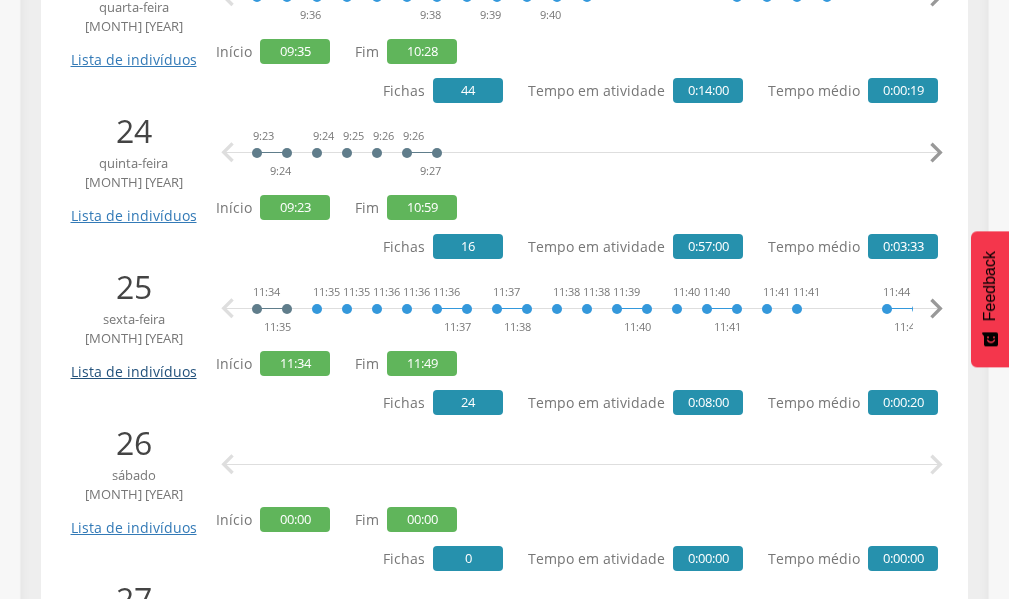 click on "Lista de indivíduos" at bounding box center [133, 364] 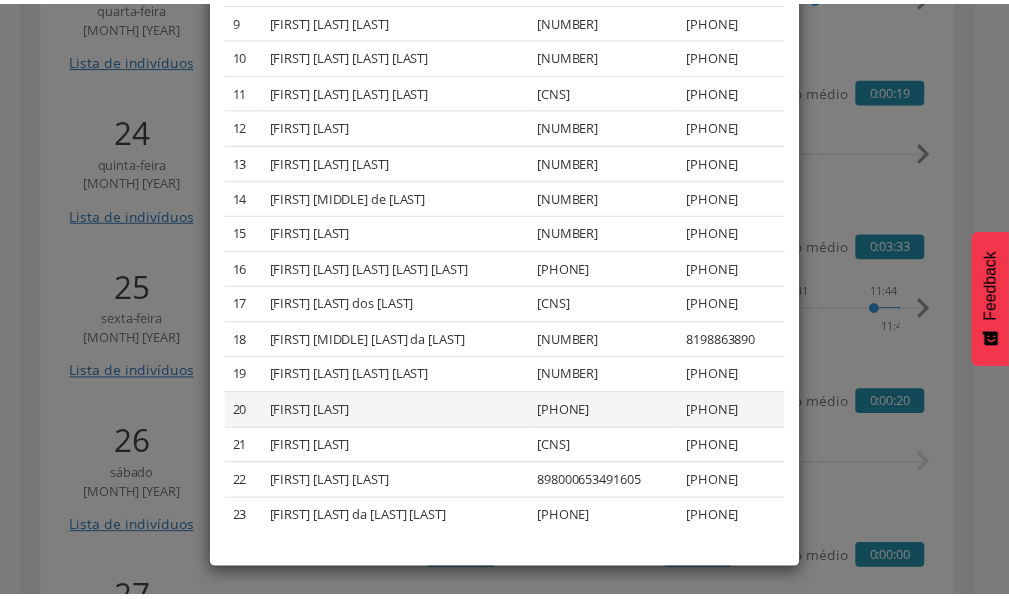 scroll, scrollTop: 483, scrollLeft: 0, axis: vertical 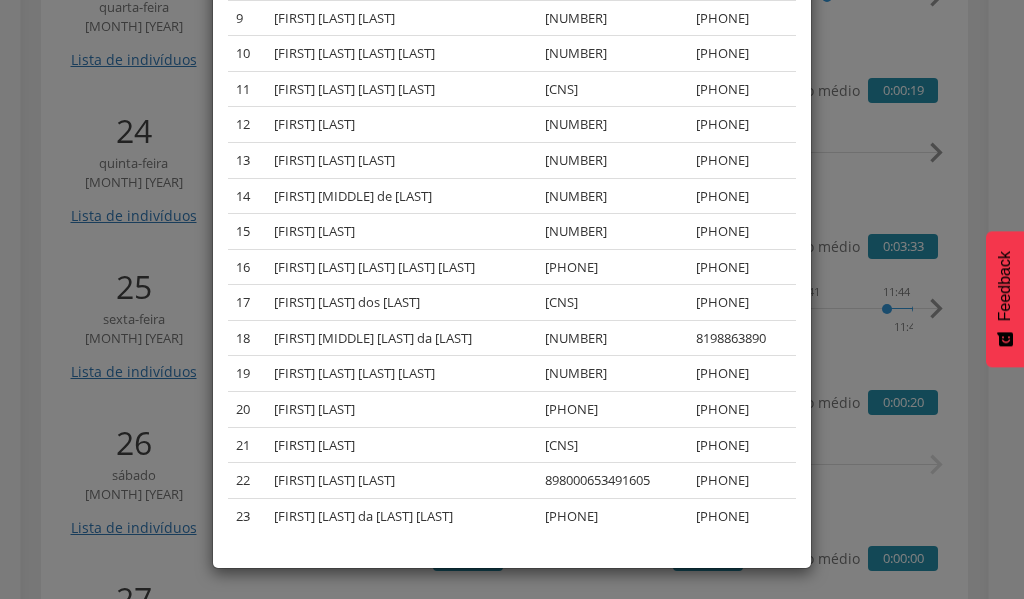click on "×
Lista de indivíduos
Lista dos indivíduos cadastrados, visitados ou notificados no dia.
#
Nome
CNS
Telefone
1 [FIRST] [LAST] [CNS_NUMBER] [PHONE] 2 [FIRST] [LAST] [CNS_NUMBER] [PHONE] 3 [FIRST] [LAST] [CNS_NUMBER] [PHONE] 4 [FIRST] [LAST] [CNS_NUMBER] [PHONE] 5 [FIRST] [LAST] [CNS_NUMBER] [PHONE] 6 [FIRST] [LAST] [CNS_NUMBER] [PHONE] 7 [FIRST] [LAST] [CNS_NUMBER] [PHONE] 8 [FIRST] [LAST] [CNS_NUMBER] [PHONE] 9 [FIRST] [LAST] [CNS_NUMBER] [PHONE] 10 [FIRST] [LAST] [CNS_NUMBER] [PHONE] 11 [FIRST] [LAST] [CNS_NUMBER] [PHONE] 12 [FIRST] [LAST] [CNS_NUMBER] [PHONE] 13 [FIRST] [LAST] [CNS_NUMBER] [PHONE] 14 [FIRST] [LAST]" at bounding box center [512, 299] 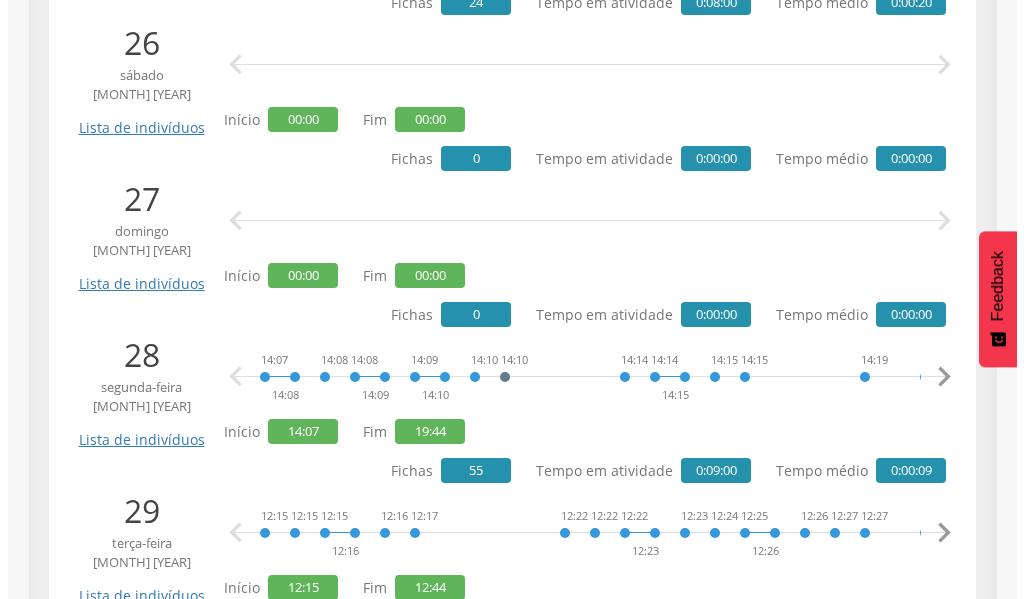 scroll, scrollTop: 4488, scrollLeft: 0, axis: vertical 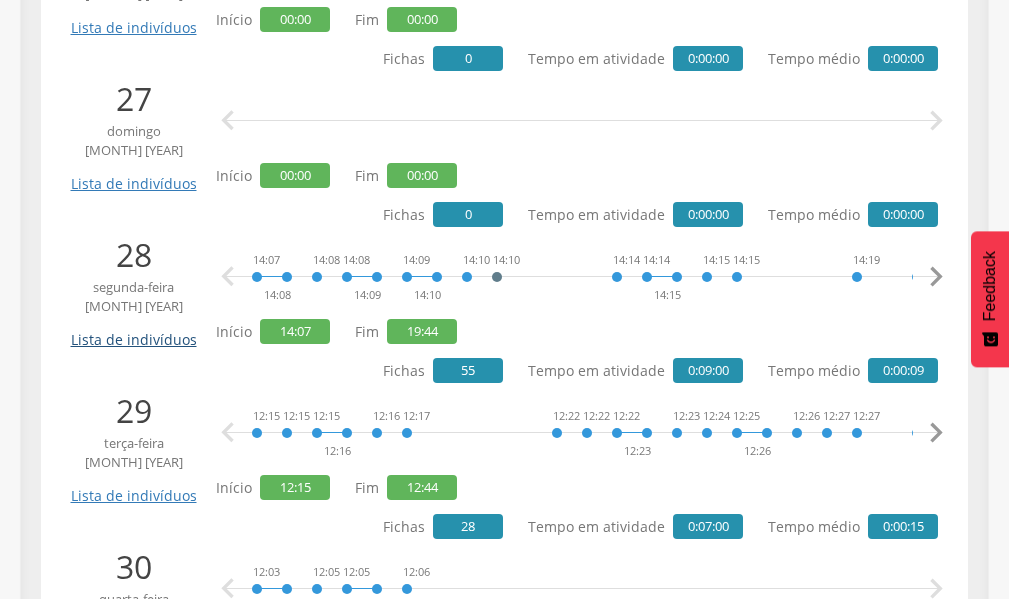 click on "Lista de indivíduos" at bounding box center (133, 332) 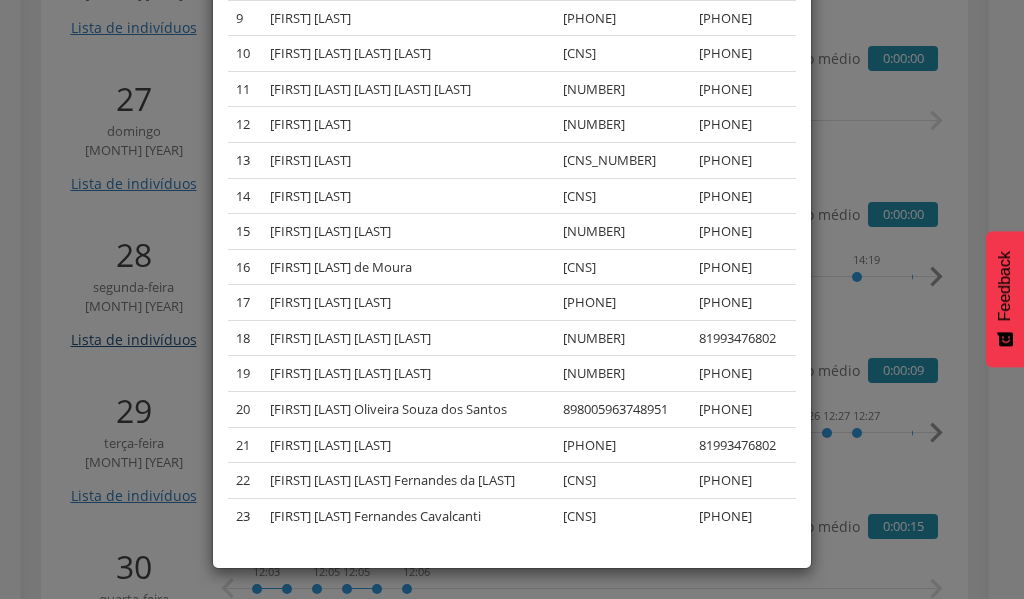 scroll, scrollTop: 0, scrollLeft: 0, axis: both 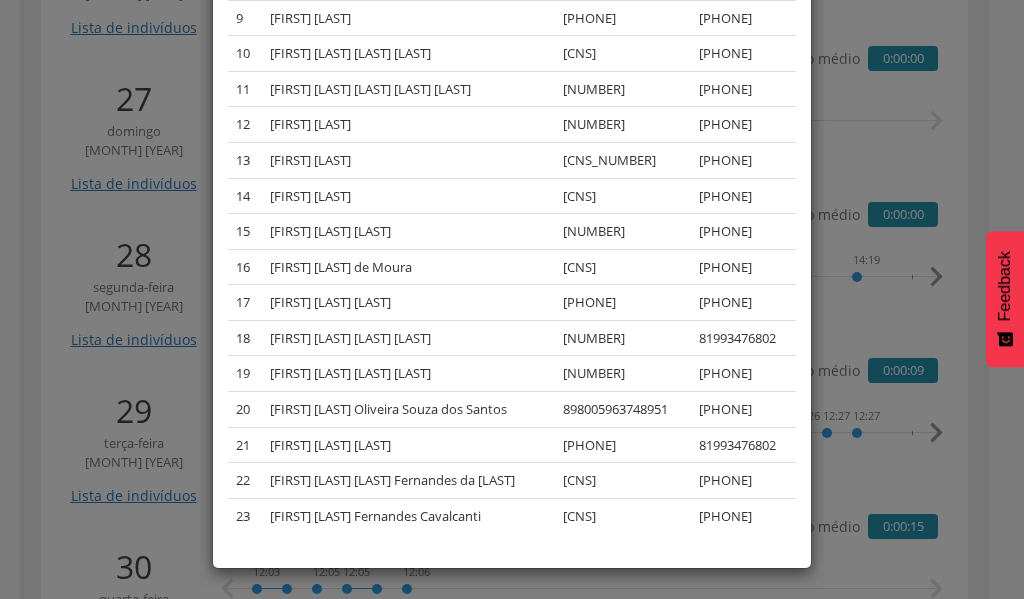 click on "×
Lista de indivíduos
Lista dos indivíduos cadastrados, visitados ou notificados no dia.
#
Nome
CNS
Telefone
1 [FIRST] [LAST] [LAST] [LAST] [CNS] [PHONE] 2 [FIRST] [LAST] [LAST] [LAST] [CNS] [PHONE] 3 [FIRST] [LAST] [LAST] [LAST] [CNS] [PHONE] 4 [FIRST] [LAST] [LAST] [LAST] [CNS] [PHONE] 5 [FIRST] [LAST] [LAST] [LAST] [CNS] [PHONE] 6 [FIRST] [LAST] [LAST] [LAST] [CNS] [PHONE] 7 [FIRST] [LAST] [LAST] [LAST] [CNS] [PHONE] 8 [FIRST] [LAST] [LAST] [LAST] [CNS] [PHONE] 9 [FIRST] [LAST] [LAST] [LAST] [CNS] [PHONE] 10 [FIRST] [LAST] [LAST] [LAST] [CNS] [PHONE] 11 [FIRST] [LAST] [LAST] [LAST] [CNS] [PHONE] 12 [FIRST] [LAST] [LAST] [LAST] [CNS] [PHONE] 13 [FIRST] [LAST] [LAST] [CNS]" at bounding box center [512, 299] 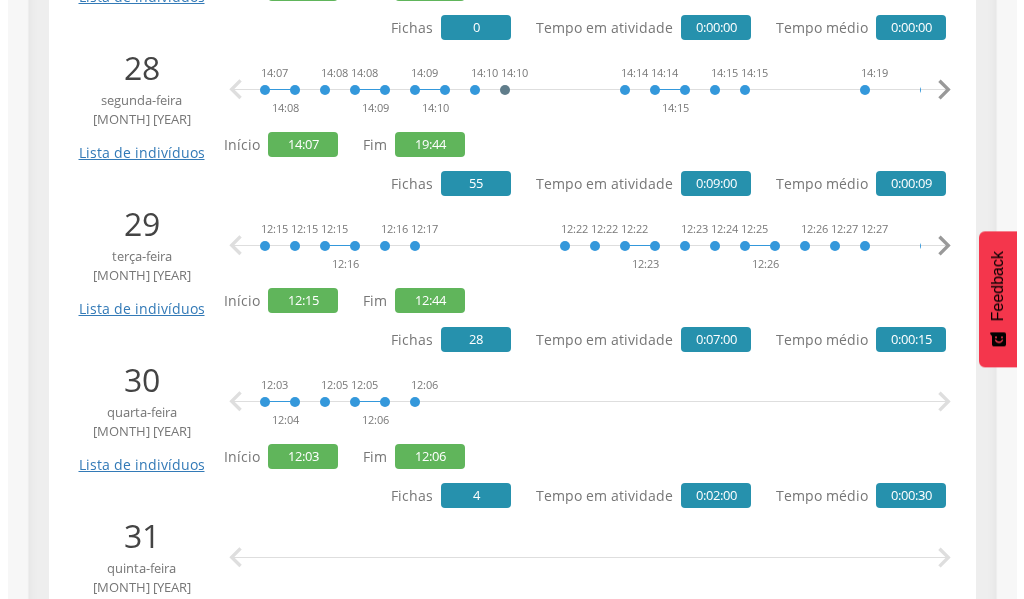 scroll, scrollTop: 4688, scrollLeft: 0, axis: vertical 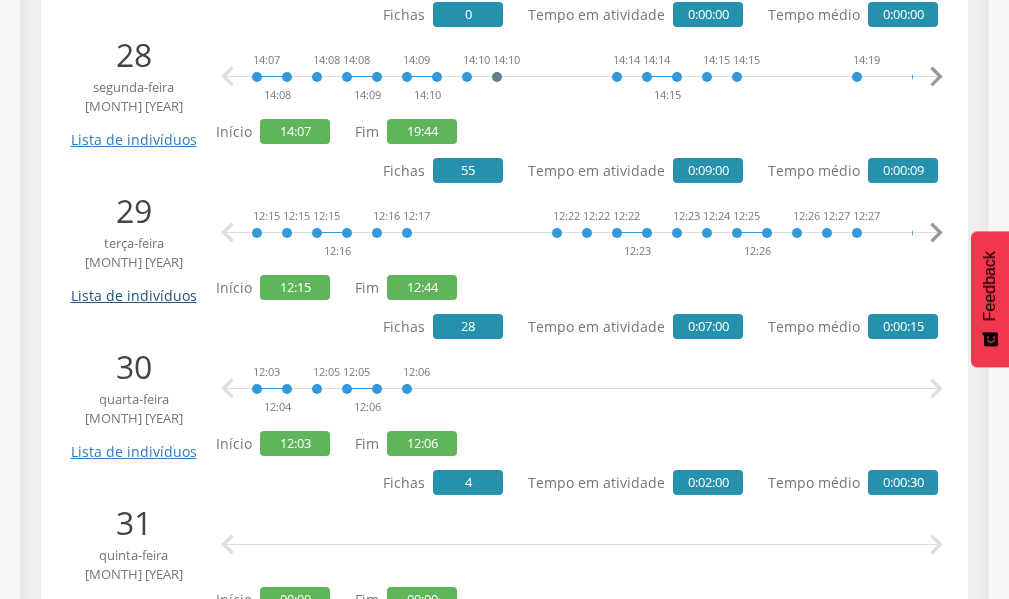 click on "Lista de indivíduos" at bounding box center (133, 288) 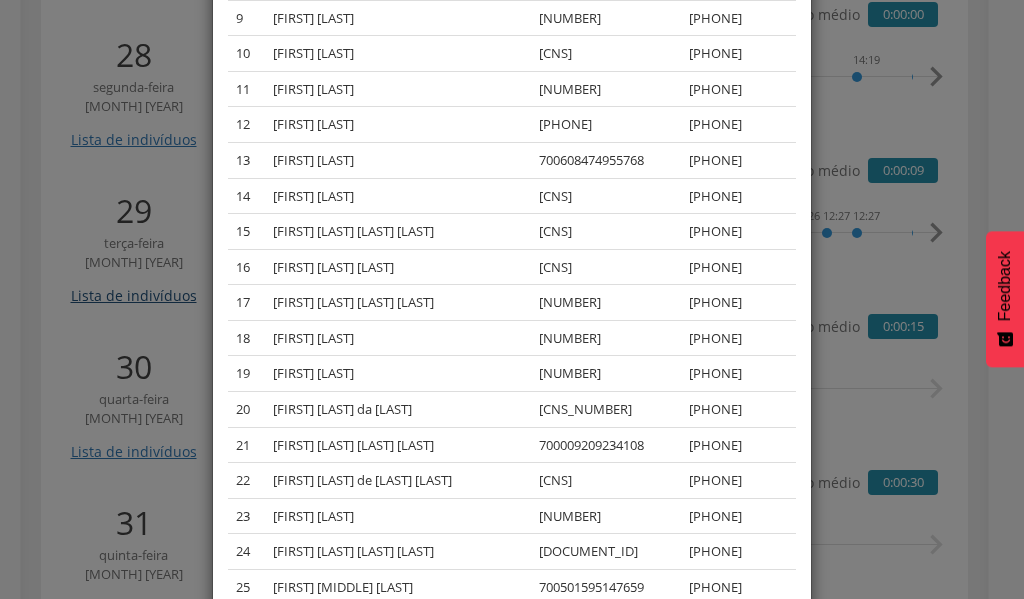 scroll, scrollTop: 0, scrollLeft: 0, axis: both 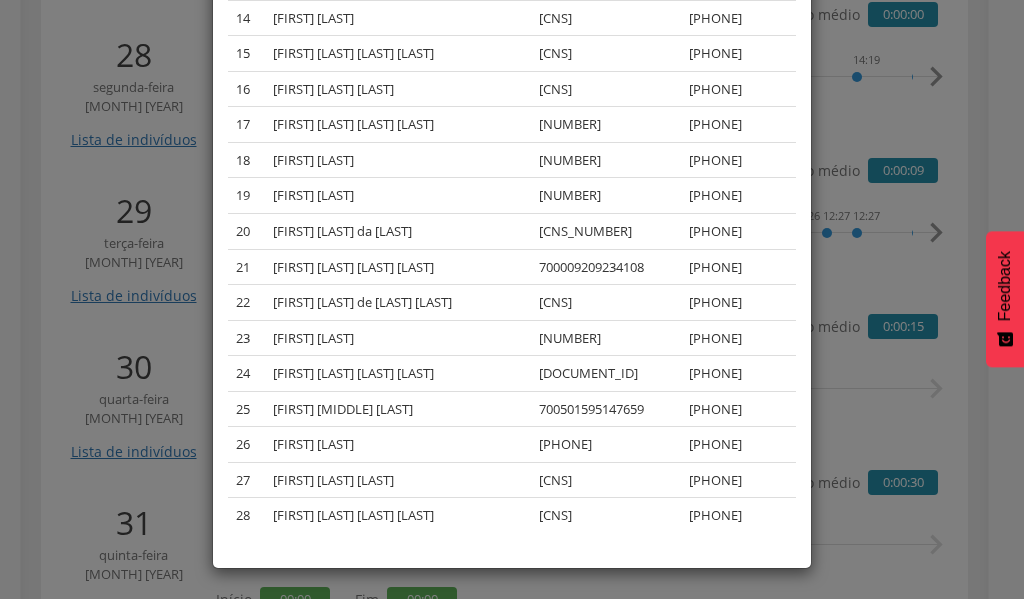 click on "×
Lista de indivíduos
Lista dos indivíduos cadastrados, visitados ou notificados no dia.
#
Nome
CNS
Telefone
1 [FIRST] [LAST] [LAST] [NUMBER] [PHONE] 2 [FIRST] [LAST] [LAST] [NUMBER] [PHONE] 3 [FIRST] [LAST] [LAST] [NUMBER] [PHONE] 4 [FIRST] [LAST] [LAST] [NUMBER] [PHONE] 5 [FIRST] [LAST] [LAST] [LAST] [NUMBER] [PHONE] 6 [FIRST] [LAST] [LAST] [NUMBER] [PHONE] 7 [FIRST] [LAST] [LAST] [NUMBER] [PHONE] 8 [FIRST] [LAST] [LAST] [NUMBER] [PHONE] 9 [FIRST] [LAST] [LAST] [NUMBER] [PHONE] 10 [FIRST] [LAST] [LAST] [NUMBER] [PHONE] 11 [FIRST] [LAST] [LAST] [NUMBER] [PHONE] 12 [FIRST] [LAST] [LAST] [NUMBER] [PHONE] 13 [FIRST] [LAST] [LAST] [NUMBER] [PHONE] 14 [FIRST] [LAST] [LAST] [NUMBER]" at bounding box center (512, 299) 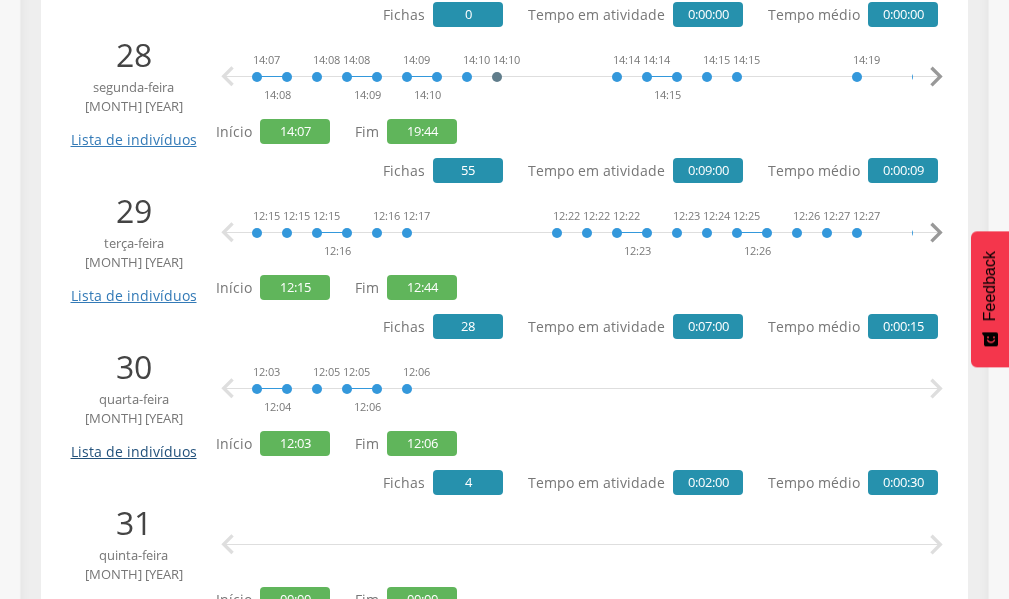 click on "Lista de indivíduos" at bounding box center [133, 444] 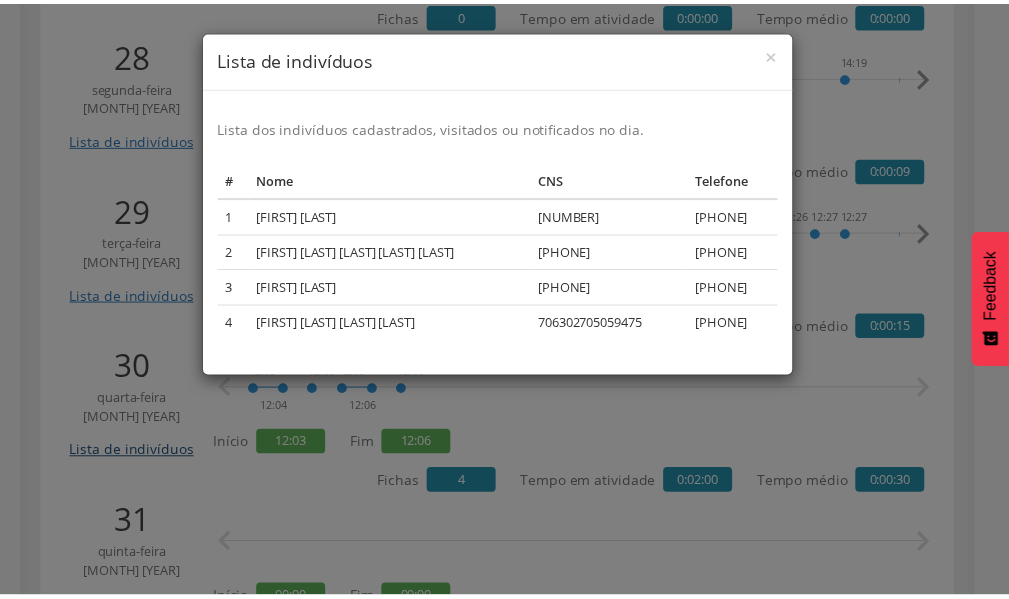 scroll, scrollTop: 0, scrollLeft: 0, axis: both 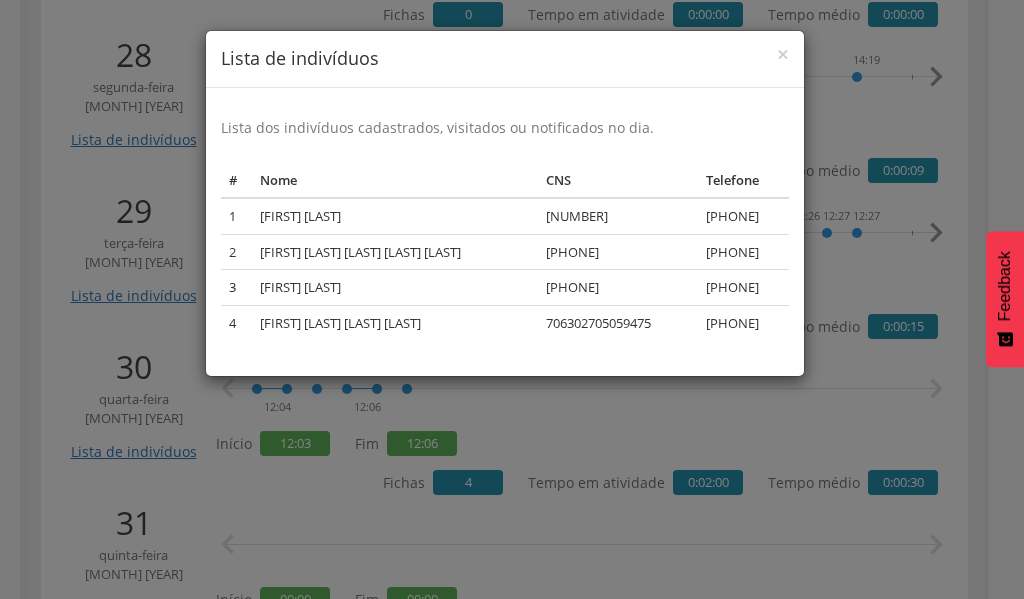 click on "1 [FIRST] [LAST] [NUMBER] 2 [FIRST] [LAST] [LAST] [LAST] [NUMBER] 3 [FIRST] de [LAST] [LAST] [LAST] [NUMBER] 4 [FIRST] [LAST] de [LAST] [LAST] [NUMBER]" at bounding box center (512, 299) 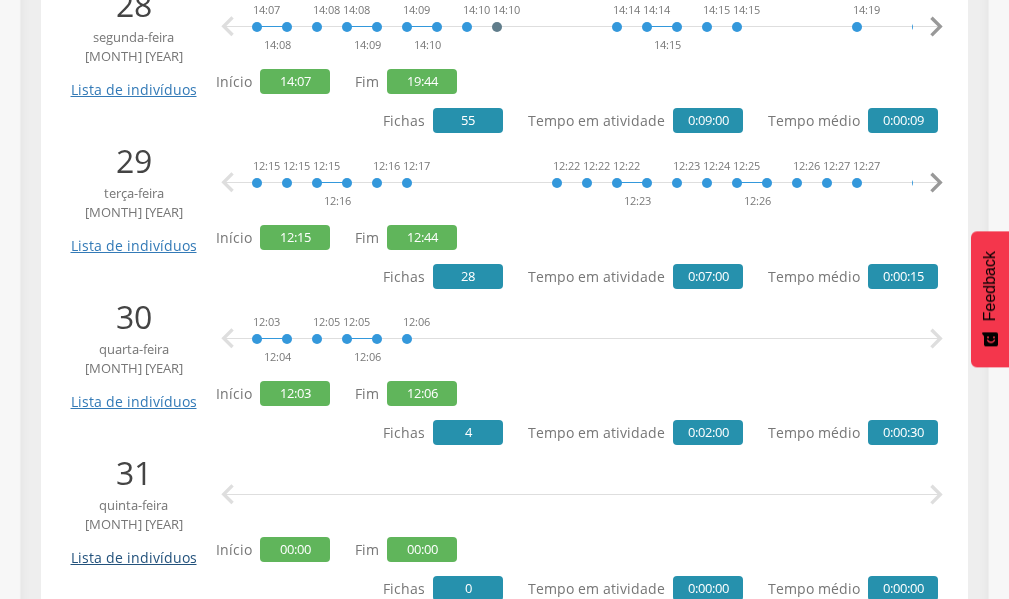 scroll, scrollTop: 4771, scrollLeft: 0, axis: vertical 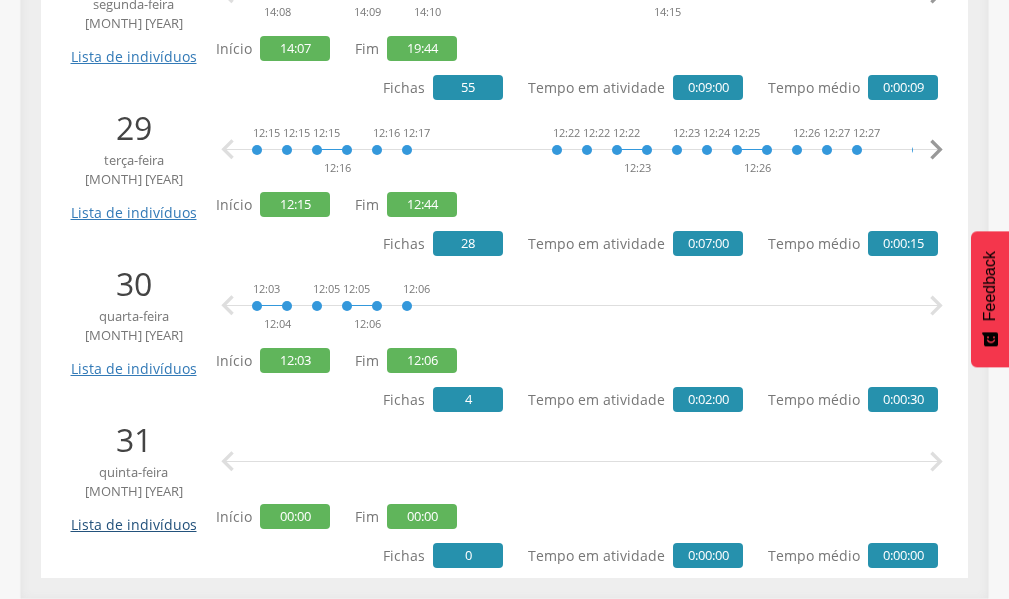 click on "Lista de indivíduos" at bounding box center (133, 517) 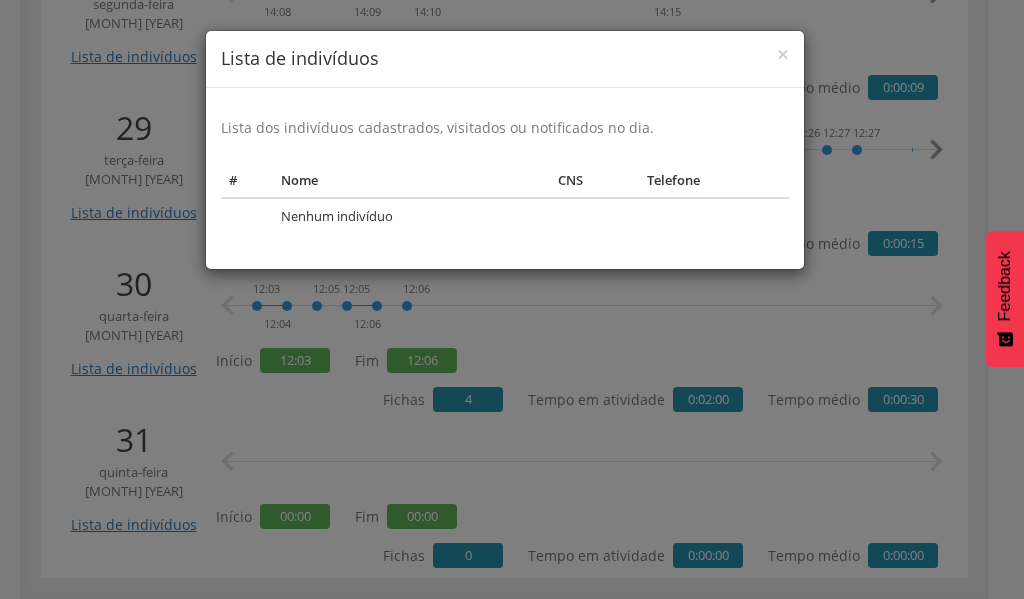 click on "[TEXT]" at bounding box center [512, 299] 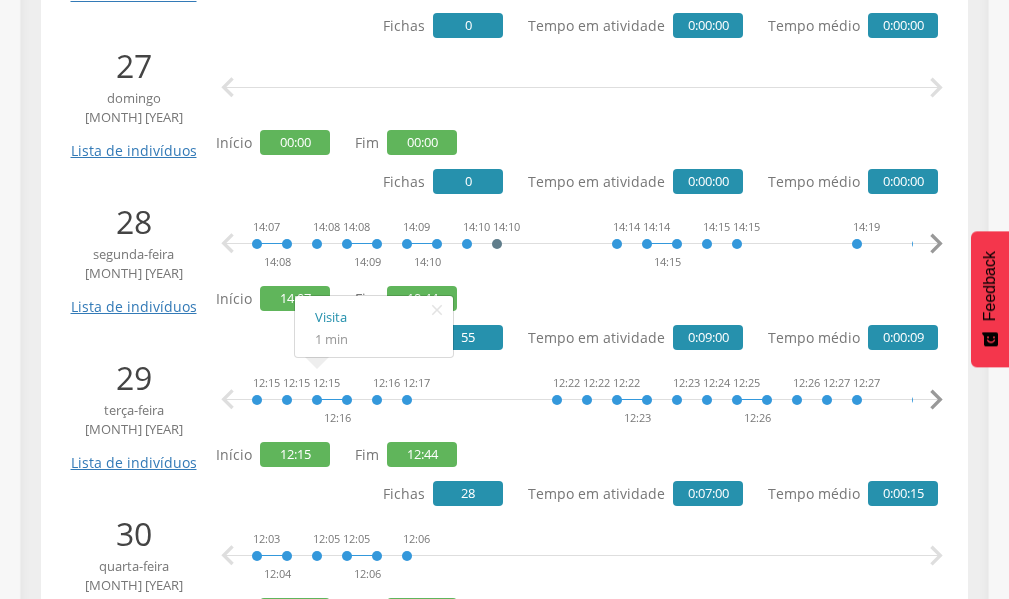 scroll, scrollTop: 4471, scrollLeft: 0, axis: vertical 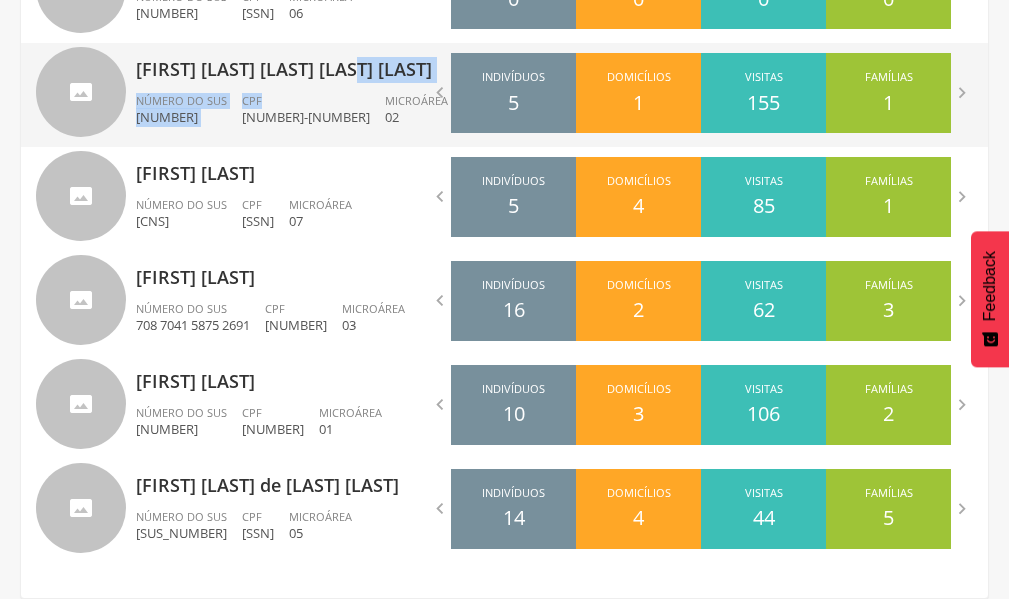 click on "[FIRST] [LAST] [LAST] [LAST] Número do SUS [NUMBER] CPF [NUMBER] Microárea [NUMBER]" at bounding box center [313, 95] 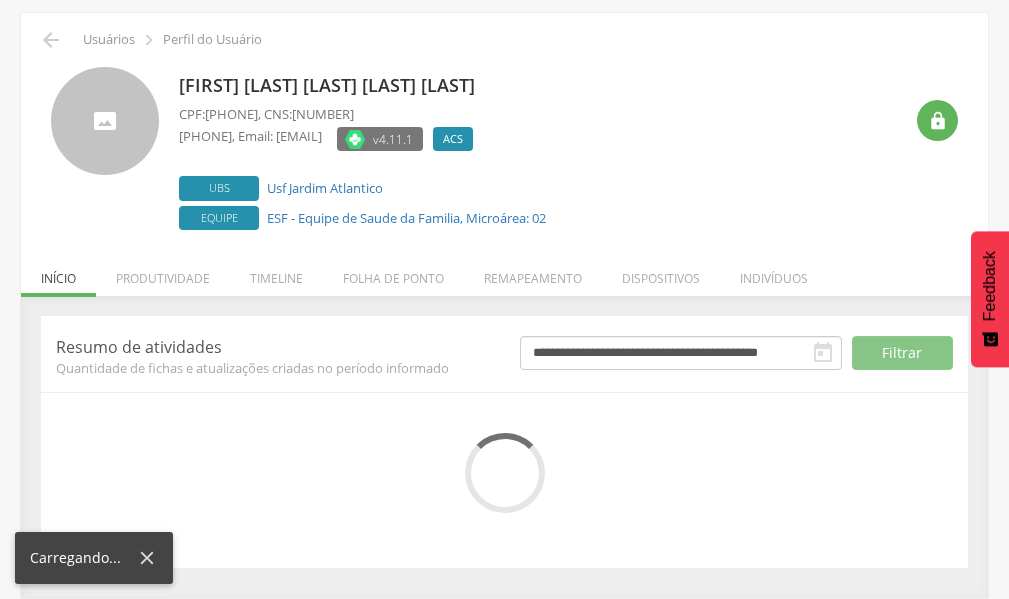 scroll, scrollTop: 253, scrollLeft: 0, axis: vertical 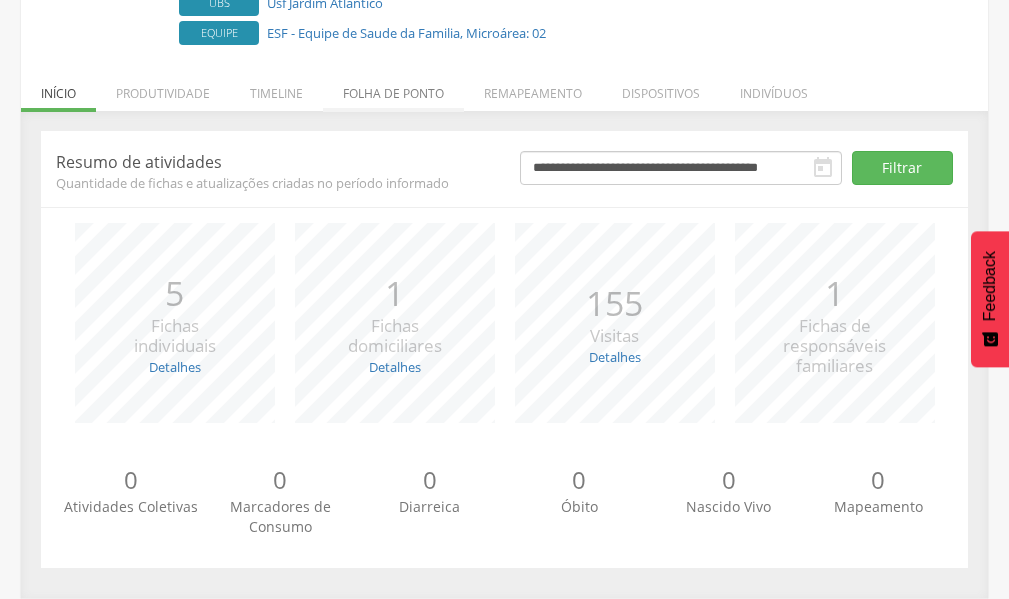 click on "Folha de ponto" at bounding box center [393, 88] 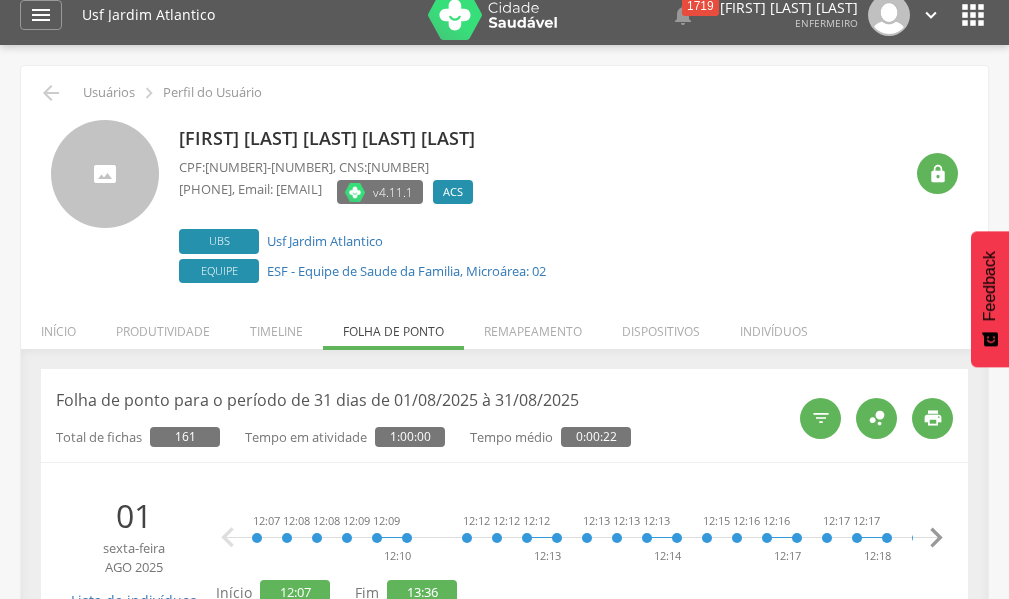 scroll, scrollTop: 0, scrollLeft: 0, axis: both 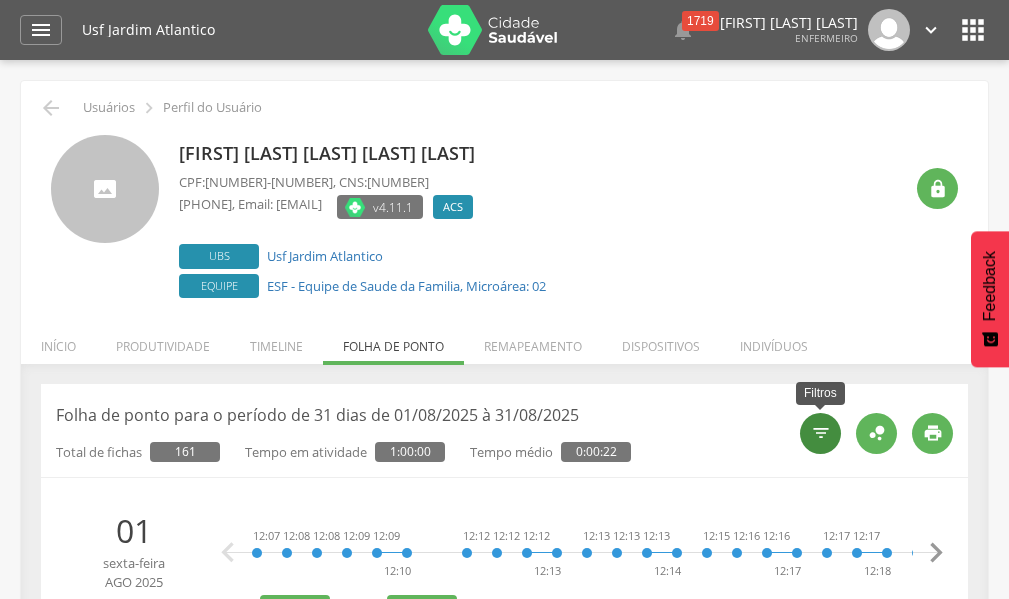 click on "" at bounding box center (821, 433) 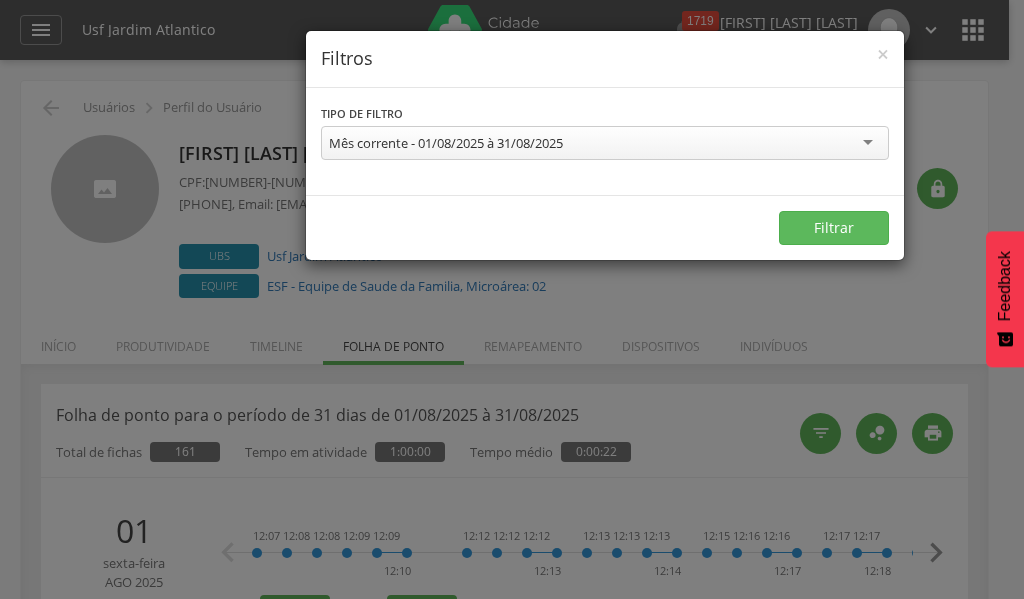 click on "Mês corrente - 01/08/2025 à 31/08/2025" at bounding box center [605, 143] 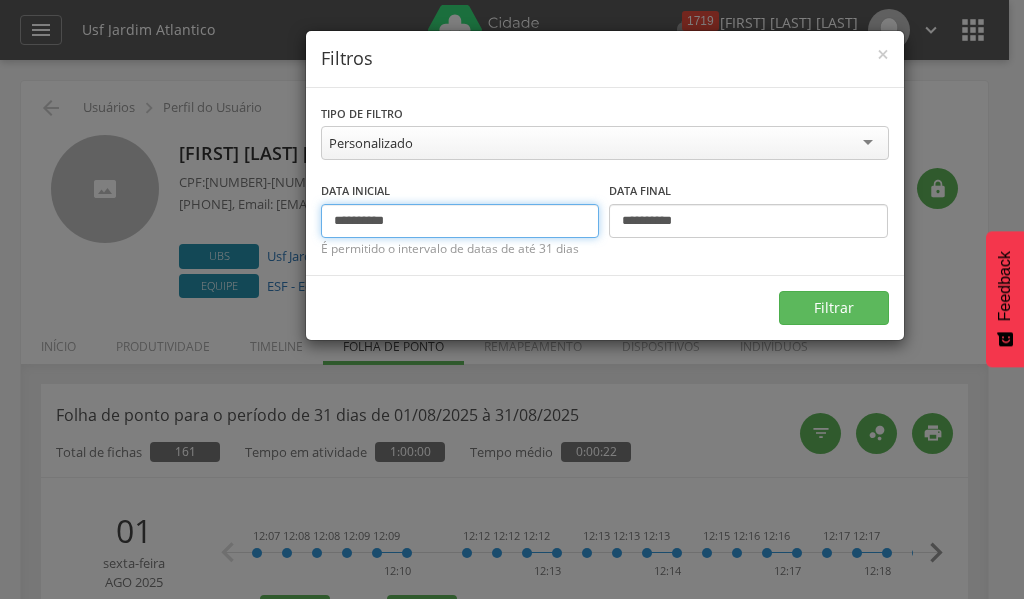 click on "**********" at bounding box center (460, 221) 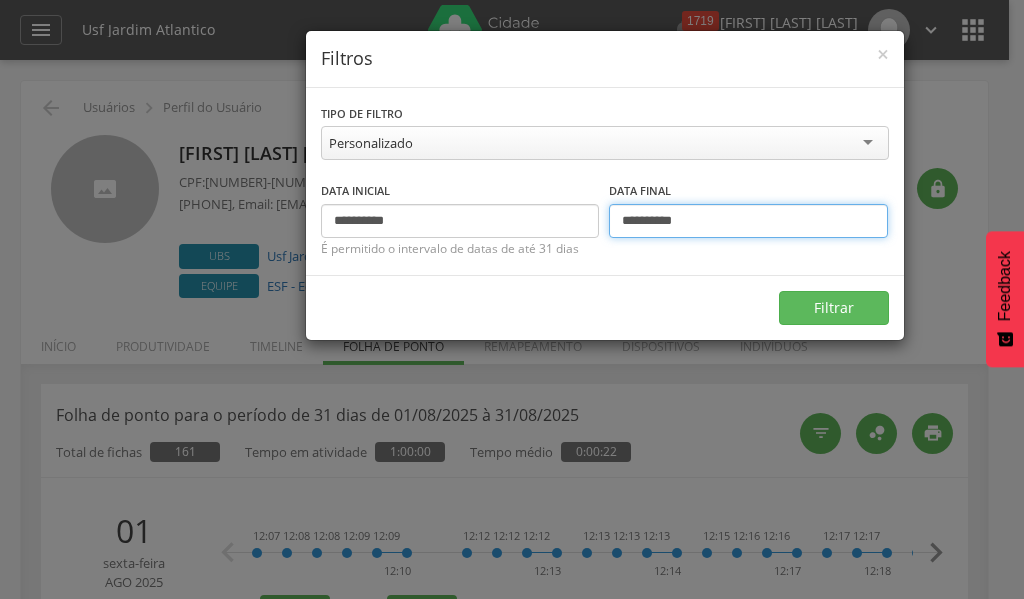 click on "**********" at bounding box center (748, 221) 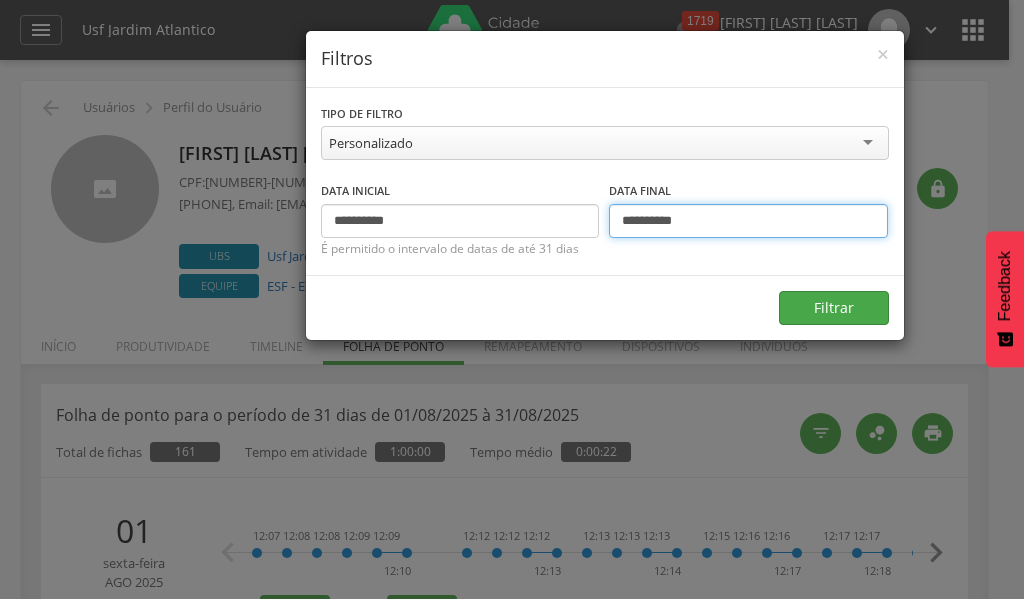 type on "**********" 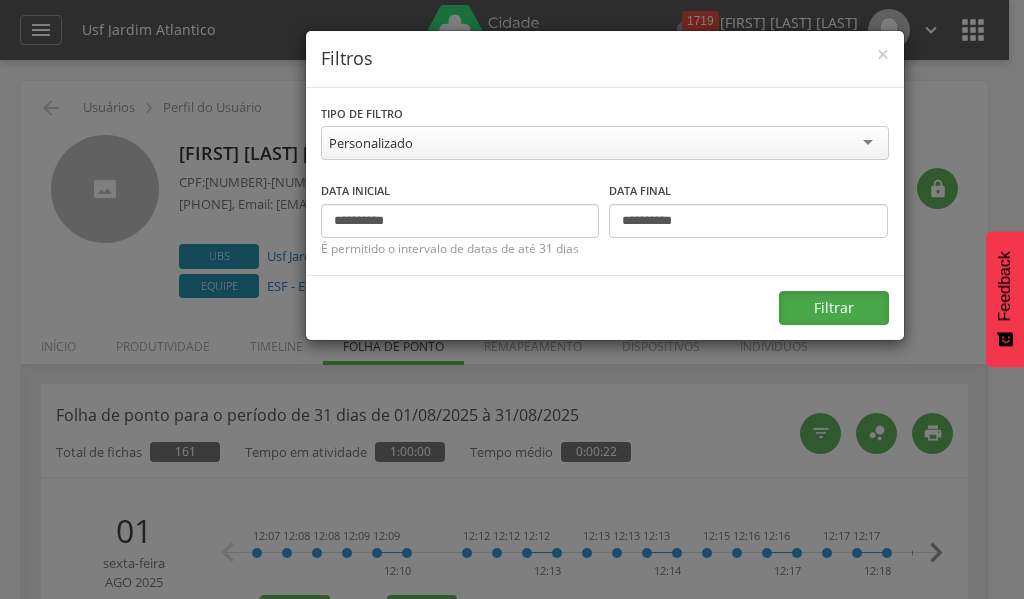 click on "Filtrar" at bounding box center (834, 308) 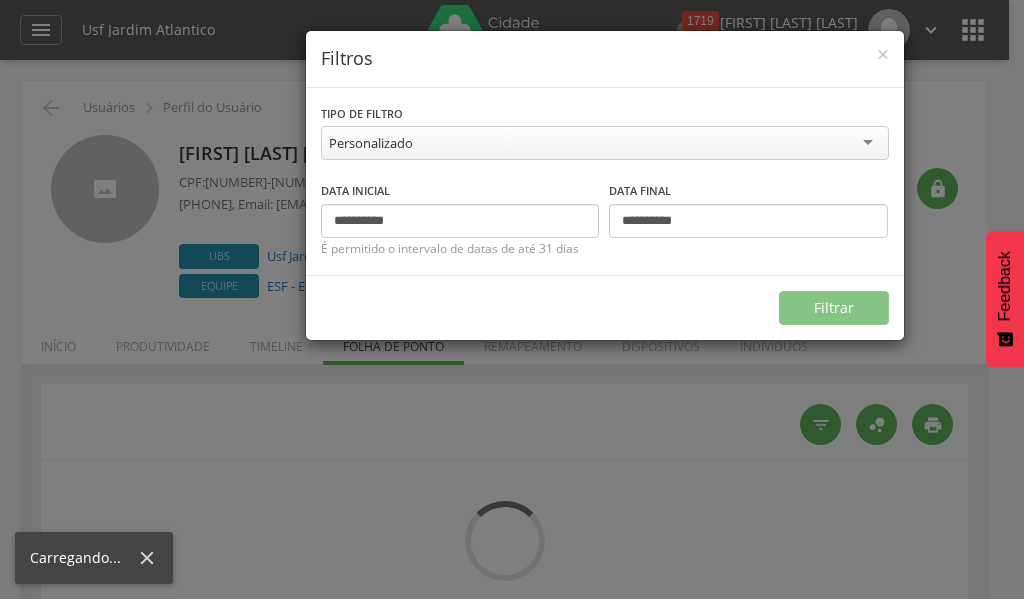 type on "**********" 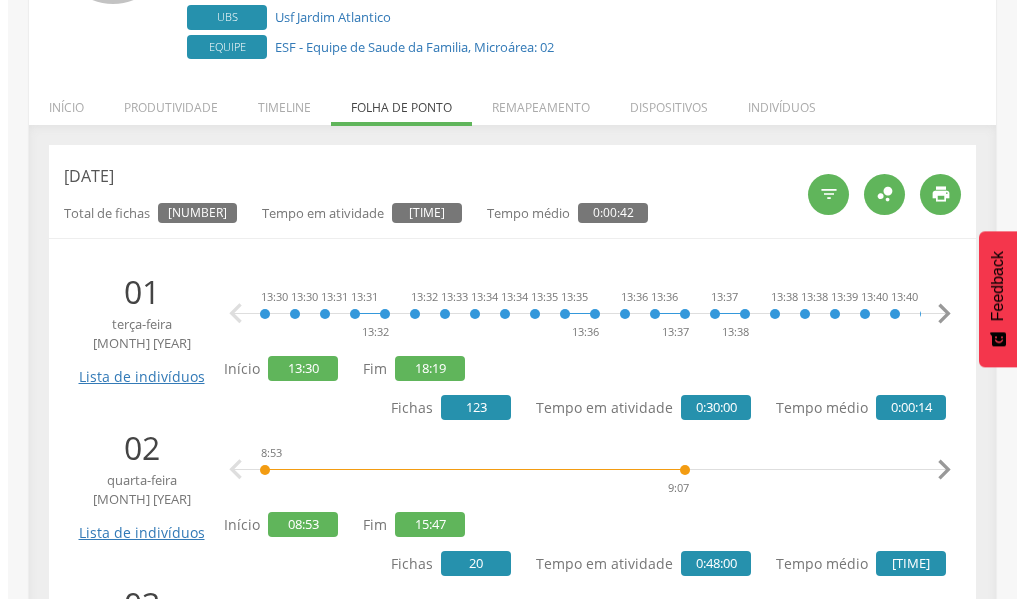 scroll, scrollTop: 300, scrollLeft: 0, axis: vertical 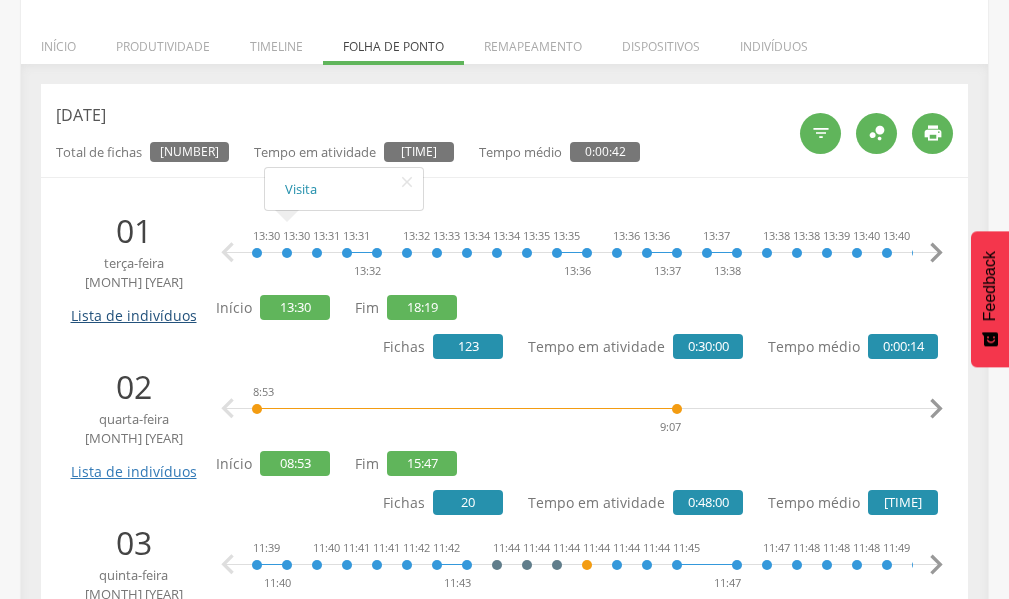 click on "Lista de indivíduos" at bounding box center [133, 308] 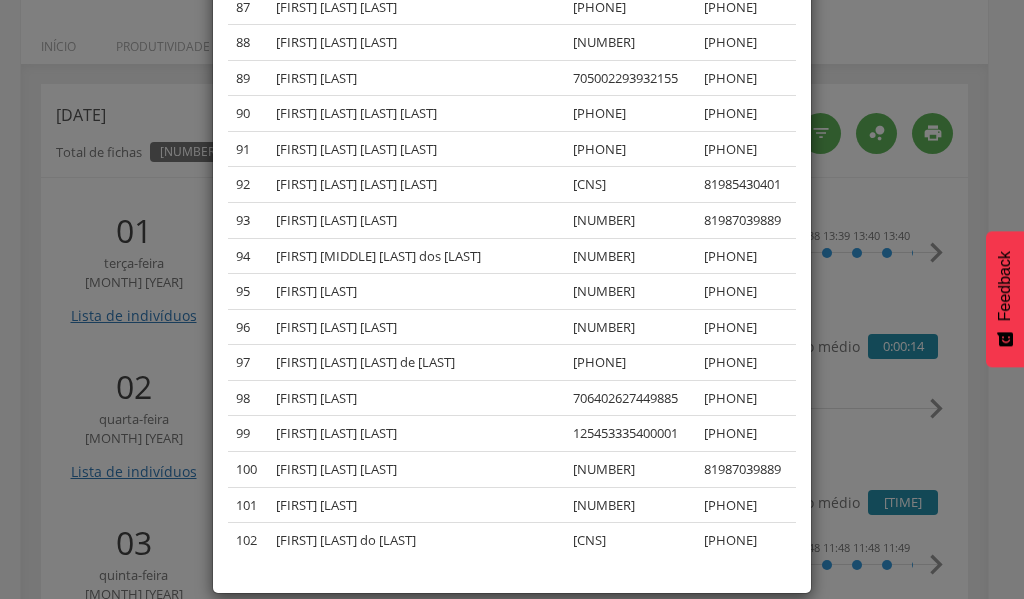 scroll, scrollTop: 3293, scrollLeft: 0, axis: vertical 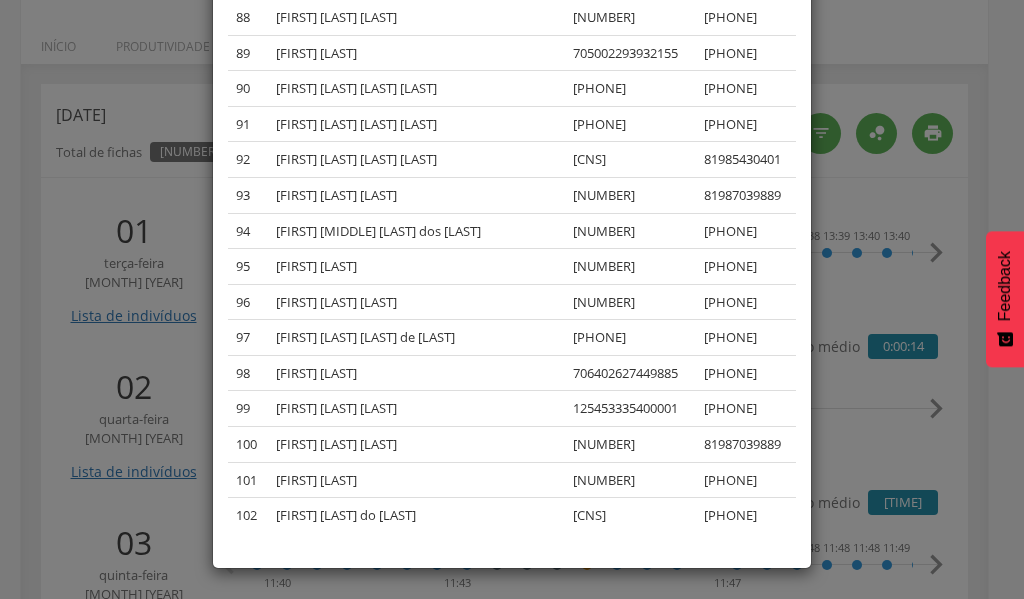 click on "×
Lista de indivíduos
Lista dos indivíduos cadastrados, visitados ou notificados no dia.
#
Nome
CNS
Telefone
1 [FIRST] [LAST] [LAST] [LAST] [LAST] [PHONE] 2 [FIRST] [LAST] [LAST] [LAST] [PHONE] 3 [FIRST] [LAST] [LAST] [LAST] [PHONE] 4 [FIRST] [LAST] [LAST] [LAST] [LAST] [PHONE] 5 [FIRST] [LAST] [LAST] [LAST] [PHONE] 6 [FIRST] [LAST] [LAST] [LAST] [LAST] [PHONE] 7 [FIRST] [LAST] [LAST] [LAST] [LAST] [PHONE] 8 [FIRST] [LAST] [LAST] [LAST] [LAST] [PHONE] 9 [FIRST] [LAST] [LAST] [LAST] [LAST] [PHONE] 10 [FIRST] [LAST] [LAST] [PHONE] 11 [FIRST] [LAST] [LAST] [LAST] [LAST] [PHONE] 12 [FIRST] [LAST] [LAST] [LAST] [LAST] [PHONE] 13 [FIRST] [LAST] [LAST] [LAST] [LAST] [PHONE] 14 [PHONE]" at bounding box center (512, 299) 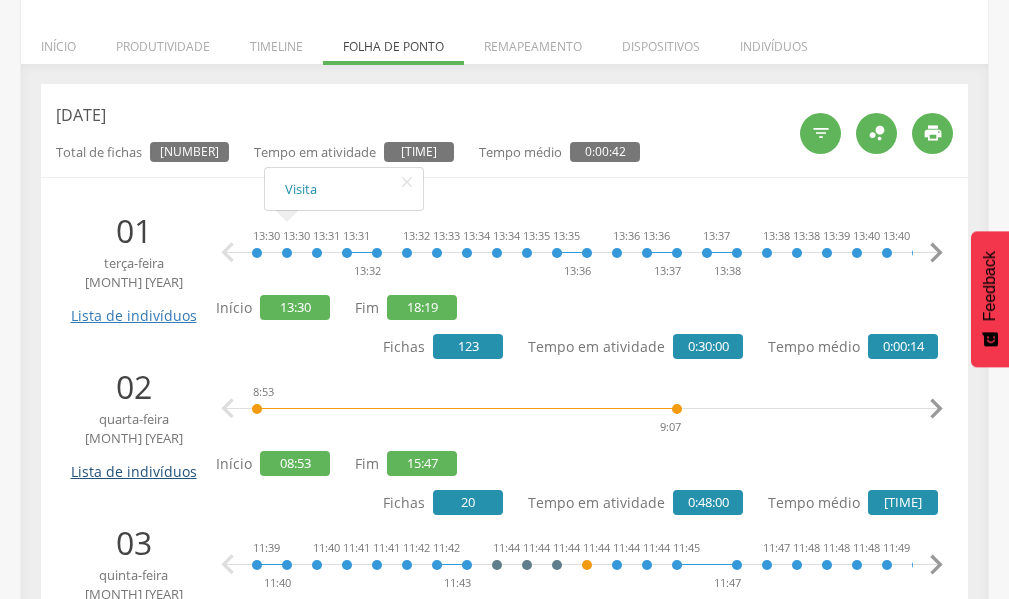 click on "Lista de indivíduos" at bounding box center [133, 464] 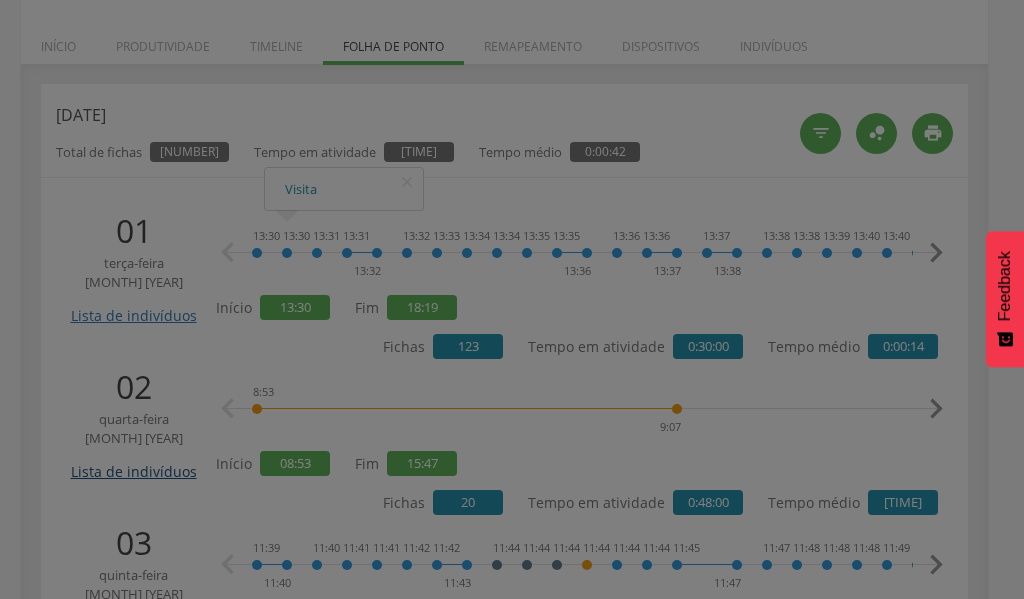 scroll, scrollTop: 0, scrollLeft: 0, axis: both 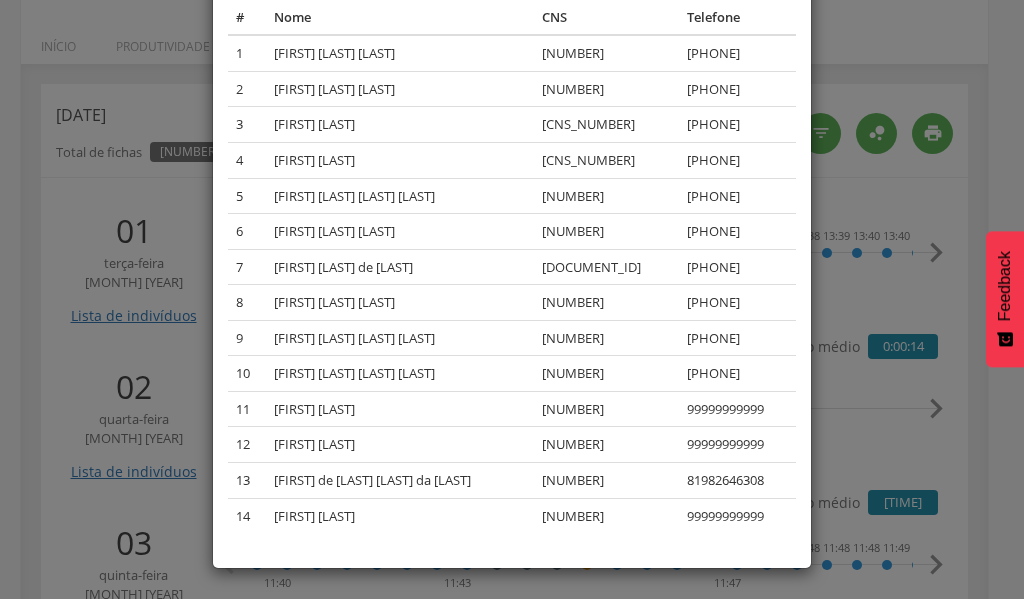 click on "×
Lista de indivíduos
Lista dos indivíduos cadastrados, visitados ou notificados no dia.
#
Nome
CNS
Telefone
1 [FIRST] [LAST] [LAST] [PHONE] 2 [FIRST] [LAST] [LAST] [PHONE] 3 [FIRST] [LAST] [LAST] [PHONE] 4 [FIRST] [LAST] [LAST] [PHONE] 5 [FIRST] [LAST] [LAST] [LAST] [PHONE] 6 [FIRST] [LAST] [LAST] [PHONE] 7 [FIRST] [LAST] [LAST] [PHONE] 8 [FIRST] [LAST] [LAST] [PHONE] 9 [FIRST] [LAST] [LAST] [PHONE] 10 [FIRST] [LAST] [LAST] [PHONE] 11 [FIRST] [LAST] [LAST] [PHONE] 12 [FIRST] [LAST] [LAST] [PHONE] 13 [FIRST] [LAST] [LAST] [PHONE] 14 [CNS] 15 16" at bounding box center (512, 299) 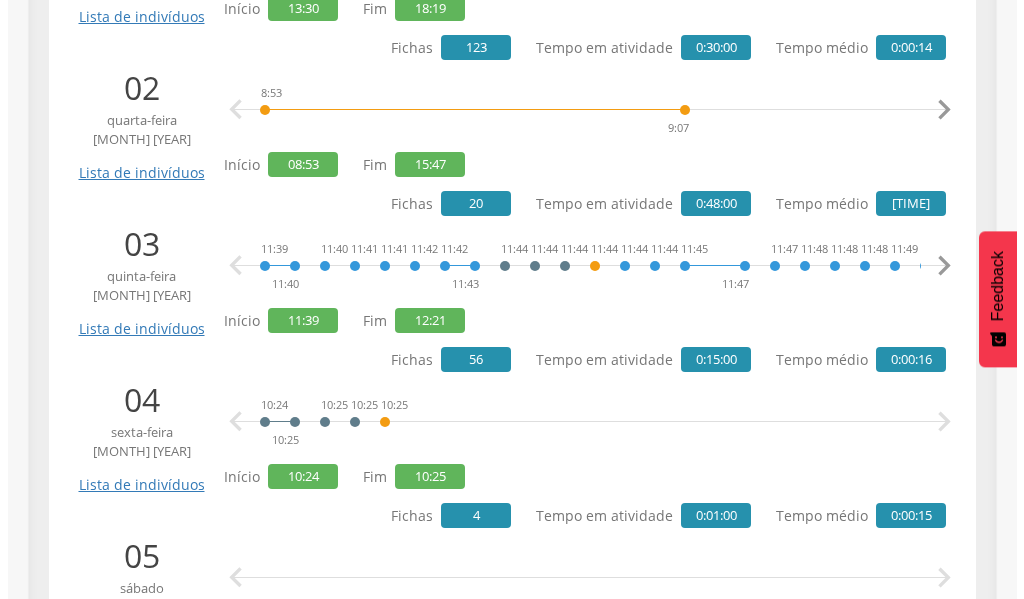 scroll, scrollTop: 600, scrollLeft: 0, axis: vertical 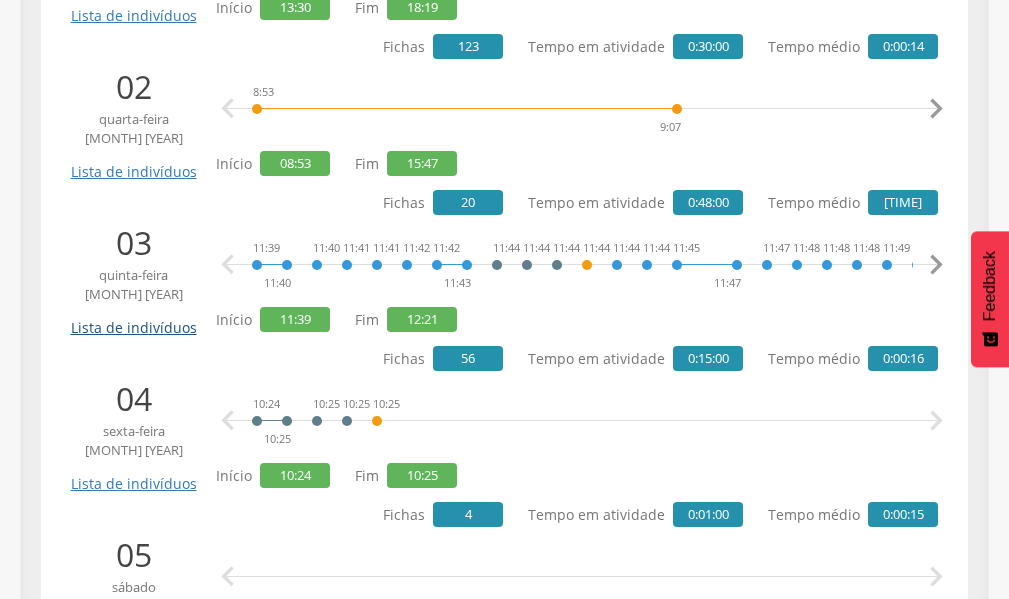 click on "Lista de indivíduos" at bounding box center [133, 320] 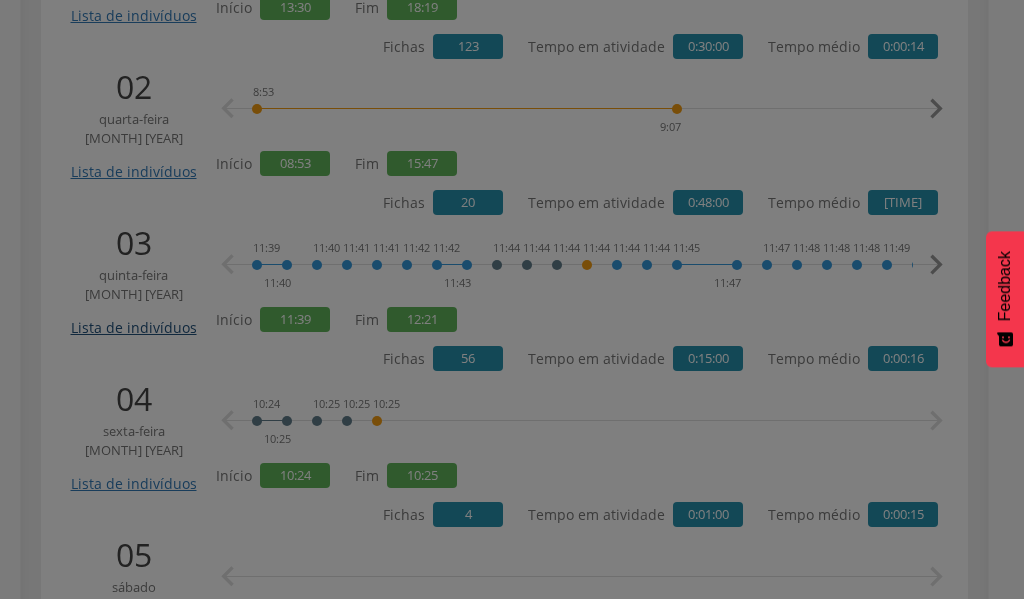scroll, scrollTop: 0, scrollLeft: 0, axis: both 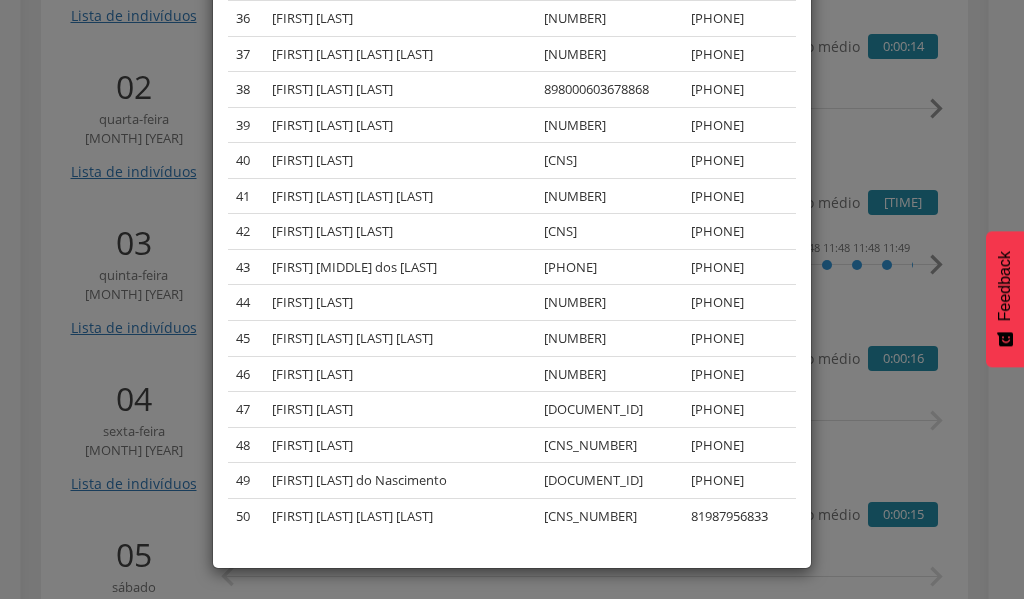 click on "×
Lista de indivíduos
Lista dos indivíduos cadastrados, visitados ou notificados no dia.
#
Nome
CNS
Telefone
1 [FIRST] [LAST] [LAST] [PHONE] 2 [FIRST] [LAST] [LAST] [PHONE] 3 [FIRST] [LAST] [LAST] [PHONE] 4 [FIRST] [LAST] [LAST] [PHONE] 5 [FIRST] [LAST] [LAST] [LAST] [PHONE] 6 [FIRST] [LAST] [LAST] [PHONE] 7 [FIRST] [LAST] [LAST] [PHONE] 8 [FIRST] [LAST] [LAST] [PHONE] 9 [FIRST] [LAST] [LAST] [PHONE] 10 [FIRST] [LAST] [LAST] [PHONE] 11 [FIRST] [LAST] [LAST] [PHONE] 12 [FIRST] [LAST] [LAST] [PHONE] 13 [FIRST] [LAST] [LAST] [PHONE] 14 [CNS] 15 16" at bounding box center (512, 299) 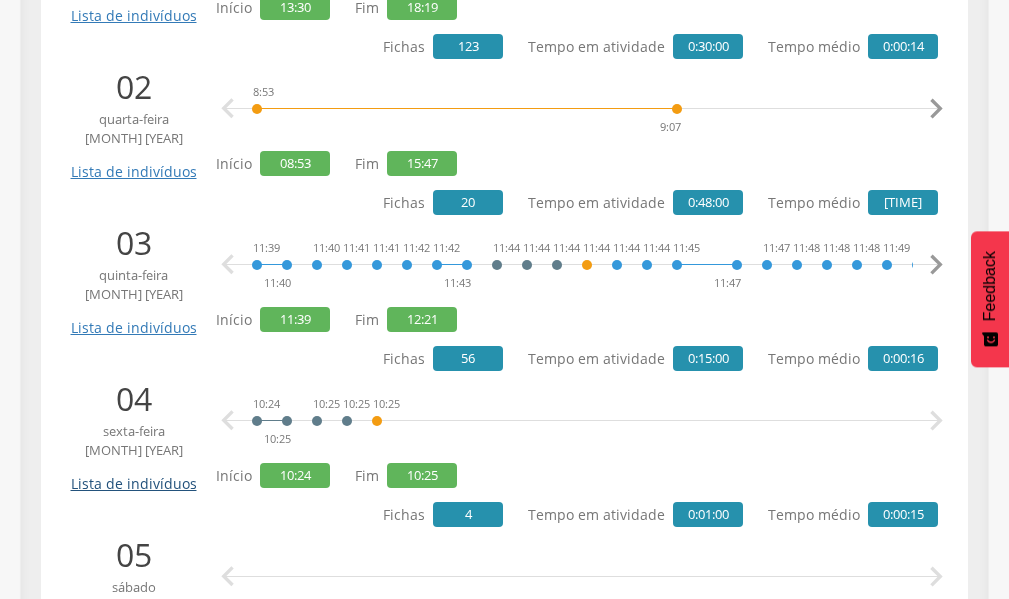 click on "Lista de indivíduos" at bounding box center (133, 476) 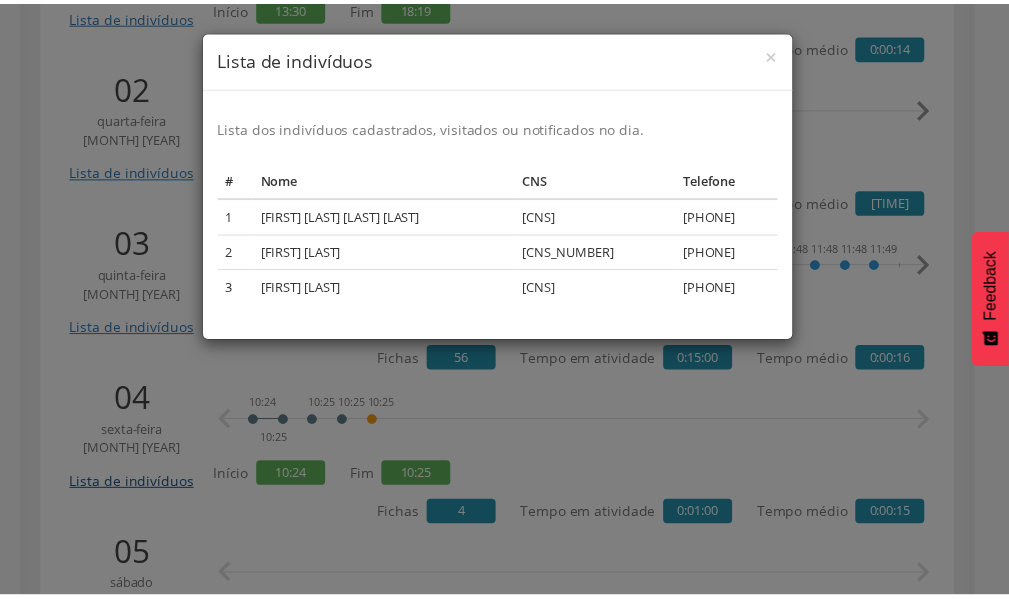 scroll, scrollTop: 0, scrollLeft: 0, axis: both 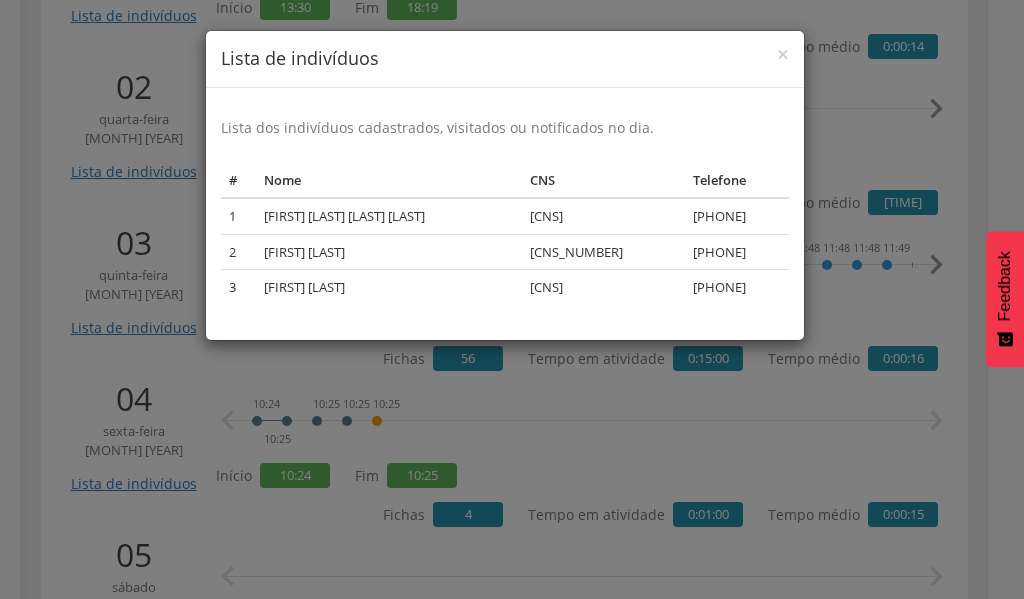 click on "×
Lista de indivíduos
Lista dos indivíduos cadastrados, visitados ou notificados no dia.
#
Nome
CNS
Telefone
1 [FIRST] [LAST] [CNS] [PHONE] 2 [FIRST] [LAST] [CNS] [PHONE] 3 [FIRST] [LAST] [CNS] [PHONE]" at bounding box center (512, 299) 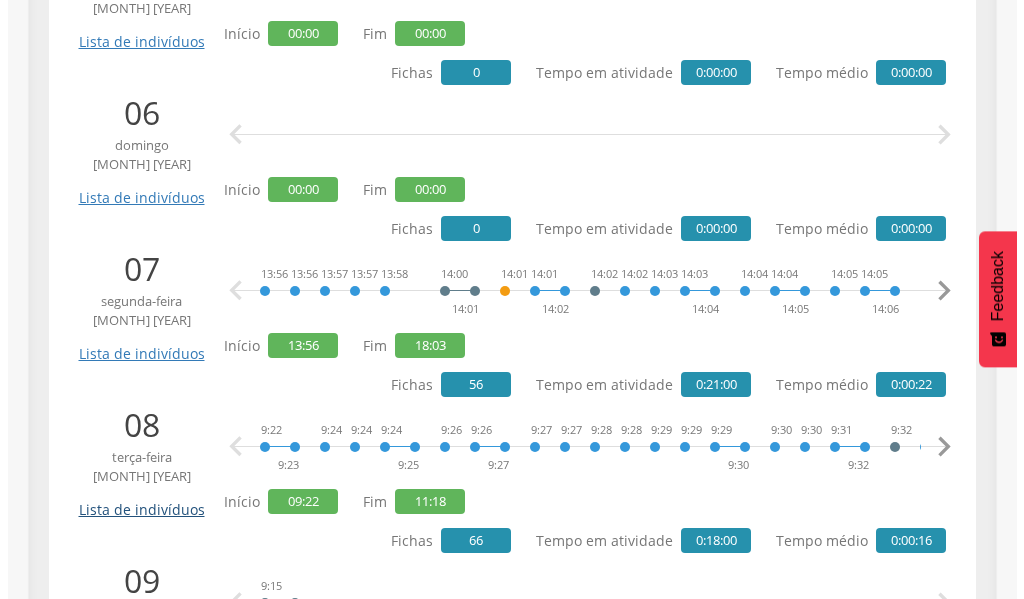 scroll, scrollTop: 1200, scrollLeft: 0, axis: vertical 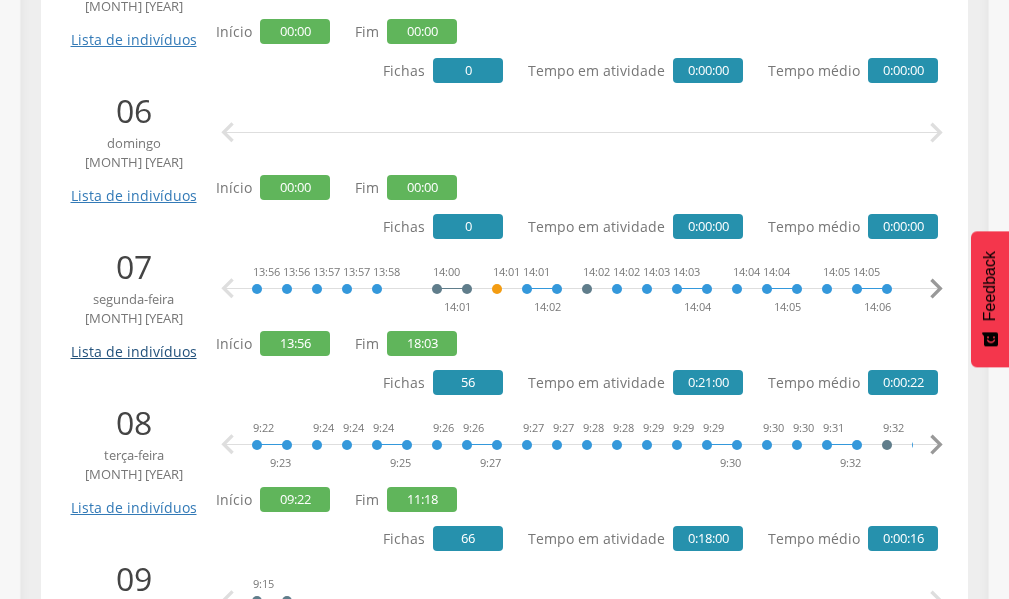 click on "Lista de indivíduos" at bounding box center [133, 344] 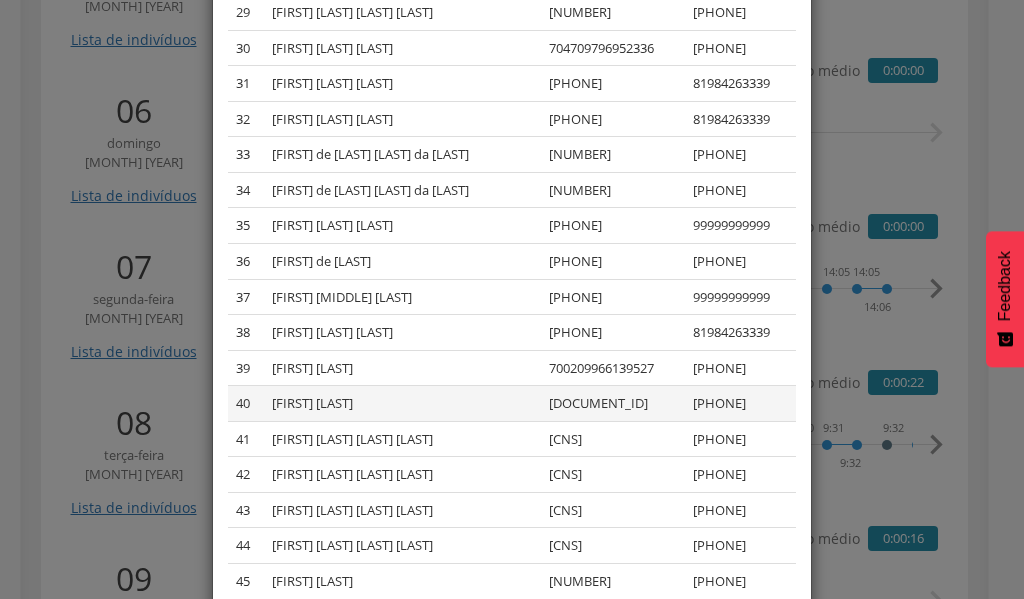 scroll, scrollTop: 1266, scrollLeft: 0, axis: vertical 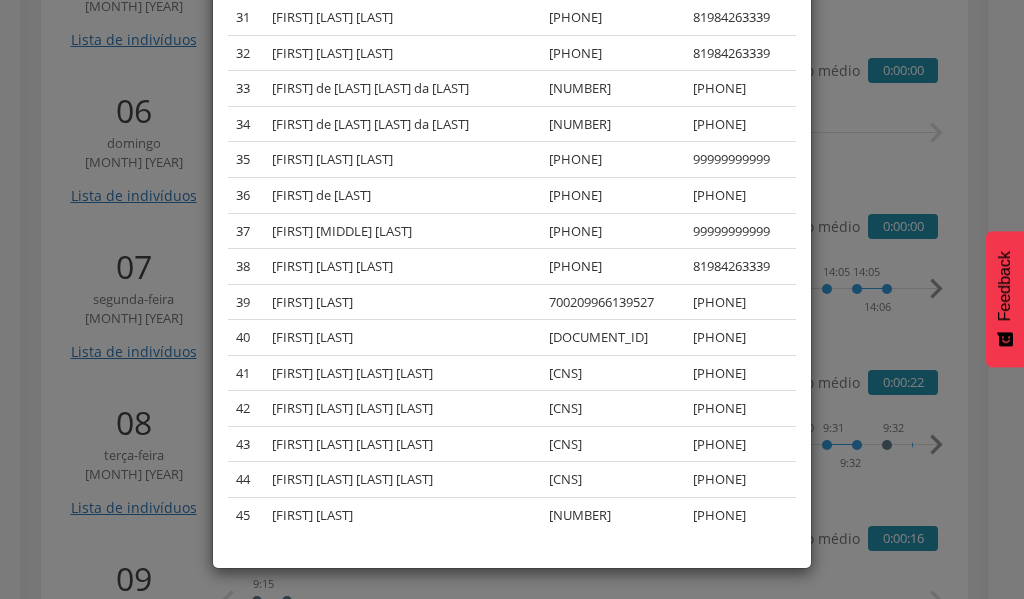 click on "×
Lista de indivíduos
Lista dos indivíduos cadastrados, visitados ou notificados no dia.
#
Nome
CNS
Telefone
1 [FIRST] [LAST] [LAST] [LAST] [PHONE] 2 [FIRST] [LAST] [LAST] [PHONE] 3 [FIRST] [LAST] [LAST] [PHONE] 4 [FIRST] [LAST] [LAST] [PHONE] 5 [FIRST] [LAST] [LAST] [LAST] [LAST] [PHONE] 6 [FIRST] [LAST] [LAST] [PHONE] 7 [FIRST] [LAST] [LAST] [PHONE] 8 [FIRST] [LAST] [LAST] [PHONE] 9 [FIRST] [LAST] [LAST] [PHONE] 10 [FIRST] [LAST] [LAST] [LAST] [PHONE] 11 [FIRST] [LAST] [LAST] [PHONE] 12 [FIRST] [LAST] [LAST] [PHONE] 13 14" at bounding box center (512, 299) 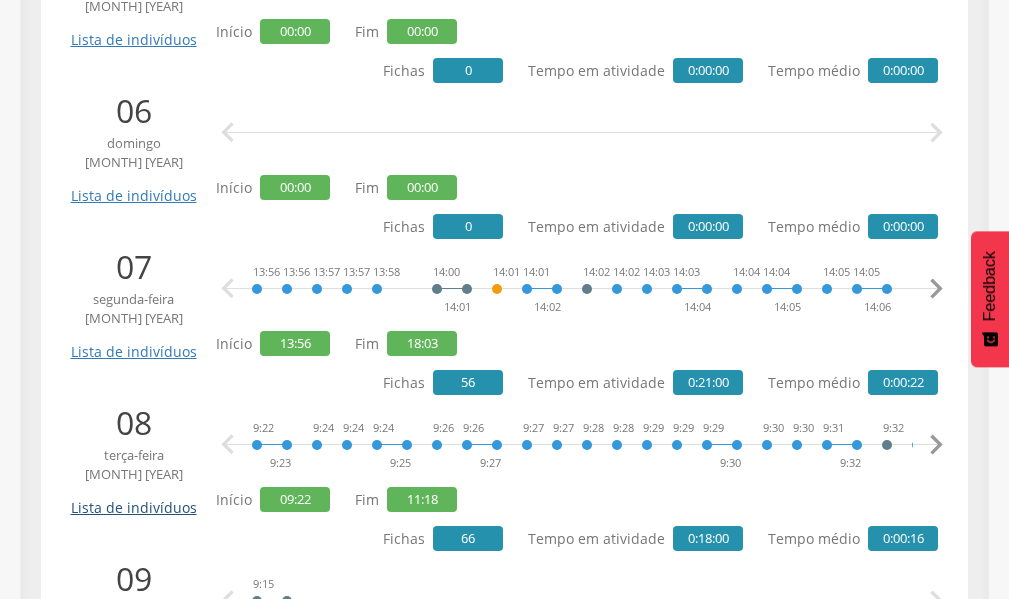 click on "Lista de indivíduos" at bounding box center [133, 500] 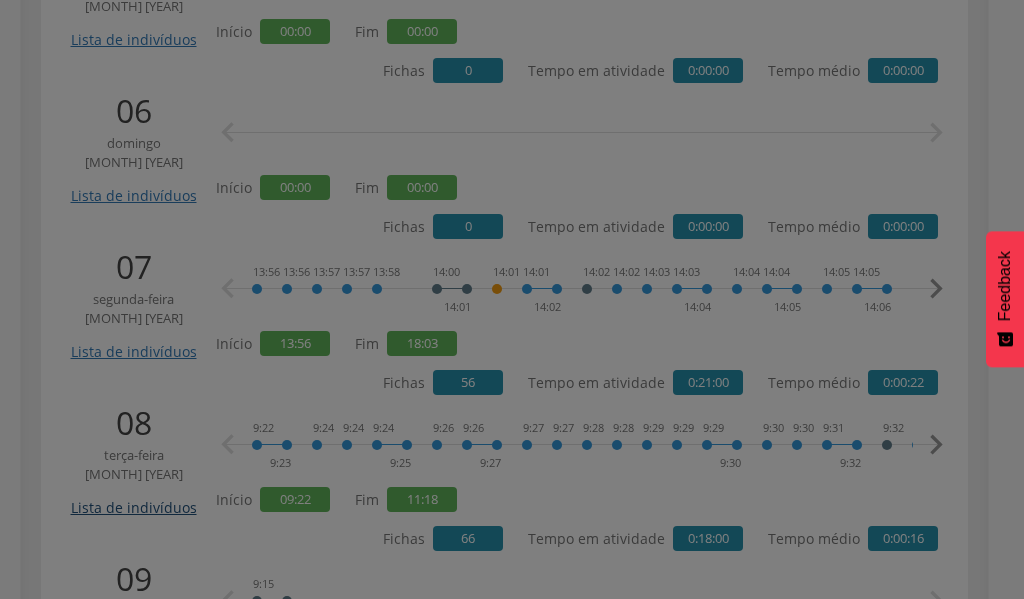 scroll, scrollTop: 0, scrollLeft: 0, axis: both 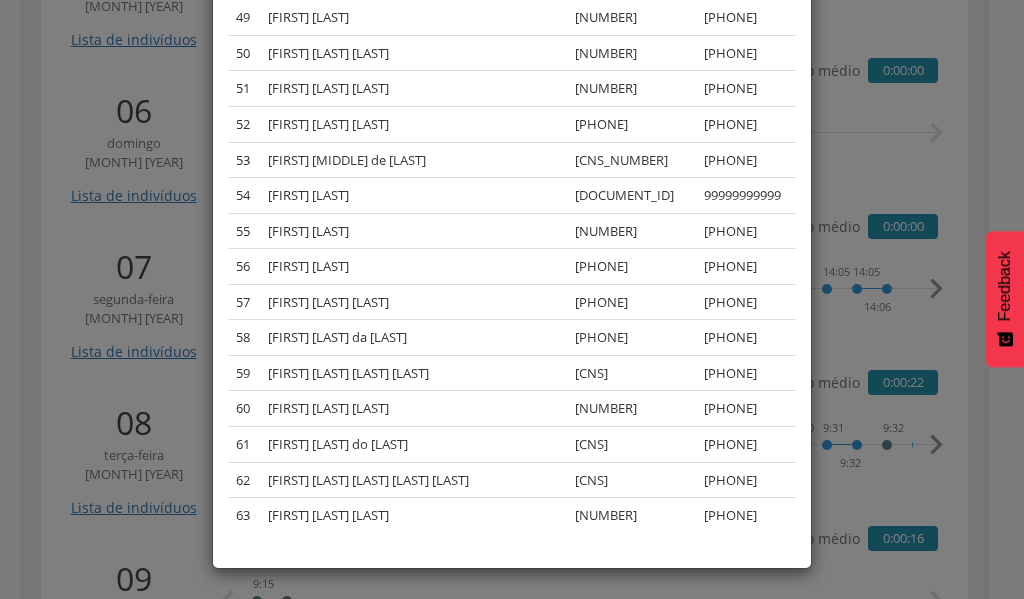 drag, startPoint x: 87, startPoint y: 428, endPoint x: 86, endPoint y: 439, distance: 11.045361 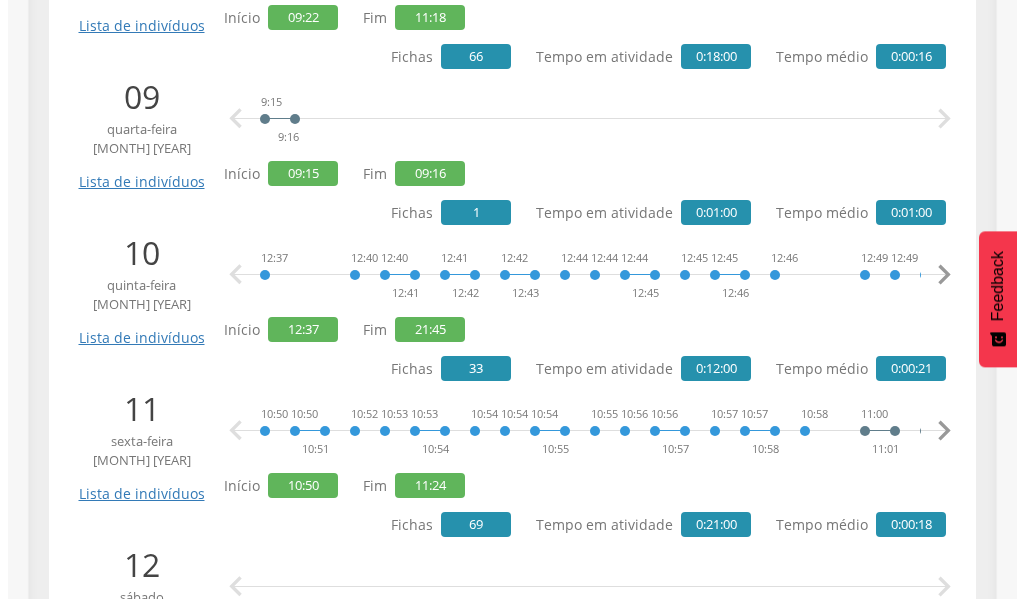scroll, scrollTop: 1700, scrollLeft: 0, axis: vertical 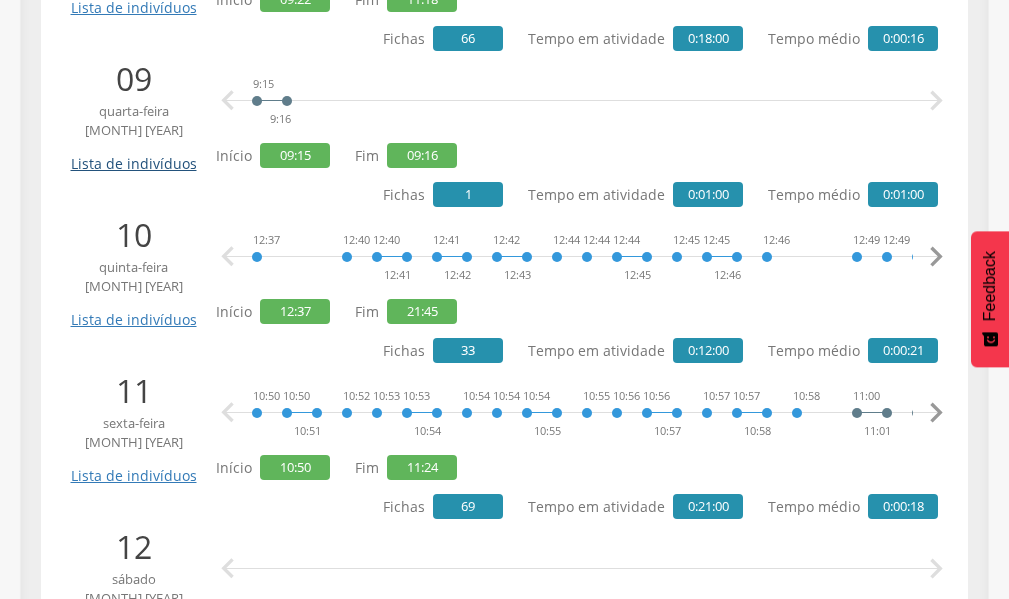 click on "Lista de indivíduos" at bounding box center [133, 156] 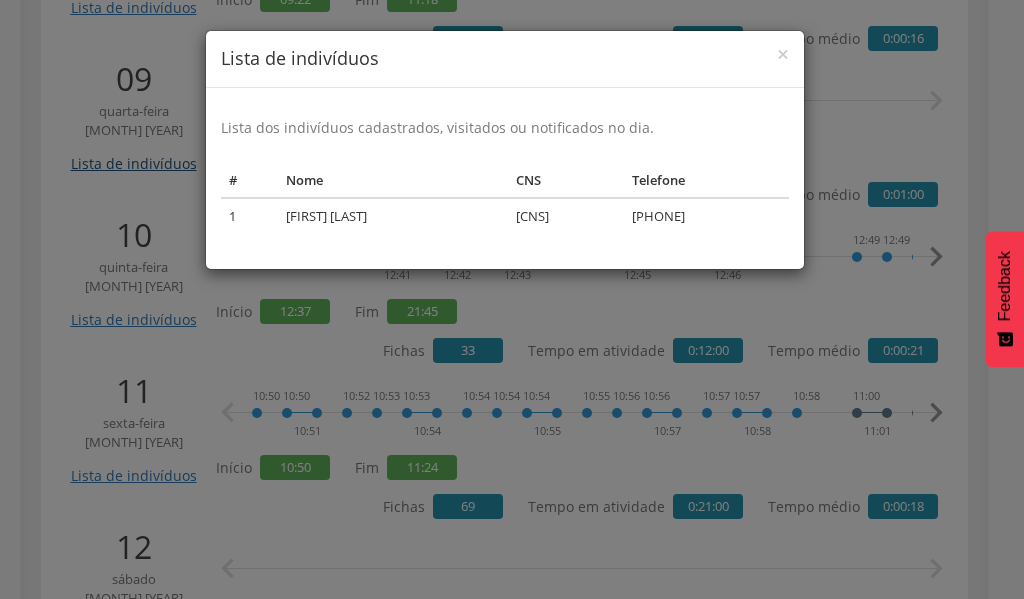 scroll, scrollTop: 0, scrollLeft: 0, axis: both 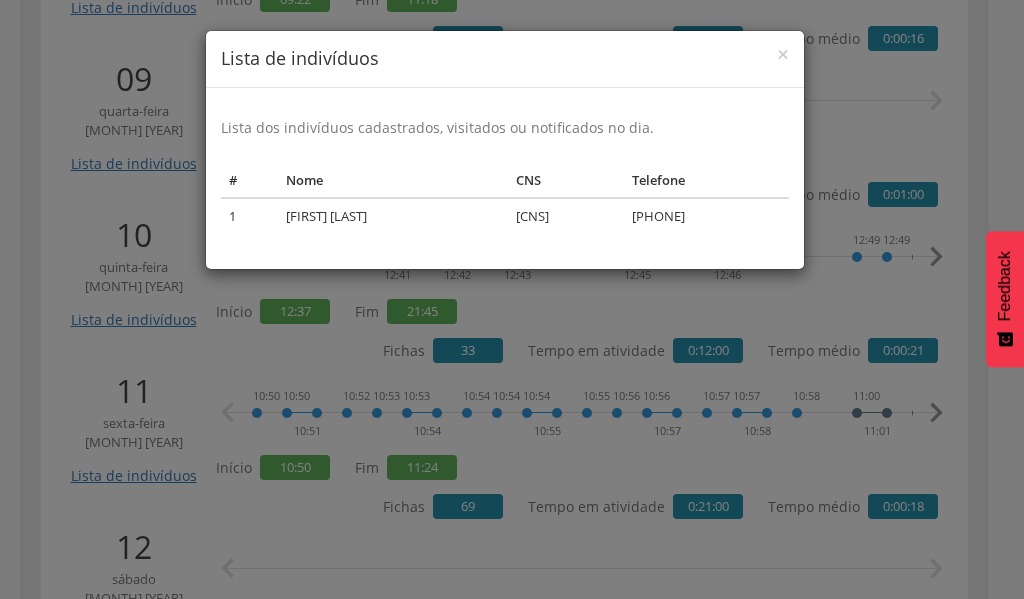 click on "×
Lista de indivíduos
Lista dos indivíduos cadastrados, visitados ou notificados no dia.
#
Nome
CNS
Telefone
1 [FIRST] [LAST] [CNS] [PHONE]" at bounding box center (512, 299) 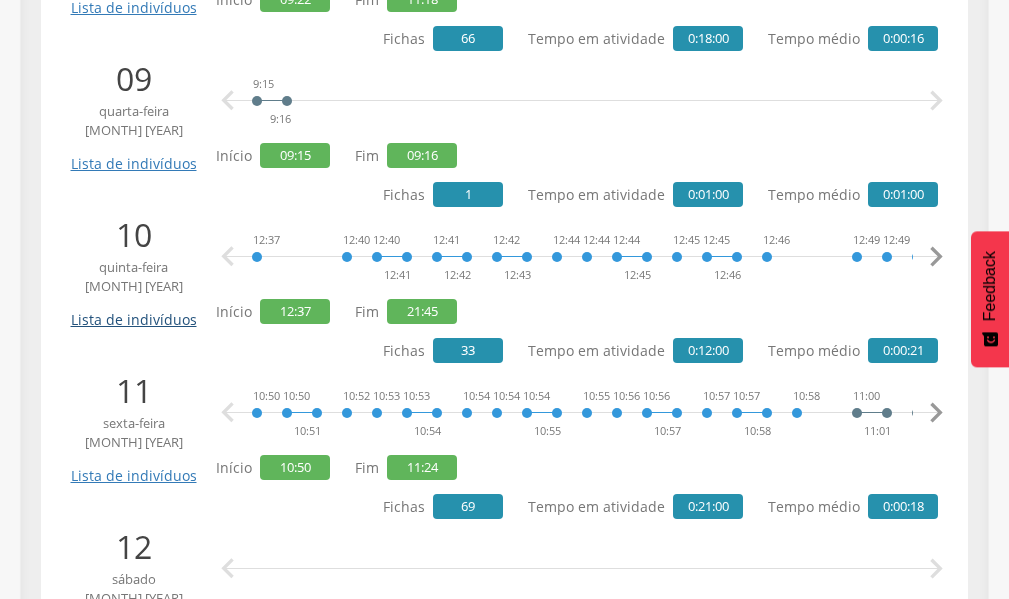 click on "Lista de indivíduos" at bounding box center [133, 312] 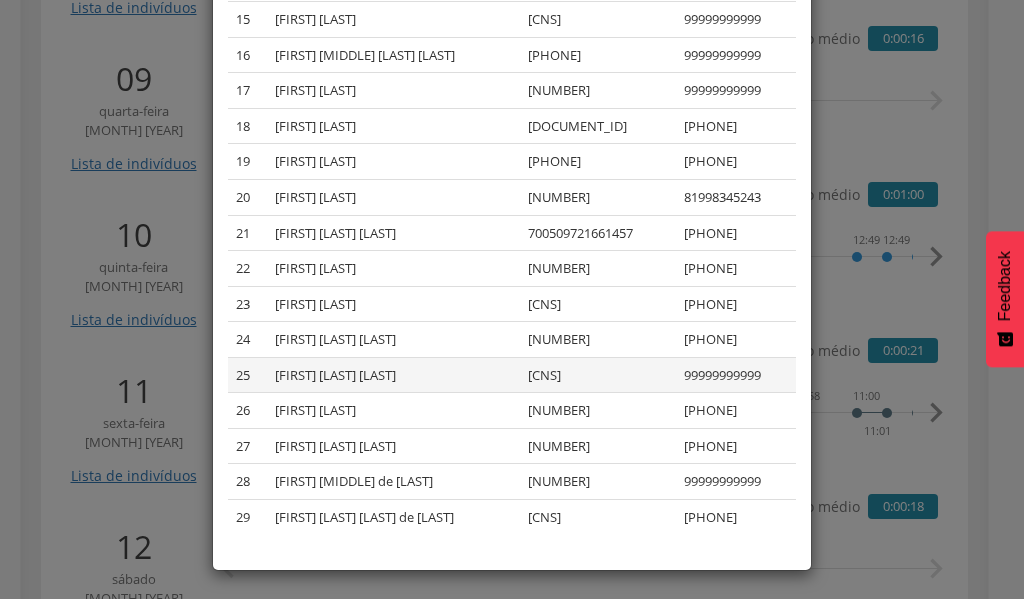 scroll, scrollTop: 697, scrollLeft: 0, axis: vertical 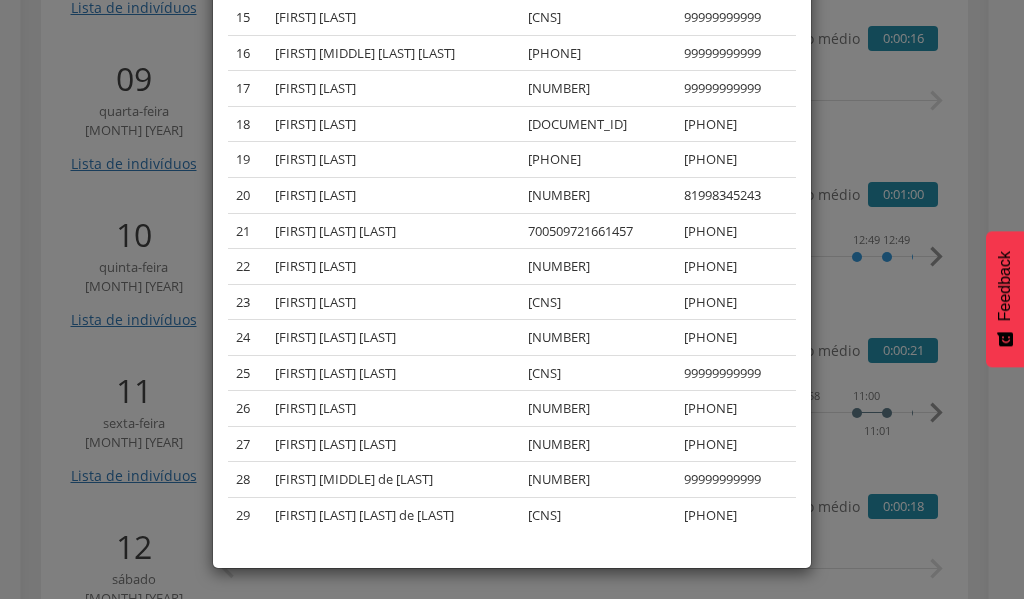 click on "1 [FIRST] [LAST] da Silva [PHONE] 2 [FIRST] [LAST] Souza [PHONE] 3 [FIRST] [LAST] Rangel [PHONE] 4 [FIRST] [LAST] Silva [PHONE] 5 [FIRST] [LAST] Costa [PHONE] 6 [FIRST] [LAST] de Albuquerque [PHONE] 7 [FIRST] [LAST] de Souza [PHONE] 8 [FIRST] [LAST] da Câmara [PHONE] 9 [FIRST] [LAST] de Lma [PHONE] 10 [FIRST] da Silva Barros [PHONE] 11 [FIRST] Maria da Silva [PHONE] 12 [FIRST] [LAST] Guerra [PHONE] 13 [FIRST] [LAST] da Camara [PHONE] 14 [FIRST] [LAST] Queiroz [PHONE] 15 16" at bounding box center (512, 299) 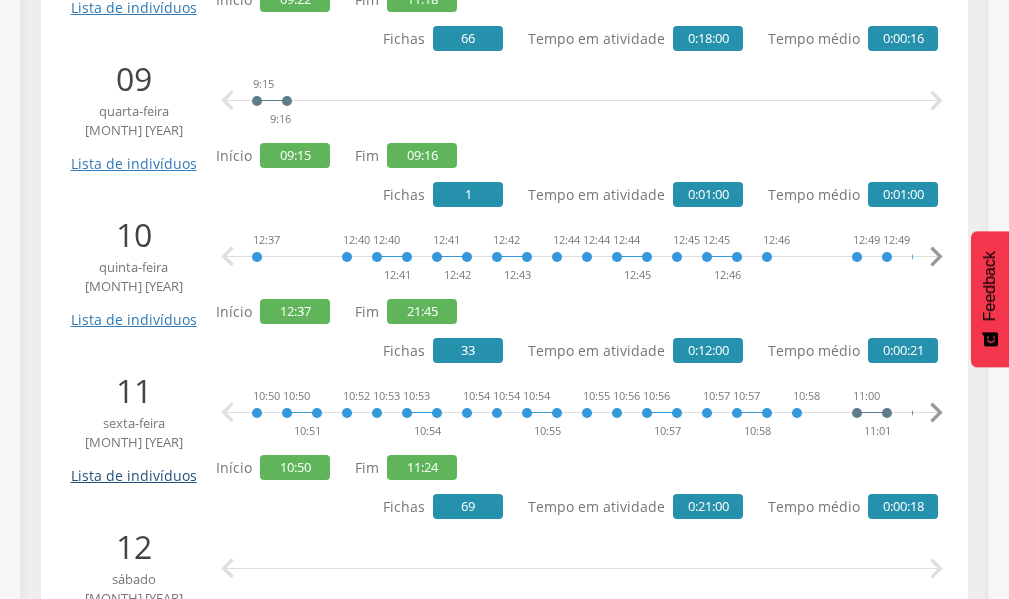 click on "Lista de indivíduos" at bounding box center (133, 468) 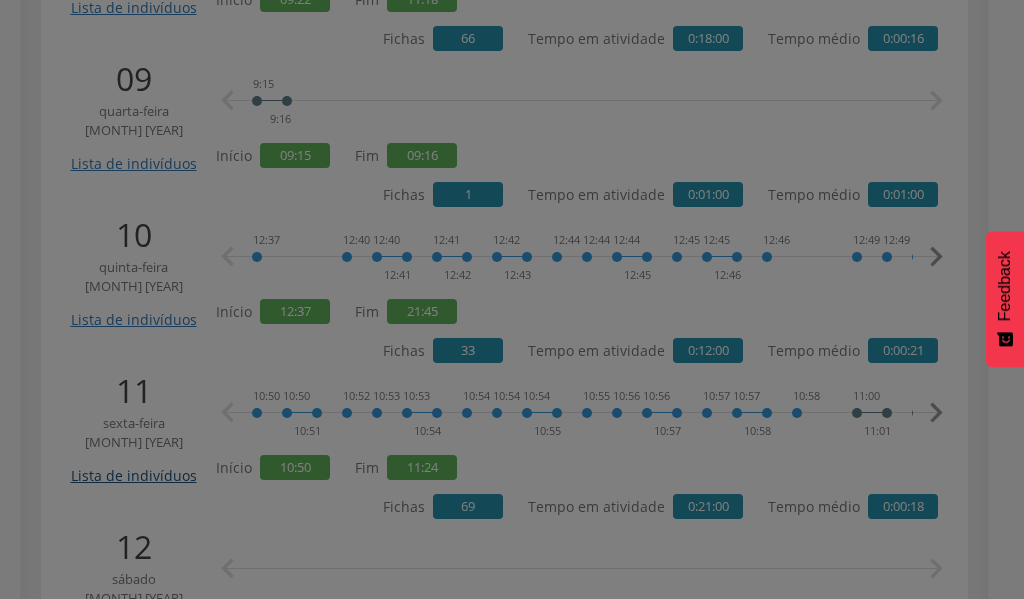 scroll, scrollTop: 0, scrollLeft: 0, axis: both 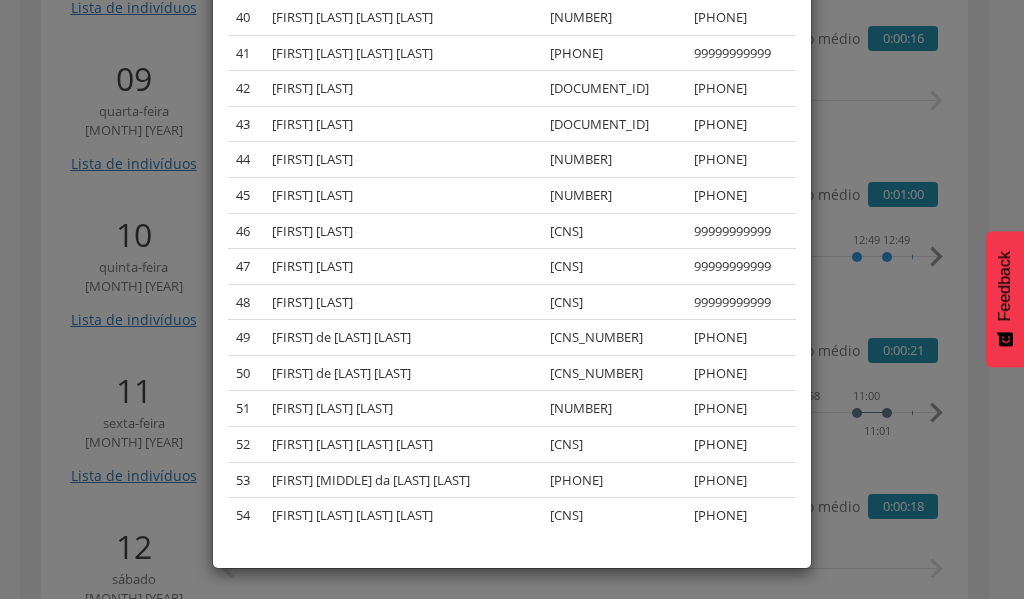 click on "×
Lista de indivíduos
Lista dos indivíduos cadastrados, visitados ou notificados no dia.
#
Nome
CNS
Telefone
1 [FIRST] [LAST] [LAST] [PHONE] 2 [FIRST] [LAST] [LAST] [PHONE] 3 [FIRST] [LAST] [LAST] [PHONE] 4 [FIRST] [LAST] [LAST] [PHONE] 5 [FIRST] [LAST] [LAST] [PHONE] 6 [FIRST] [LAST] [LAST] [PHONE] 7 [FIRST] [LAST] [LAST] [PHONE] 8 [FIRST] [LAST] [LAST] [PHONE] 9 [FIRST] [LAST] [LAST] [PHONE] 10 [FIRST] [LAST] [LAST] [PHONE] 11 [FIRST] [LAST] [LAST] [PHONE] 12 [FIRST] [LAST] [LAST] [PHONE] 13 [FIRST] [LAST] [LAST] [PHONE] 14 15" at bounding box center (512, 299) 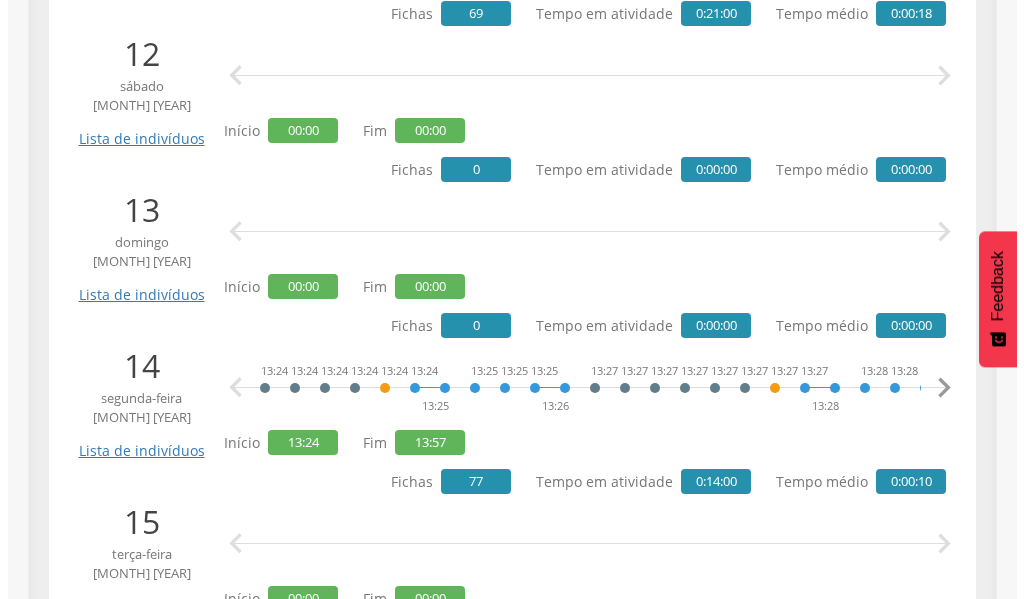 scroll, scrollTop: 2200, scrollLeft: 0, axis: vertical 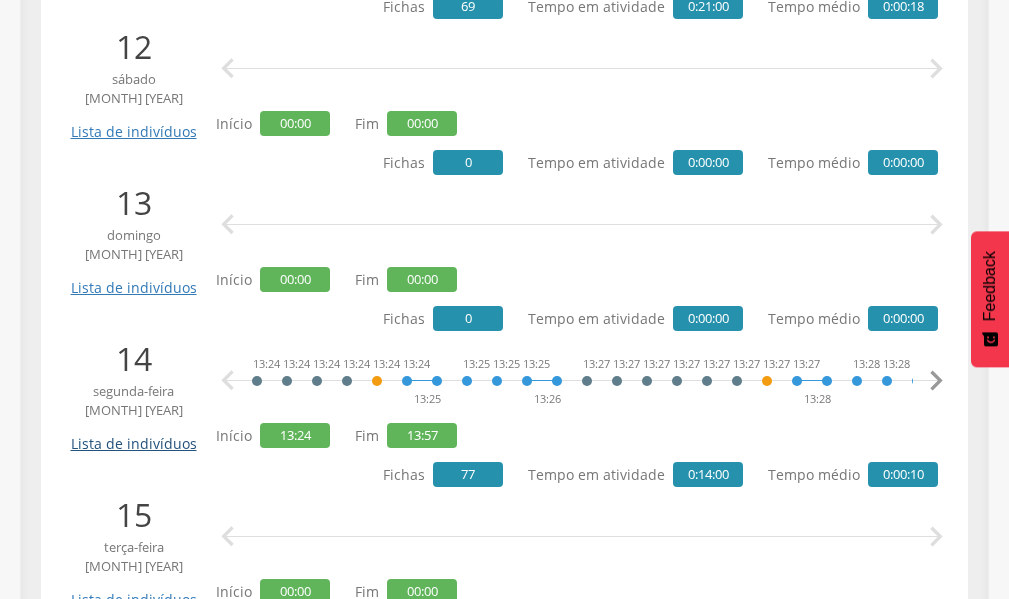 click on "Lista de indivíduos" at bounding box center (133, 436) 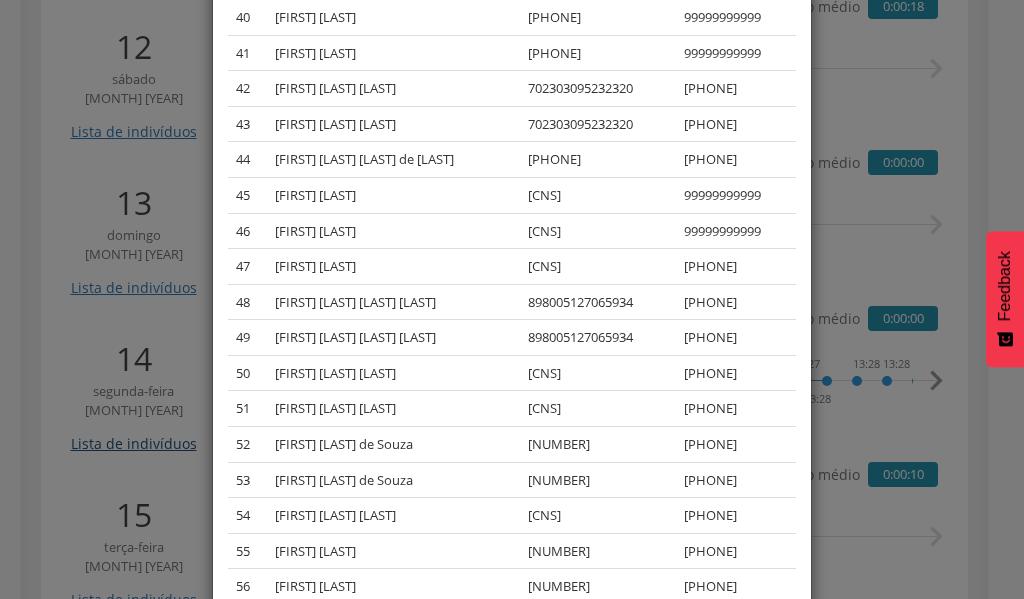 scroll, scrollTop: 0, scrollLeft: 0, axis: both 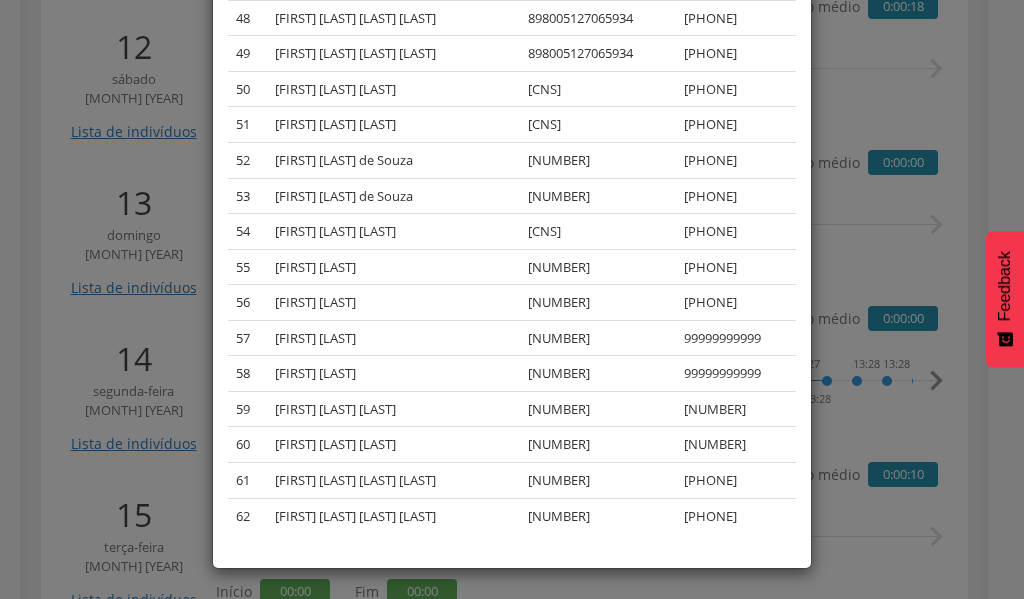 click on "[TEXT]" at bounding box center (512, 299) 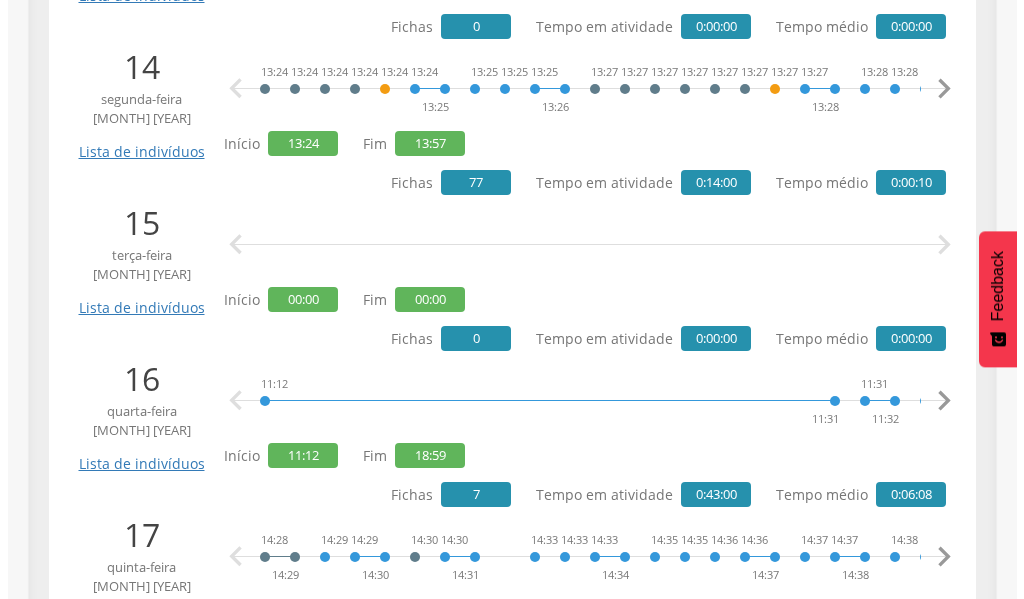 scroll, scrollTop: 2500, scrollLeft: 0, axis: vertical 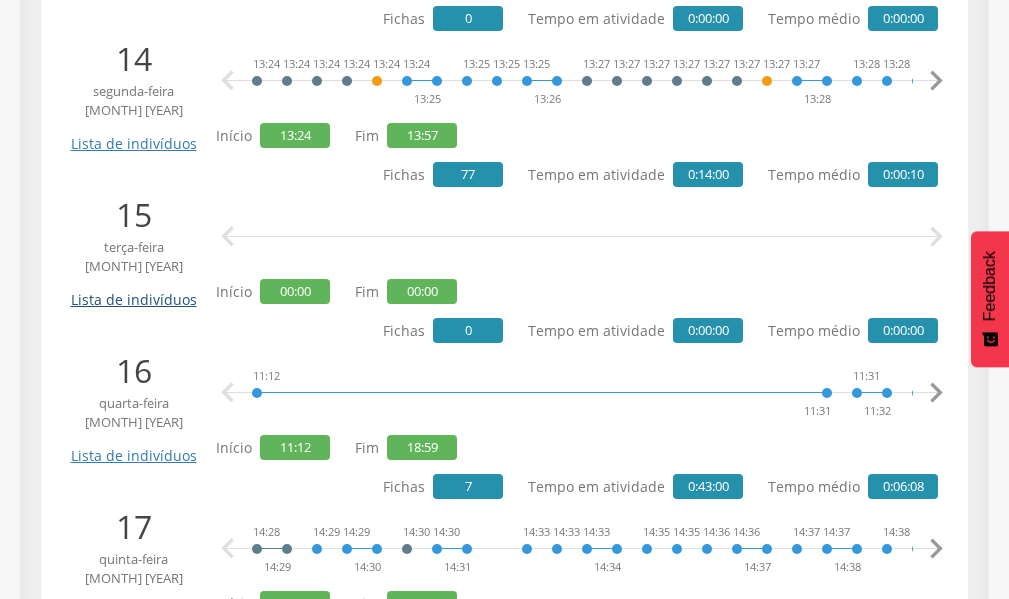 click on "Lista de indivíduos" at bounding box center [133, 292] 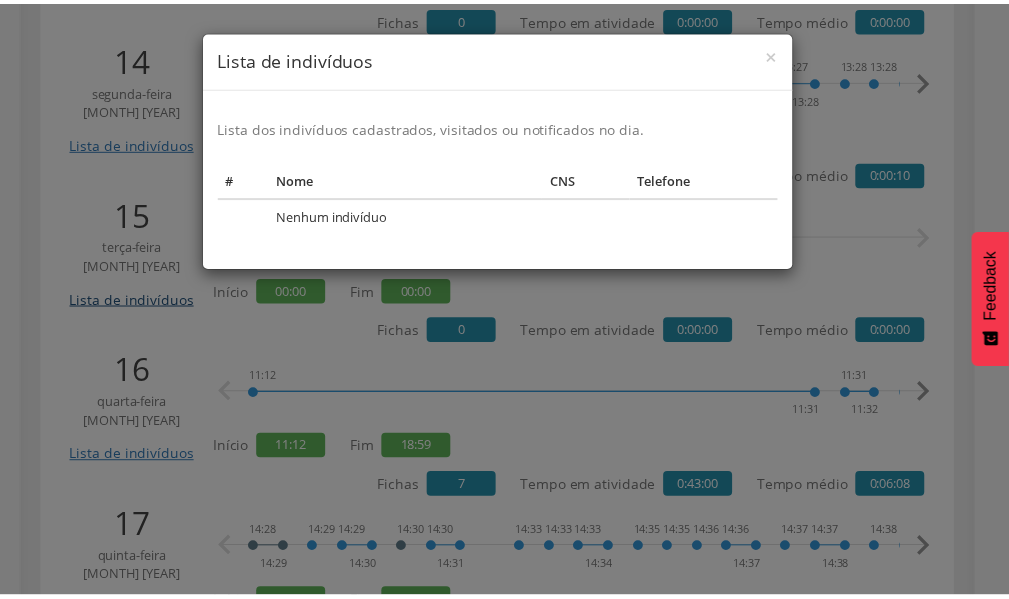 scroll, scrollTop: 0, scrollLeft: 0, axis: both 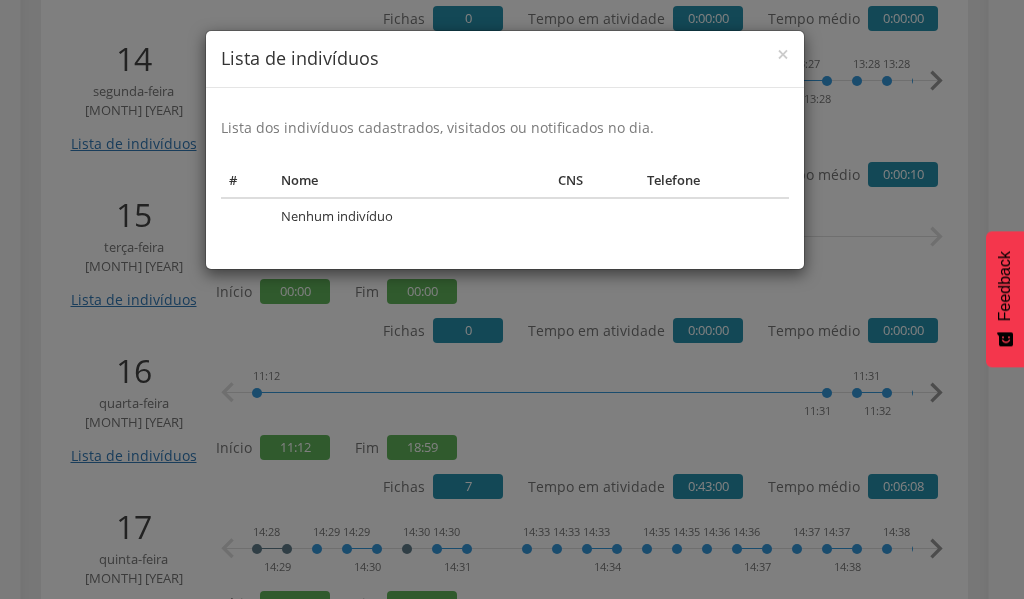 click on "[TEXT]" at bounding box center [512, 299] 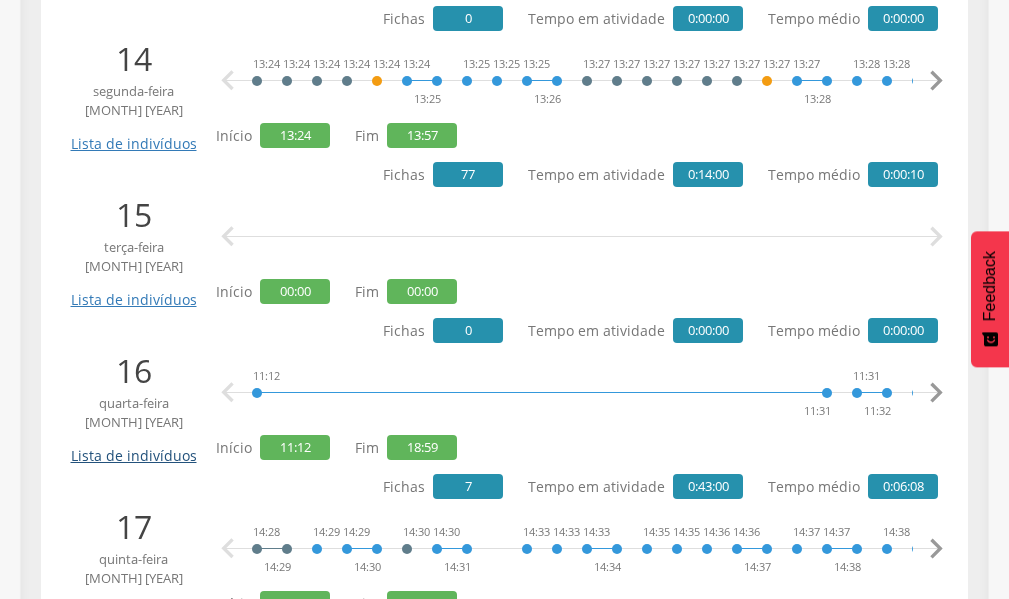 click on "Lista de indivíduos" at bounding box center (133, 448) 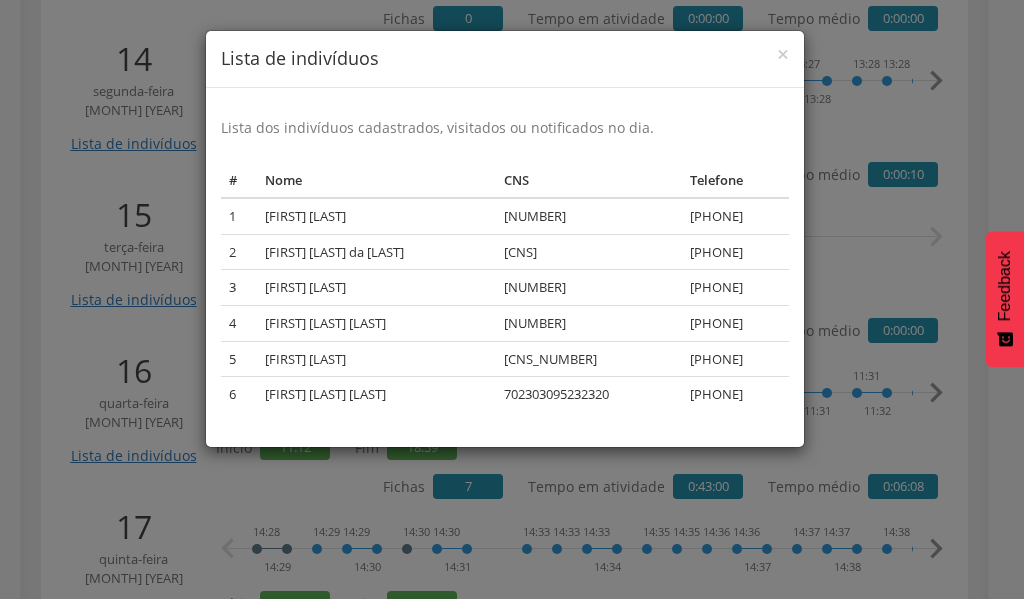click on "×
Lista de indivíduos
Lista dos indivíduos cadastrados, visitados ou notificados no dia.
#
Nome
CNS
Telefone
1 [FIRST] [LAST] [LAST] [PHONE] 2 [FIRST] [LAST] [LAST] [PHONE] 3 [FIRST] [LAST] [LAST] [PHONE] 4 [FIRST] [LAST] [LAST] [PHONE] 5 [FIRST] [LAST] [LAST] [PHONE] 6 [FIRST] [LAST] [LAST] [PHONE]" at bounding box center [512, 299] 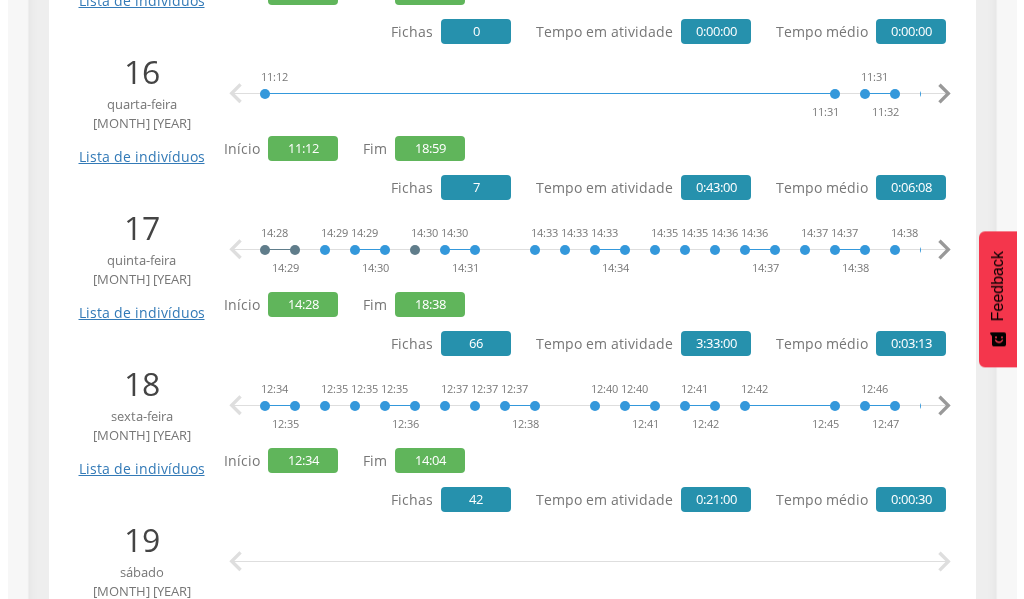 scroll, scrollTop: 2800, scrollLeft: 0, axis: vertical 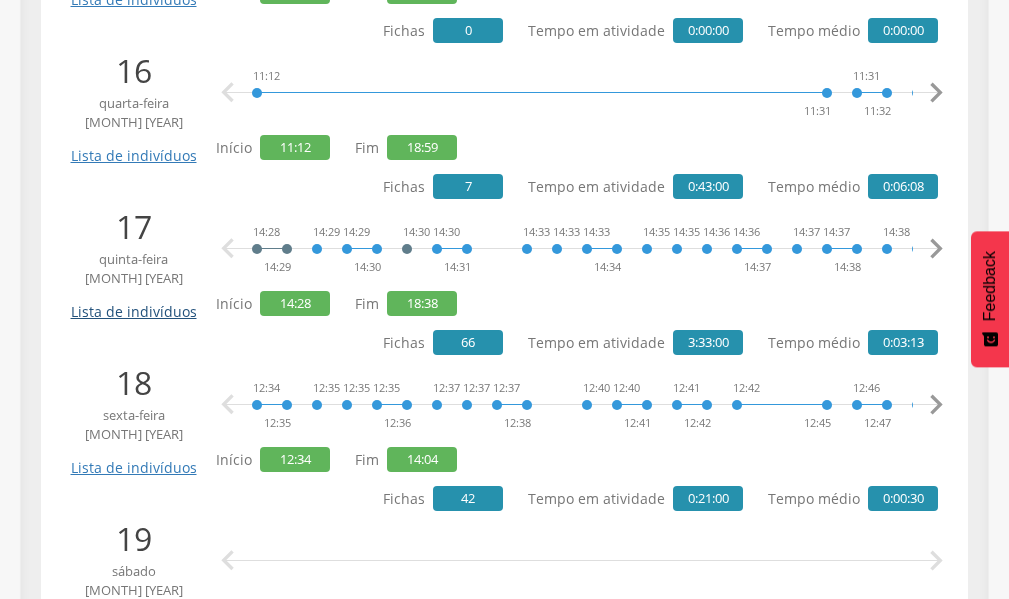 click on "Lista de indivíduos" at bounding box center [133, 304] 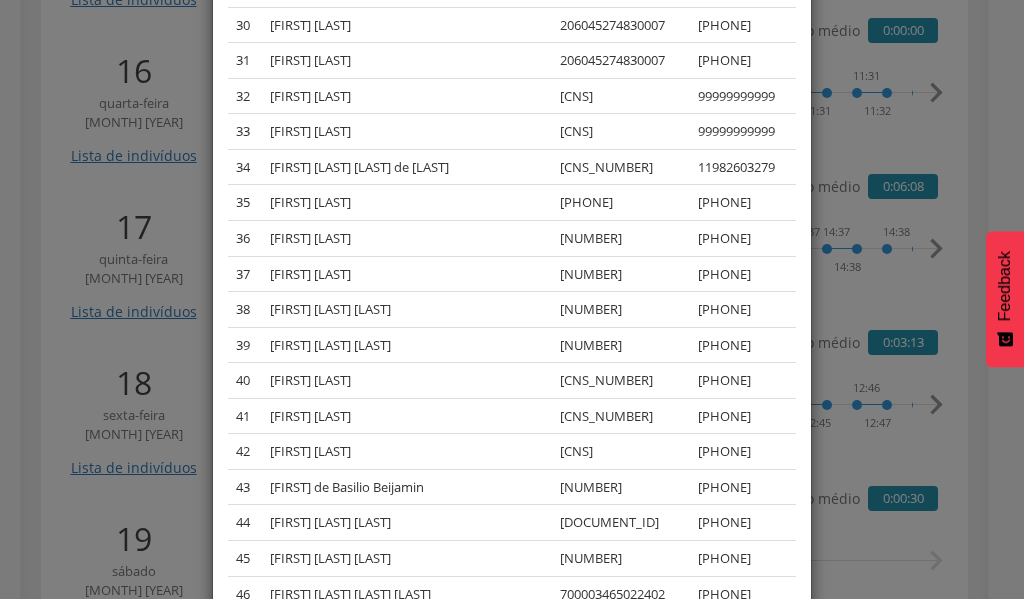 scroll, scrollTop: 1479, scrollLeft: 0, axis: vertical 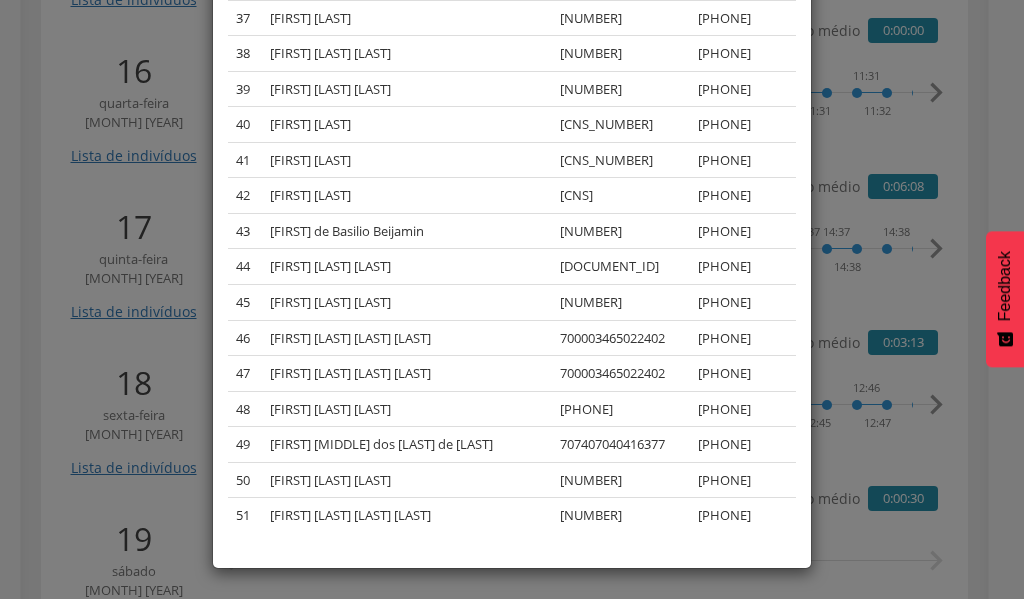 click on "×
Lista de indivíduos
Lista dos indivíduos cadastrados, visitados ou notificados no dia.
#
Nome
CNS
Telefone
1 [FIRST] [LAST] de Paula da Silva Carvalho [PHONE] 2 [FIRST] [LAST] de Paula da Silva Carvalho [PHONE] 3 [FIRST] [LAST] de Paula da Silva Carvalho [PHONE] 4 [FIRST] [LAST] de Paula da Silva Carvalho [PHONE] 5 [FIRST] [LAST] dos Santos [PHONE] 6 [FIRST] [LAST] Simão Junior [PHONE] 7 [FIRST] [LAST] da Silva [PHONE] 8 [FIRST] [LAST] Martins [PHONE] 9 [FIRST] [LAST] Silva [PHONE] 10 [FIRST] [LAST] Simões [PHONE] 11 [FIRST] [LAST] Almeida da Silva [PHONE] 12 [FIRST] [LAST] [PHONE] 13" at bounding box center [512, 299] 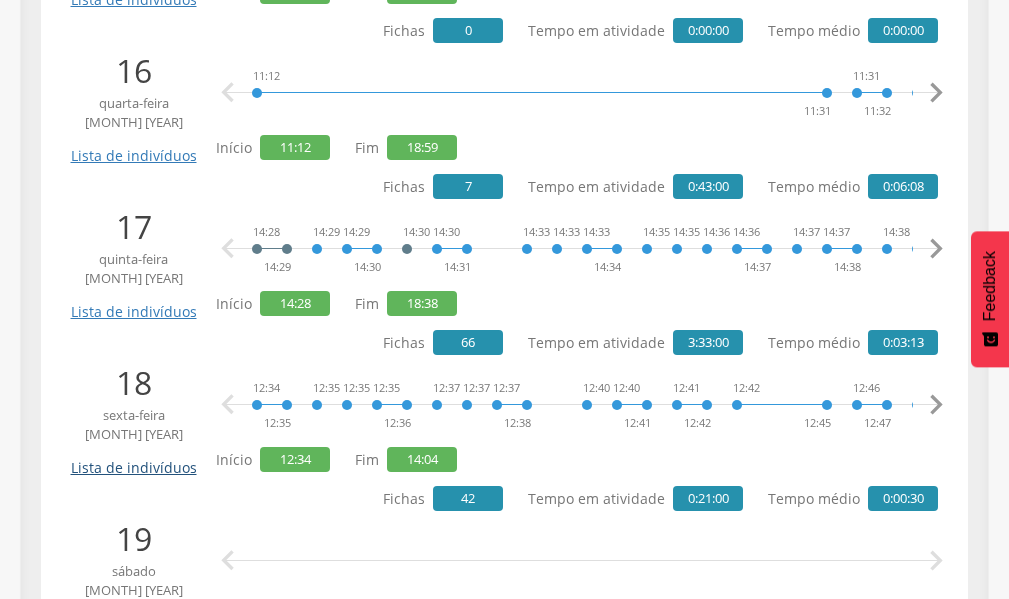 click on "Lista de indivíduos" at bounding box center (133, 460) 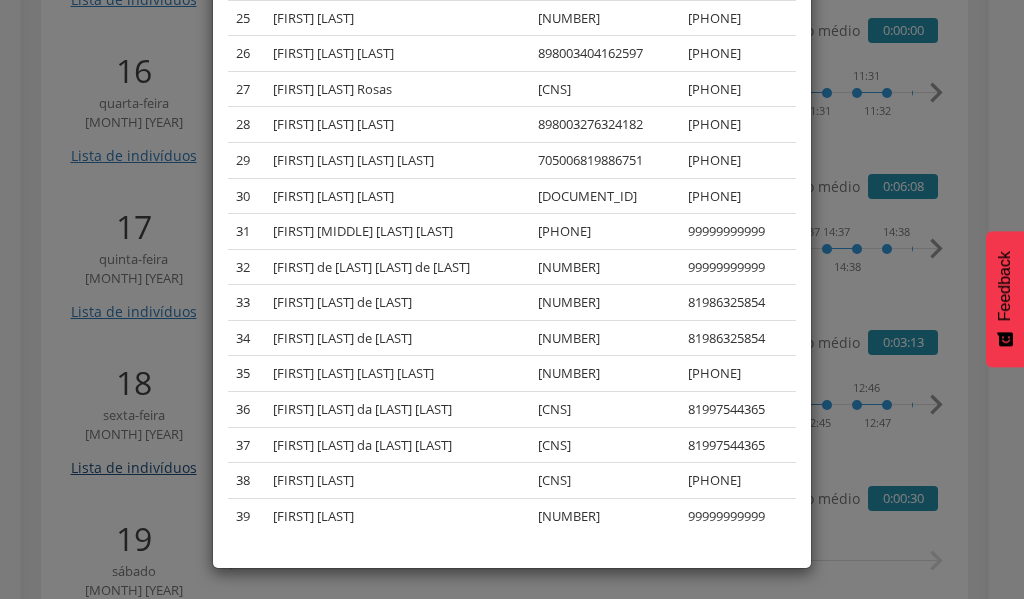 scroll, scrollTop: 0, scrollLeft: 0, axis: both 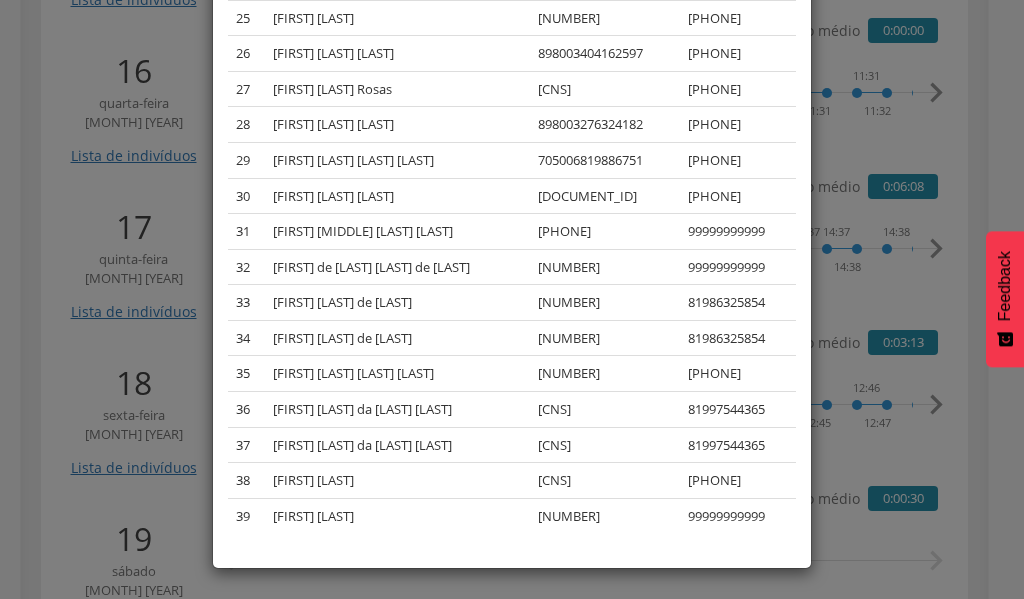 click on "×
Lista de indivíduos
Lista dos indivíduos cadastrados, visitados ou notificados no dia.
#
Nome
CNS
Telefone
1 [FIRST] [LAST] [LAST] [LAST] [PHONE] 2 [FIRST] [LAST] [LAST] [PHONE] 3 [FIRST] [LAST] [LAST] [LAST] [PHONE] 4 [FIRST] [LAST] [LAST] [LAST] [PHONE] 5 [FIRST] [LAST] [LAST] [LAST] [PHONE] 6 [FIRST] [LAST] [LAST] [LAST] [PHONE] 7 [FIRST] [LAST] [LAST] [LAST] [PHONE] 8 [FIRST] [LAST] [LAST] [LAST] [PHONE] 9 [FIRST] [LAST] [LAST] [LAST] [PHONE] 10 [FIRST] [LAST] [LAST] [PHONE] 11 [FIRST] [LAST] [LAST] [LAST] [PHONE] 12 [FIRST] [LAST] [LAST] [LAST] [PHONE] 13 [FIRST] [LAST] [LAST] [PHONE] 14 [PHONE]" at bounding box center [512, 299] 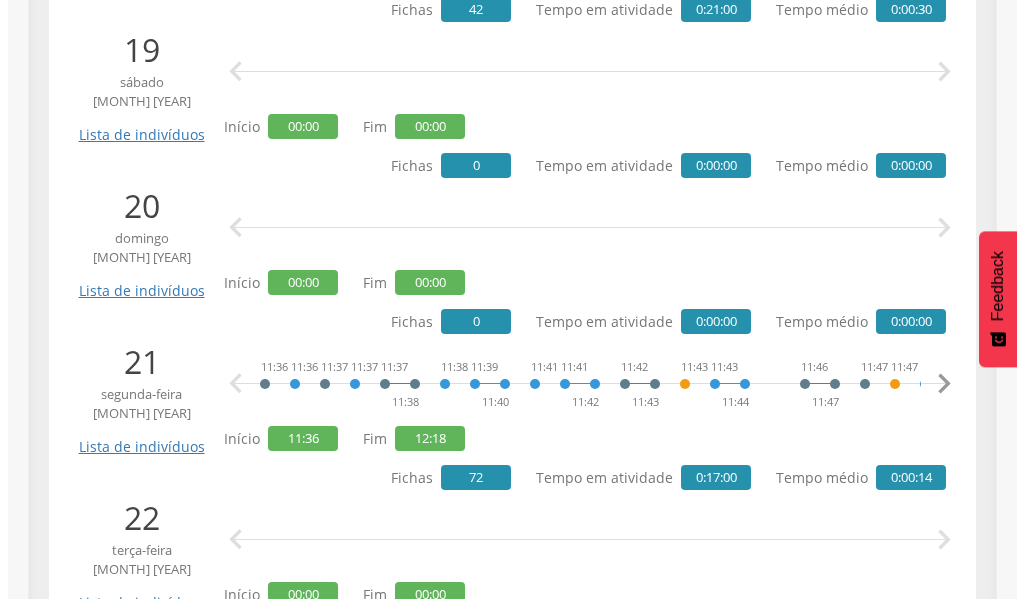 scroll, scrollTop: 3300, scrollLeft: 0, axis: vertical 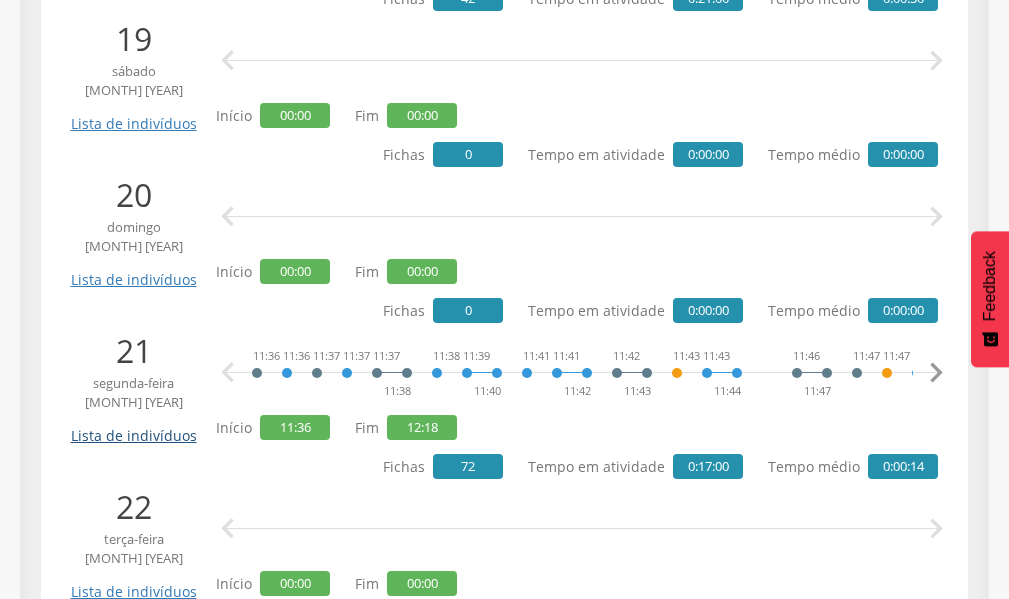 click on "Lista de indivíduos" at bounding box center [133, 428] 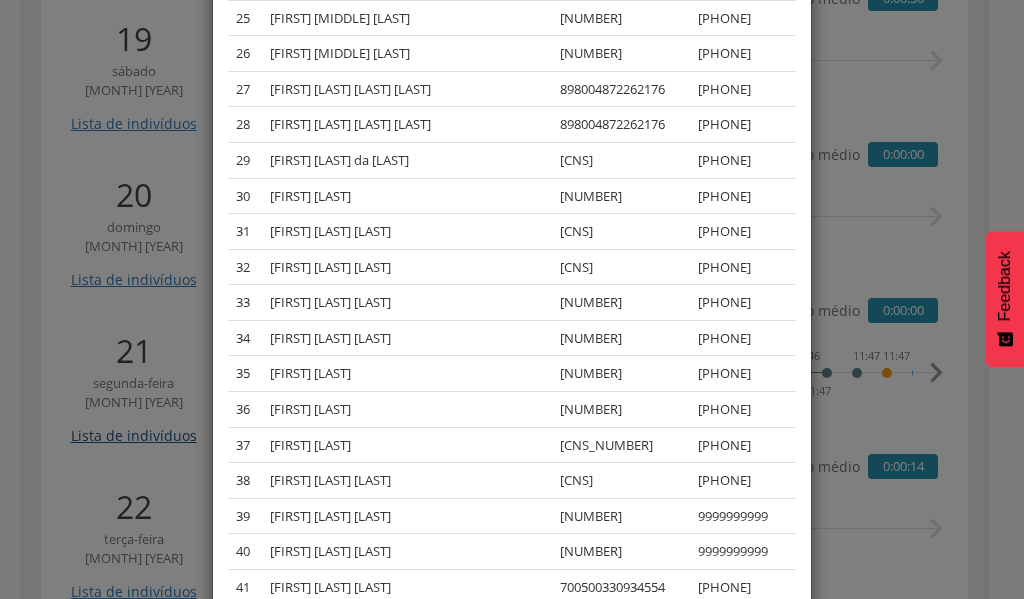 scroll, scrollTop: 0, scrollLeft: 0, axis: both 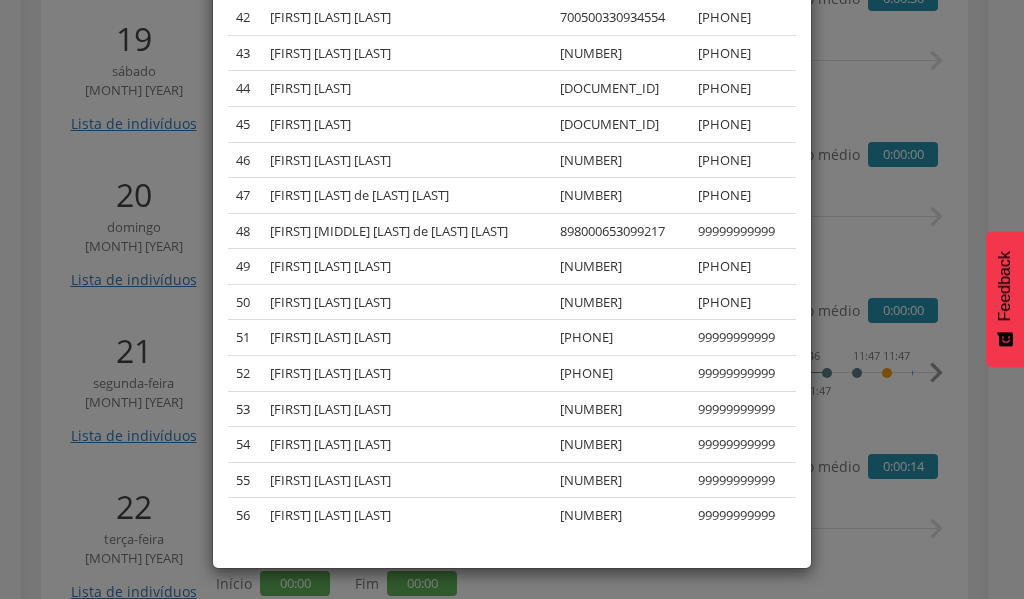 click on "List of individuals
List of registered, visited or notified individuals for the day.
#
Name
CNS
Telephone
1 [FIRST] [LAST] [CNS] [PHONE] 2 [FIRST] [LAST] [CNS] [PHONE] 3 [FIRST] [LAST] [CNS] [PHONE] 4 [FIRST] [LAST] [CNS] [PHONE] 5 [FIRST] [LAST] [CNS] [PHONE] 6 [FIRST] [LAST] [CNS] [PHONE] 7 [FIRST] [LAST] [CNS] [PHONE] 8 [FIRST] [LAST] [CNS] [PHONE] 9 [FIRST] [LAST] [CNS] [PHONE] 10 [FIRST] [LAST] [CNS] [PHONE] 11 [FIRST] [LAST] [CNS] [PHONE] 12 [FIRST] [LAST] [CNS] [PHONE] 13 [FIRST] [LAST] [CNS] [PHONE] 14 15" at bounding box center (512, 299) 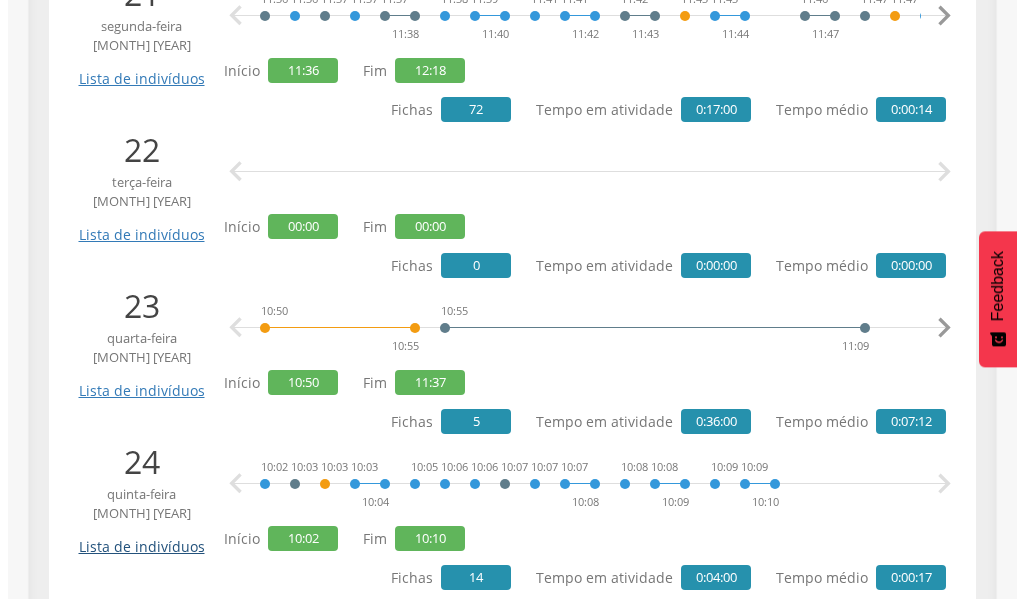 scroll, scrollTop: 3700, scrollLeft: 0, axis: vertical 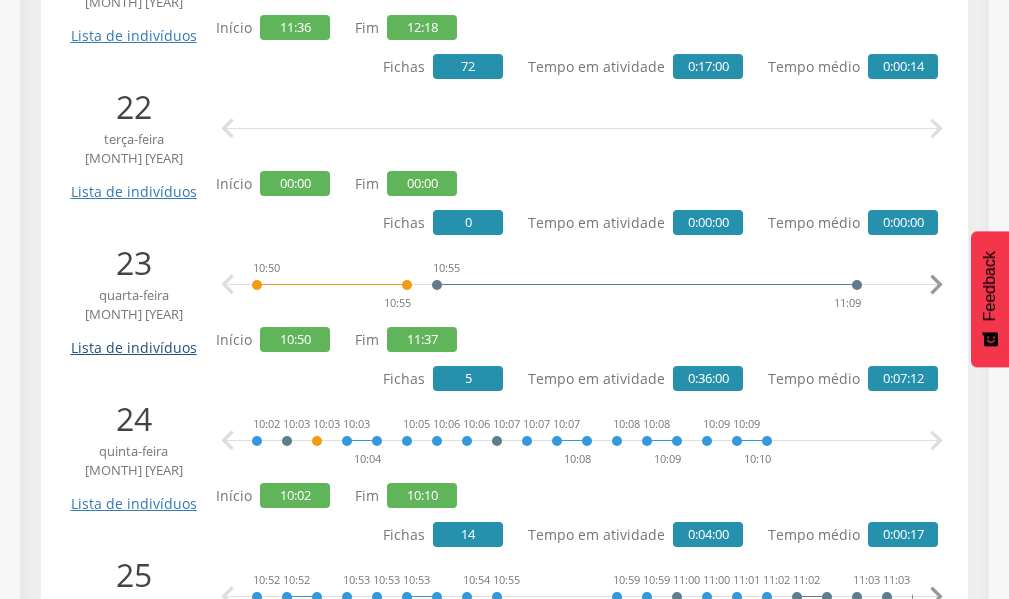 click on "Lista de indivíduos" at bounding box center (133, 340) 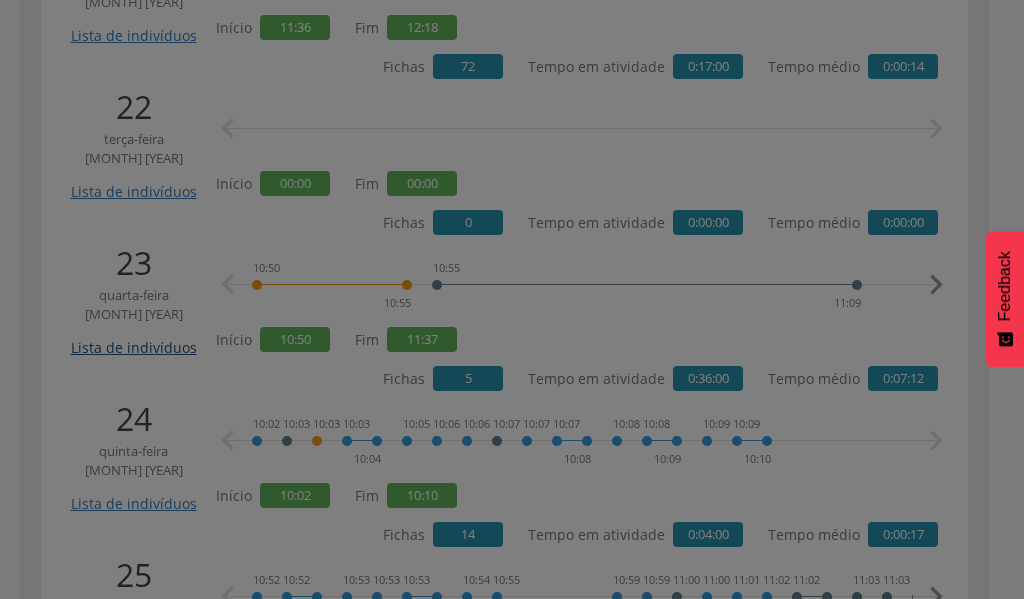 scroll, scrollTop: 0, scrollLeft: 0, axis: both 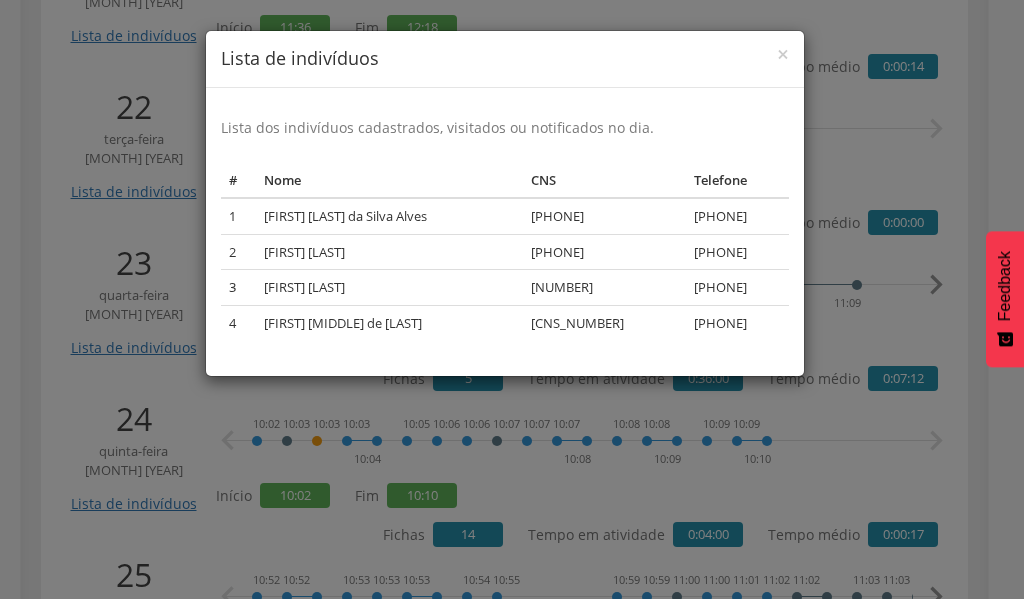 click on "×
Lista de indivíduos
Lista dos indivíduos cadastrados, visitados ou notificados no dia.
#
Nome
CNS
Telefone
1 [FIRST] [LAST] [LAST] [LAST] [PHONE] 2 [FIRST] [LAST] [LAST] [LAST] [PHONE] 3 [FIRST] [LAST] [LAST] [LAST] [LAST] [PHONE]" at bounding box center [512, 299] 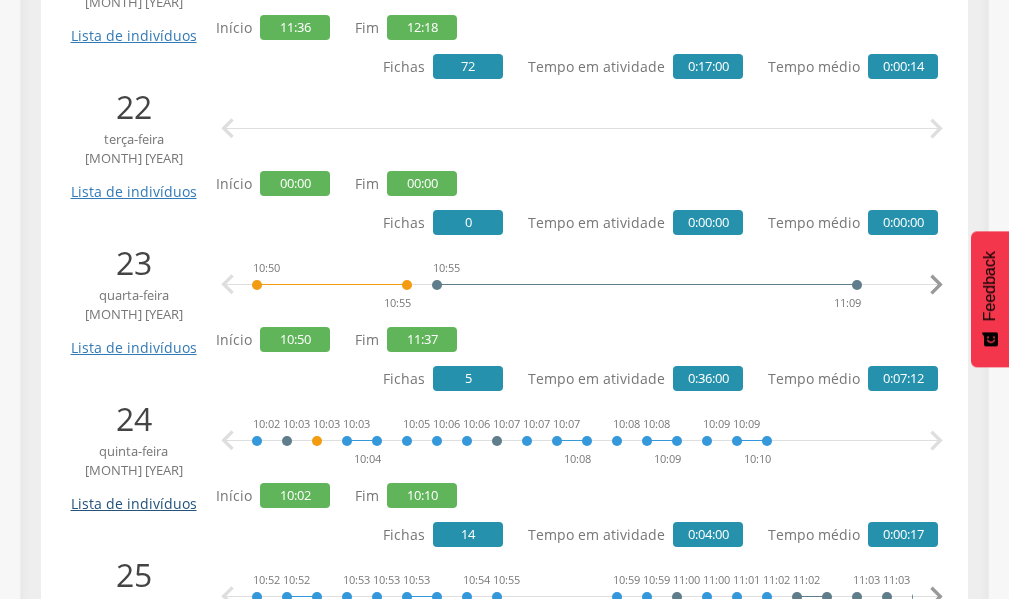 click on "Lista de indivíduos" at bounding box center (133, 496) 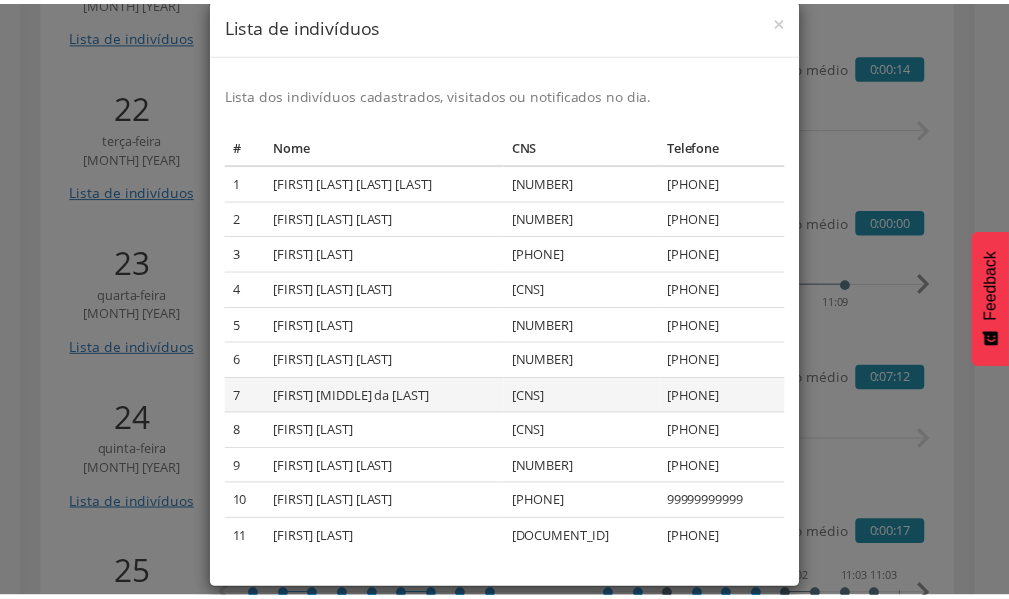 scroll, scrollTop: 56, scrollLeft: 0, axis: vertical 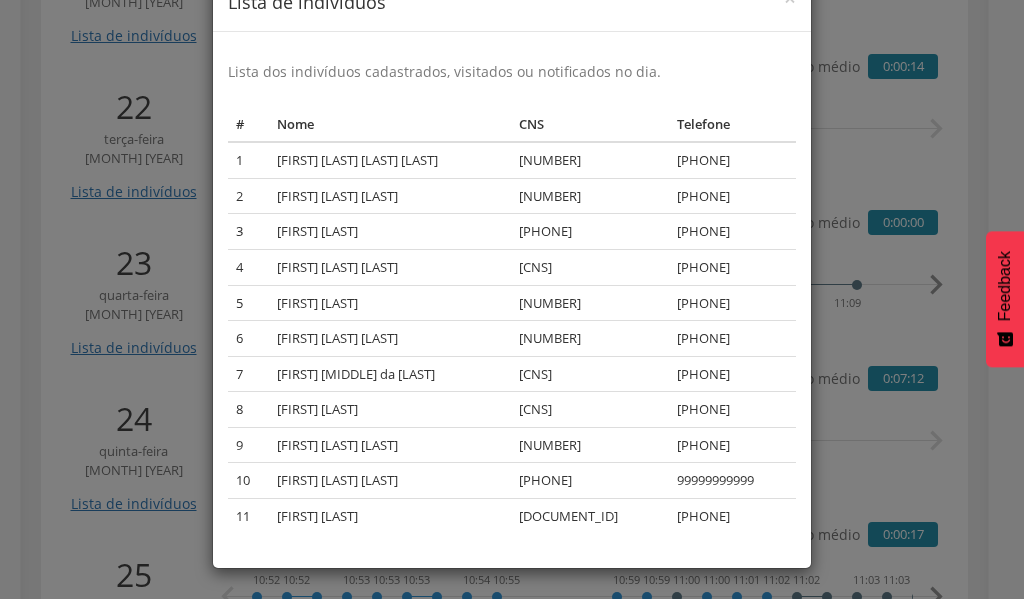 click on "Lista de indivíduos
Lista dos indivíduos cadastrados, visitados ou notificados no dia.
#
Nome
CNS
Telefone
1 [FIRST] [LAST] da [LAST] [LAST] [CNS] [PHONE] 2 [FIRST] [LAST] de [LAST] [LAST] [CNS] [PHONE] 3 [FIRST] [LAST] da [LAST] [CNS] [PHONE] 4 [FIRST] [LAST] de [LAST] [CNS] [PHONE] 5 [FIRST] [LAST] da [LAST] [CNS] [PHONE] 6 [FIRST] [LAST] [LAST] de [LAST] [CNS] [PHONE] 7 [FIRST] [LAST] dos [LAST] [CNS] [PHONE] 8 [FIRST] [LAST] [LAST] [LAST] [CNS] [PHONE] 9 [FIRST] [LAST] [LAST] [CNS] [PHONE] 10 [FIRST] [LAST] da [LAST] [CNS] [PHONE] 11 [FIRST] [LAST] [LAST] [LAST] [CNS] [PHONE] 12 [FIRST] [LAST] [LAST] [LAST] [CNS] [PHONE]" at bounding box center [512, 299] 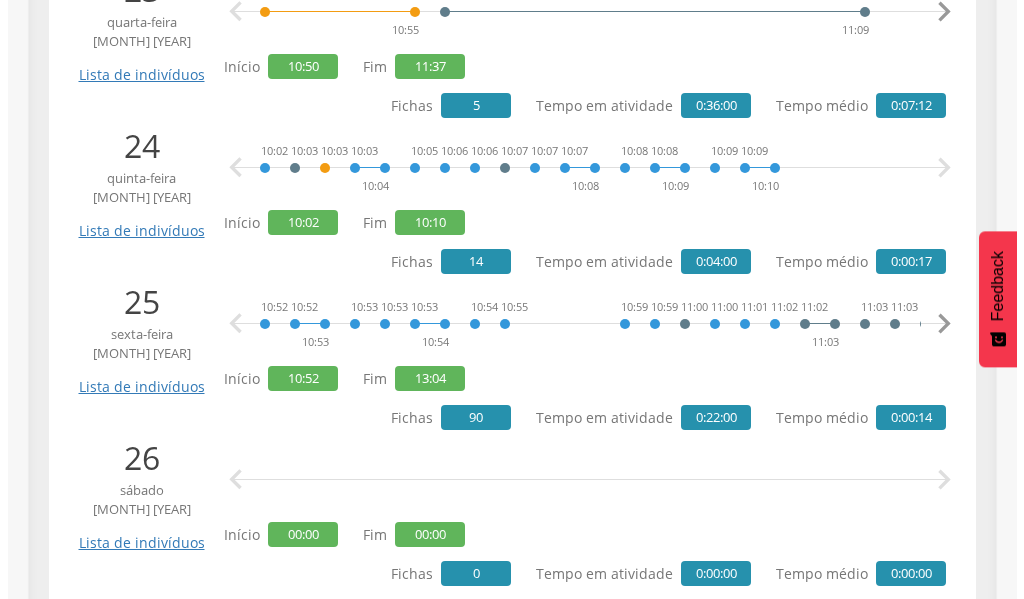 scroll, scrollTop: 4000, scrollLeft: 0, axis: vertical 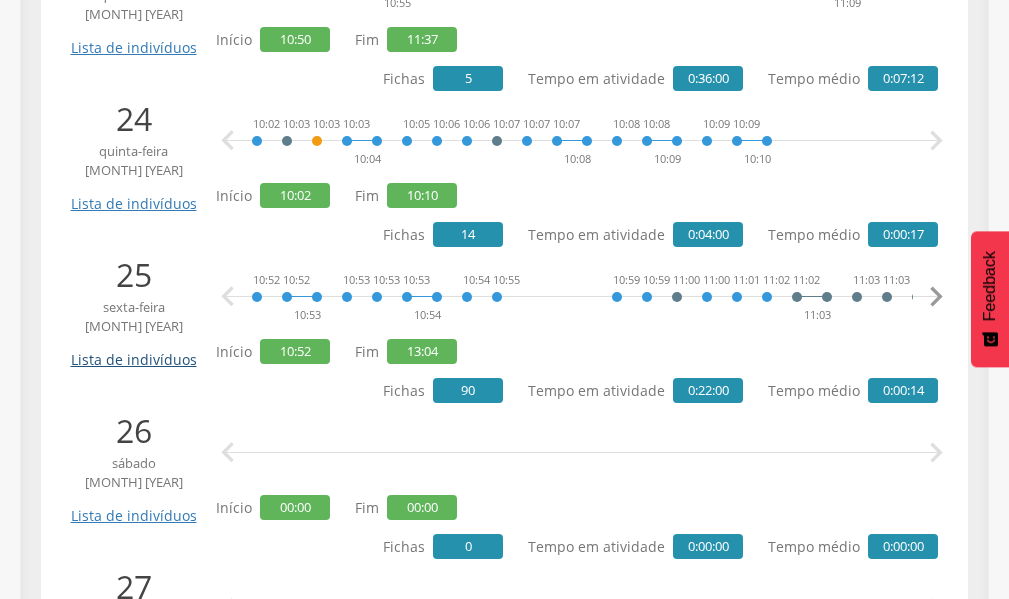 click on "Lista de indivíduos" at bounding box center [133, 352] 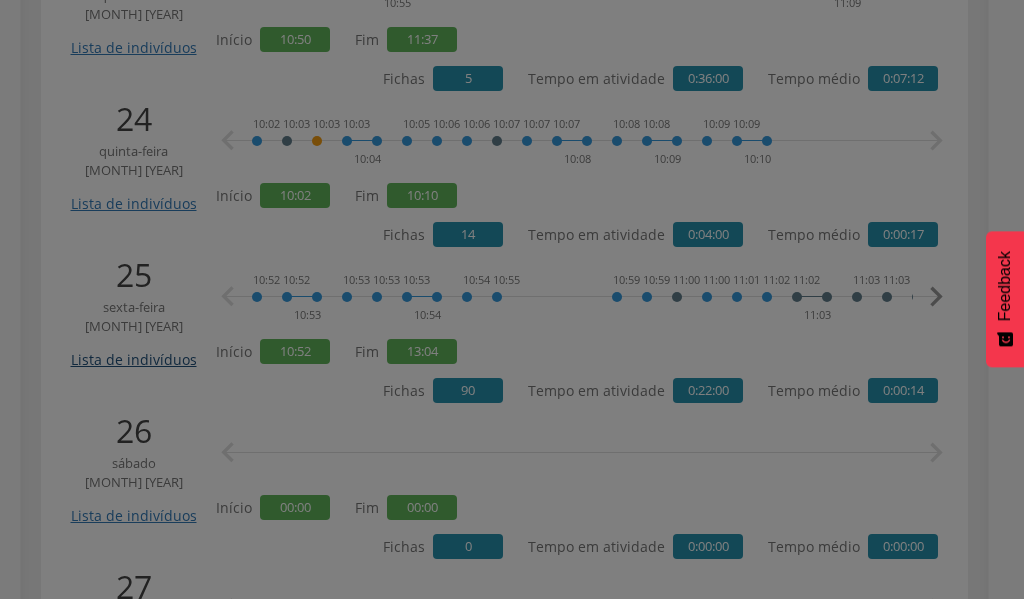 scroll, scrollTop: 0, scrollLeft: 0, axis: both 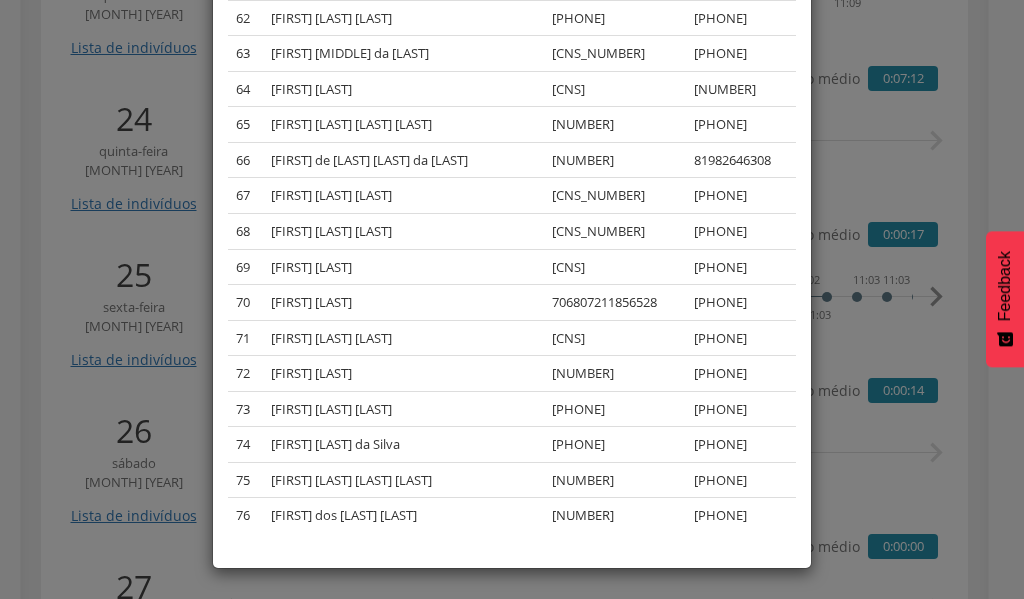 click on "1 [FIRST] [LAST] [LAST] [LAST] [PHONE] 2 [FIRST] [LAST] [LAST] [PHONE] 3 [FIRST] [LAST] [LAST] [PHONE] 4 [FIRST] [LAST] [LAST] [PHONE] 5 [FIRST] [LAST] [LAST] [PHONE] 6 [FIRST] [LAST] [LAST] [PHONE] 7 [FIRST] [LAST] [LAST] [PHONE] 8 [FIRST] [LAST] [LAST] [PHONE] 9 [FIRST] [LAST] [LAST] [PHONE] 10 [FIRST] [LAST] [LAST] [PHONE] 11 [FIRST] [LAST] [LAST] [PHONE] 12 [FIRST] [LAST] [LAST] [PHONE] 13 [FIRST] [LAST] [LAST] [PHONE] 14 [FIRST] [LAST] [LAST]" at bounding box center [512, 299] 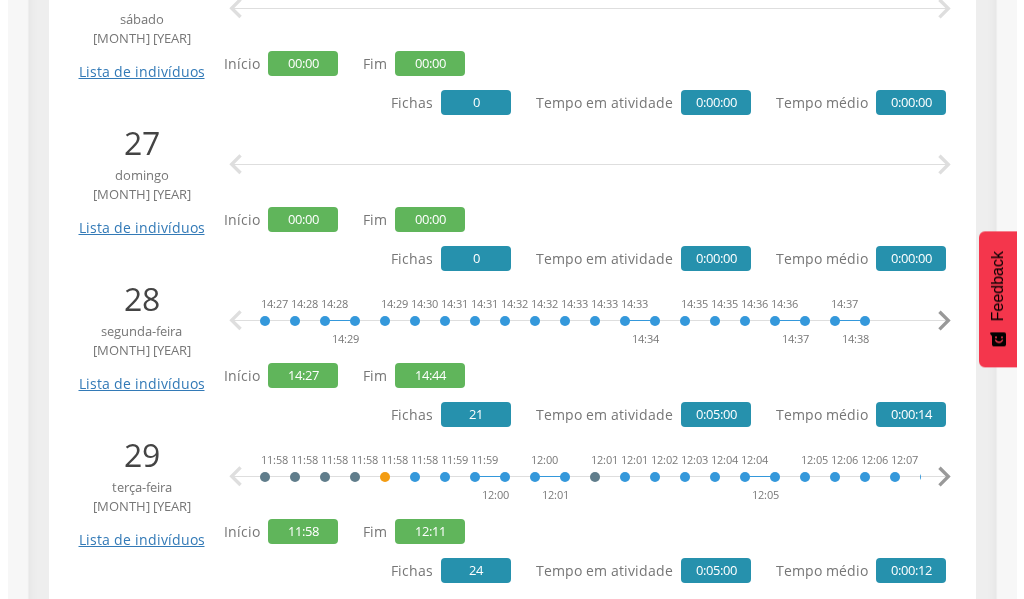 scroll, scrollTop: 4500, scrollLeft: 0, axis: vertical 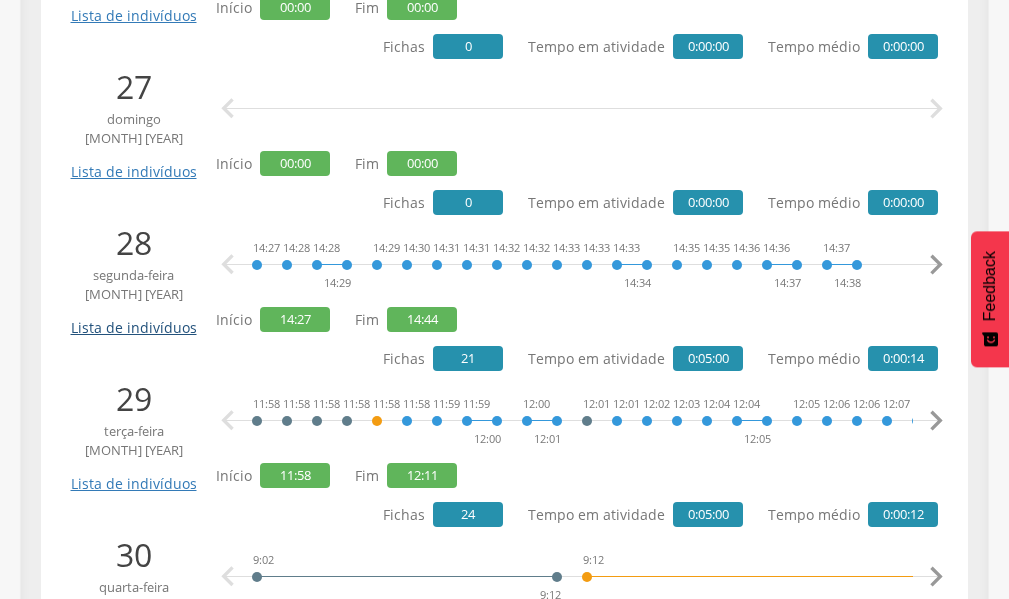click on "Lista de indivíduos" at bounding box center (133, 320) 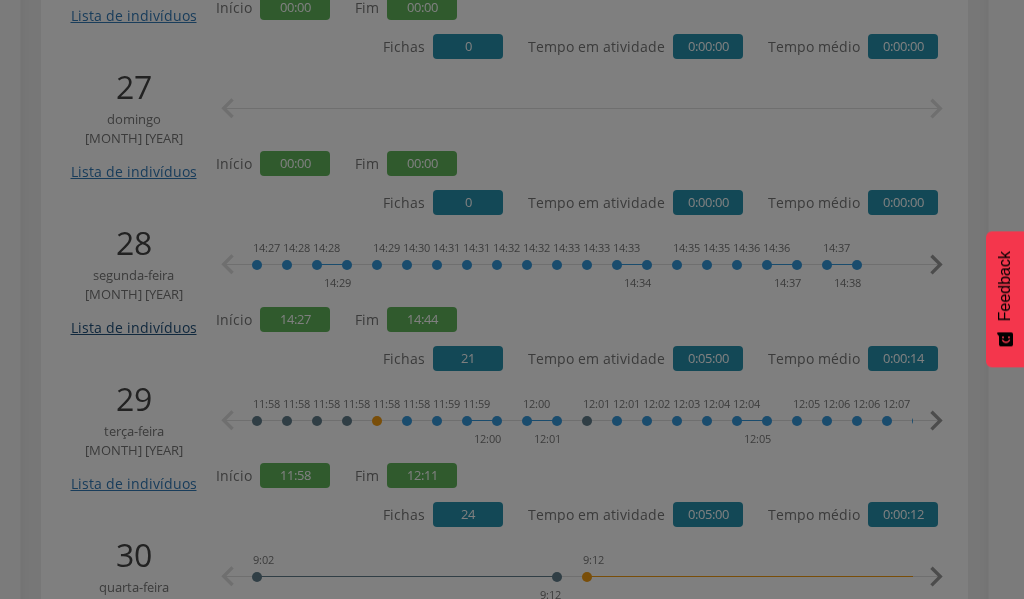 scroll, scrollTop: 0, scrollLeft: 0, axis: both 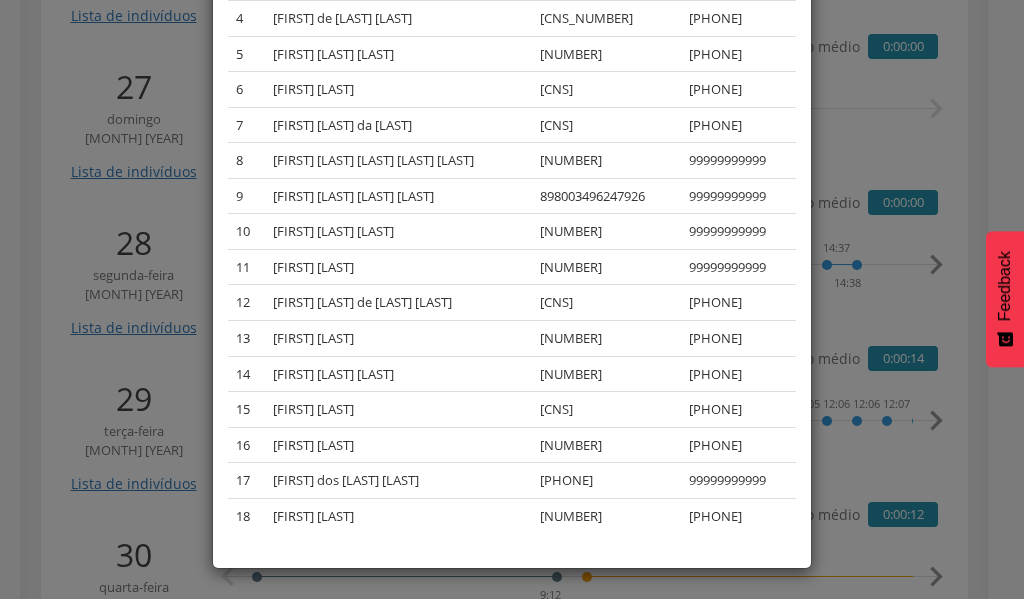 click on "×
Lista de indivíduos
Lista dos indivíduos cadastrados, visitados ou notificados no dia.
#
Nome
CNS
Telefone
1 [FIRST] [LAST] [LAST] [PHONE] 2 [FIRST] [LAST] [LAST] [PHONE] 3 [FIRST] [LAST] [LAST] [LAST] [PHONE] 4 [FIRST] [LAST] [LAST] [PHONE] 5 [FIRST] [LAST] [LAST] [LAST] [PHONE] 6 [FIRST] [LAST] [LAST] [LAST] [PHONE] 7 [FIRST] [LAST] [LAST] [PHONE] 8 [FIRST] [LAST] [LAST] [PHONE] 9 [FIRST] [LAST] [LAST] [PHONE] 10 [FIRST] [LAST] [LAST] [PHONE] 11 [FIRST] [LAST] [LAST] [PHONE] 12 [FIRST] [LAST] [LAST] [PHONE] 13 [FIRST] [LAST] [LAST] [PHONE] 14" at bounding box center [512, 299] 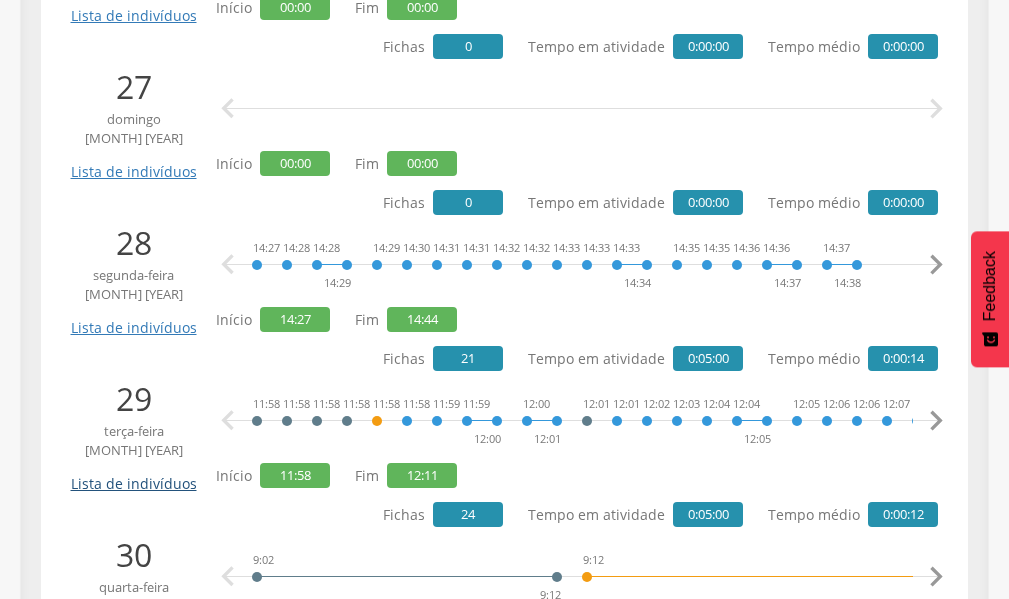 click on "Lista de indivíduos" at bounding box center [133, 476] 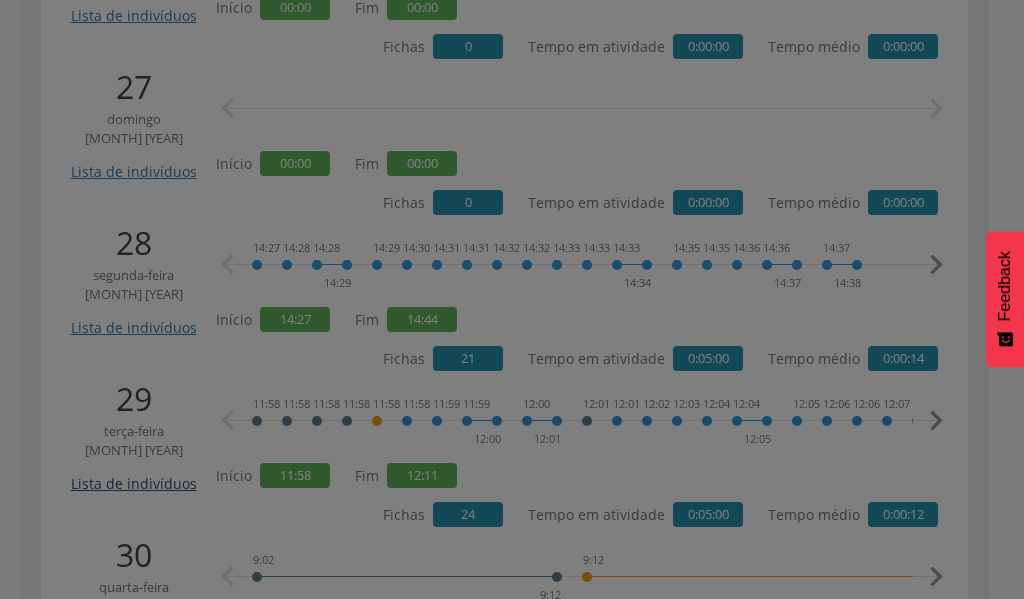 scroll, scrollTop: 0, scrollLeft: 0, axis: both 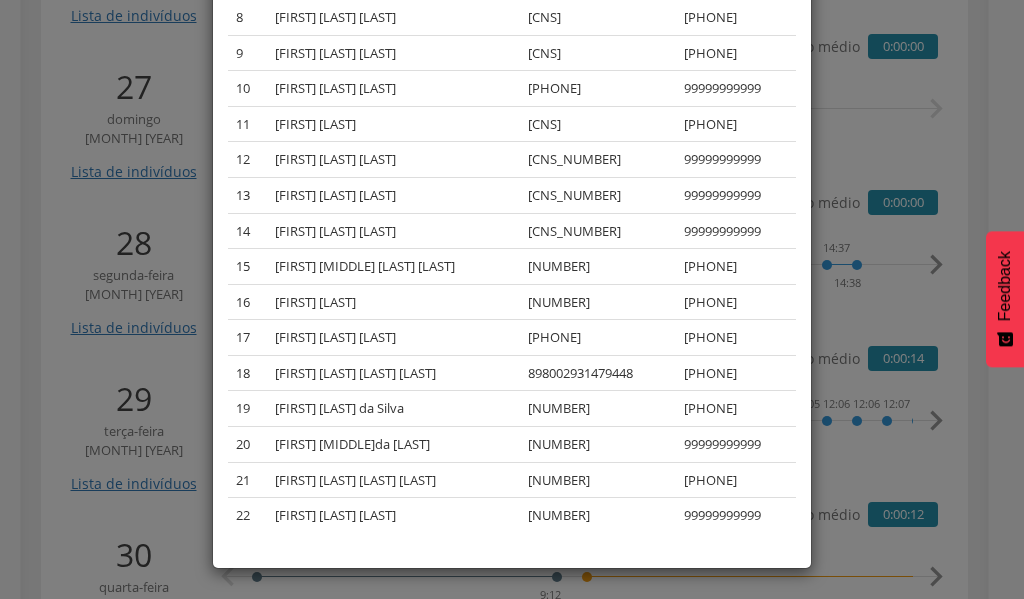 click on "×
Lista de indivíduos
Lista dos indivíduos cadastrados, visitados ou notificados no dia.
#
Nome
CNS
Telefone
1 [FIRST] [LAST] [CNS] [PHONE] 2 [FIRST] [LAST] [CNS] [PHONE] 3 [FIRST] [LAST] [CNS] [PHONE] 4 [FIRST] [LAST] [CNS] [PHONE] 5 [FIRST] [LAST] [CNS] [PHONE] 6 [FIRST] [LAST] [CNS] [PHONE] 7 [FIRST] [LAST] [CNS] [PHONE] 8 [FIRST] [LAST] [CNS] [PHONE] 9 [FIRST] [LAST] [CNS] [PHONE] 10 [FIRST] [LAST] [CNS] [PHONE] 11 [FIRST] [LAST] [CNS] [PHONE] 12 [FIRST] [LAST] [CNS] [PHONE] 13 [FIRST] [LAST] [CNS] [PHONE] 14 15 16" at bounding box center (512, 299) 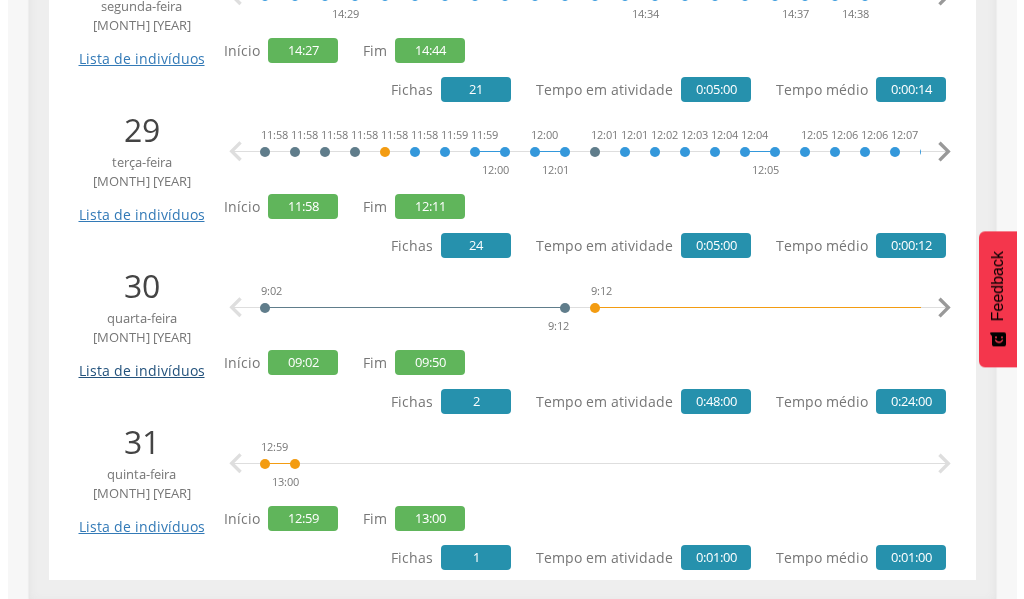 scroll, scrollTop: 4771, scrollLeft: 0, axis: vertical 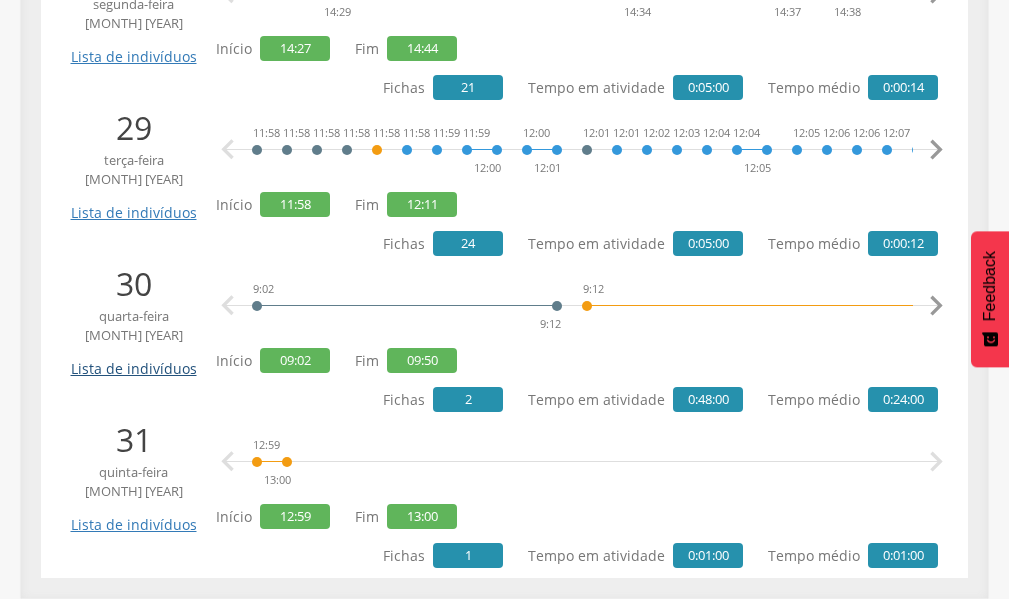 click on "Lista de indivíduos" at bounding box center [133, 361] 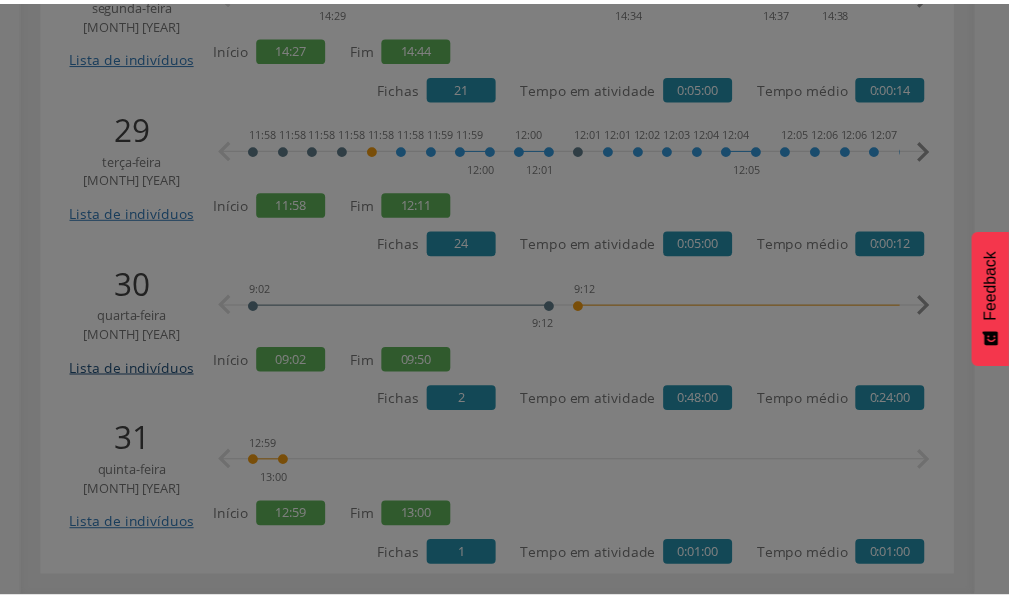 scroll, scrollTop: 0, scrollLeft: 0, axis: both 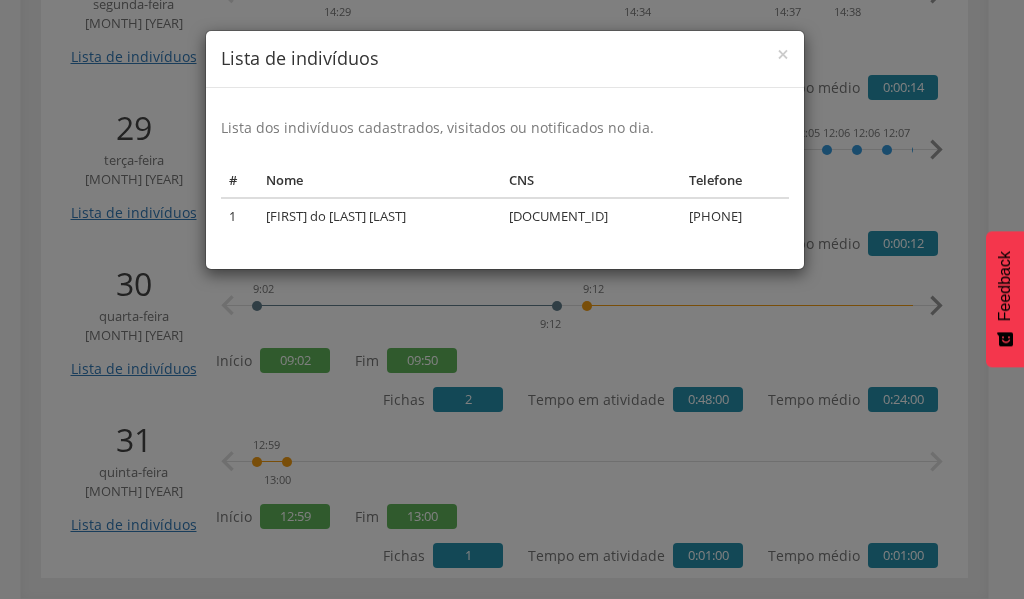 click on "List of individuals
List of registered, visited or notified individuals for the day.
#
Name
CNS
Telephone
1 [FIRST] [LAST] [CNS] [PHONE]" at bounding box center (512, 299) 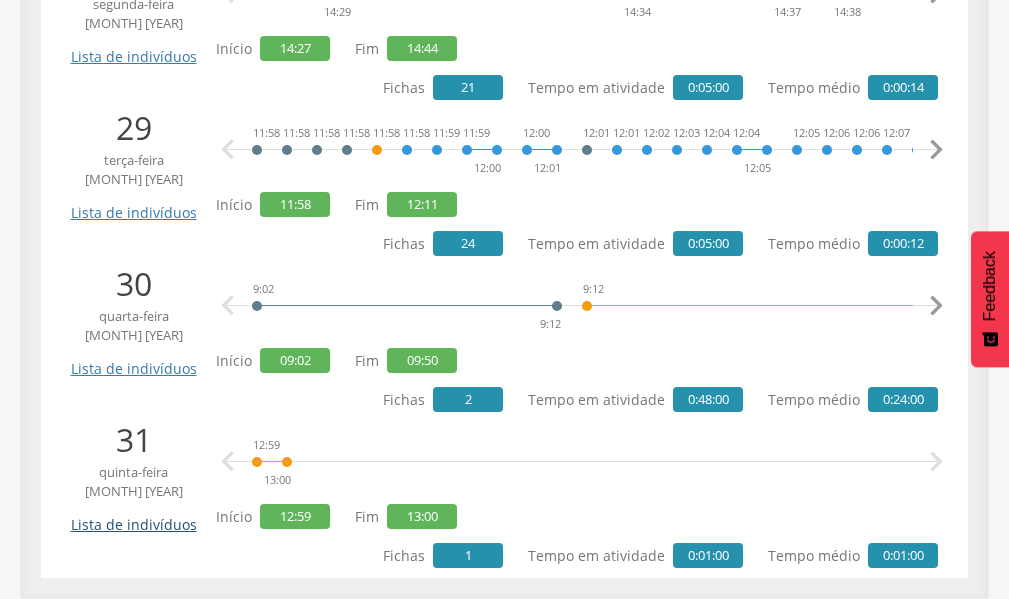 click on "Lista de indivíduos" at bounding box center [133, 517] 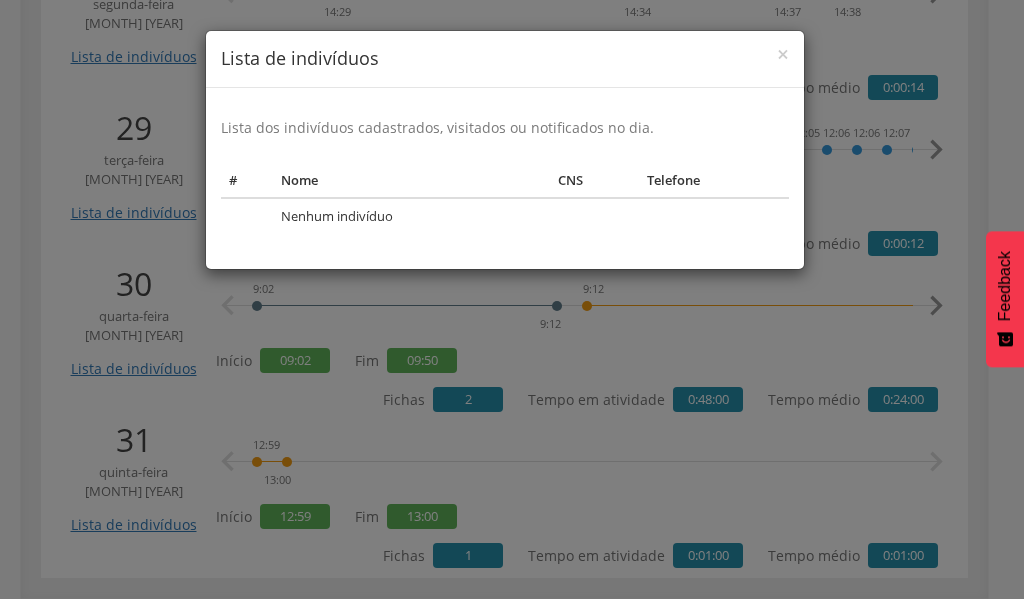 click on "[TEXT]" at bounding box center [512, 299] 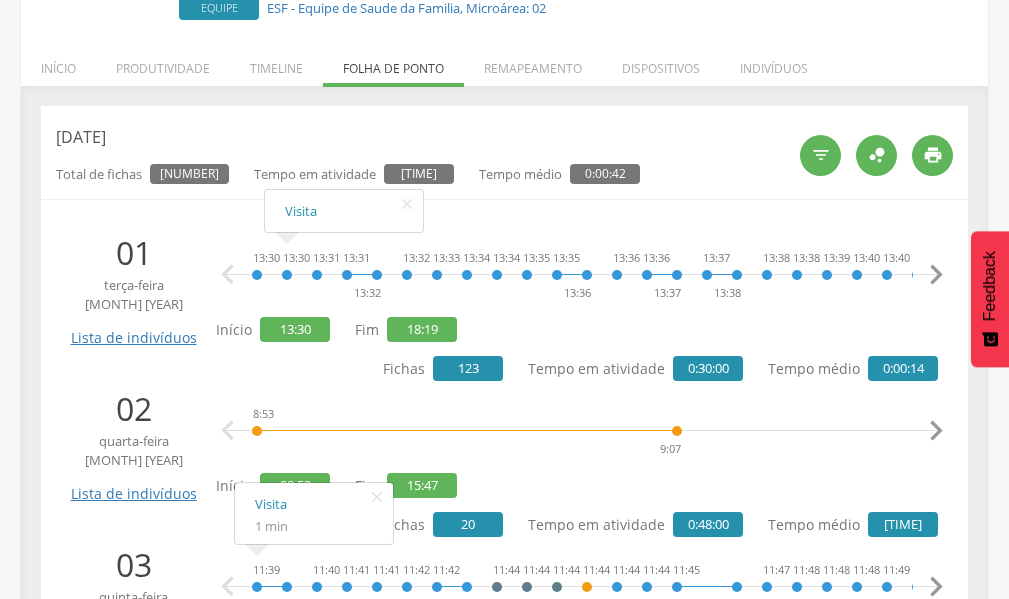 scroll, scrollTop: 0, scrollLeft: 0, axis: both 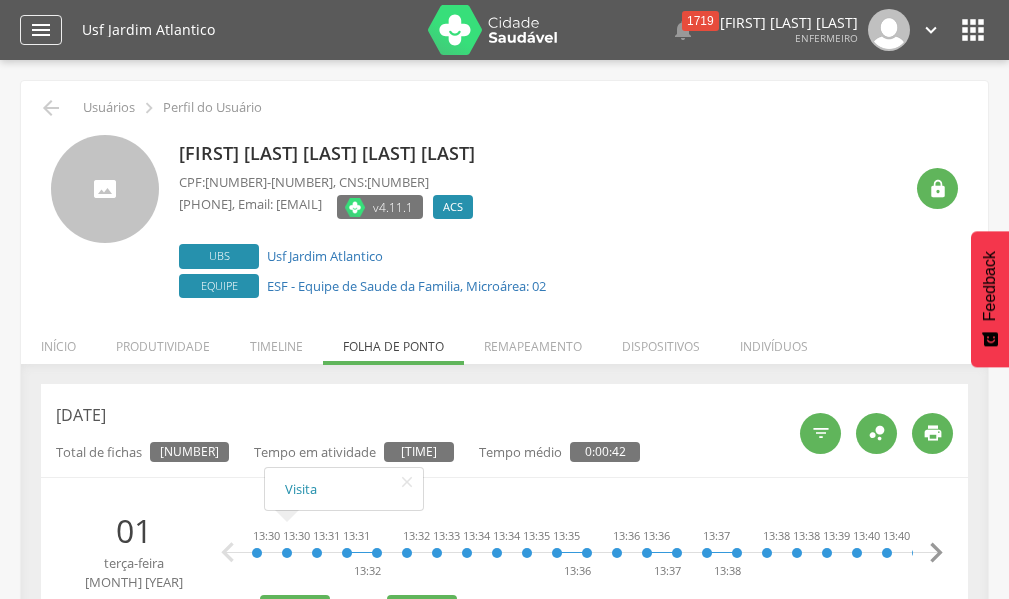 click on "" at bounding box center [41, 30] 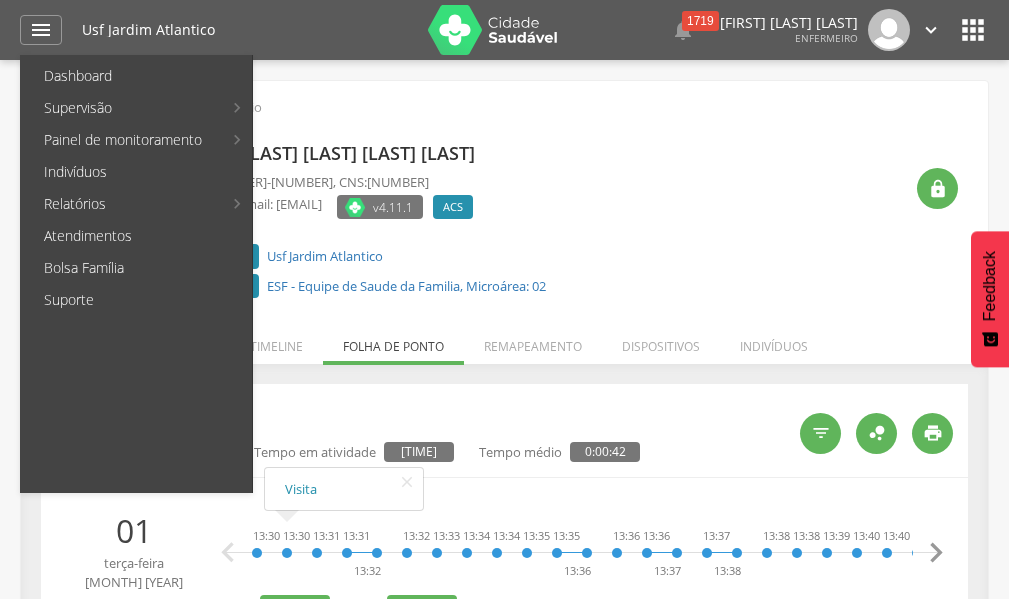 click on "[FIRST] [LAST] [LAST] [LAST]
CPF:  [CPF] , CNS:  [CNS]
(81) [PHONE] , Email: [EMAIL]
v4.11.1
ACS
Desativado
Ubs Usf Jardim Atlantico Equipe ESF - Equipe de Saude da Familia, Microárea: 02" at bounding box center [540, 219] 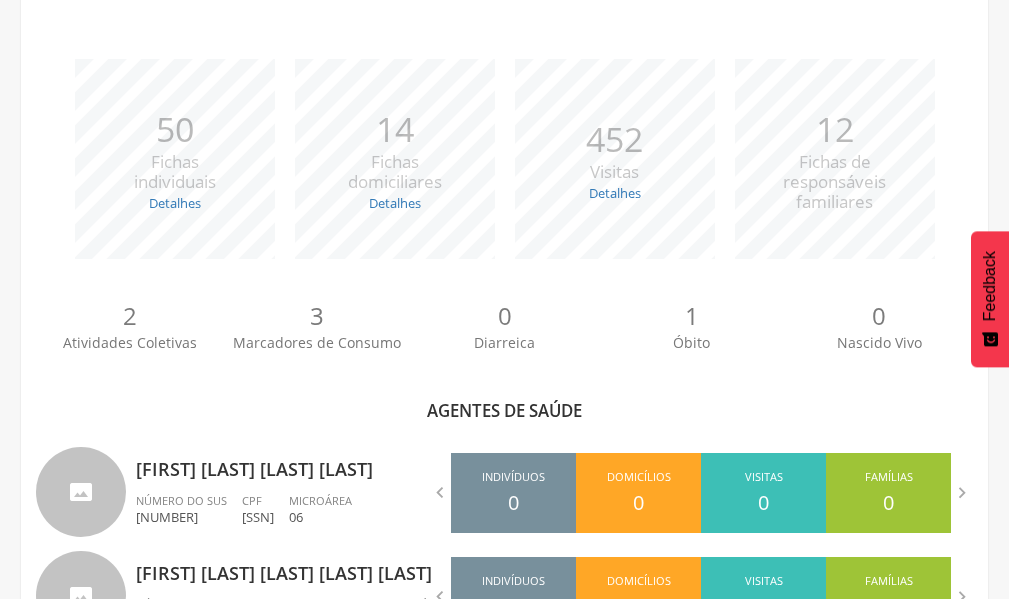 scroll, scrollTop: 788, scrollLeft: 0, axis: vertical 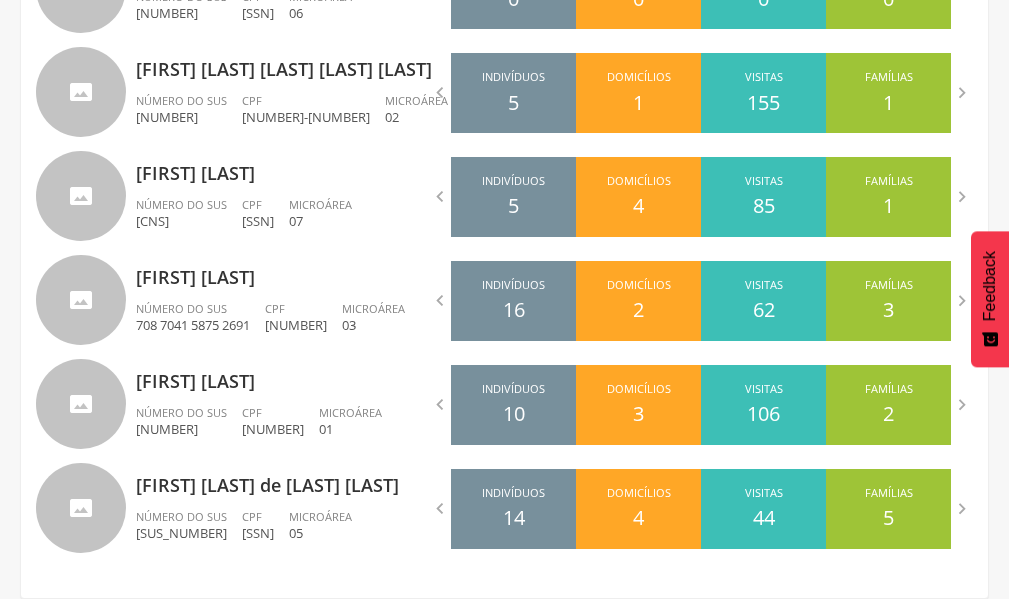 click on "[FIRST] [LAST] de [LAST] [LAST]" at bounding box center [313, 479] 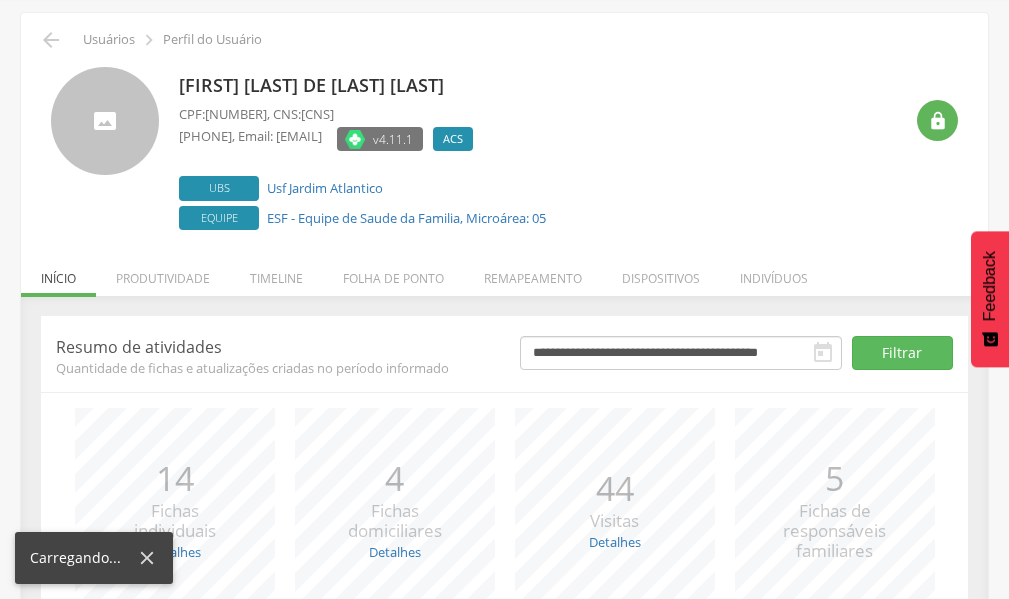 scroll, scrollTop: 253, scrollLeft: 0, axis: vertical 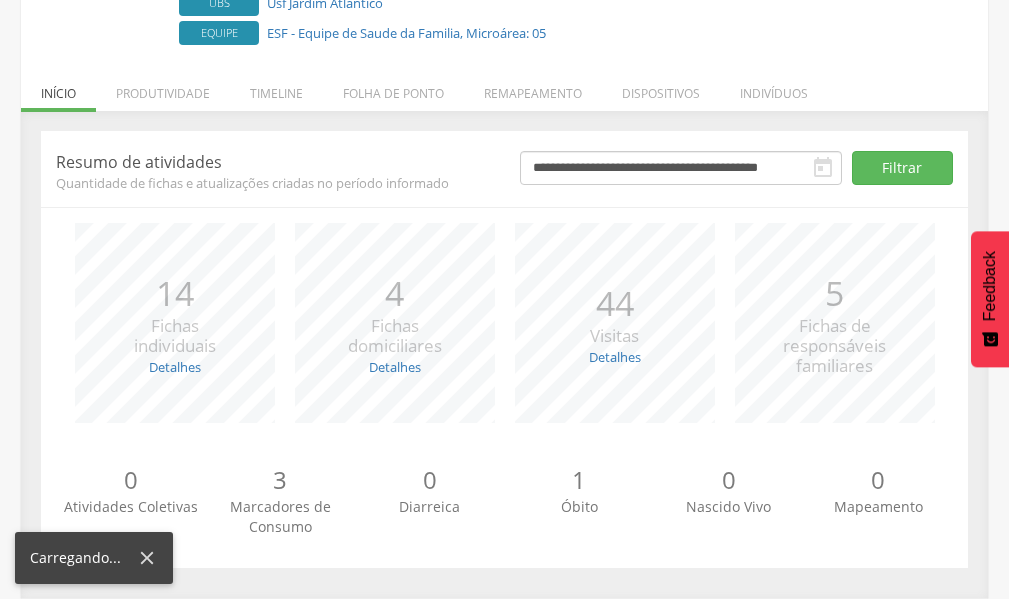 click on "Folha de ponto" at bounding box center (393, 88) 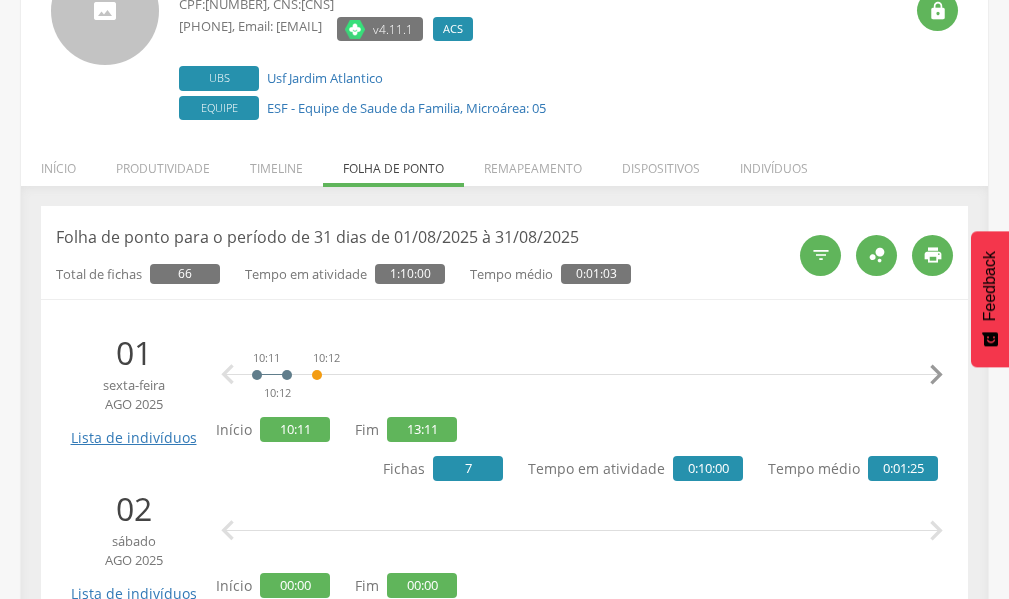 scroll, scrollTop: 0, scrollLeft: 0, axis: both 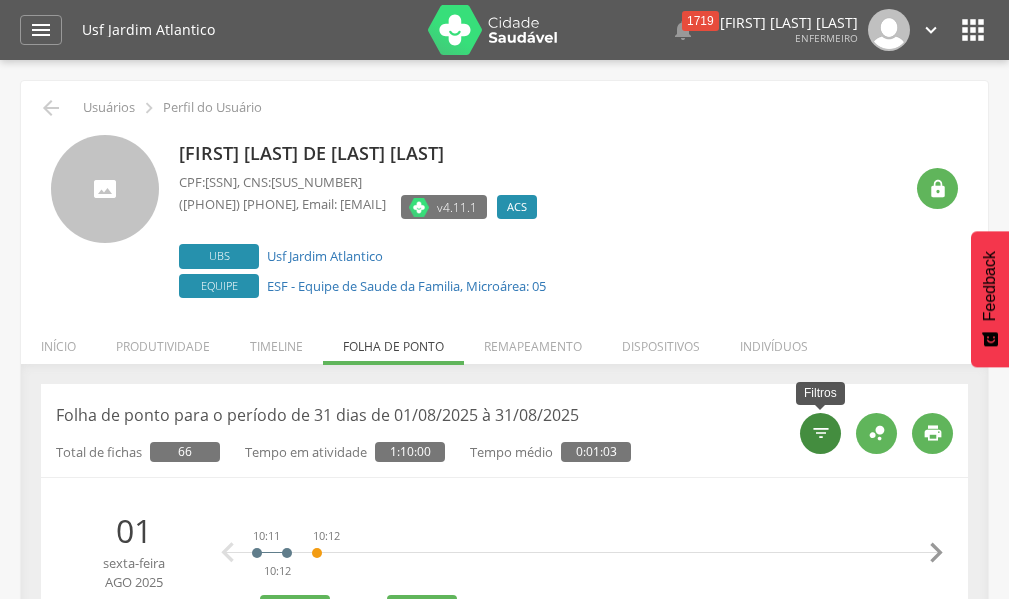 click on "" at bounding box center [821, 433] 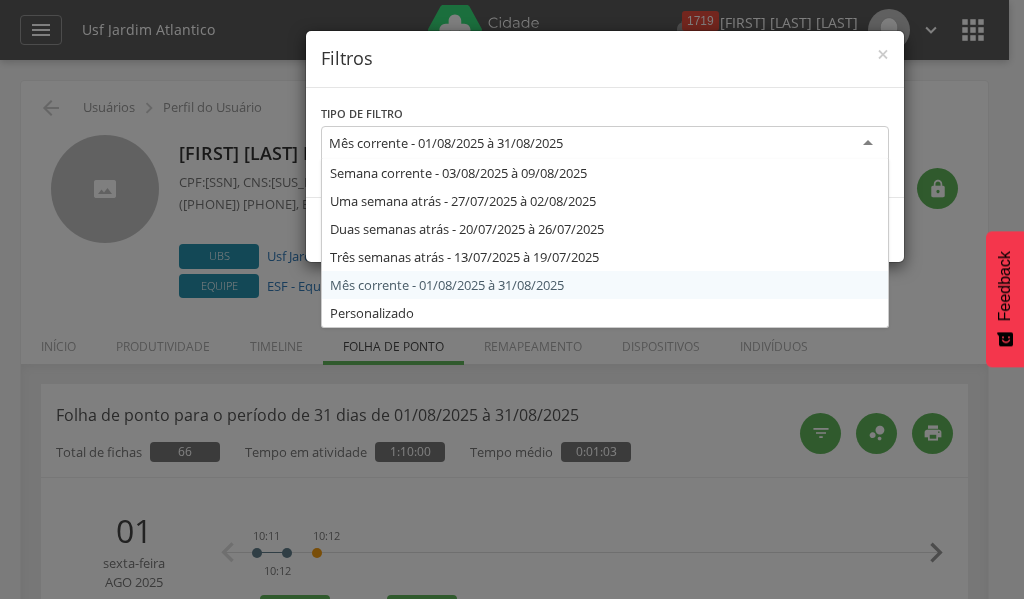 click on "Mês corrente - 01/08/2025 à 31/08/2025" at bounding box center (605, 144) 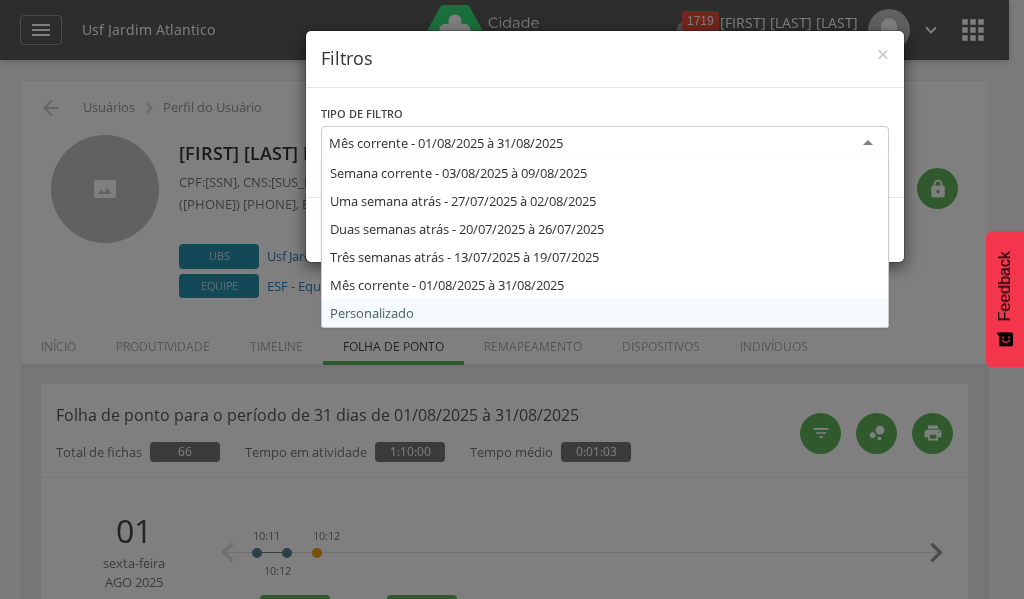 click on "**********" at bounding box center [512, 299] 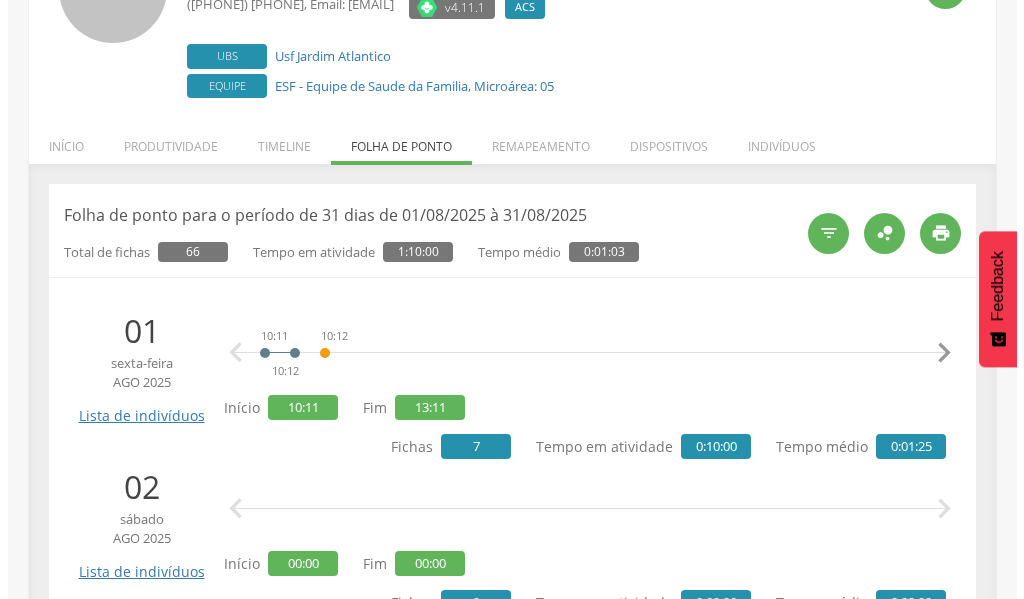 scroll, scrollTop: 100, scrollLeft: 0, axis: vertical 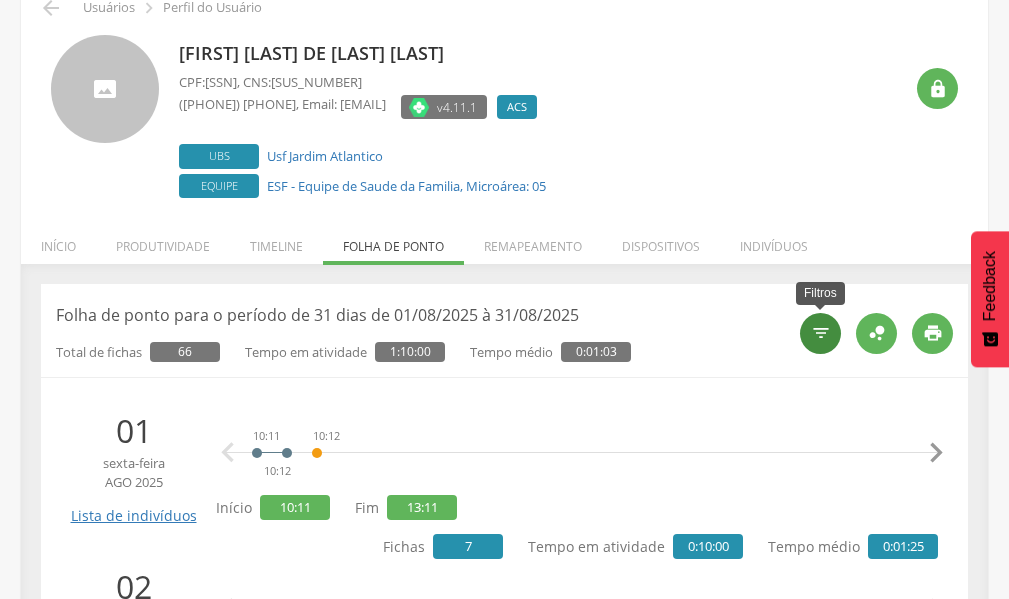 click on "" at bounding box center (821, 333) 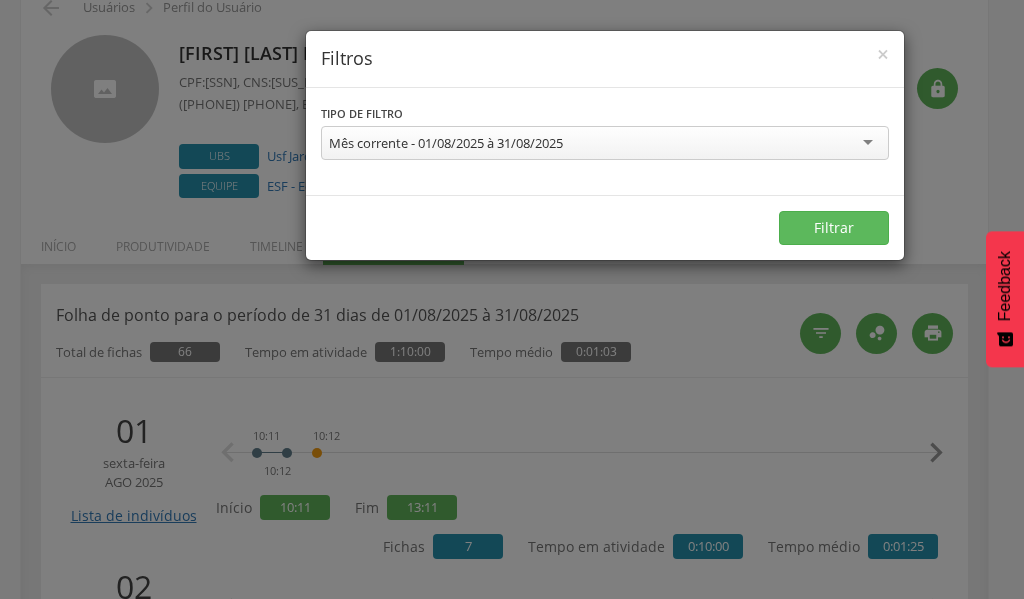 click on "Mês corrente - 01/08/2025 à 31/08/2025" at bounding box center (605, 143) 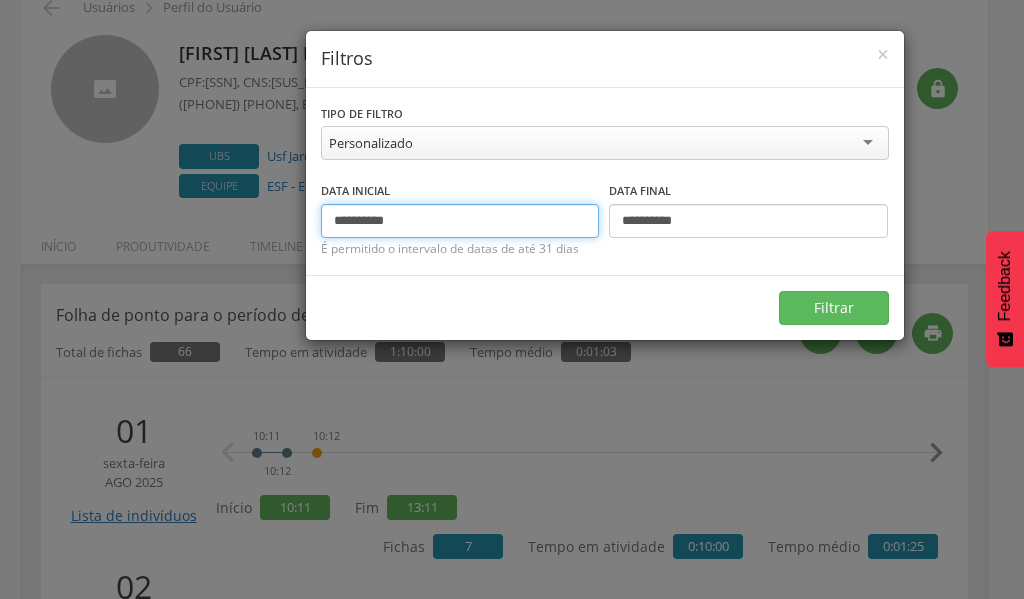 click on "**********" at bounding box center (460, 221) 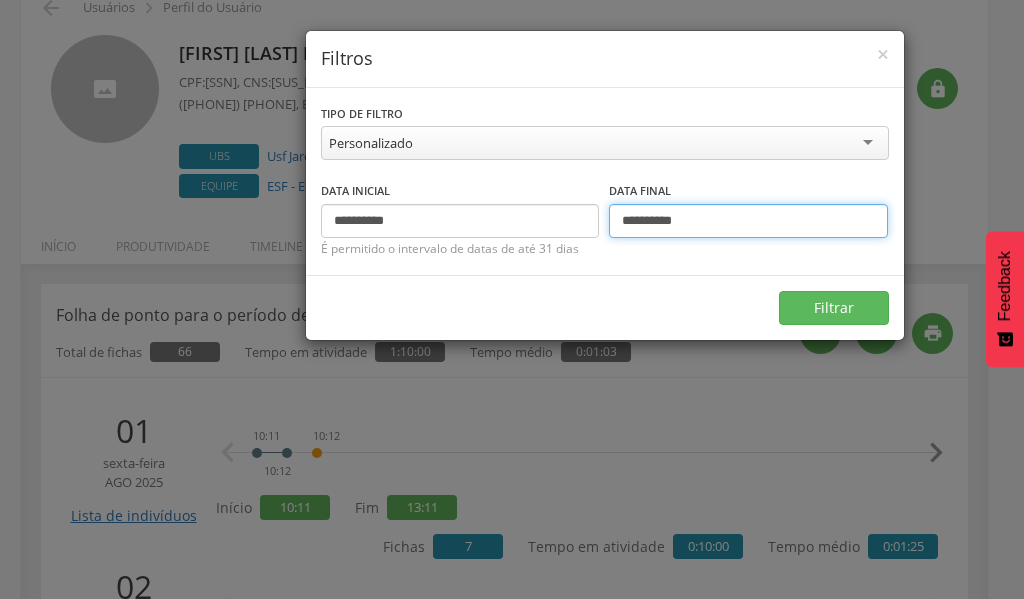 click on "**********" at bounding box center [748, 221] 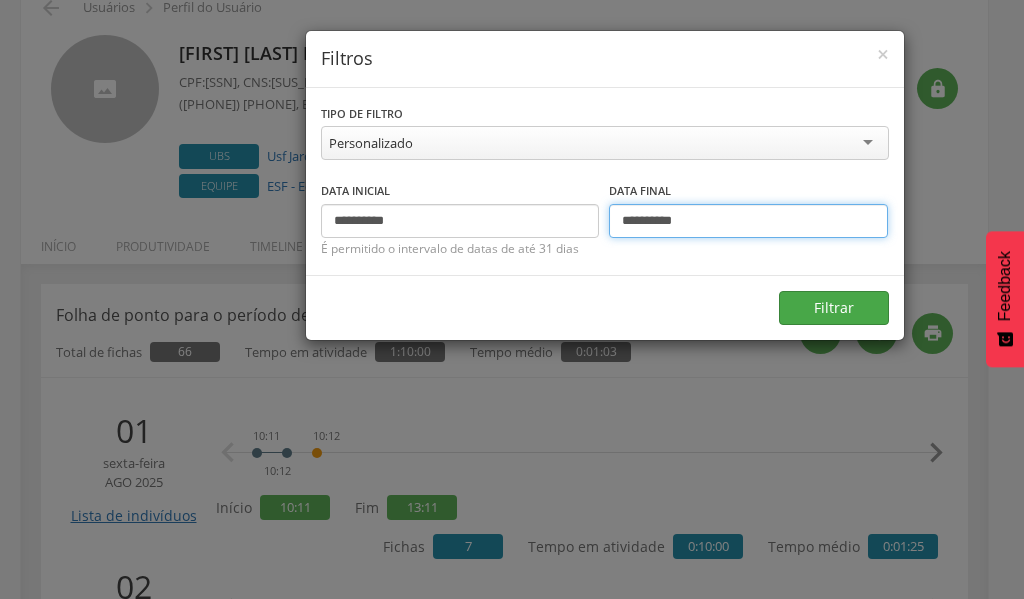 type on "**********" 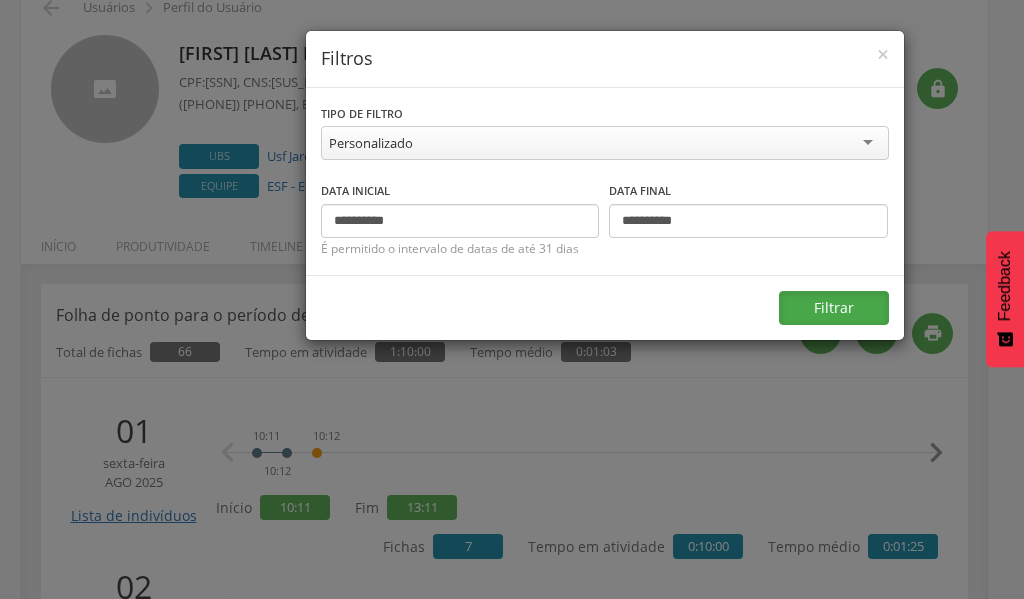 click on "Filtrar" at bounding box center (834, 308) 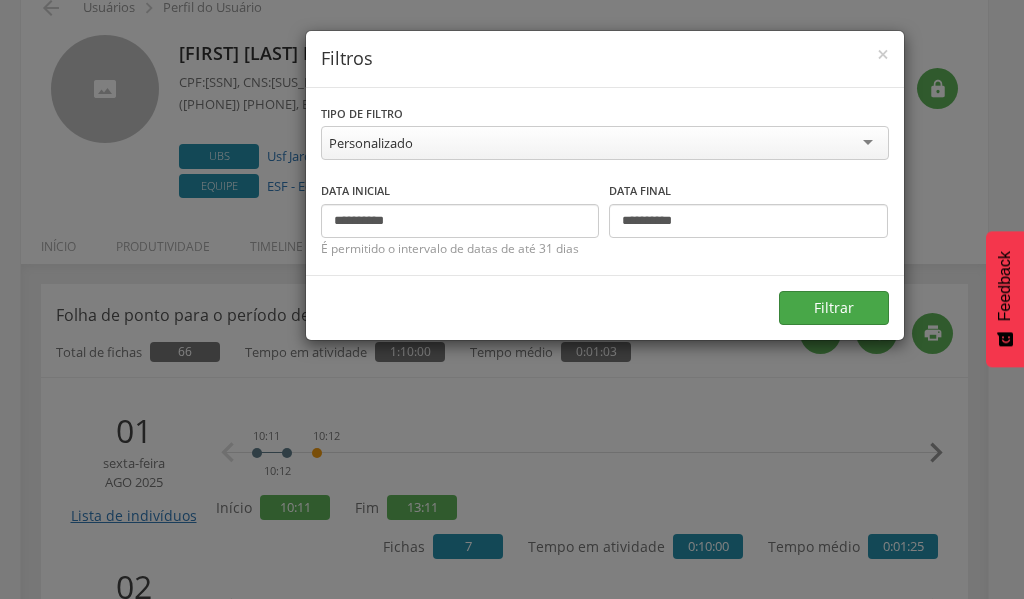scroll, scrollTop: 60, scrollLeft: 0, axis: vertical 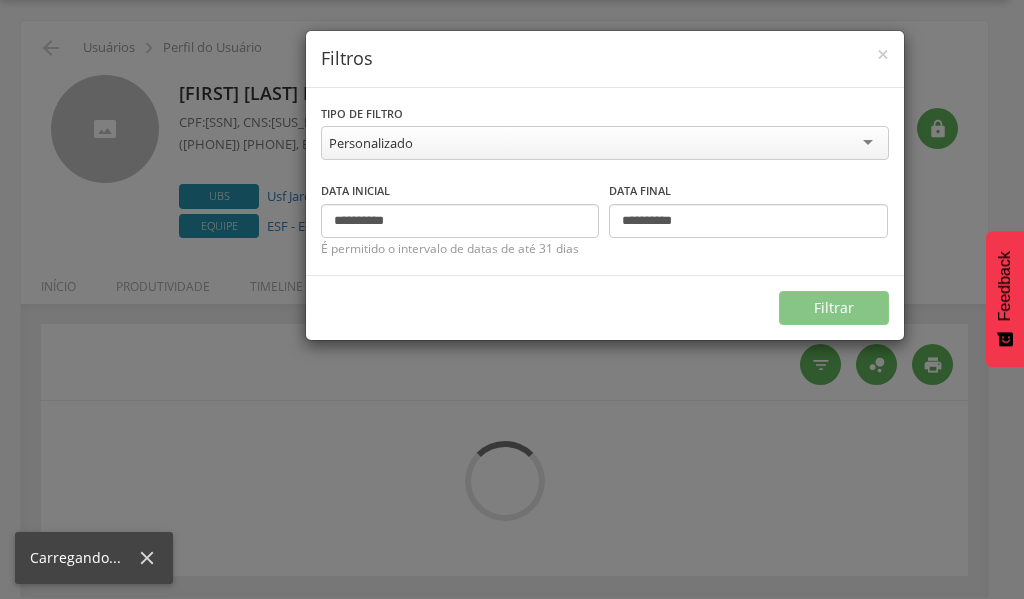 type on "**********" 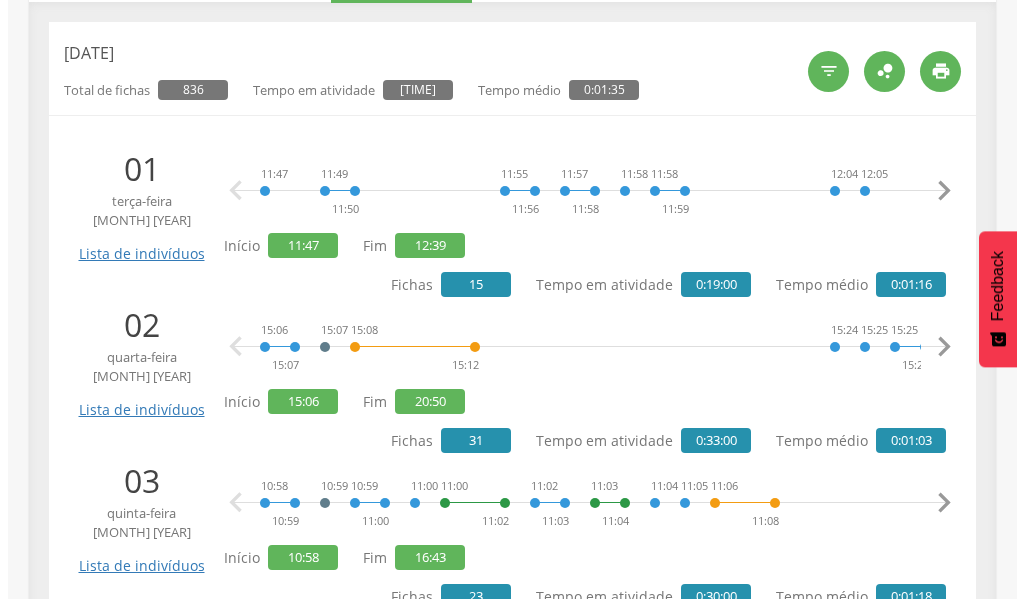 scroll, scrollTop: 400, scrollLeft: 0, axis: vertical 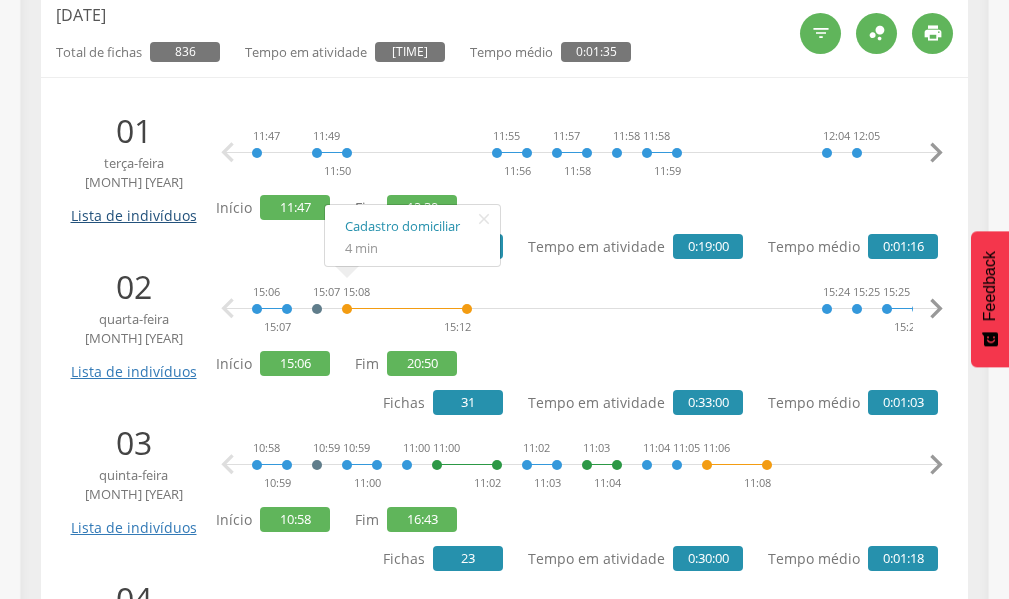 click on "Lista de indivíduos" at bounding box center (133, 208) 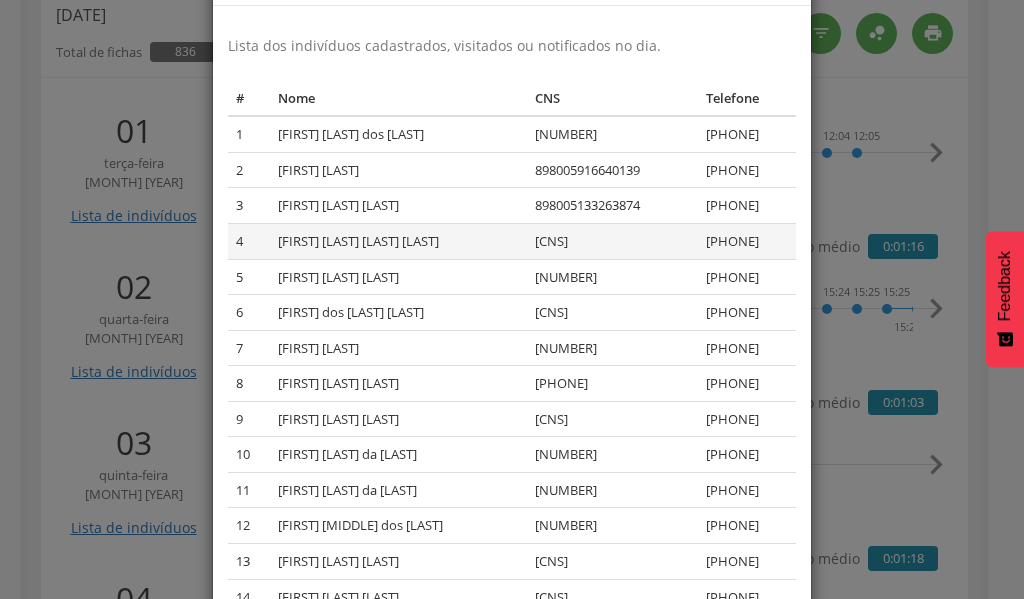 scroll, scrollTop: 199, scrollLeft: 0, axis: vertical 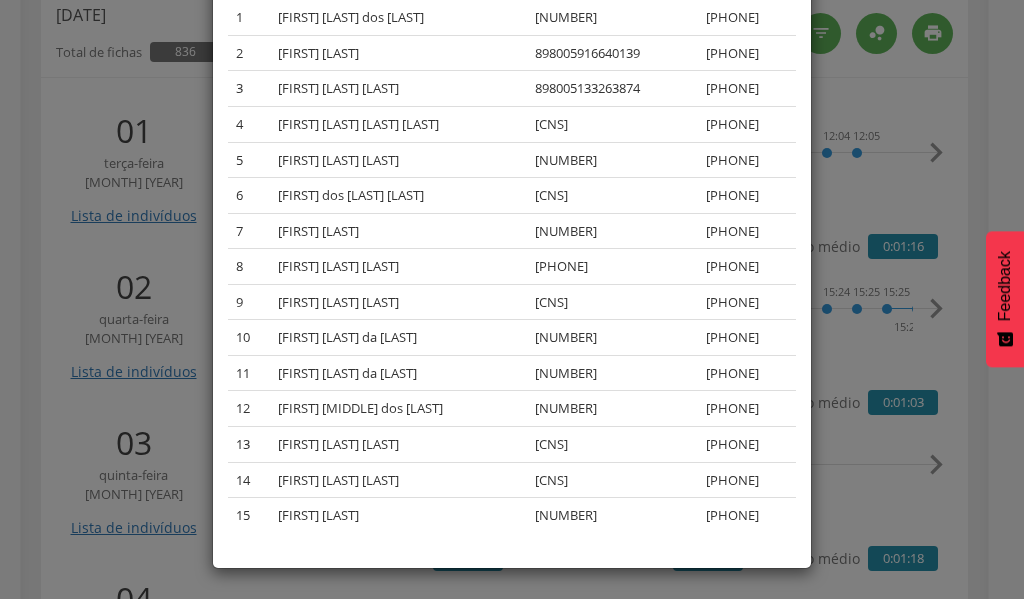 click on "×
Lista de indivíduos
Lista dos indivíduos cadastrados, visitados ou notificados no dia.
#
Nome
CNS
Telefone
1 [FIRST] [LAST] [CNS_NUMBER] [PHONE] 2 [FIRST] [LAST] [CNS_NUMBER] [PHONE] 3 [FIRST] [LAST] [CNS_NUMBER] [PHONE] 4 [FIRST] [LAST] [CNS_NUMBER] [PHONE] 5 [FIRST] [LAST] [CNS_NUMBER] [PHONE] 6 [FIRST] [LAST] [CNS_NUMBER] [PHONE] 7 [FIRST] [LAST] [CNS_NUMBER] [PHONE] 8 [FIRST] [LAST] [CNS_NUMBER] [PHONE] 9 [FIRST] [LAST] [CNS_NUMBER] [PHONE] 10 [FIRST] [LAST] [CNS_NUMBER] [PHONE] 11 [FIRST] [LAST] [CNS_NUMBER] [PHONE] 12 [FIRST] [LAST] [CNS_NUMBER] [PHONE] 13 [FIRST] [LAST] [CNS_NUMBER] [PHONE] 14 [FIRST] [LAST]" at bounding box center [512, 299] 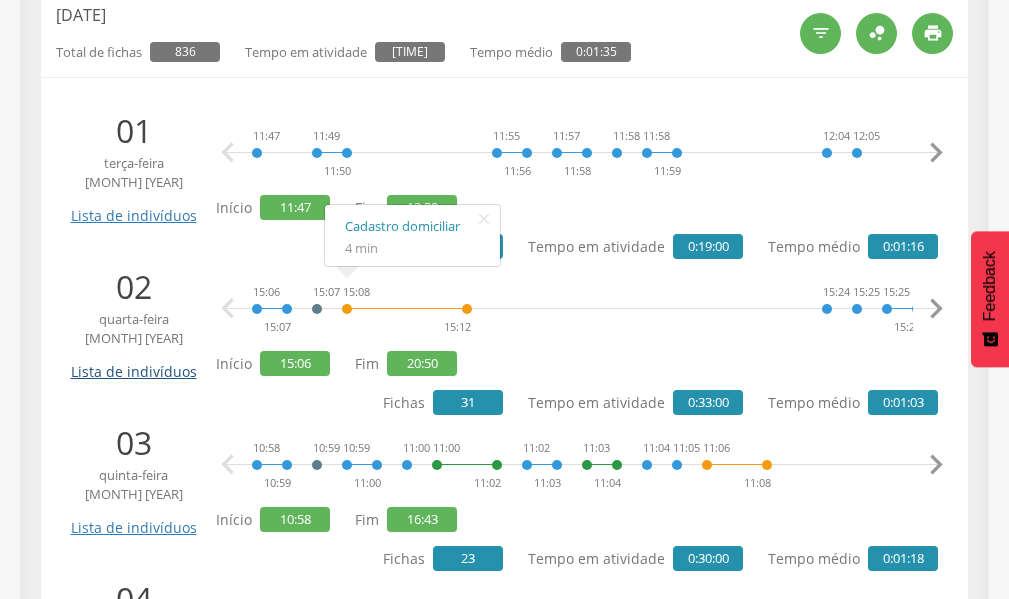 click on "Lista de indivíduos" at bounding box center [133, 364] 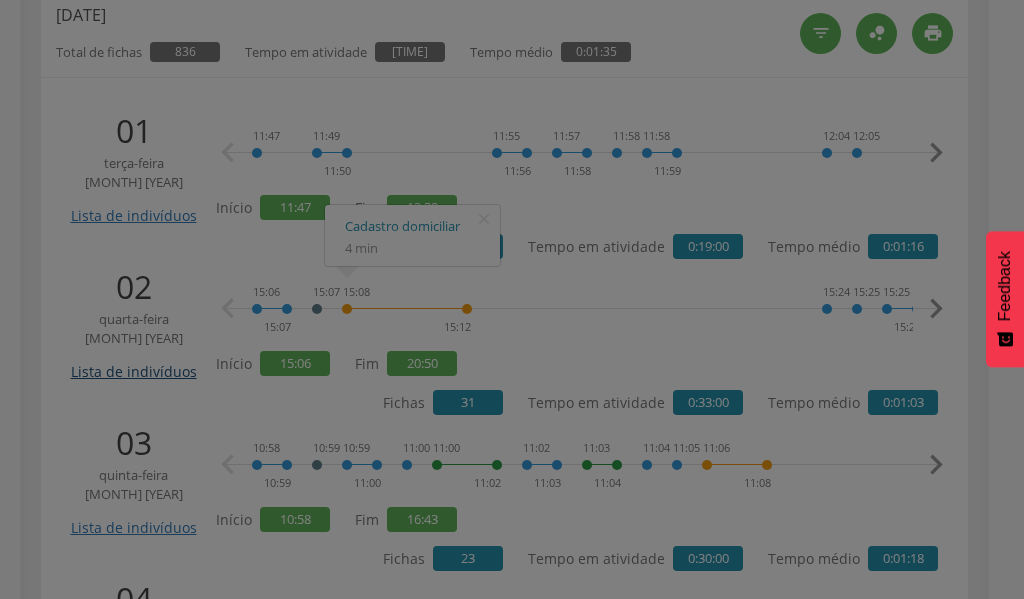 scroll, scrollTop: 0, scrollLeft: 0, axis: both 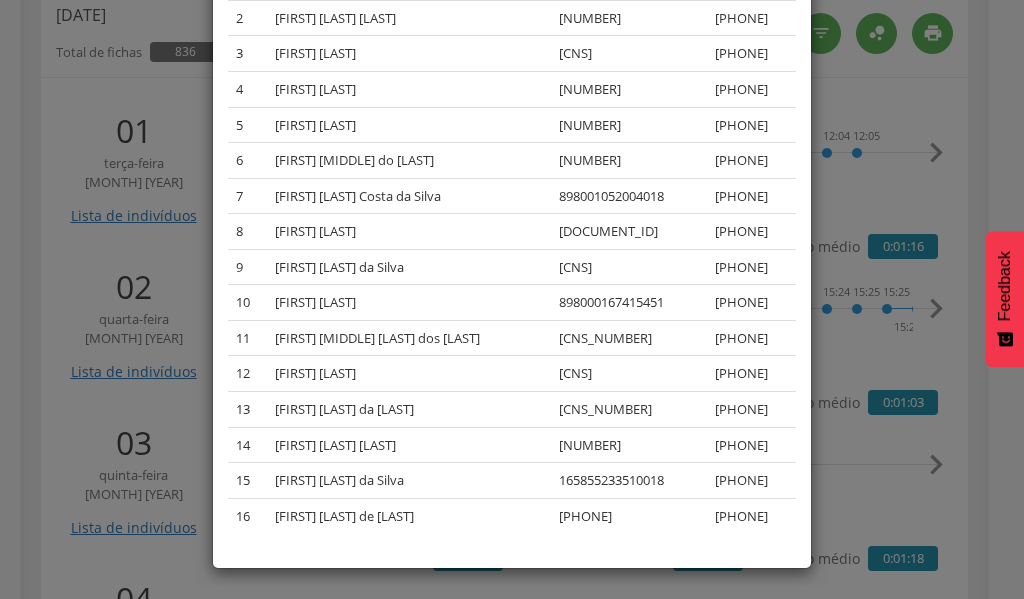click on "×
Lista de indivíduos
Lista dos indivíduos cadastrados, visitados ou notificados no dia.
#
Nome
CNS
Telefone
1 [FIRST] [LAST] [NUMBER] [PHONE] 2 [FIRST] [LAST] [NUMBER] [PHONE] 3 [FIRST] [LAST] [NUMBER] [PHONE] 4 [FIRST] [LAST] [NUMBER] [PHONE] 5 [FIRST] [LAST] [NUMBER] [PHONE] 6 [FIRST] [LAST] [NUMBER] [PHONE] 7 [FIRST] [LAST] [NUMBER] [PHONE] 8 [FIRST] [LAST] [NUMBER] [PHONE] 9 [FIRST] [LAST] [NUMBER] [PHONE] 10 [FIRST] [LAST] [NUMBER] [PHONE] 11 [FIRST] [LAST] [NUMBER] [PHONE] 12 [FIRST] [LAST] [NUMBER] [PHONE] 13 [FIRST] [LAST] [NUMBER] [PHONE] 14 [NUMBER] 15 16" at bounding box center [512, 299] 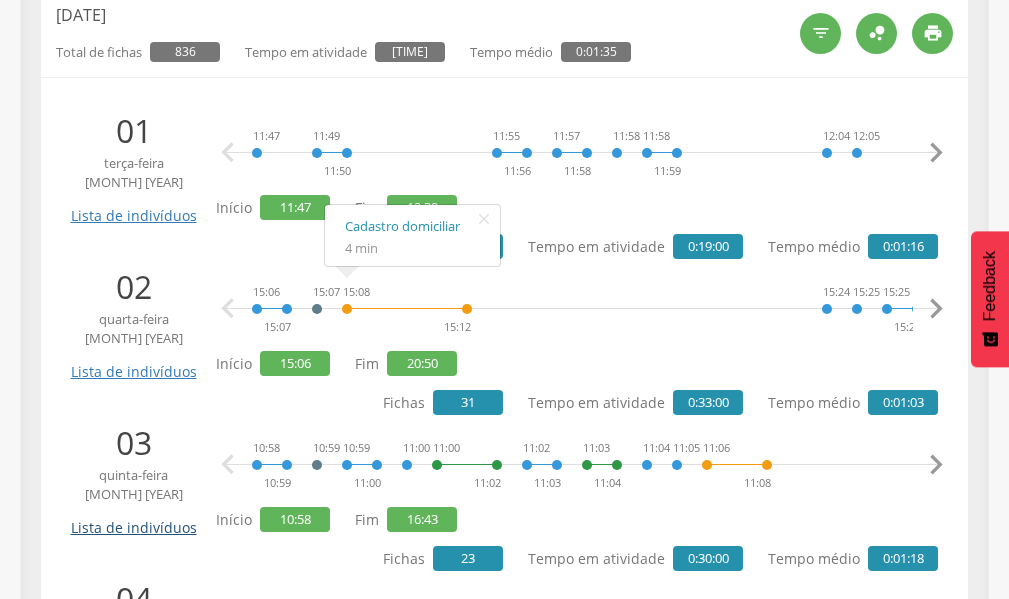 click on "Lista de indivíduos" at bounding box center (133, 520) 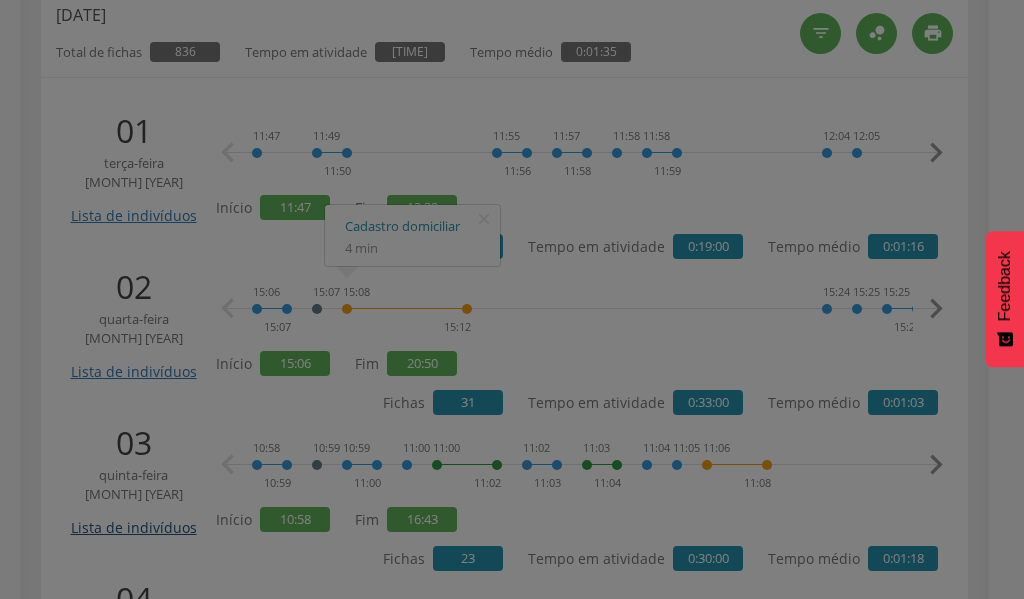 scroll, scrollTop: 0, scrollLeft: 0, axis: both 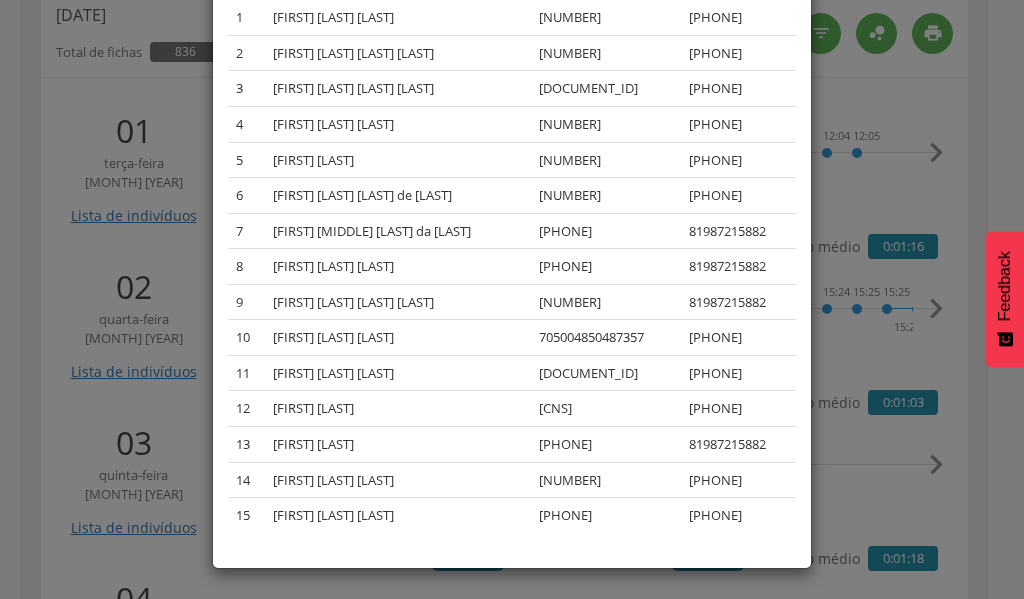 click on "×
Lista de indivíduos
Lista dos indivíduos cadastrados, visitados ou notificados no dia.
#
Nome
CNS
Telefone
1 [FIRST] [LAST] [NUMBER] [PHONE] 2 [FIRST] [LAST] [NUMBER] [PHONE] 3 [FIRST] [LAST] [NUMBER] [PHONE] 4 [FIRST] [LAST] [NUMBER] [PHONE] 5 [FIRST] [LAST] [NUMBER] [PHONE] 6 [FIRST] [LAST] [NUMBER] [PHONE] 7 [FIRST] [LAST] [NUMBER] [PHONE] 8 [FIRST] [LAST] [NUMBER] [PHONE] 9 [FIRST] [LAST] [NUMBER] [PHONE] 10 [FIRST] [LAST] [NUMBER] [PHONE] 11 [FIRST] [LAST] [NUMBER] [PHONE] 12 [FIRST] [LAST] [NUMBER] [PHONE] 13 [FIRST] [LAST] [NUMBER] [PHONE] 14 [FIRST] [LAST]" at bounding box center (512, 299) 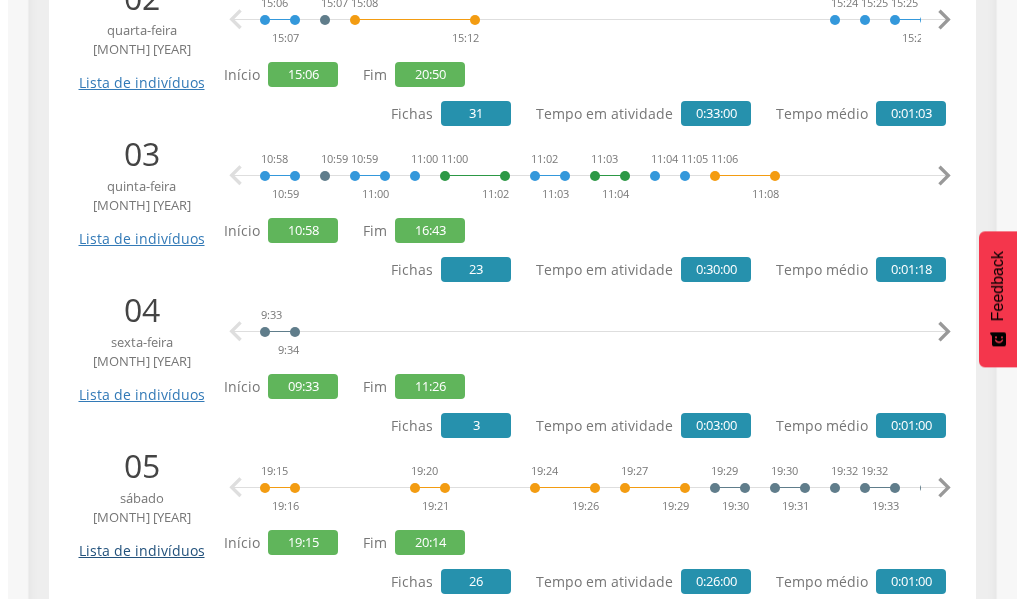 scroll, scrollTop: 800, scrollLeft: 0, axis: vertical 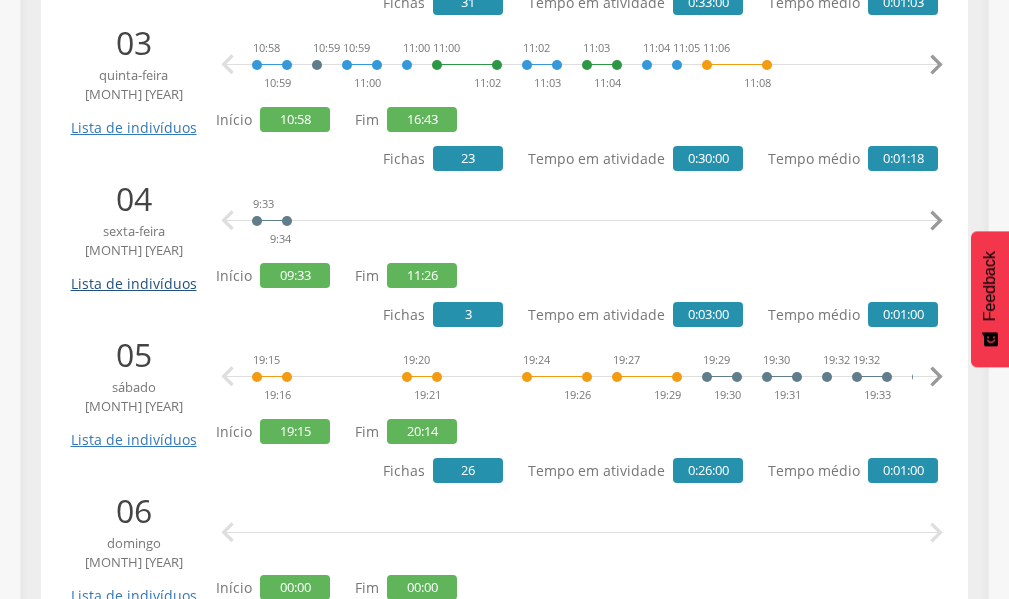 click on "Lista de indivíduos" at bounding box center [133, 276] 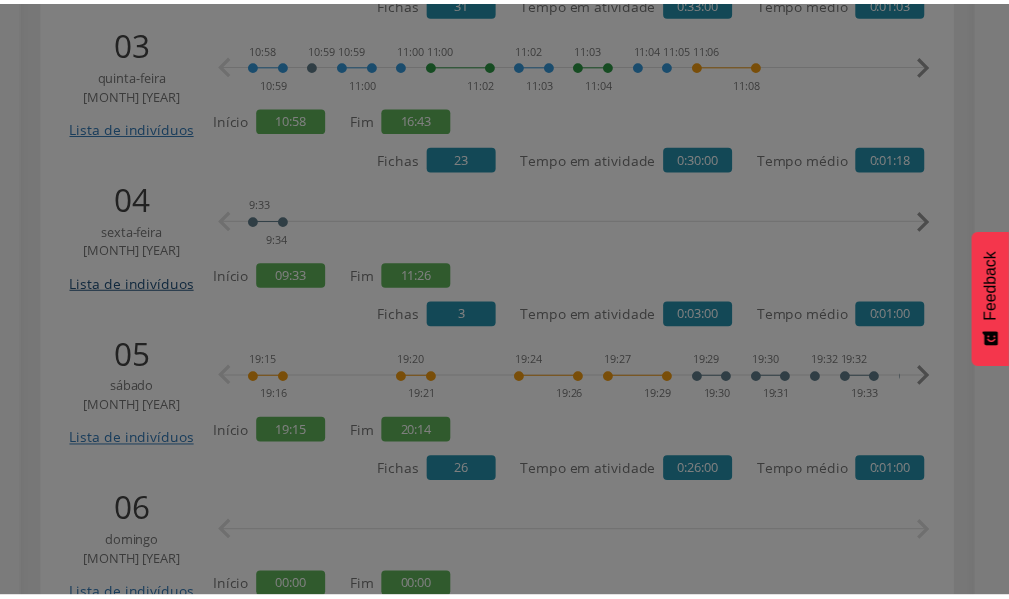 scroll, scrollTop: 0, scrollLeft: 0, axis: both 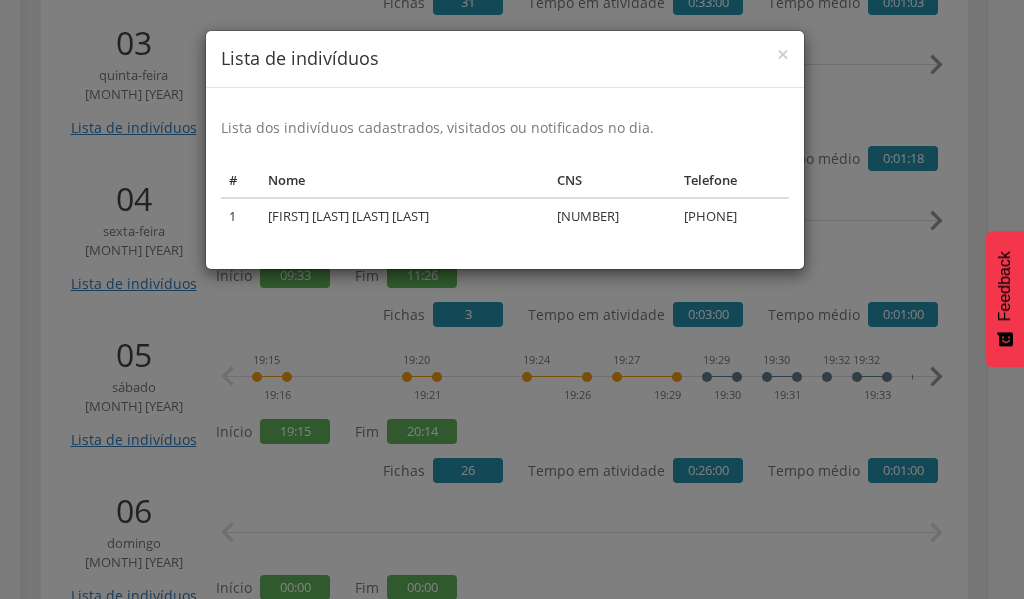 click on "Lista de indivíduos
Lista dos indivíduos cadastrados, visitados ou notificados no dia.
#
Nome
CNS
Telefone
1 [FIRST] [LAST] [LAST] [CNS] [PHONE]" at bounding box center [512, 299] 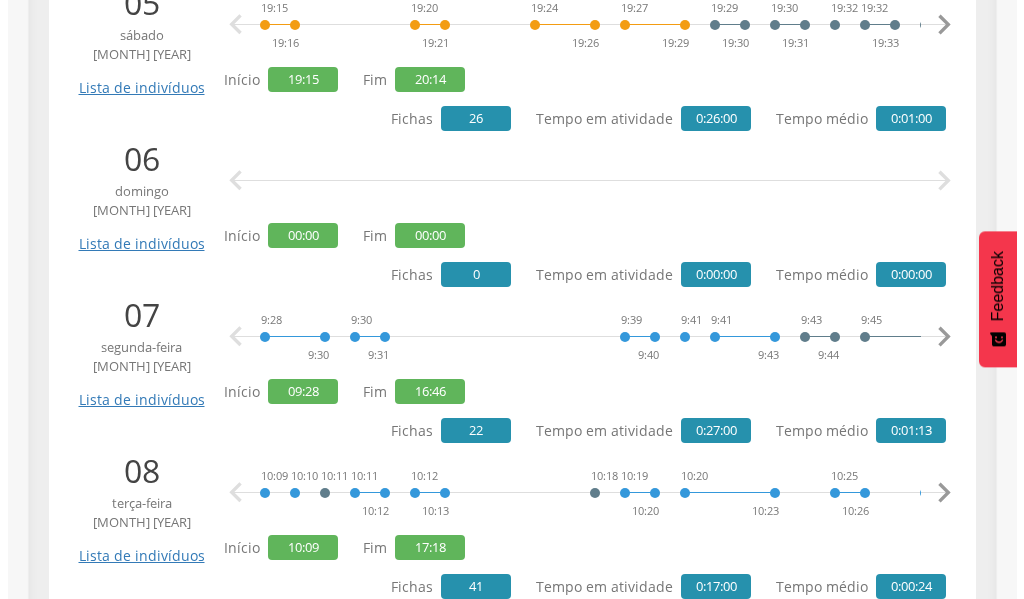 scroll, scrollTop: 1200, scrollLeft: 0, axis: vertical 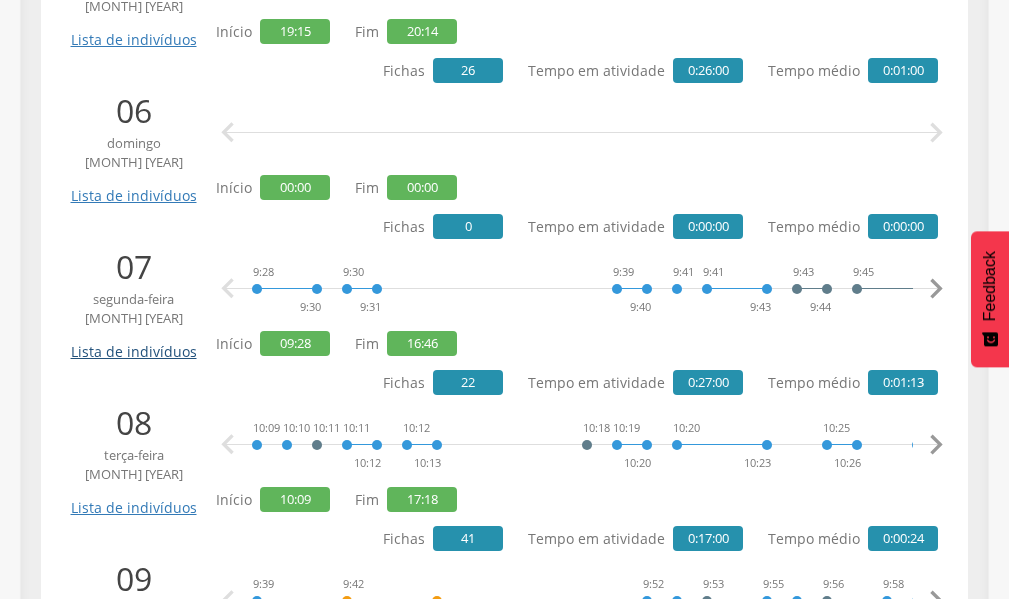 click on "Lista de indivíduos" at bounding box center (133, 344) 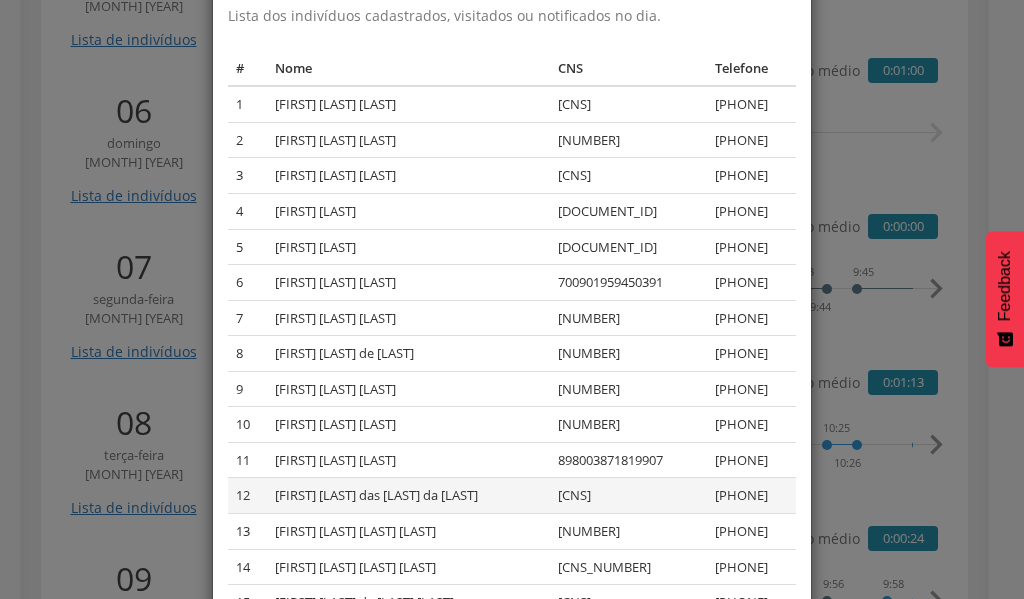 scroll, scrollTop: 199, scrollLeft: 0, axis: vertical 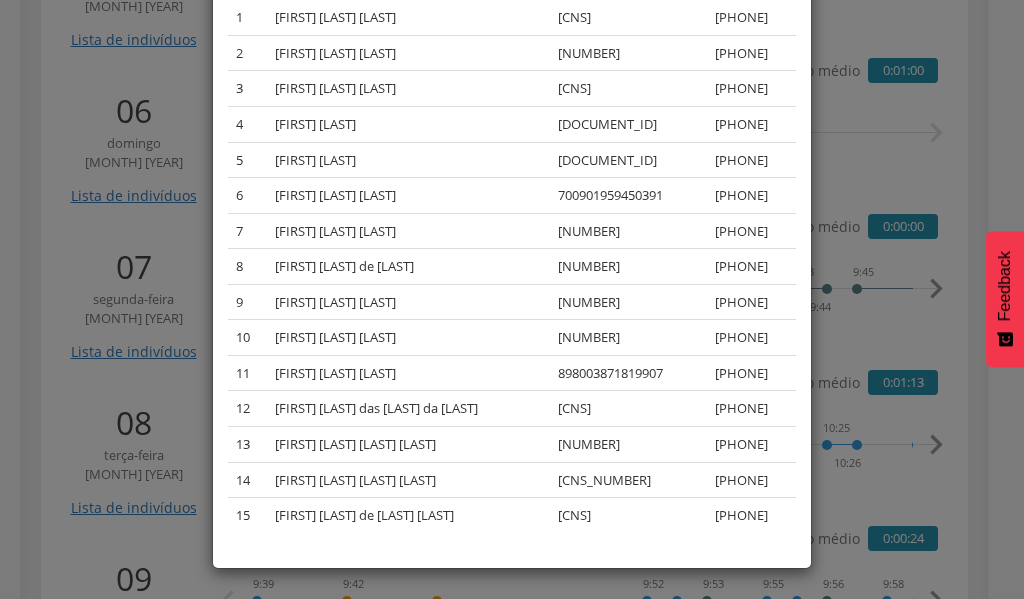 click on "#
Nome
CNS
Telefone
1 [FIRST] [LAST] de [LAST] [PHONE] 2 [FIRST] [LAST] [LAST] [LAST] [PHONE] 3 [FIRST] [LAST] de [LAST] [PHONE] 4 [FIRST] [LAST] de [LAST] [PHONE] 5 [FIRST] [LAST] da [LAST] [PHONE] 6 [FIRST] [LAST] de [LAST] [PHONE] 7 [FIRST] [LAST] da [LAST] [PHONE] 8 [FIRST] [LAST] da [LAST] [PHONE] 9 [FIRST] da [LAST] [PHONE] 10 [FIRST] [LAST] da [LAST] [PHONE] 11 [FIRST] [LAST] [LAST] [PHONE] 12 [FIRST] [LAST] de [LAST] [PHONE] 13 [FIRST] [LAST] de [LAST] [LAST] [PHONE] 14 15" at bounding box center (512, 299) 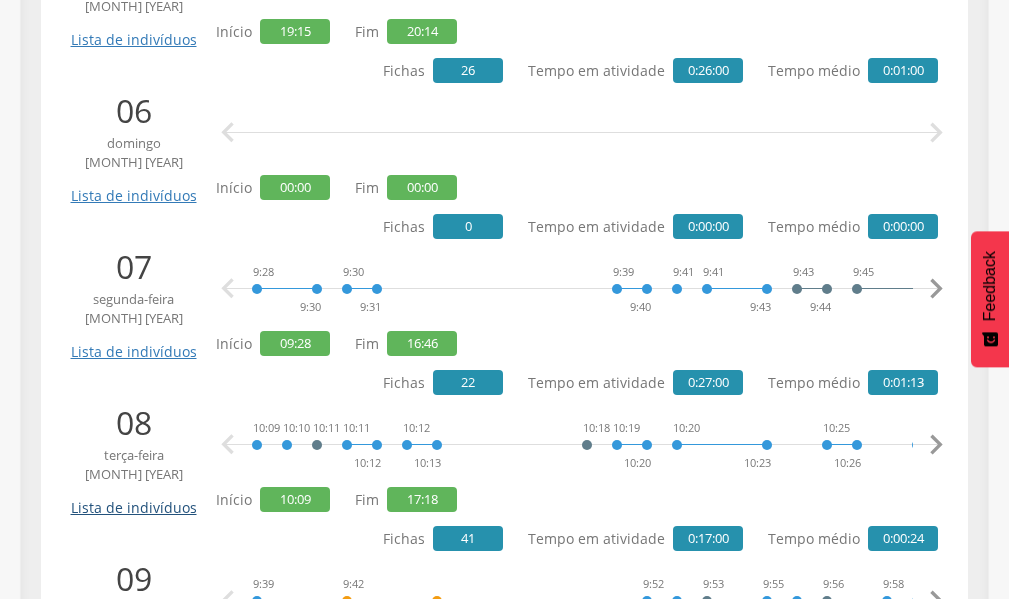 click on "Lista de indivíduos" at bounding box center (133, 500) 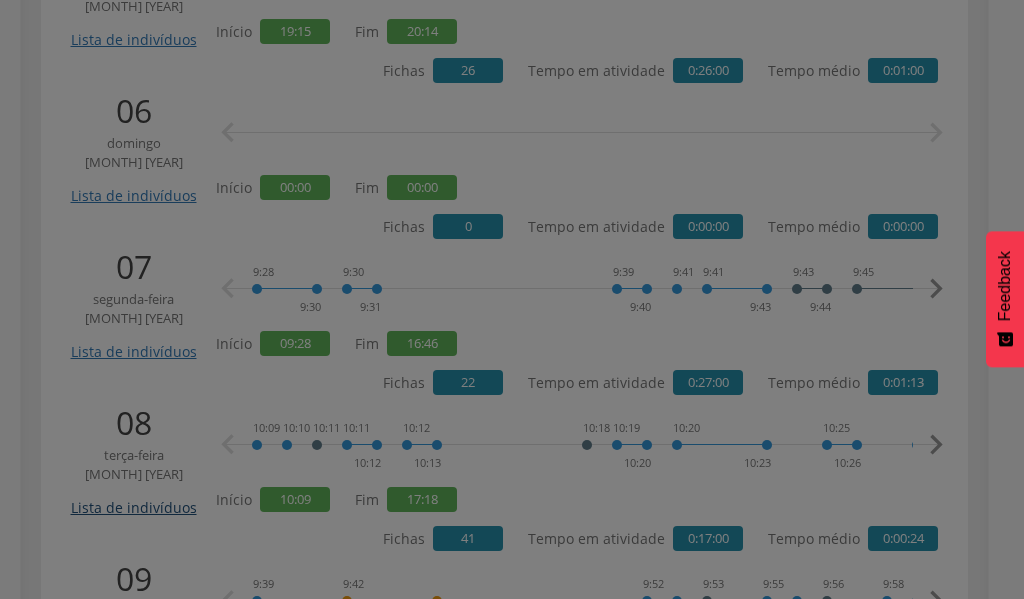 scroll, scrollTop: 0, scrollLeft: 0, axis: both 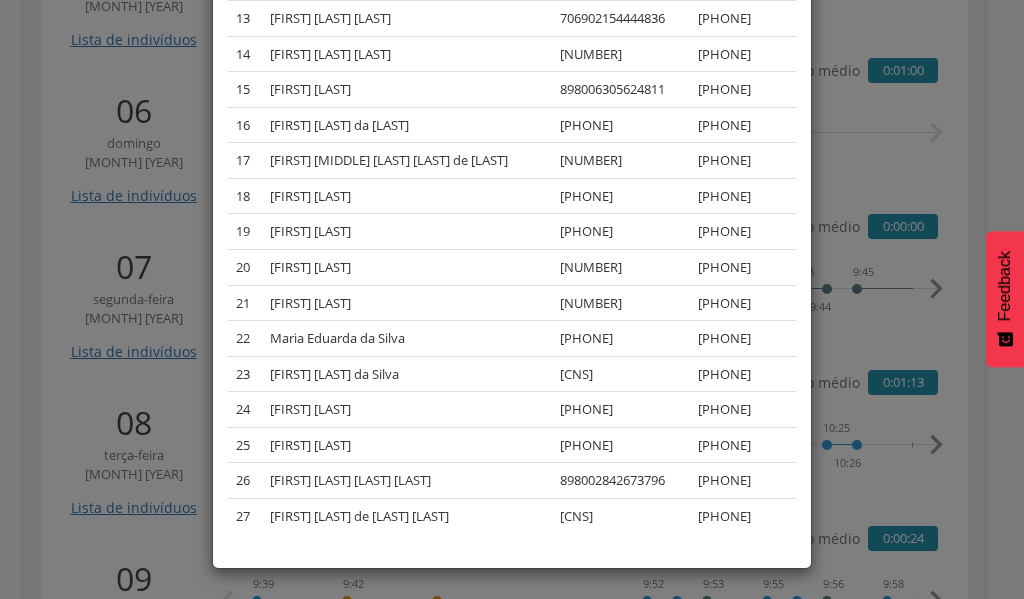 click on "×
Lista de indivíduos
Lista dos indivíduos cadastrados, visitados ou notificados no dia.
#
Nome
CNS
Telefone
1 [FIRST] [LAST] de [LAST] [NUMBER] [PHONE] 2 [FIRST] [LAST] de [LAST] [NUMBER] [PHONE] 3 [FIRST] [LAST] [LAST] de [LAST] [NUMBER] [PHONE] 4 [FIRST] [LAST] [LAST] de [LAST] [NUMBER] [PHONE] 5 [FIRST] [LAST] da [LAST] [NUMBER] [PHONE] 6 [FIRST] [LAST] da [LAST] [NUMBER] [PHONE] 7 [FIRST] [LAST] [LAST] de [LAST] [NUMBER] [PHONE] 8 [FIRST] [LAST] de [LAST] [NUMBER] [PHONE] 9 [FIRST] [LAST] [LAST] de [LAST] [NUMBER] [PHONE] 10 [FIRST] do [LAST] de [LAST] [NUMBER] [PHONE] 11 [FIRST] do [LAST] de [LAST] [NUMBER] [PHONE] 12 [FIRST] [LAST] [LAST] [LAST] da [LAST] [NUMBER] [PHONE] 13 [FIRST] [LAST] da [LAST] [NUMBER] [PHONE] 14 15 16" at bounding box center (512, 299) 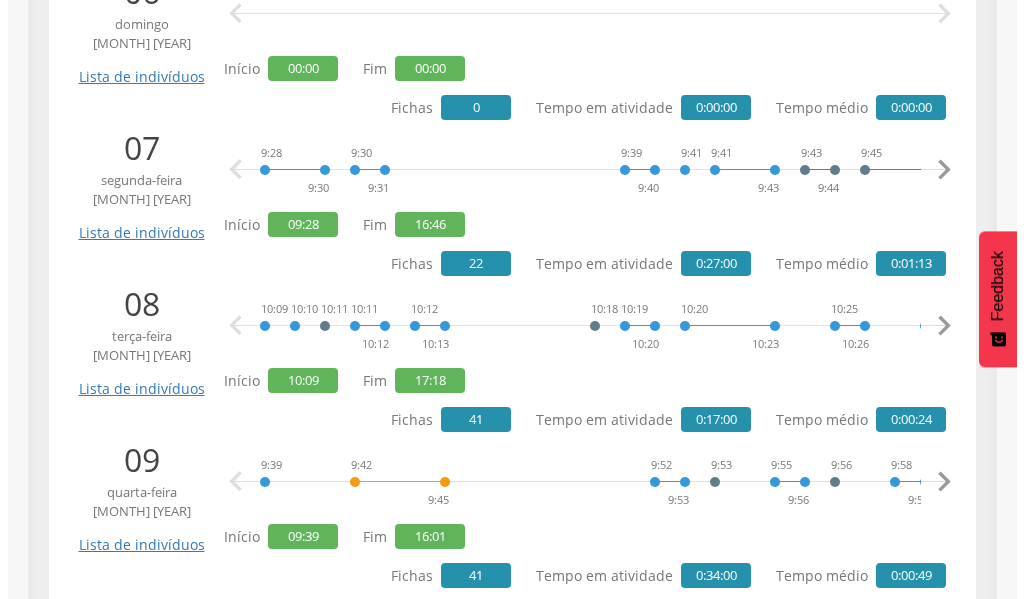 scroll, scrollTop: 1600, scrollLeft: 0, axis: vertical 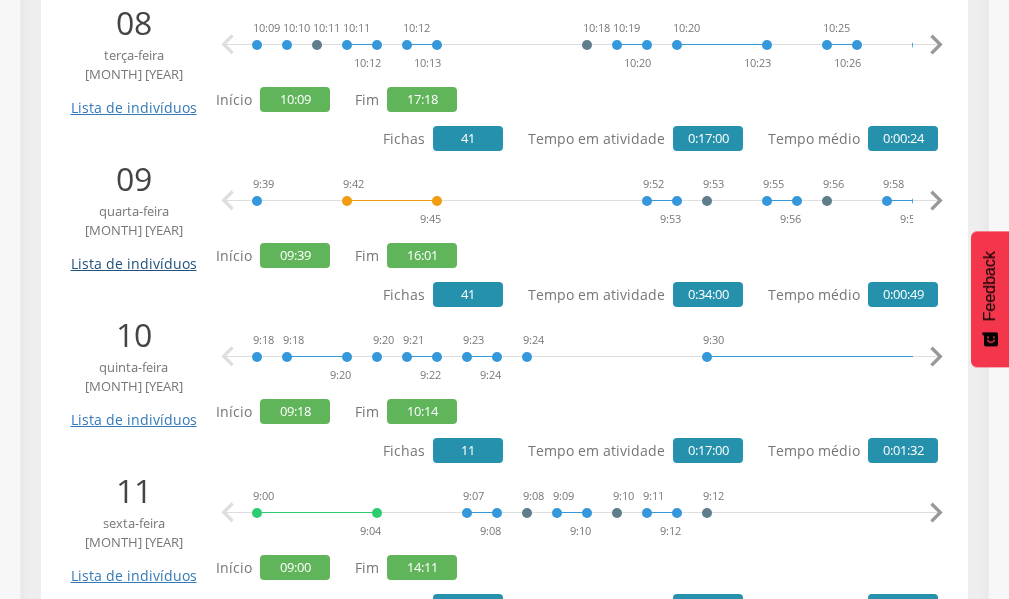 click on "Lista de indivíduos" at bounding box center (133, 256) 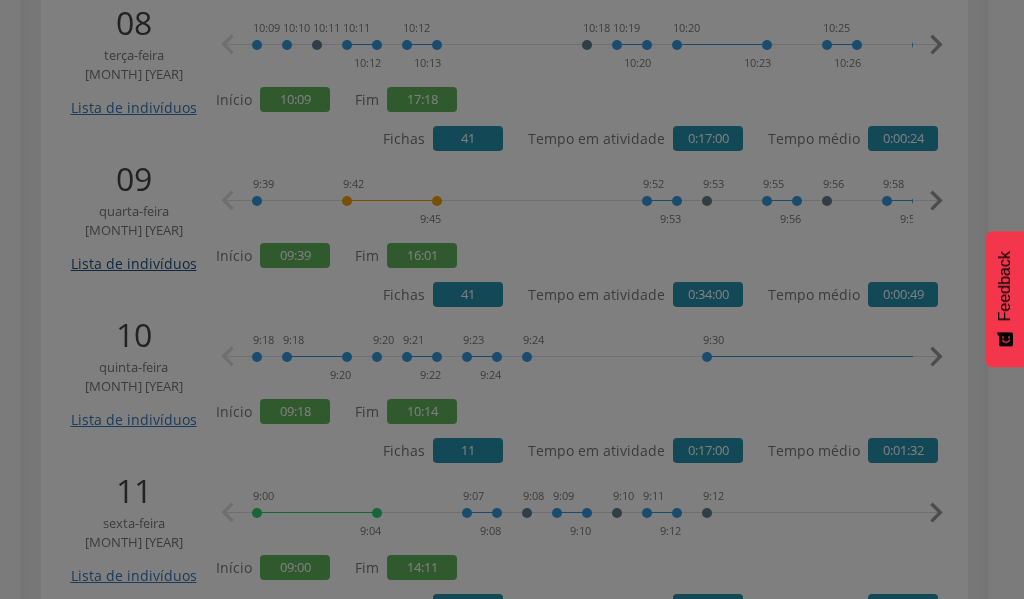 scroll, scrollTop: 0, scrollLeft: 0, axis: both 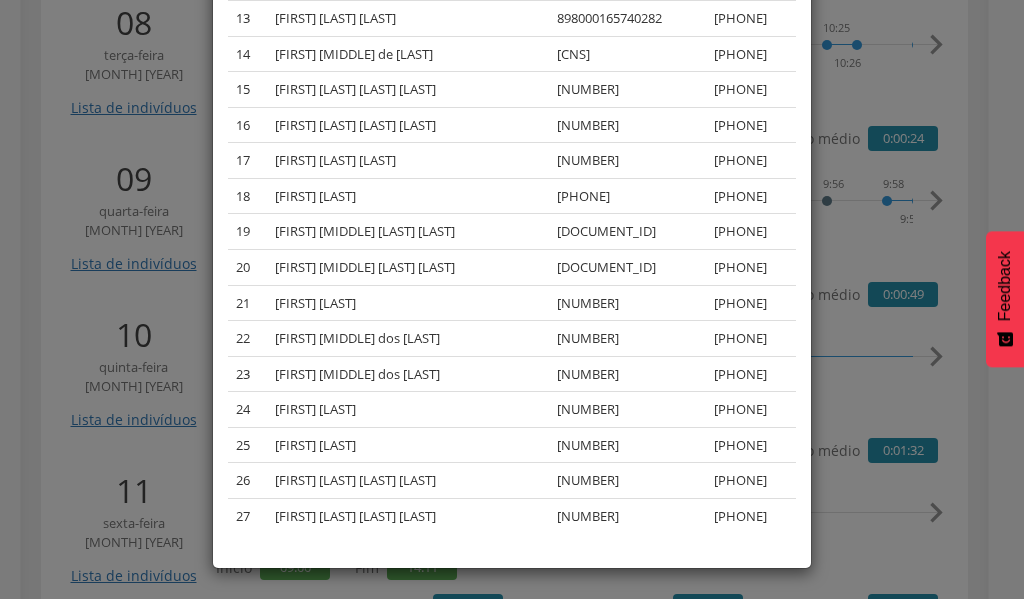 click on "×
Lista de indivíduos
Lista dos indivíduos cadastrados, visitados ou notificados no dia.
#
Nome
CNS
Telefone
1 [FIRST] [LAST] [CNS] [PHONE] 2 [FIRST] [LAST] [CNS] [PHONE] 3 [FIRST] [LAST] [CNS] [PHONE] 4 [FIRST] [LAST] [CNS] [PHONE] 5 [FIRST] [LAST] [CNS] [PHONE] 6 [FIRST] [LAST] [CNS] [PHONE] 7 [FIRST] [LAST] [CNS] [PHONE]" at bounding box center (512, 299) 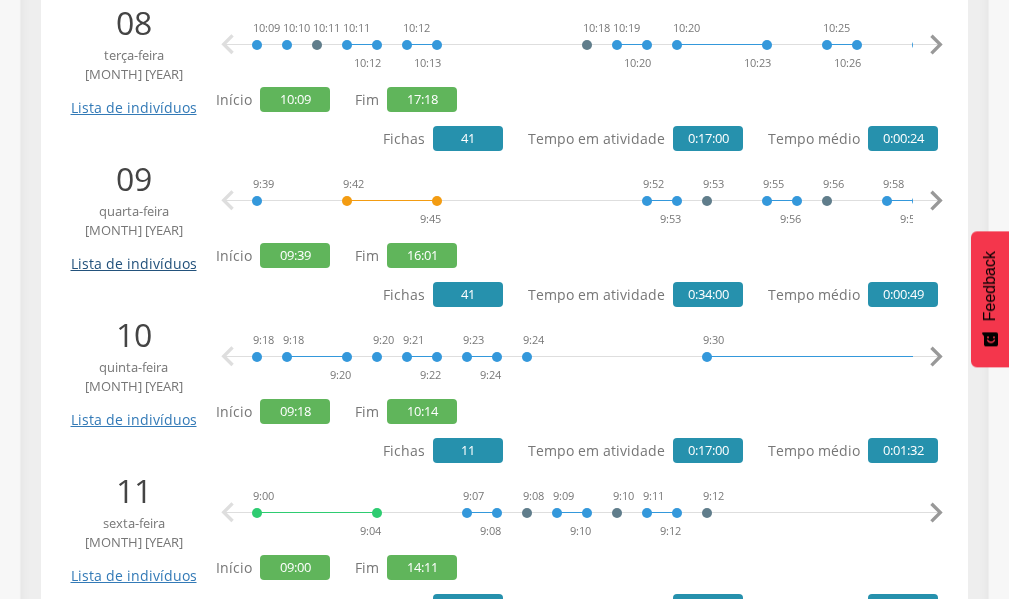 click on "Lista de indivíduos" at bounding box center (133, 256) 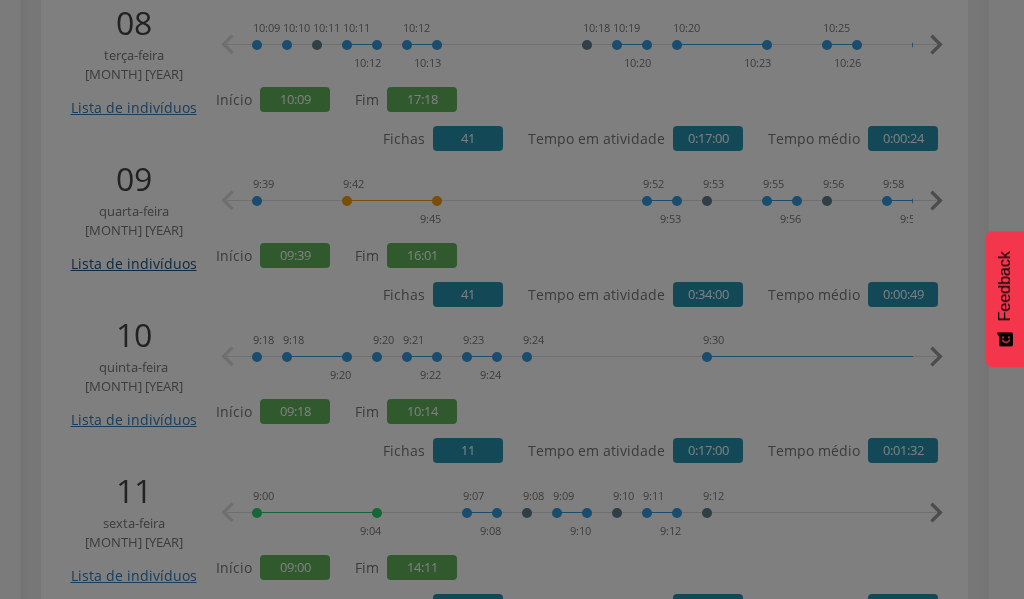 scroll, scrollTop: 0, scrollLeft: 0, axis: both 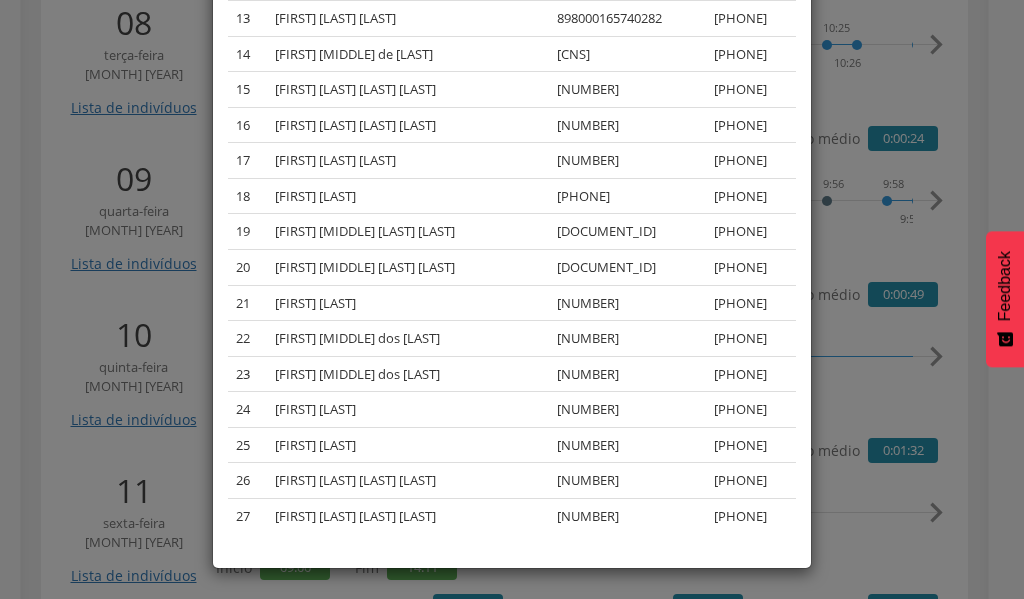 click on "×
Lista de indivíduos
Lista dos indivíduos cadastrados, visitados ou notificados no dia.
#
Nome
CNS
Telefone
1 [FIRST] [LAST] [CNS] [PHONE] 2 [FIRST] [LAST] [CNS] [PHONE] 3 [FIRST] [LAST] [CNS] [PHONE] 4 [FIRST] [LAST] [CNS] [PHONE] 5 [FIRST] [LAST] [CNS] [PHONE] 6 [FIRST] [LAST] [CNS] [PHONE] 7 [FIRST] [LAST] [CNS] [PHONE]" at bounding box center [512, 299] 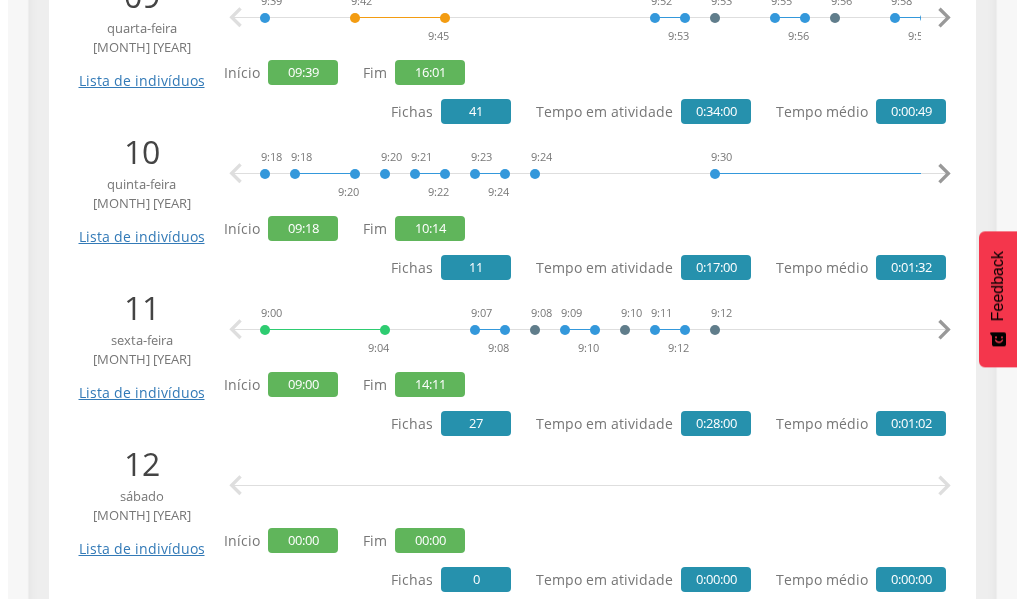scroll, scrollTop: 1800, scrollLeft: 0, axis: vertical 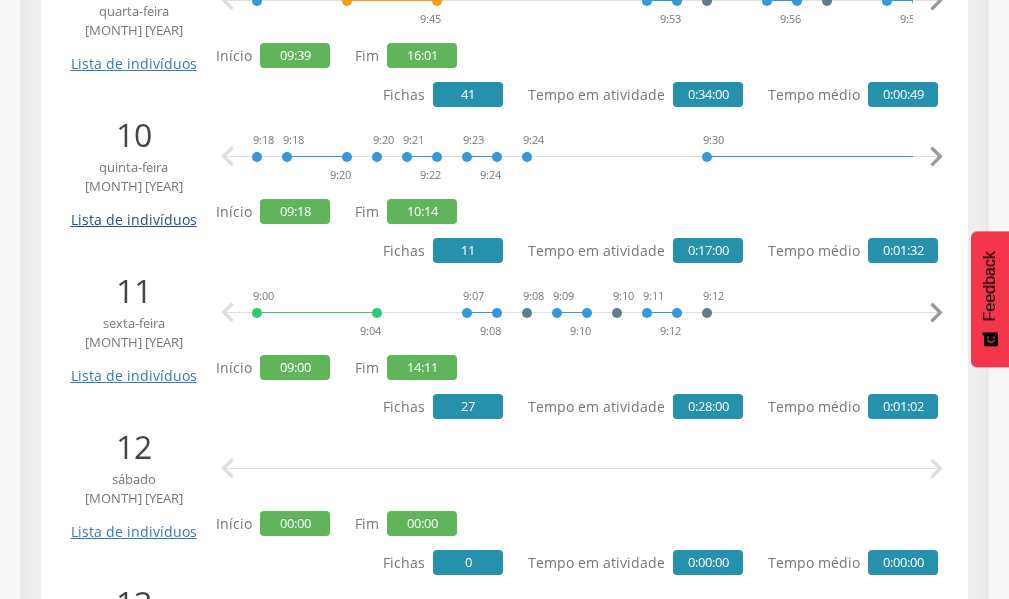 click on "Lista de indivíduos" at bounding box center (133, 212) 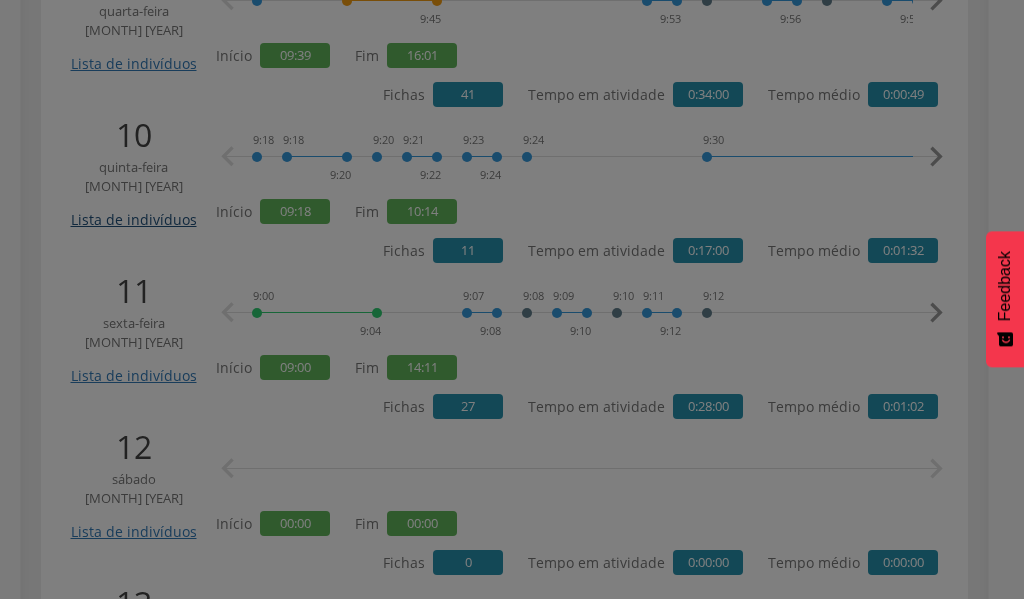 scroll, scrollTop: 0, scrollLeft: 0, axis: both 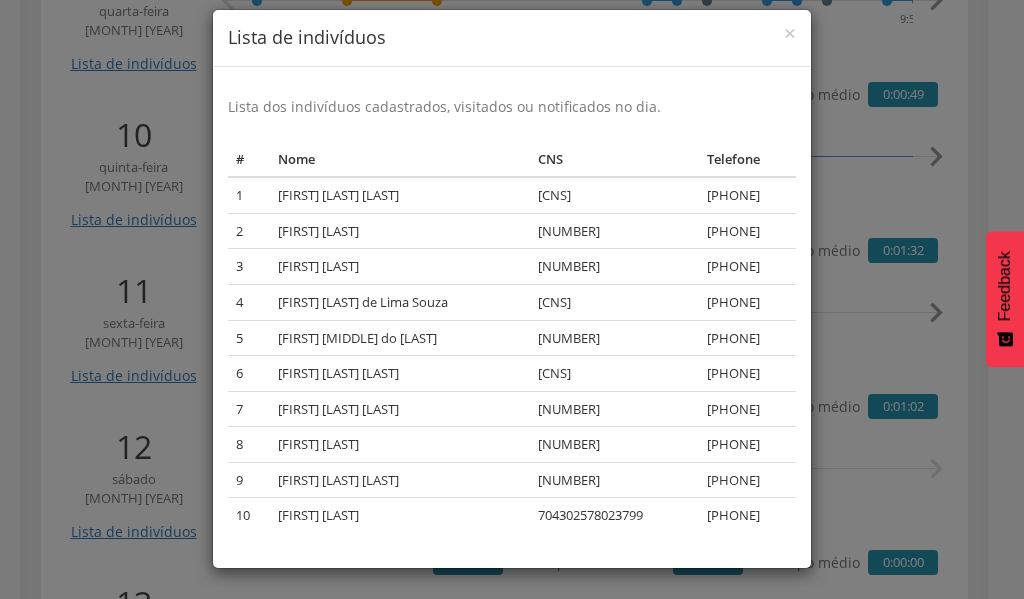click on "×
Lista de indivíduos
Lista dos indivíduos cadastrados, visitados ou notificados no dia.
#
Nome
CNS
Telefone
1 [FIRST] [MIDDLE] da [LAST] [LAST] [NUMBER] [PHONE] 2 [FIRST] [MIDDLE] da [LAST] [LAST] [NUMBER] [PHONE] 3 [FIRST] [MIDDLE] da [LAST] [NUMBER] [PHONE] 4 [FIRST] [MIDDLE] da [LAST] [NUMBER] [PHONE] 5 [FIRST] [MIDDLE] [LAST] de [LAST] [NUMBER] [PHONE] 6 [FIRST] [MIDDLE] [LAST] de [LAST] [NUMBER] [PHONE] 7 [FIRST] [MIDDLE] [LAST] de [LAST] [NUMBER] [PHONE] 8 [FIRST] [LAST] da [LAST] [LAST] [NUMBER] [PHONE] 9 [FIRST] [MIDDLE] [LAST] de [LAST] [NUMBER] [PHONE] 10 [FIRST] da [LAST] [LAST] [NUMBER] [PHONE]" at bounding box center (512, 299) 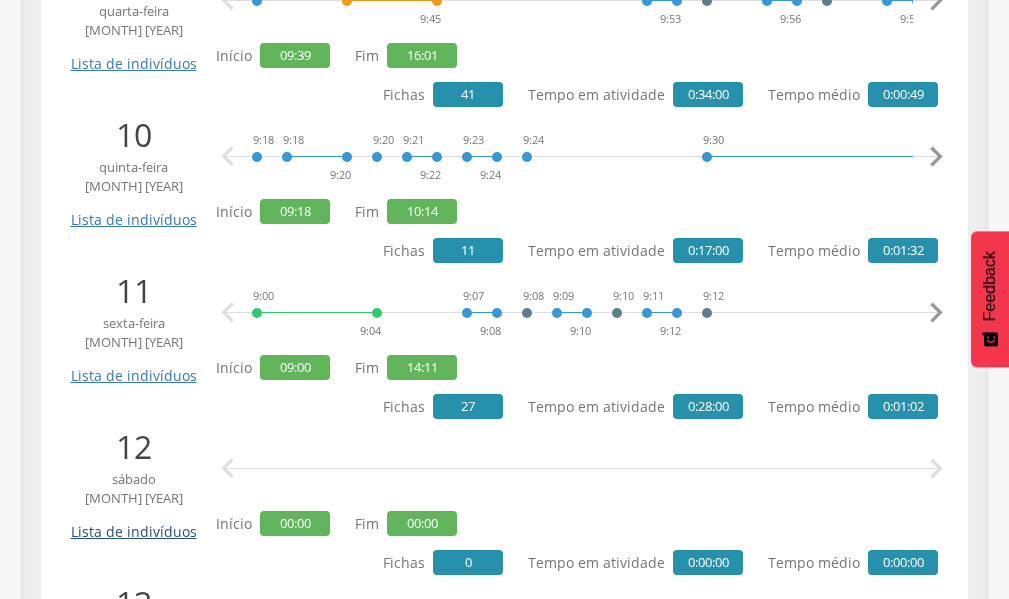 click on "Lista de indivíduos" at bounding box center [133, 524] 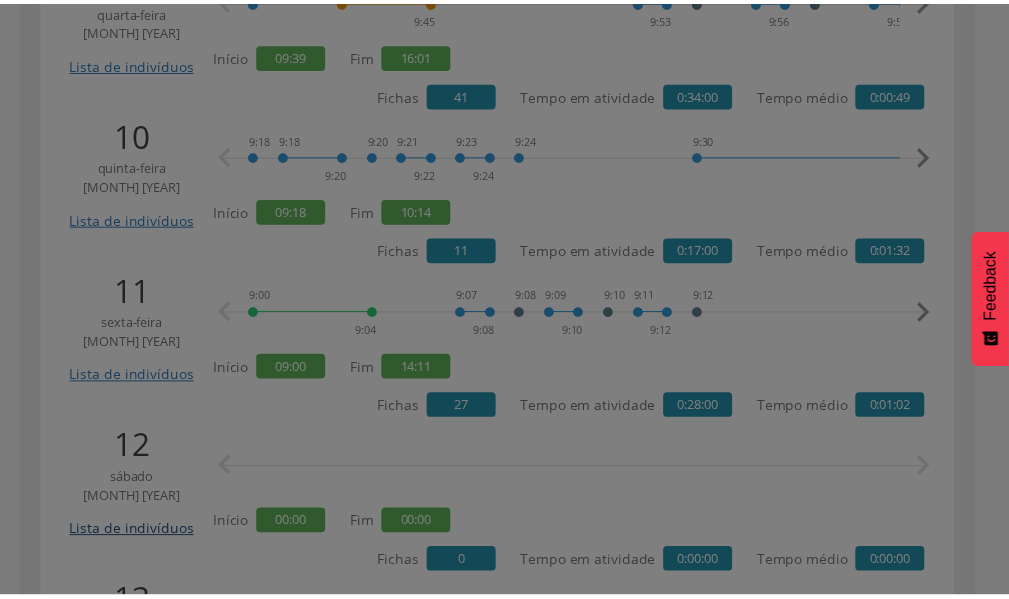 scroll, scrollTop: 0, scrollLeft: 0, axis: both 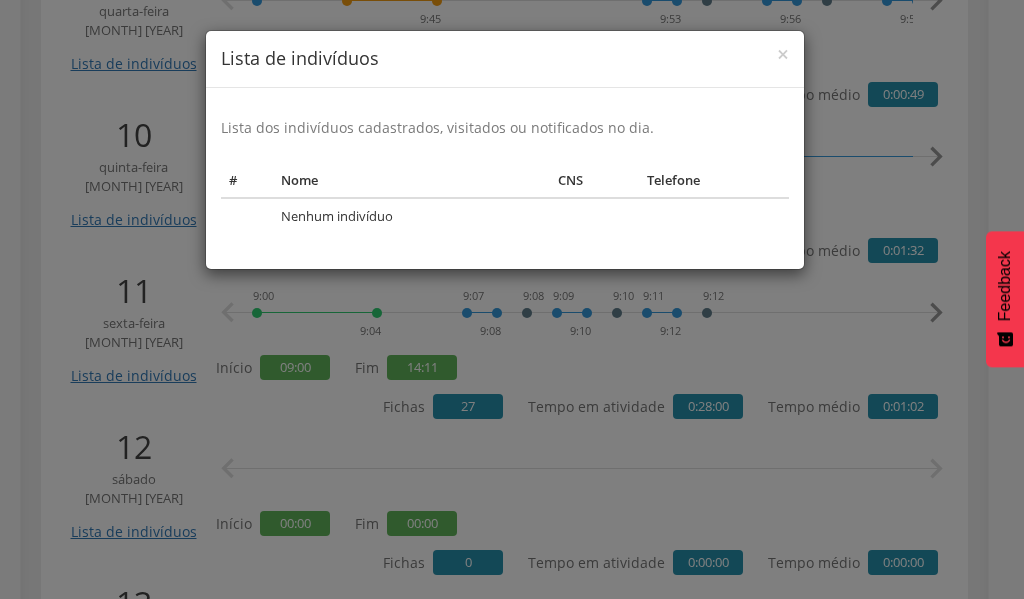 click on "[TEXT]" at bounding box center (512, 299) 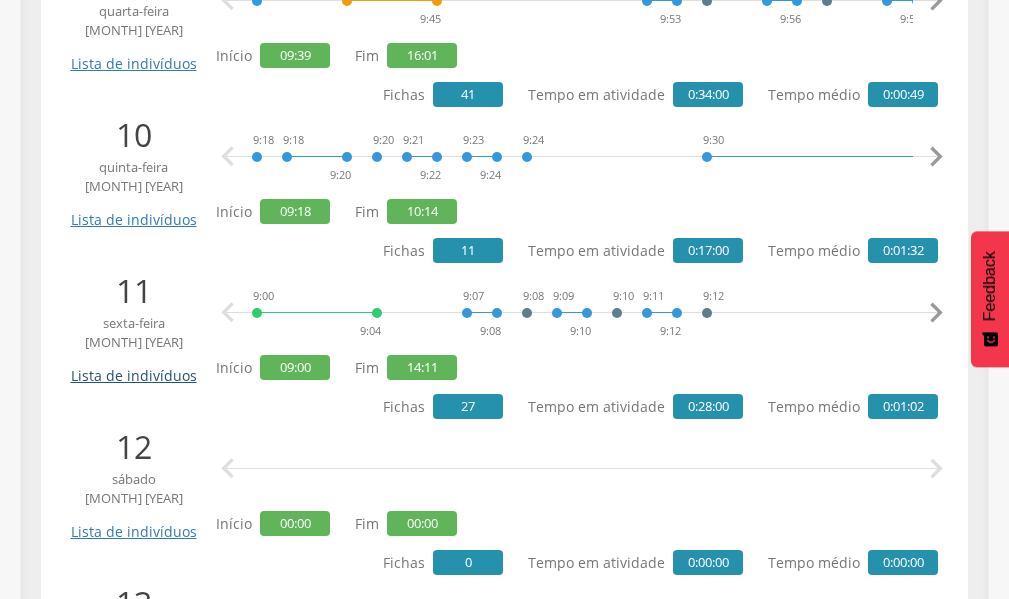 click on "Lista de indivíduos" at bounding box center (133, 368) 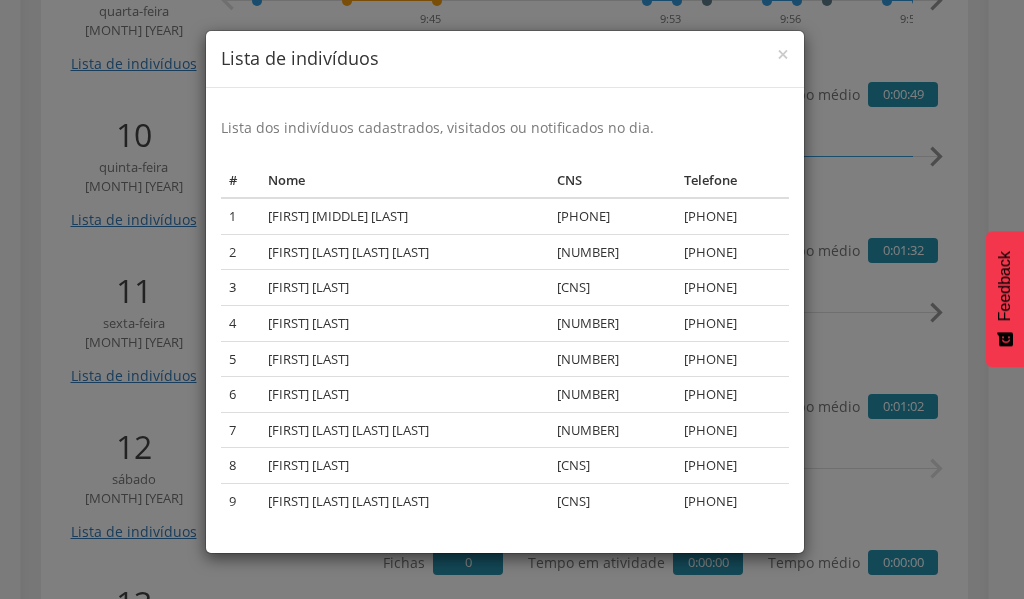 click on "[PHONE]" at bounding box center (512, 299) 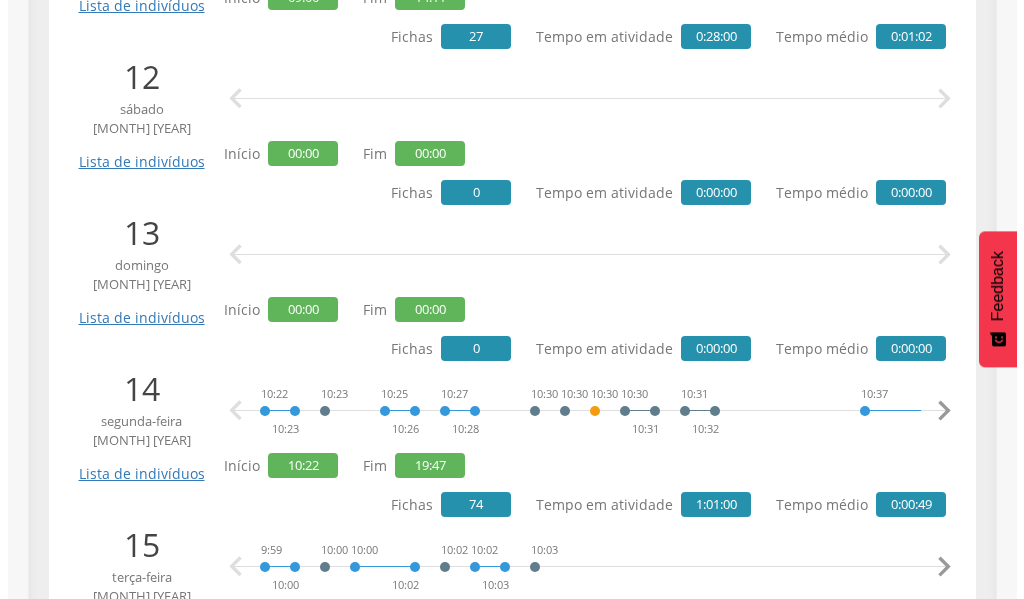 scroll, scrollTop: 2200, scrollLeft: 0, axis: vertical 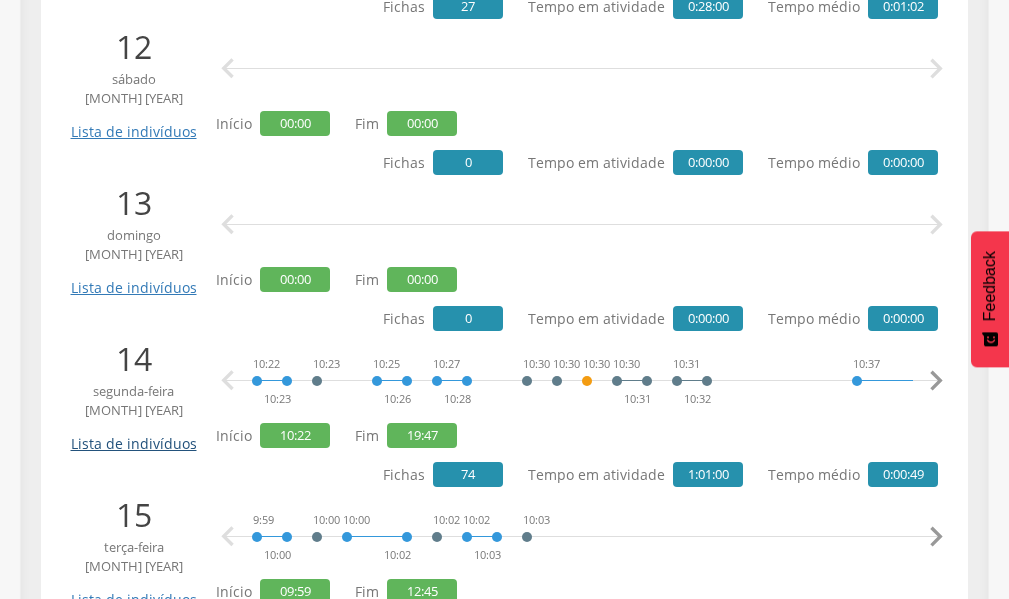 click on "Lista de indivíduos" at bounding box center (133, 436) 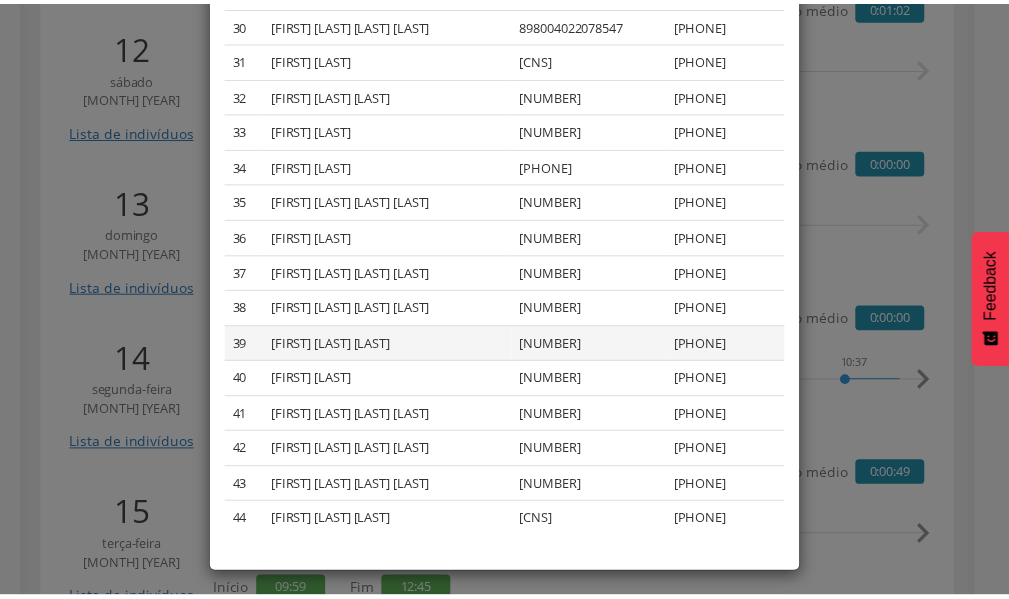 scroll, scrollTop: 1230, scrollLeft: 0, axis: vertical 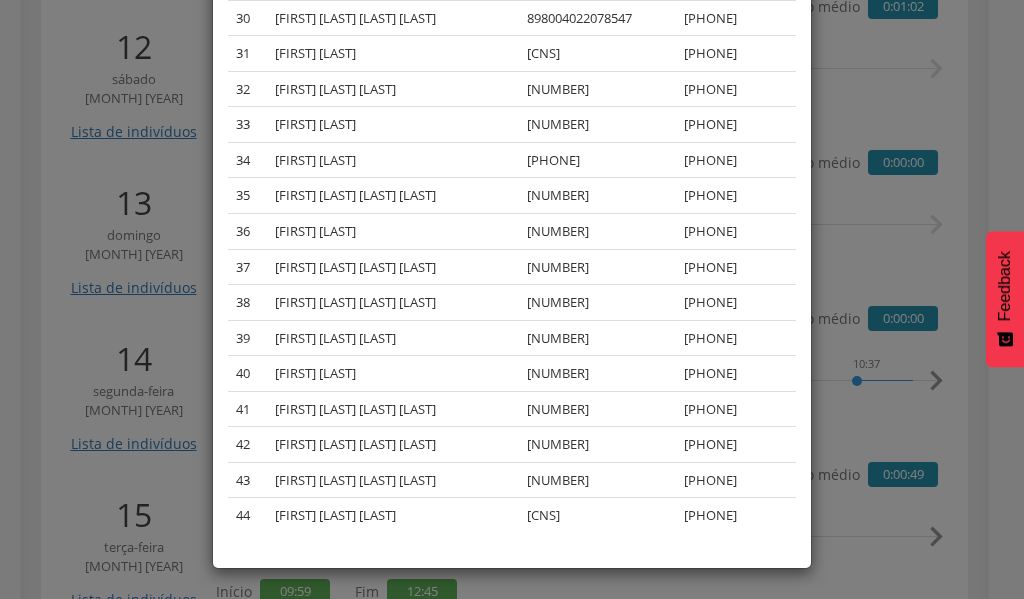 click on "[FIRST] [LAST] [LAST] [PHONE] [FIRST] [LAST] [LAST] [PHONE] [FIRST] [LAST] [LAST] [PHONE] [FIRST] [LAST] [LAST] [PHONE] [FIRST] [LAST] [LAST] [PHONE] [FIRST] [LAST] [LAST] [PHONE] [FIRST] [LAST] [LAST] [PHONE] [FIRST] [LAST] [LAST] [PHONE] [FIRST] [LAST] [LAST] [PHONE] [FIRST] [LAST] [LAST] [PHONE] [FIRST] [LAST] [LAST] [PHONE] [FIRST] [LAST] [LAST] [PHONE] [FIRST] [LAST] [LAST] [PHONE]" at bounding box center [512, 299] 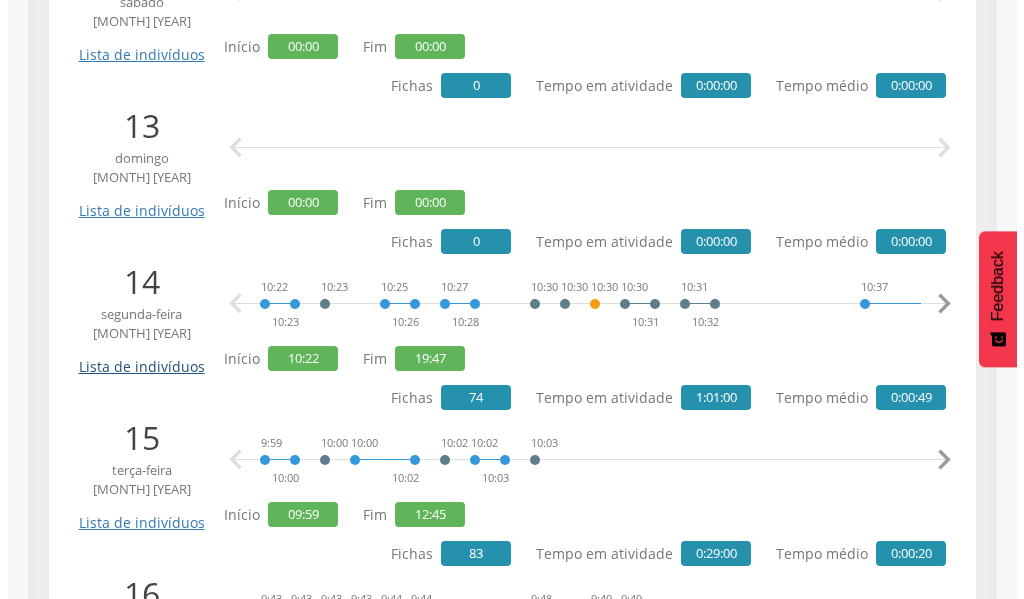 scroll, scrollTop: 2500, scrollLeft: 0, axis: vertical 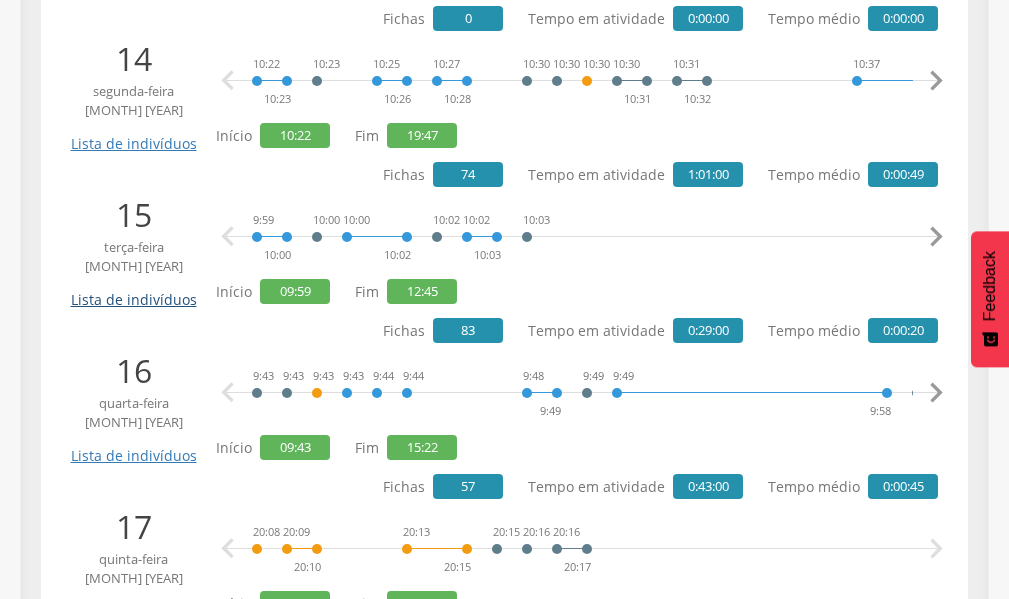 click on "Lista de indivíduos" at bounding box center (133, 292) 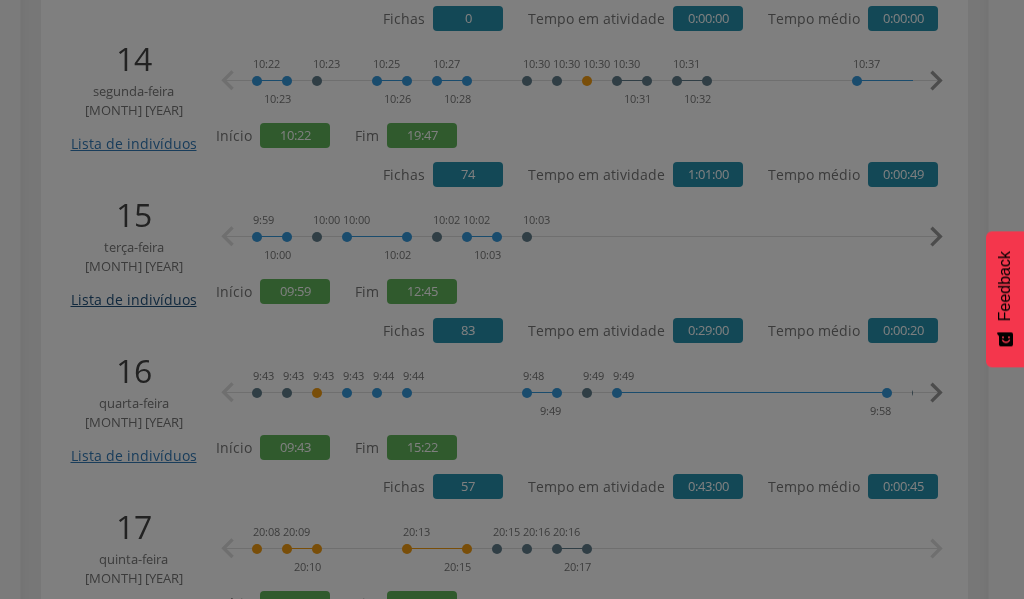 scroll, scrollTop: 0, scrollLeft: 0, axis: both 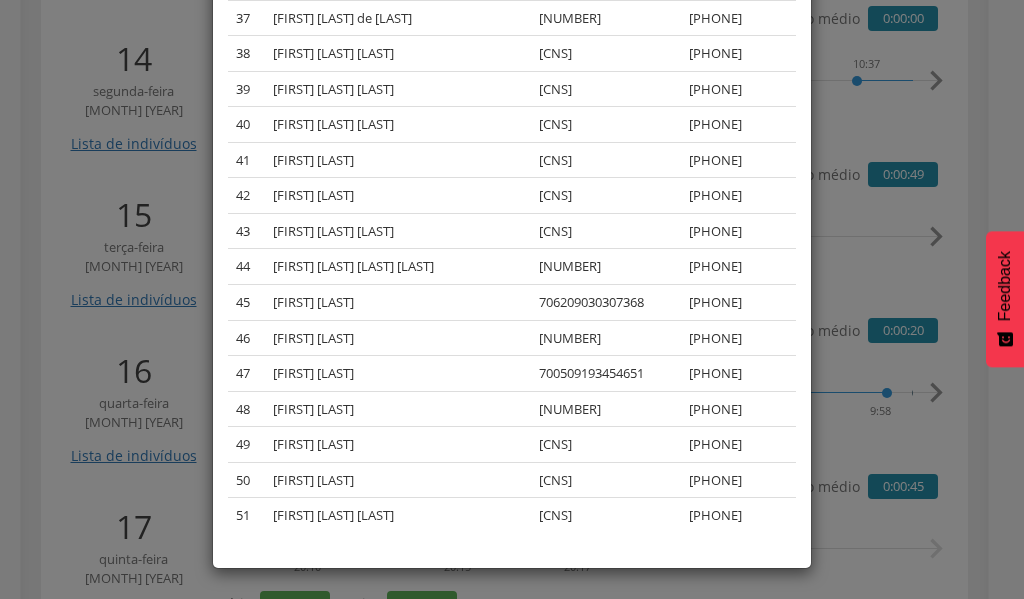 click on "#
Nome
CNS
Telefone
1 [FIRST] [LAST] [NUMBER] [PHONE] 2 [FIRST] [LAST] [NUMBER] [PHONE] 3 [FIRST] [LAST] [NUMBER] [PHONE] 4 [FIRST] [LAST] [NUMBER] [PHONE] 5 [FIRST] [LAST] [NUMBER] [PHONE] 6 [FIRST] [LAST] [NUMBER] [PHONE] 7 [FIRST] [LAST] [NUMBER] [PHONE] 8 [FIRST] [LAST] [NUMBER] [PHONE] 9 [FIRST] [LAST] [NUMBER] [PHONE] 10 [FIRST] [LAST] [NUMBER] [PHONE] 11 [FIRST] [LAST] [NUMBER] [PHONE] 12 [FIRST] [LAST] [PHONE] 13 [FIRST] [LAST] [NUMBER] 14 15" at bounding box center (512, 299) 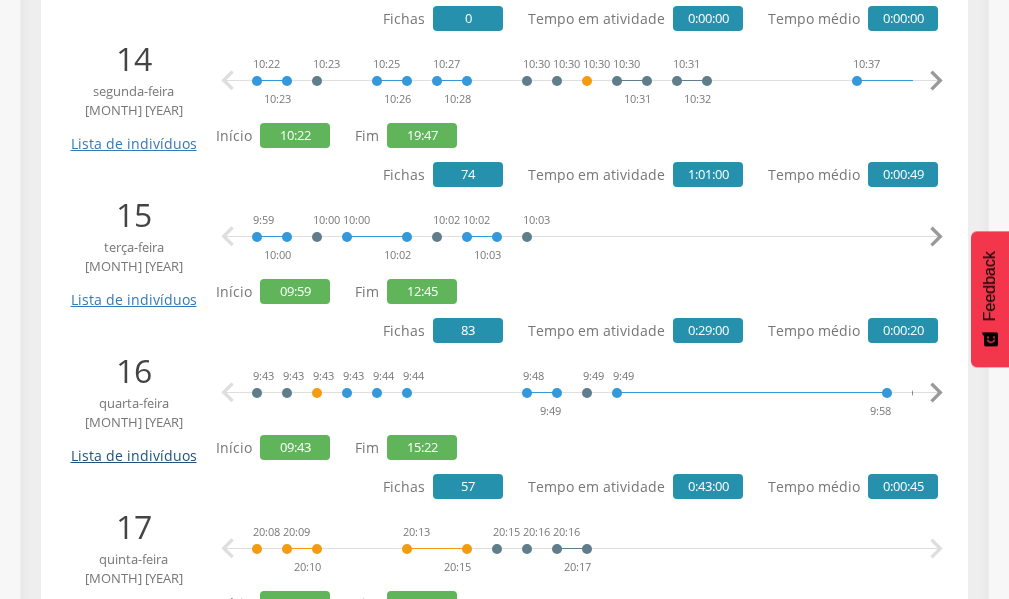 click on "Lista de indivíduos" at bounding box center (133, 448) 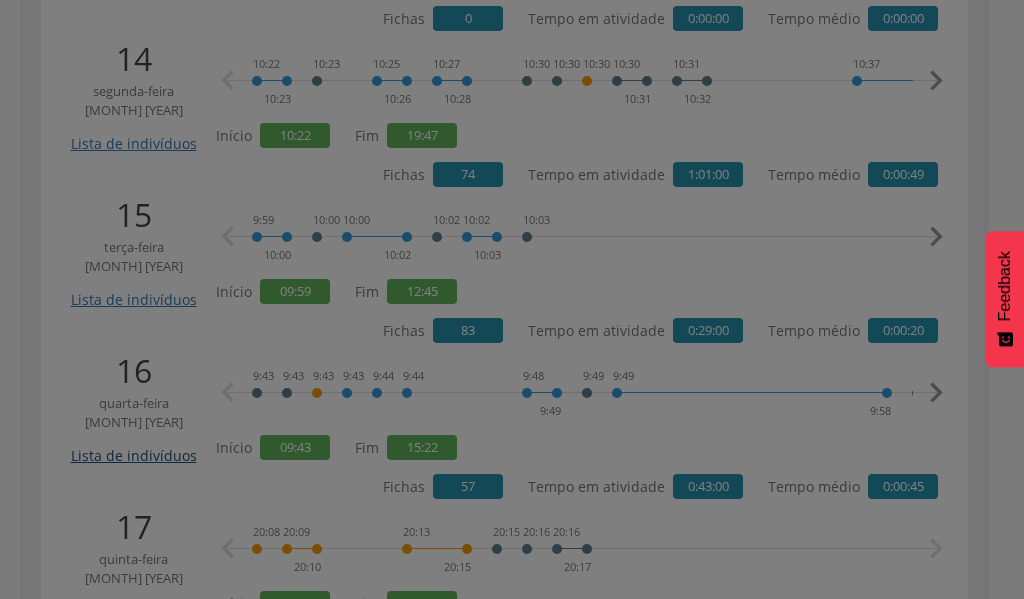 scroll, scrollTop: 0, scrollLeft: 0, axis: both 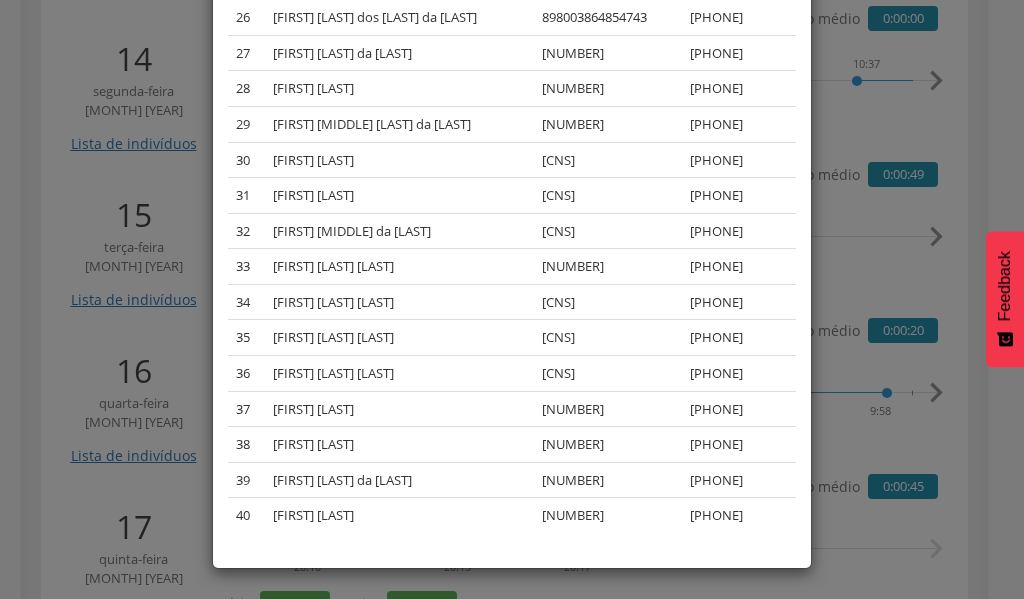 click on "#
Nome
CNS
Telefone
1 [FIRST] [LAST] da [LAST] [PHONE] 2 [FIRST] [LAST] da [LAST] [LAST] [PHONE] 3 [FIRST] [LAST] de [LAST] [LAST] [PHONE] 4 [FIRST] [LAST] da [LAST] [LAST] [PHONE] 5 [FIRST] [LAST] [LAST] de [LAST] [PHONE] 6 [FIRST] [LAST] [LAST] de [LAST] [PHONE] 7 [FIRST] [LAST] [LAST] [LAST] [LAST] [PHONE] 8 [FIRST] [LAST] [LAST] [LAST] [LAST] [PHONE] 9 [FIRST] [LAST] [LAST] [PHONE] 10 [FIRST] [LAST] [LAST] de [LAST] [PHONE] 11 [FIRST] [LAST] [LAST] [LAST] [LAST] [PHONE] 12 [FIRST] [LAST] de [LAST] [LAST] [PHONE] 13 [FIRST] [LAST] de [LAST] [LAST] [PHONE] 14 15 16 17" at bounding box center [512, 299] 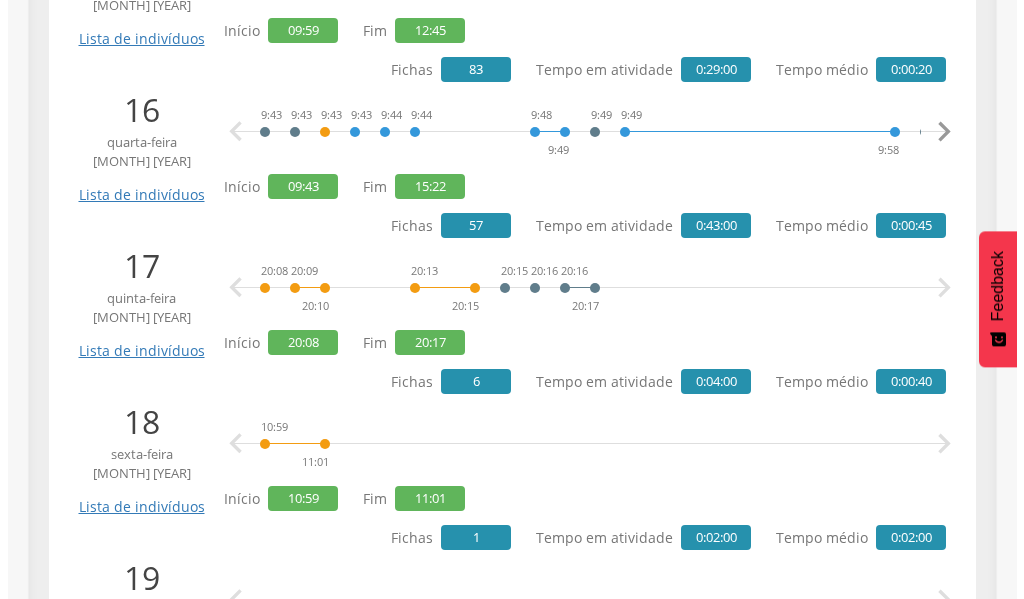 scroll, scrollTop: 2800, scrollLeft: 0, axis: vertical 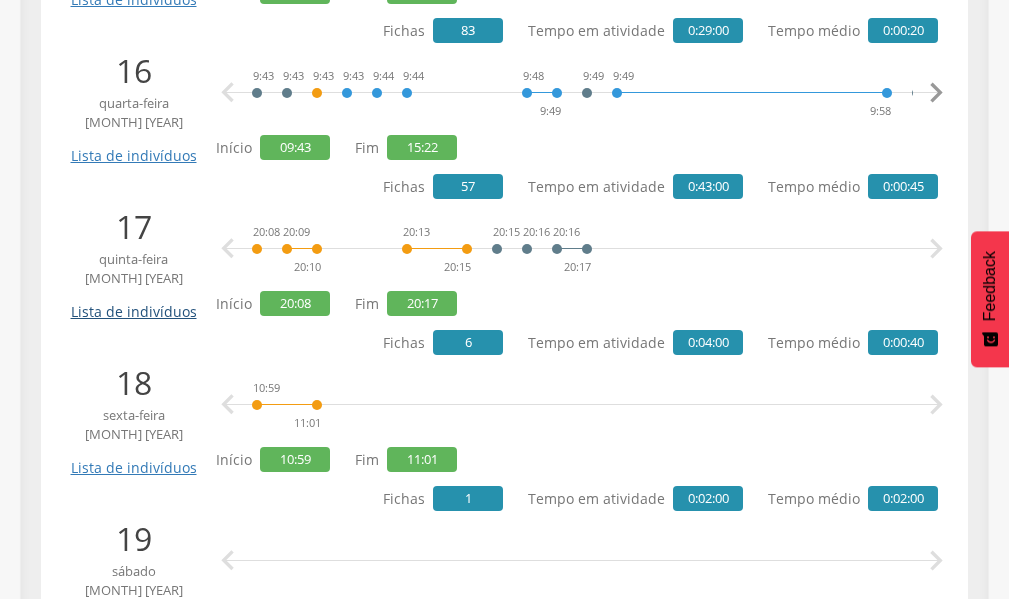 click on "Lista de indivíduos" at bounding box center [133, 304] 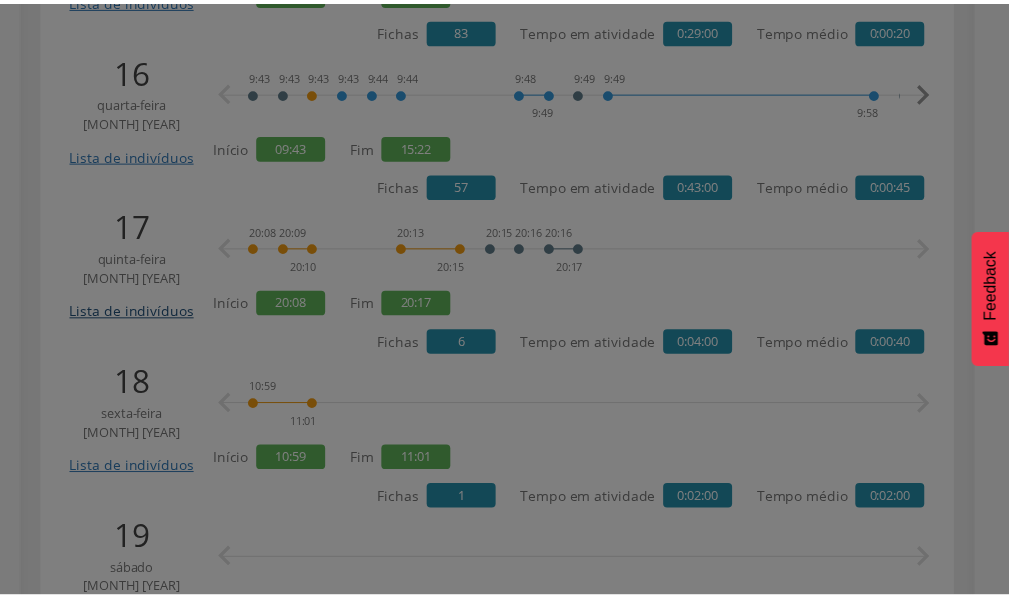 scroll, scrollTop: 0, scrollLeft: 0, axis: both 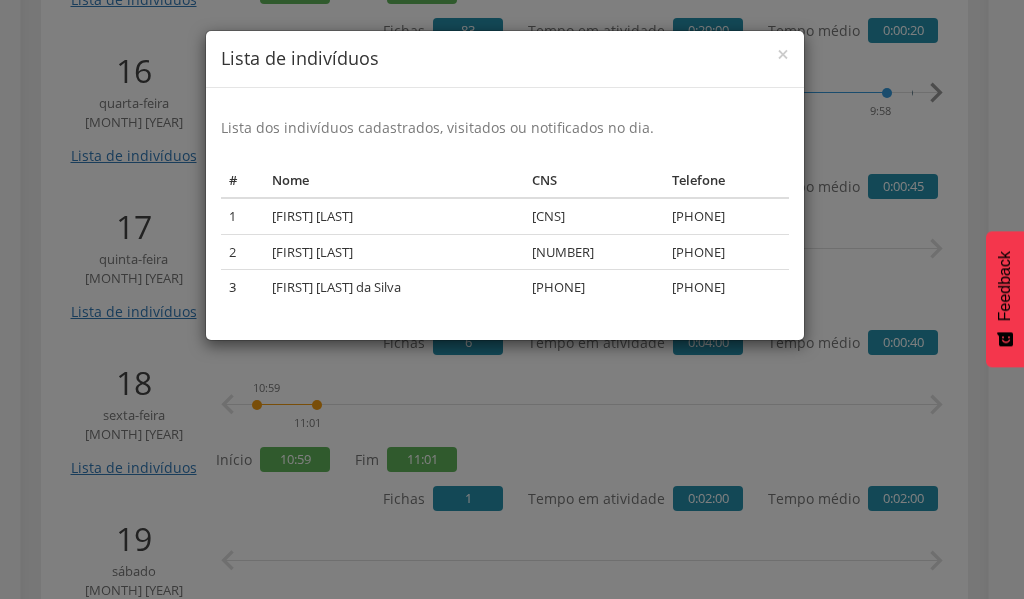 drag, startPoint x: 88, startPoint y: 360, endPoint x: 85, endPoint y: 376, distance: 16.27882 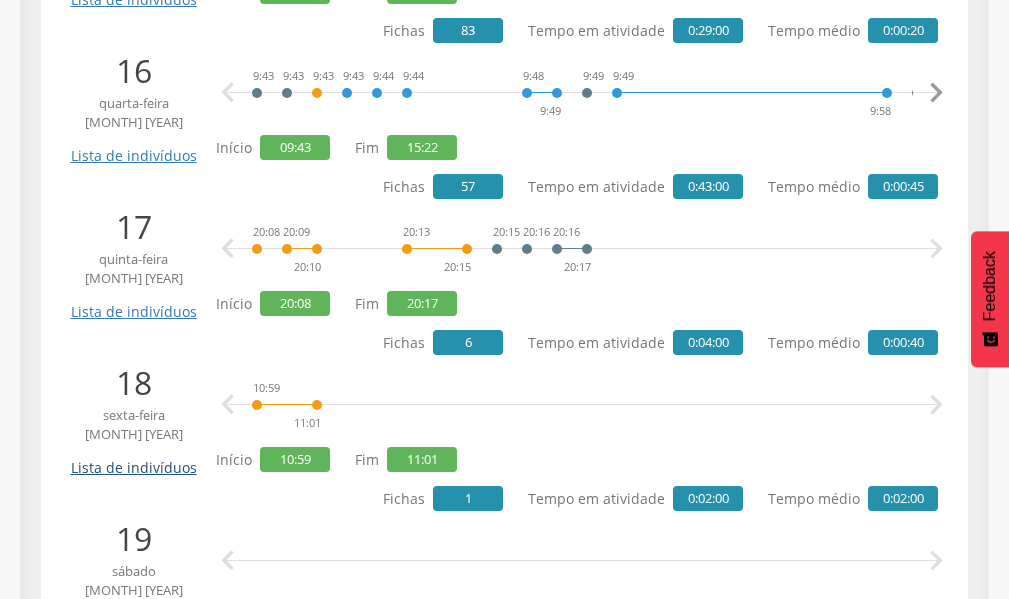 click on "Lista de indivíduos" at bounding box center (133, 460) 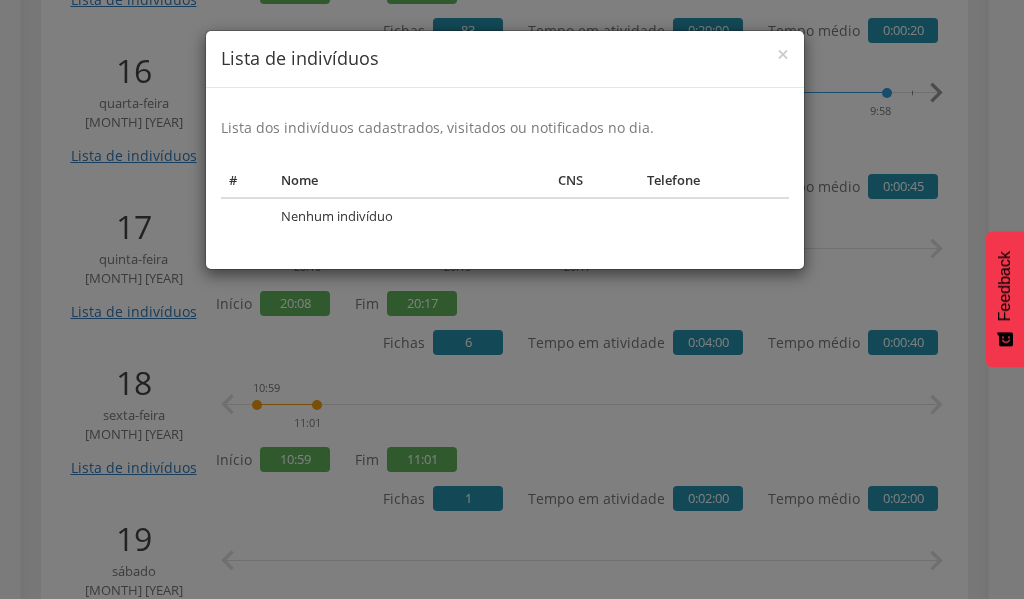 click on "[TEXT]" at bounding box center [512, 299] 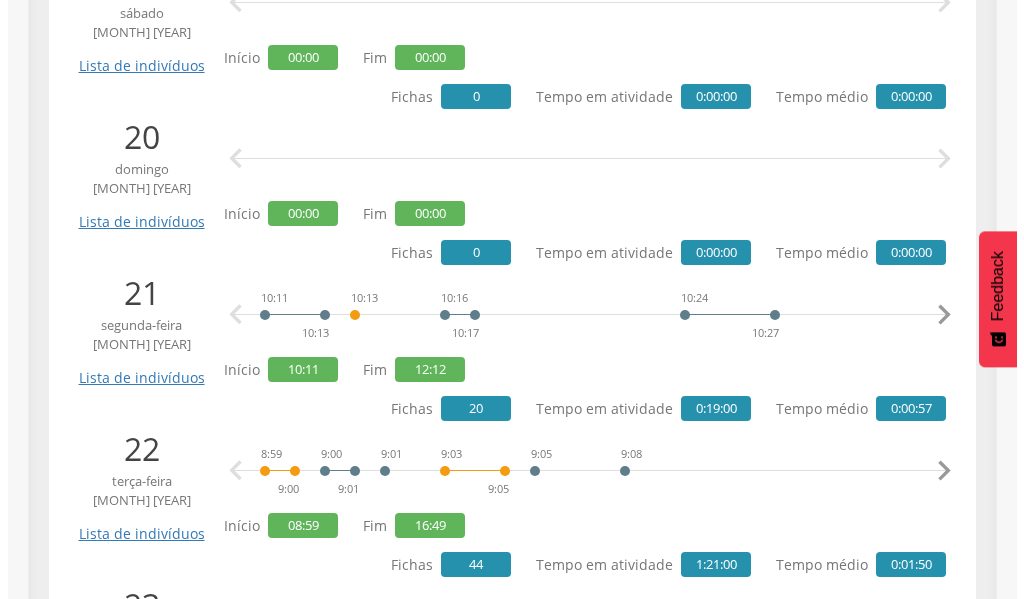 scroll, scrollTop: 3400, scrollLeft: 0, axis: vertical 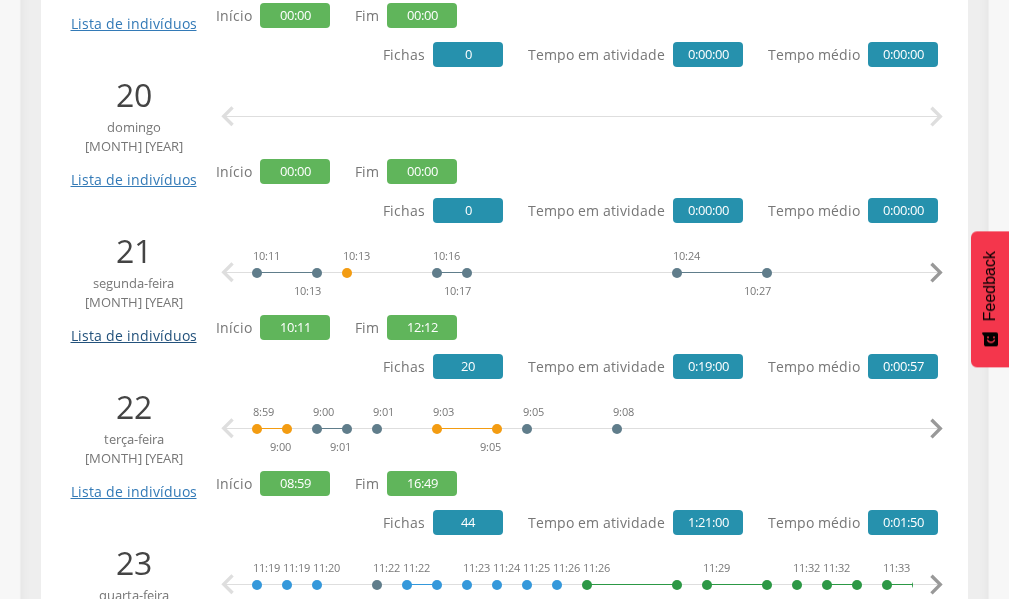 click on "Lista de indivíduos" at bounding box center [133, 328] 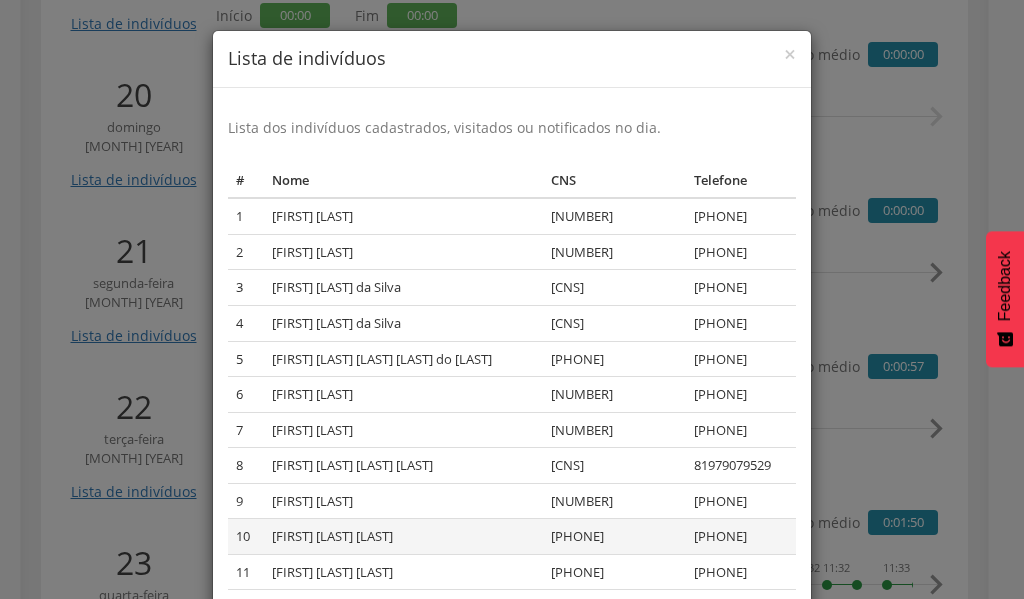 scroll, scrollTop: 305, scrollLeft: 0, axis: vertical 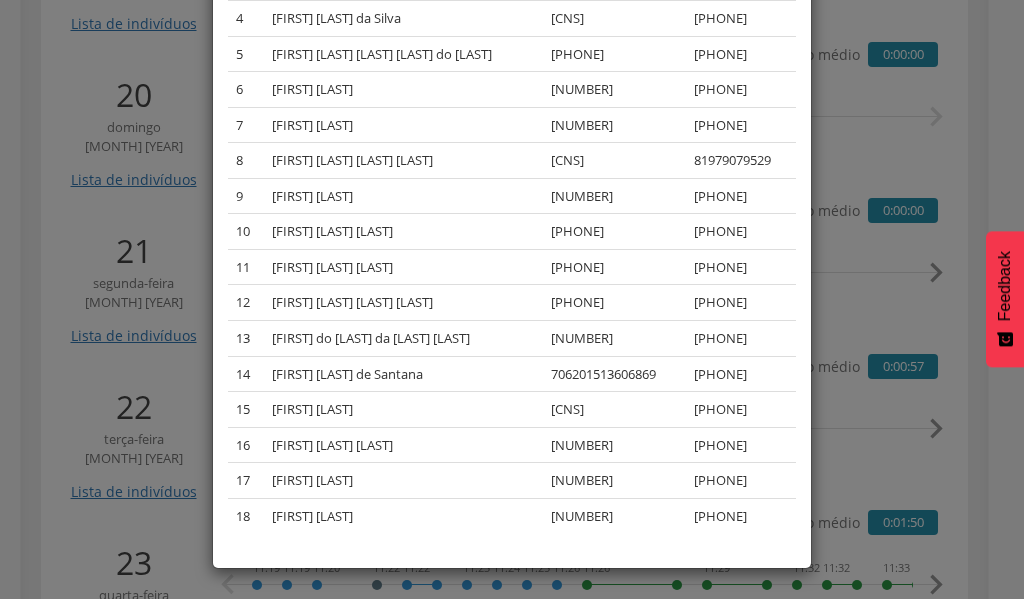 drag, startPoint x: 7, startPoint y: 358, endPoint x: 51, endPoint y: 360, distance: 44.04543 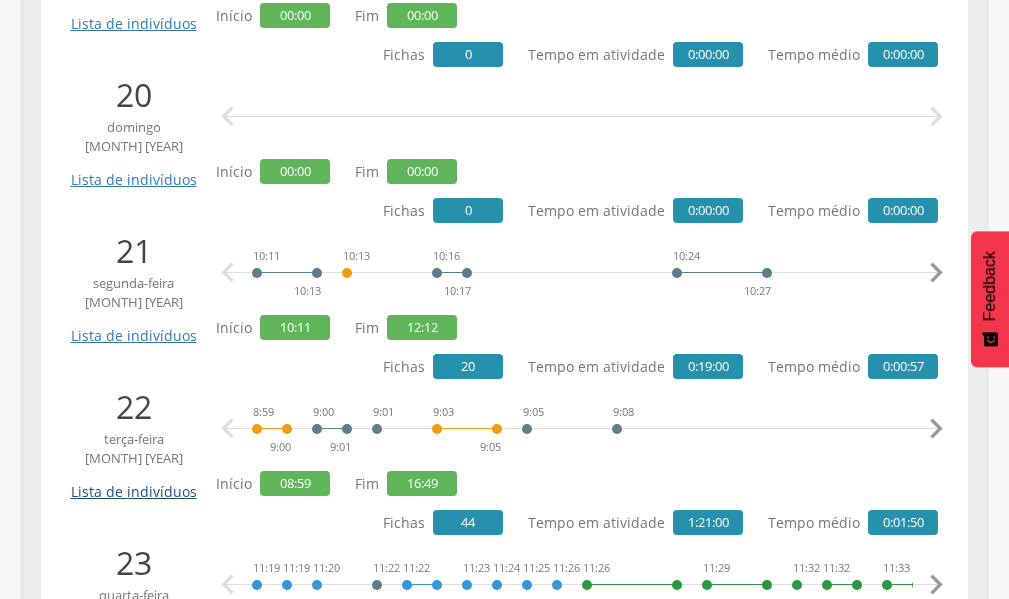 click on "Lista de indivíduos" at bounding box center (133, 484) 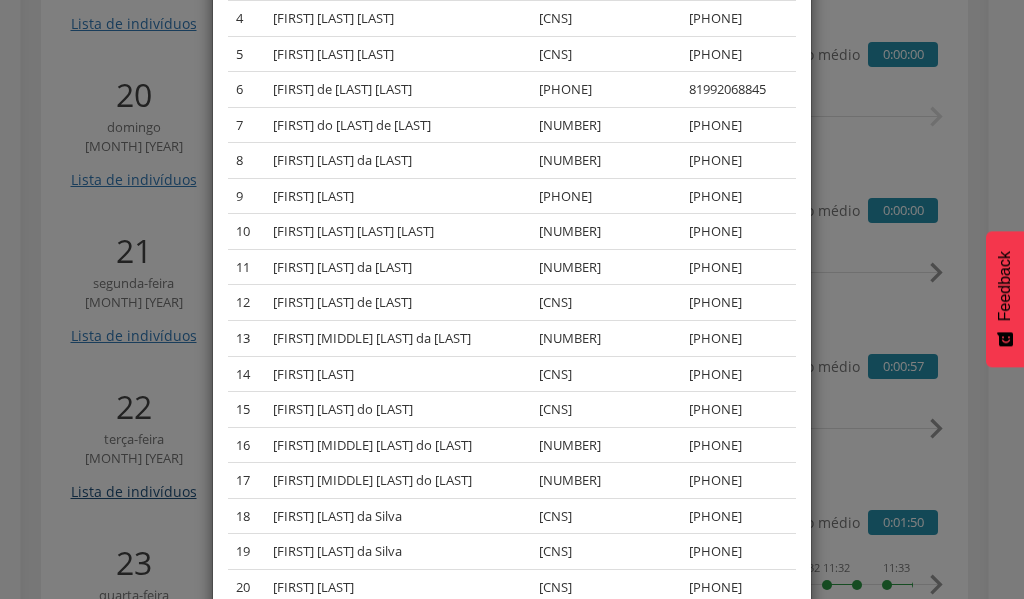 scroll, scrollTop: 0, scrollLeft: 0, axis: both 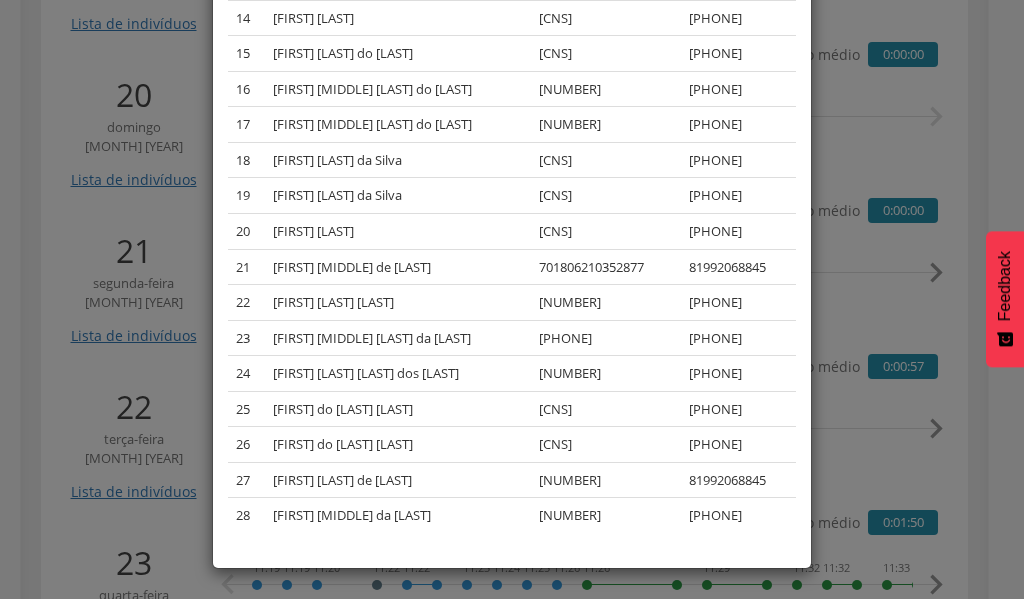 click on "[PHONE]" at bounding box center [512, 299] 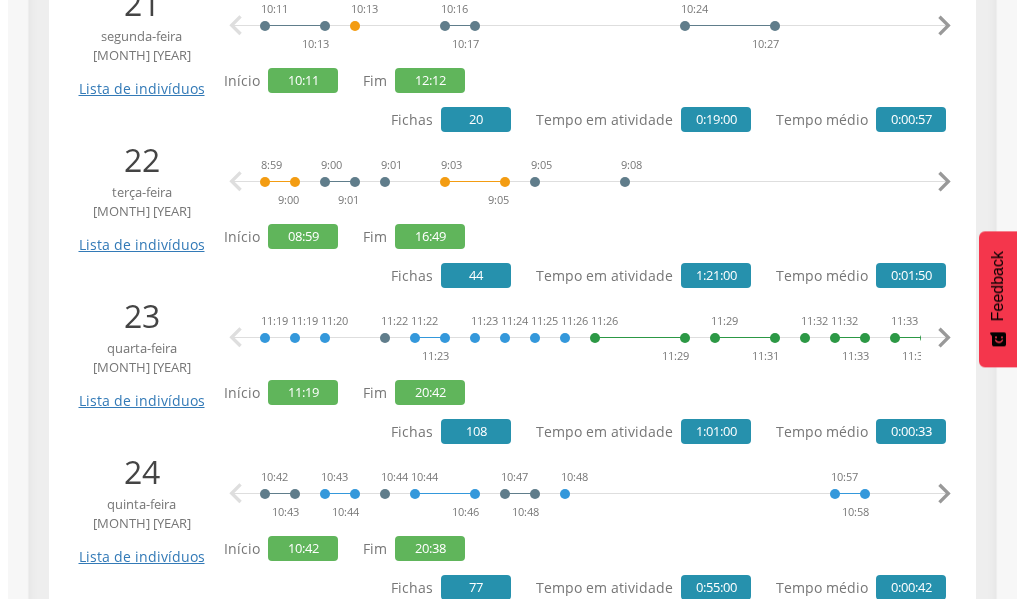 scroll, scrollTop: 3700, scrollLeft: 0, axis: vertical 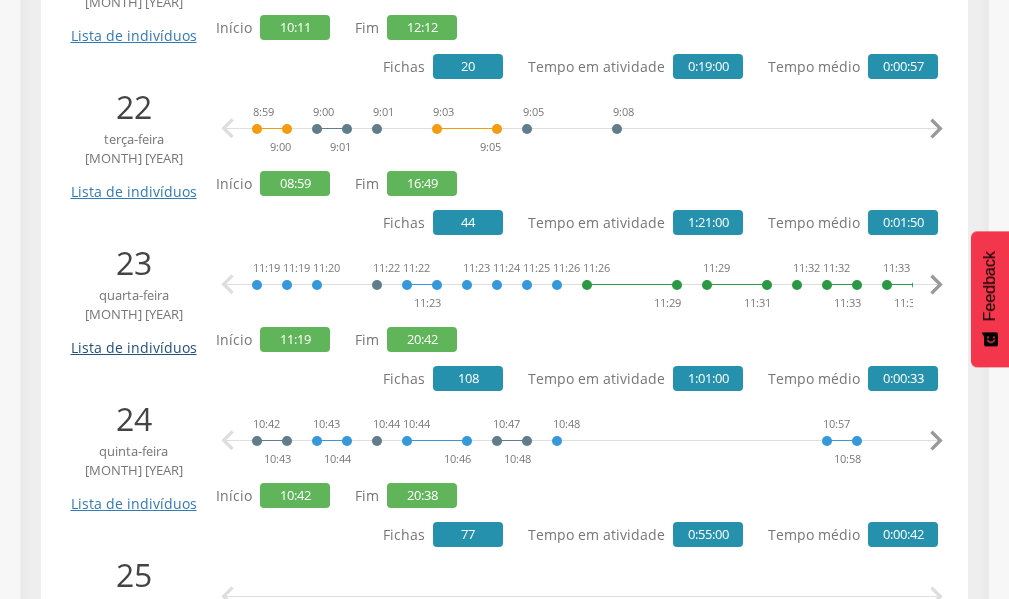 click on "Lista de indivíduos" at bounding box center (133, 340) 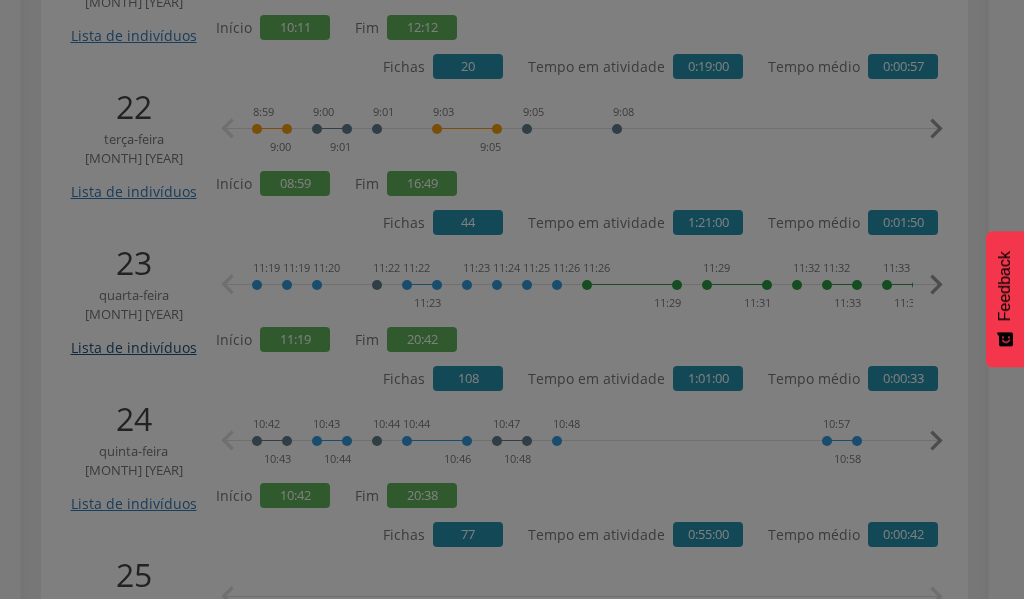 scroll, scrollTop: 0, scrollLeft: 0, axis: both 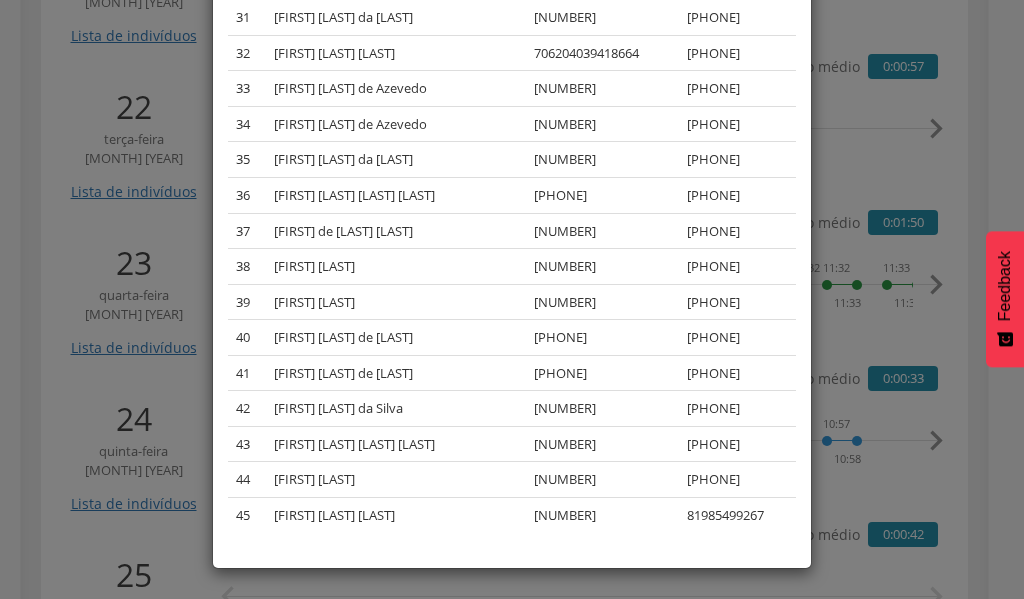 click on "×
Lista de indivíduos
Lista dos indivíduos cadastrados, visitados ou notificados no dia.
#
Nome
CNS
Telefone
1 [FIRST] [LAST] [CNS] [PHONE] 2 [FIRST] [LAST] [CNS] [PHONE] 3 [FIRST] [LAST] [CNS] [PHONE] 4 [FIRST] [LAST] [CNS] [PHONE] 5 [FIRST] [LAST] [CNS] [PHONE] 6 [FIRST] [LAST] [CNS] [PHONE] 7 [FIRST] [LAST] [CNS] [PHONE] 8 [FIRST] [LAST] [CNS] [PHONE] 9 [FIRST] [LAST] [CNS] [PHONE] 10 [FIRST] [LAST] [CNS] [PHONE] 11 [FIRST] [LAST] [CNS] [PHONE] 12 [FIRST] [LAST] [CNS] [PHONE] 13 [FIRST] [LAST] [CNS] [PHONE] 14 15 16" at bounding box center [512, 299] 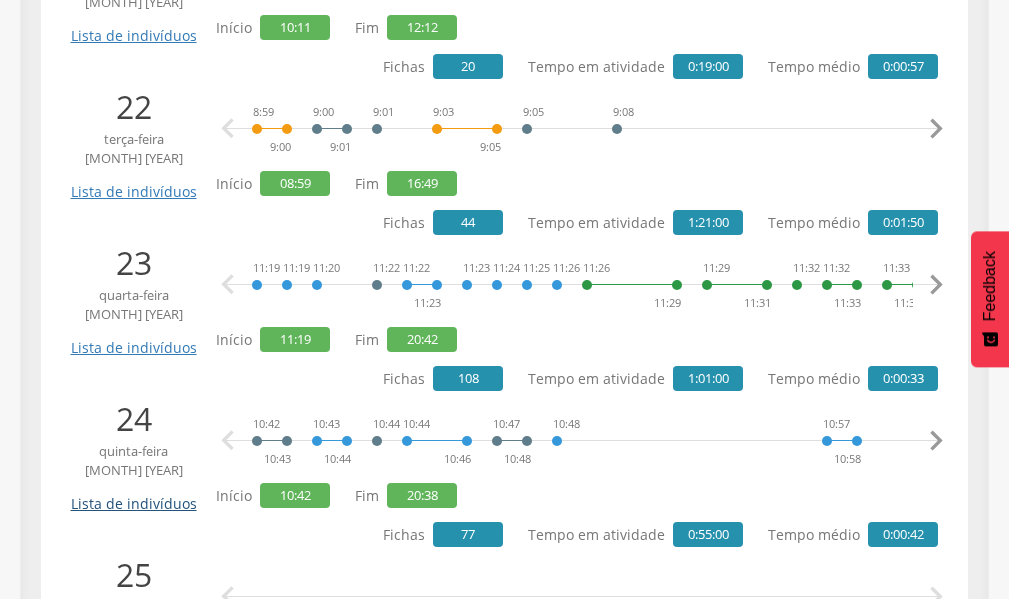 click on "Lista de indivíduos" at bounding box center (133, 496) 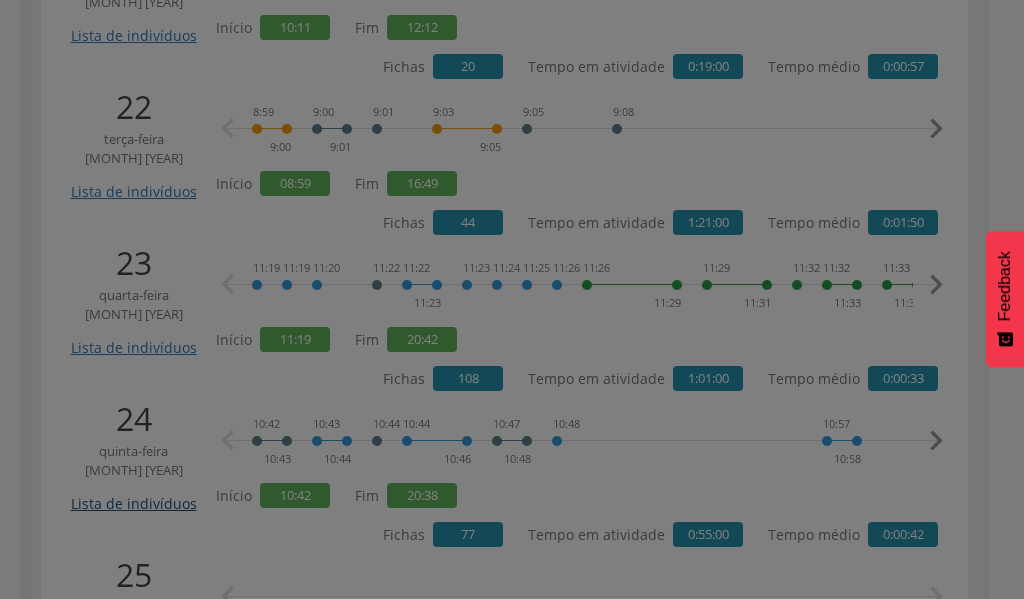 scroll, scrollTop: 0, scrollLeft: 0, axis: both 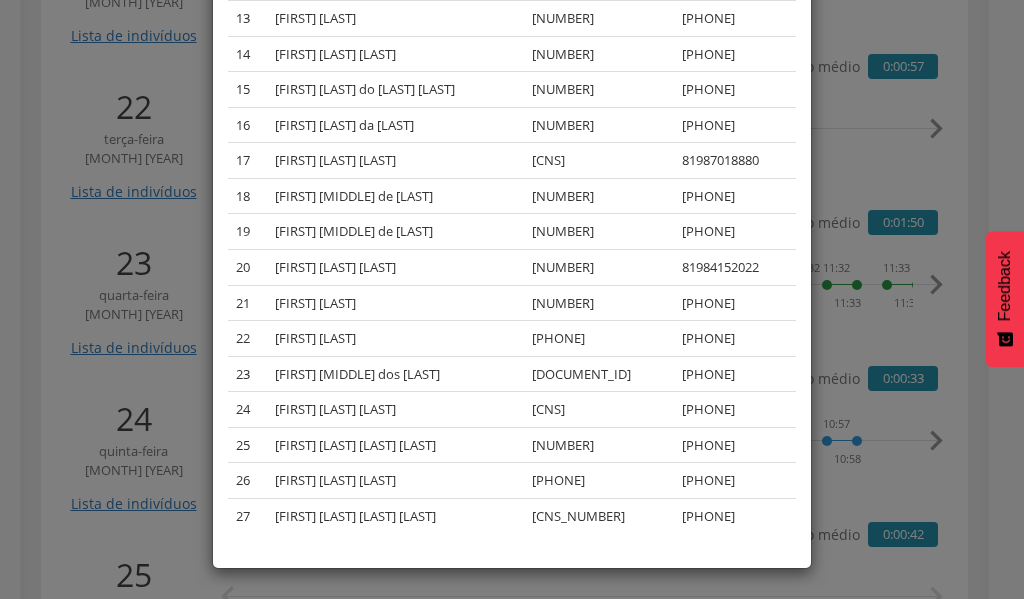 click on "#
Nome
CNS
Telefone
1 [FIRST] [LAST] do [LAST] [PHONE] 2 [FIRST] [LAST] da [LAST] [PHONE] 3 [FIRST] [LAST] de [LAST] [PHONE] 4 [FIRST] [LAST] de [LAST] [PHONE] 5 [FIRST] [LAST] da [LAST] [PHONE] 6 [FIRST] [LAST] de [LAST] [PHONE] 7 [FIRST] [LAST] da [LAST] [PHONE] 8 [FIRST] [LAST] da [LAST] [PHONE] 9 [FIRST] da [LAST] [PHONE] 10 [FIRST] [LAST] da [LAST] [PHONE] 11 [FIRST] [LAST] [LAST] [PHONE] 12 [FIRST] [LAST] de [LAST] [PHONE] 13 [FIRST] [LAST] [LAST] [LAST] [LAST] 14 15" at bounding box center [512, 299] 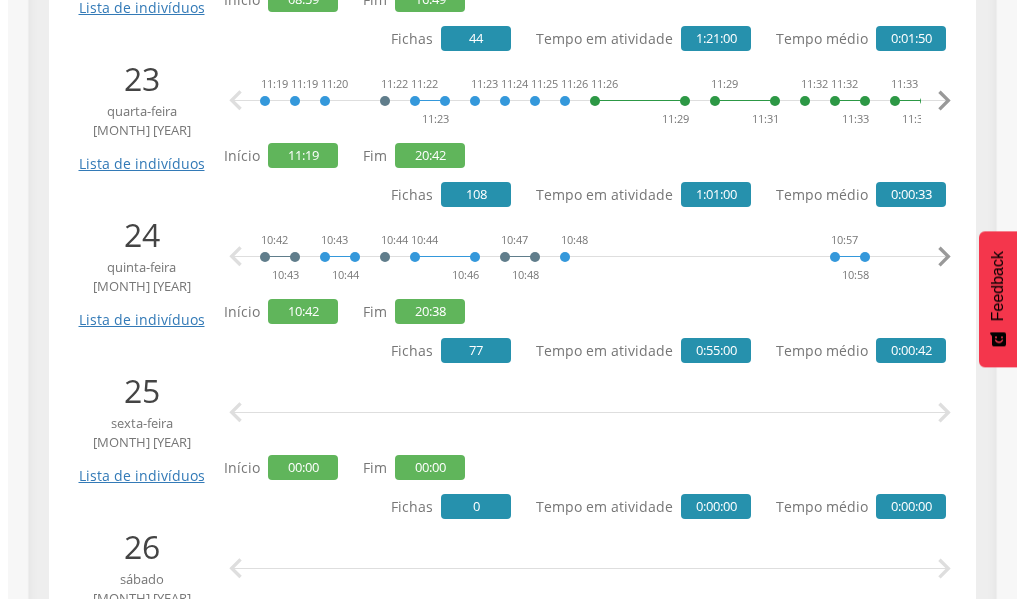 scroll, scrollTop: 4000, scrollLeft: 0, axis: vertical 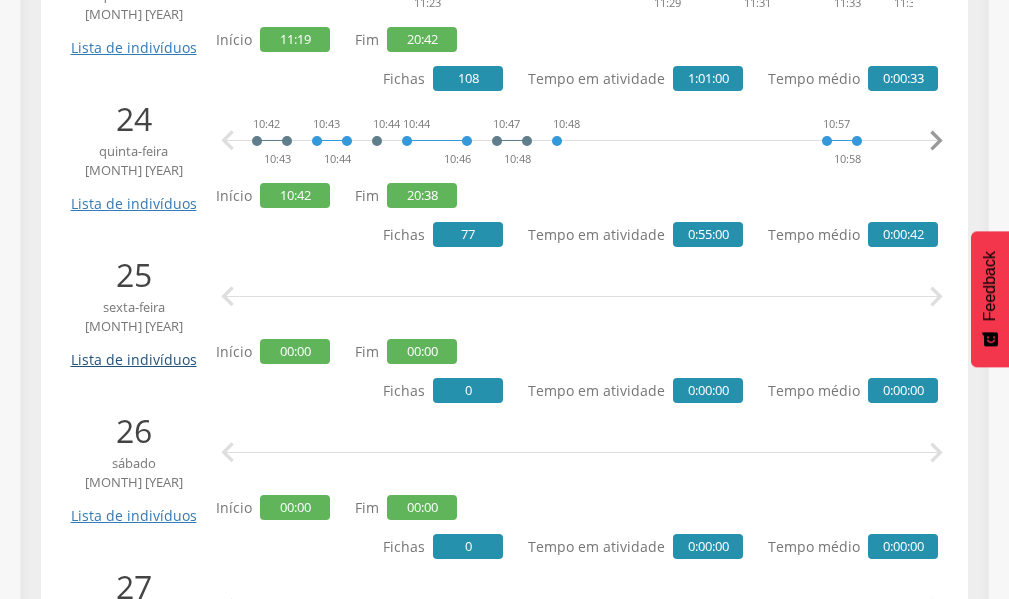 click on "Lista de indivíduos" at bounding box center [133, 352] 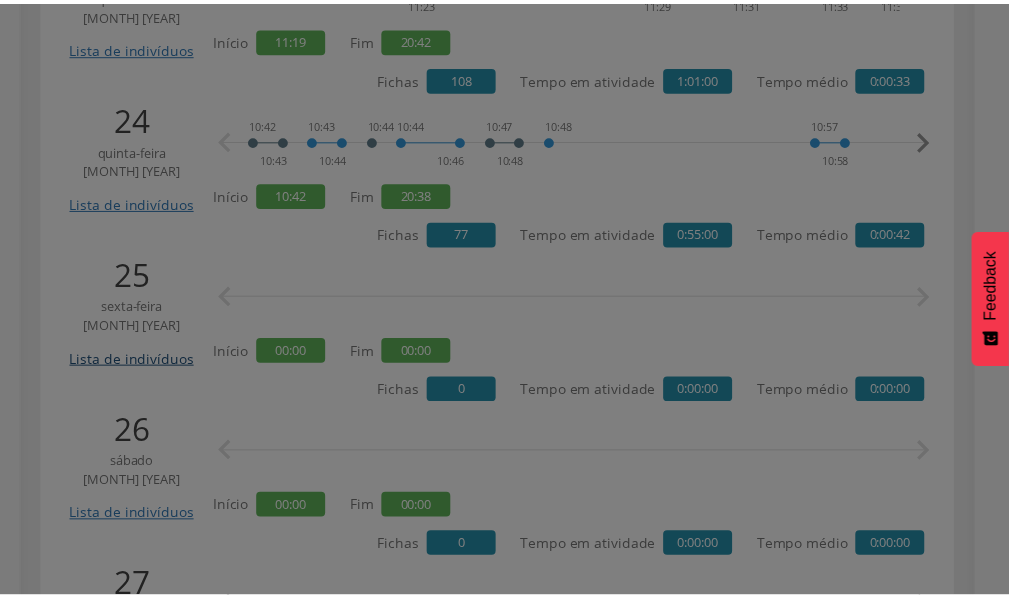 scroll, scrollTop: 0, scrollLeft: 0, axis: both 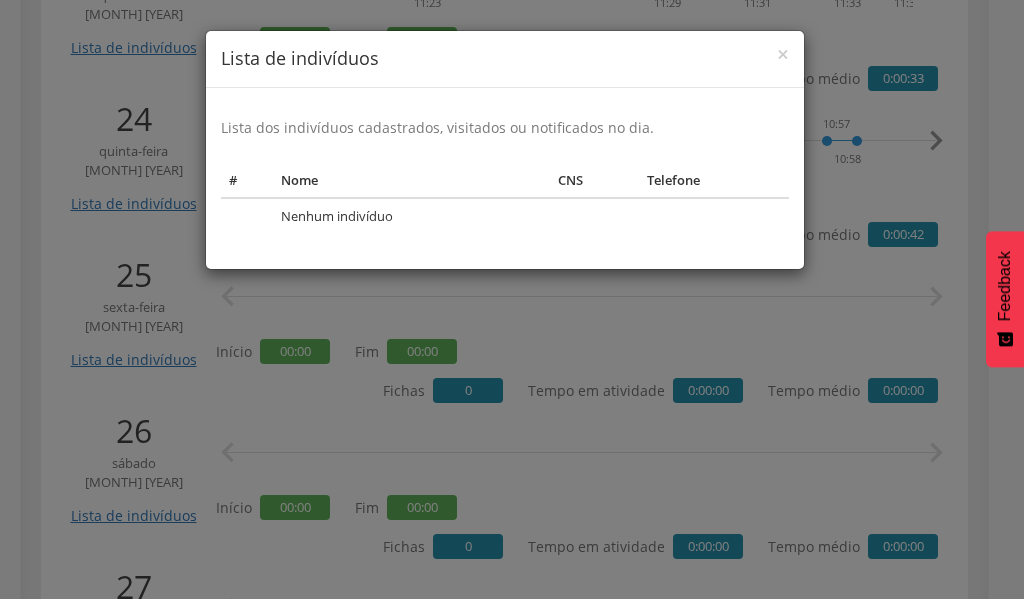 click on "[TEXT]" at bounding box center (512, 299) 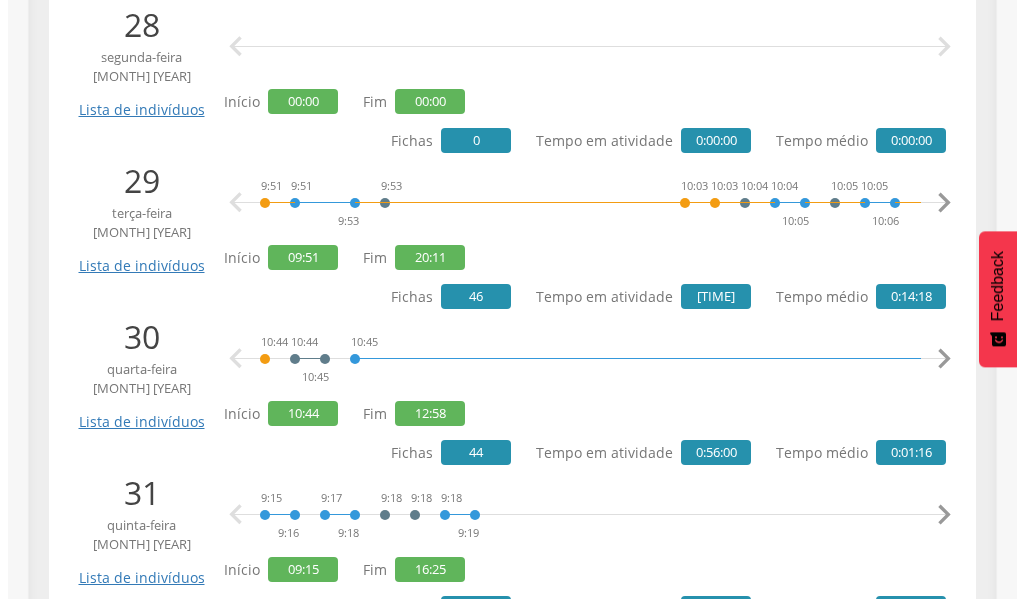 scroll, scrollTop: 4771, scrollLeft: 0, axis: vertical 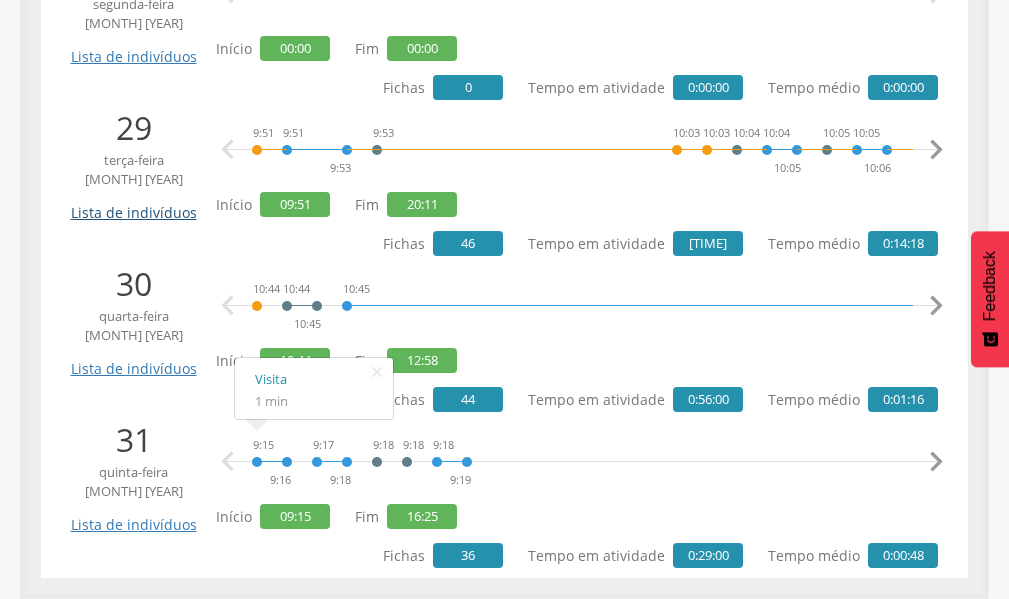 click on "Lista de indivíduos" at bounding box center [133, 205] 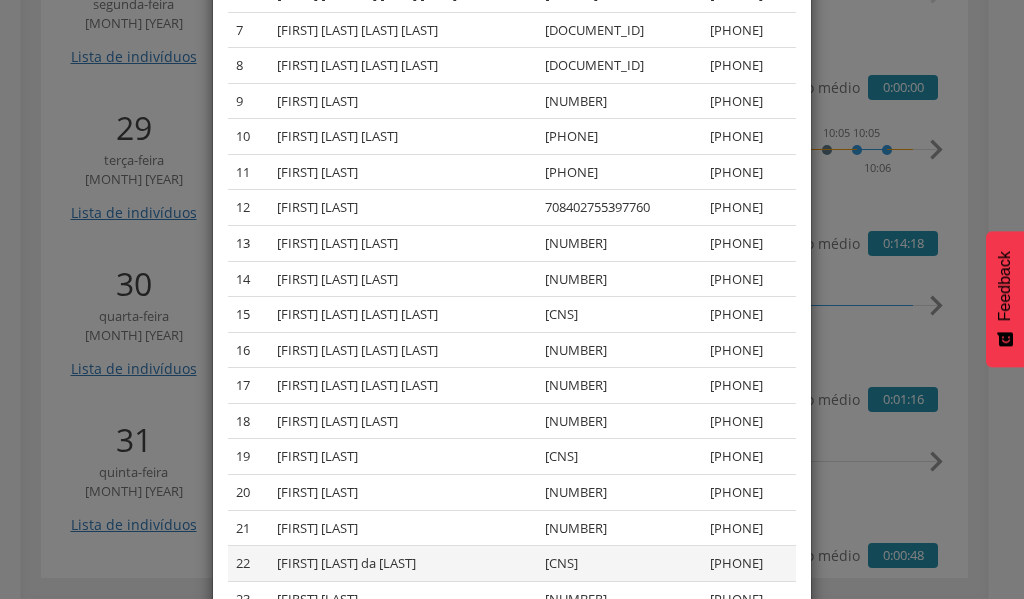 scroll, scrollTop: 554, scrollLeft: 0, axis: vertical 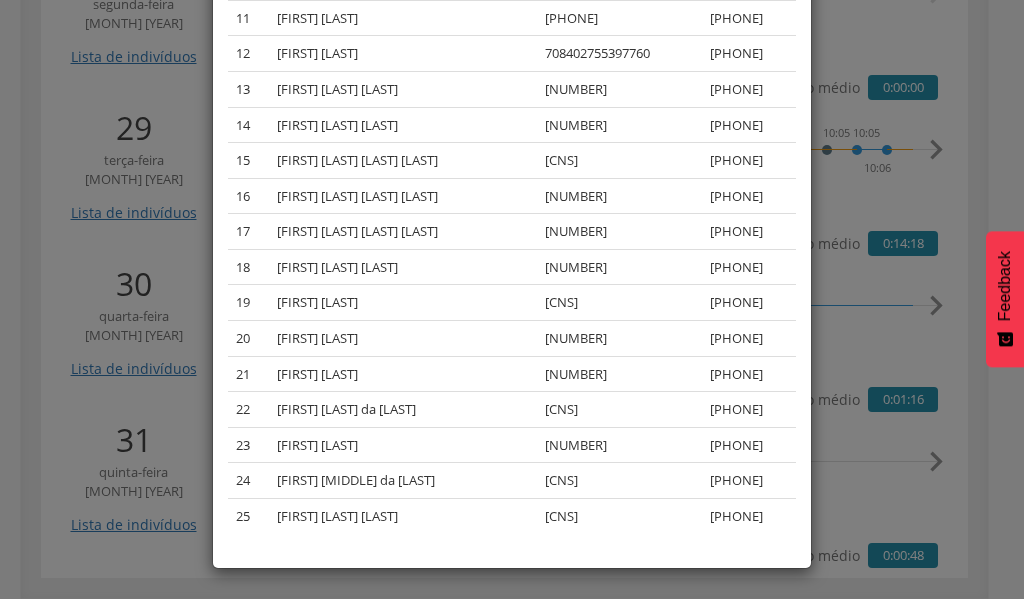 click on "×
Lista de indivíduos
Lista dos indivíduos cadastrados, visitados ou notificados no dia.
#
Nome
CNS
Telefone
1 [FIRST] [LAST] [NUMBER] [PHONE] 2 [FIRST] [LAST] [NUMBER] [PHONE] 3 [FIRST] [LAST] [NUMBER] [PHONE] 4 [FIRST] [LAST] [NUMBER] [PHONE] 5 [FIRST] [LAST] [NUMBER] [PHONE] 6 [FIRST] [LAST] [NUMBER] [PHONE] 7 [FIRST] [LAST] [NUMBER] [PHONE] 8 [FIRST] [LAST] [NUMBER] [PHONE] 9 [FIRST] [LAST] [NUMBER] [PHONE] 10 [FIRST] [LAST] [NUMBER] [PHONE] 11 [FIRST] [LAST] [NUMBER] [PHONE] 12 [FIRST] [LAST] [NUMBER] [PHONE] 13 [FIRST] [LAST] [NUMBER] [PHONE] 14 [FIRST] [LAST]" at bounding box center [512, 299] 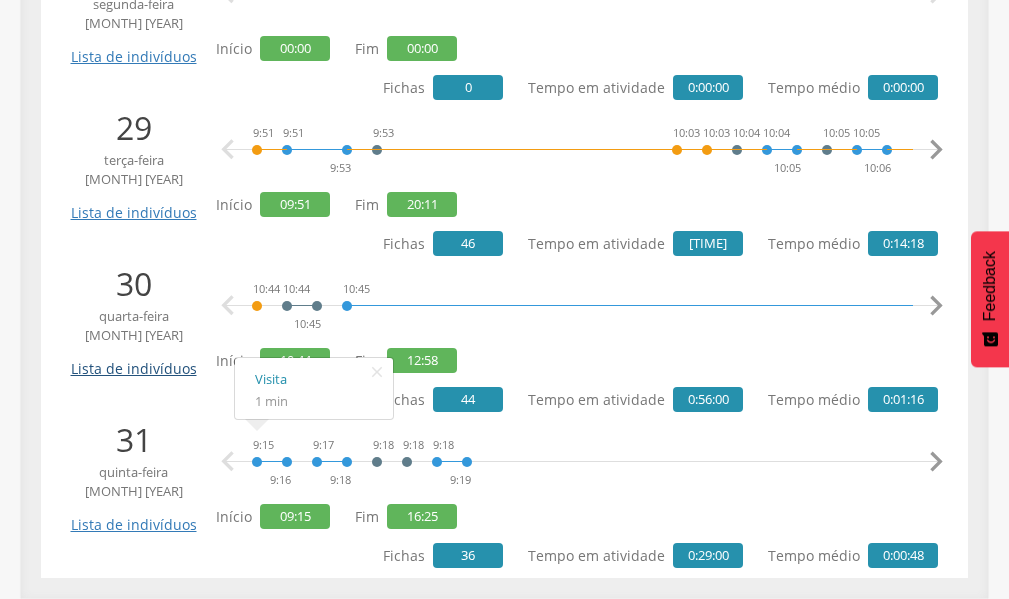 click on "Lista de indivíduos" at bounding box center (133, 361) 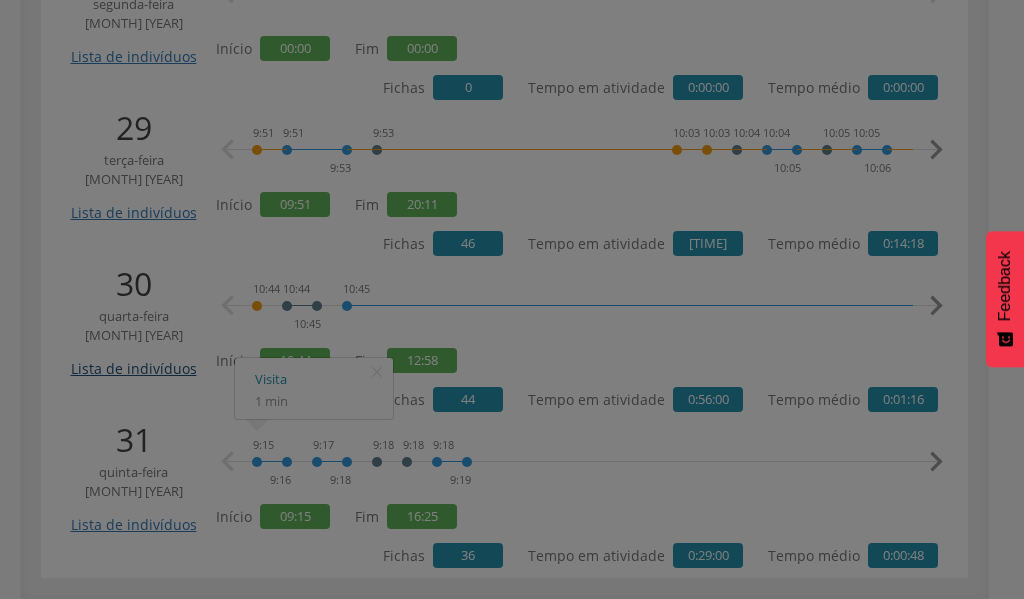 scroll, scrollTop: 0, scrollLeft: 0, axis: both 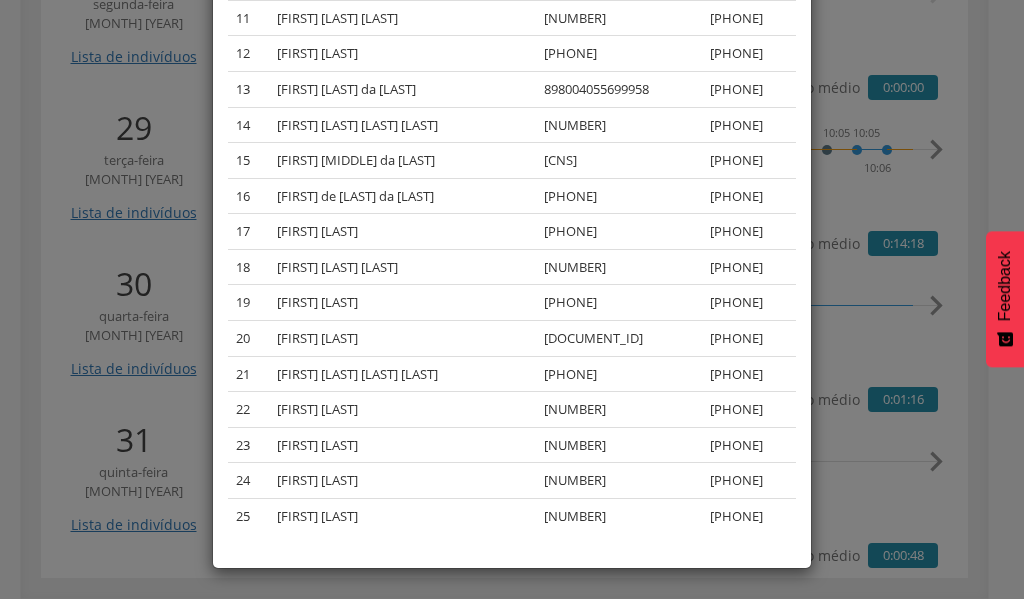 drag, startPoint x: 95, startPoint y: 414, endPoint x: 116, endPoint y: 458, distance: 48.754486 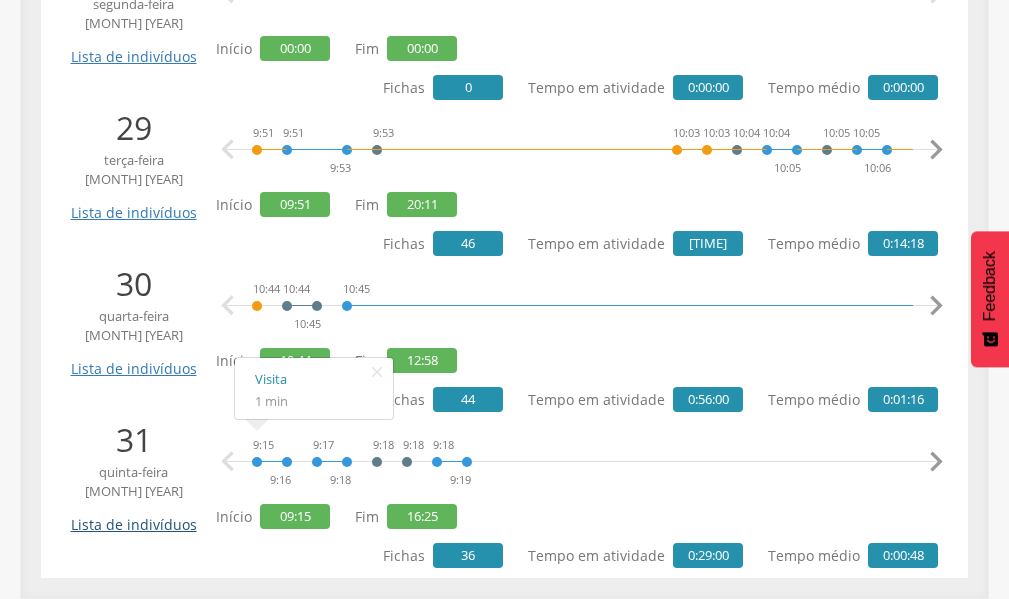 click on "Lista de indivíduos" at bounding box center (133, 517) 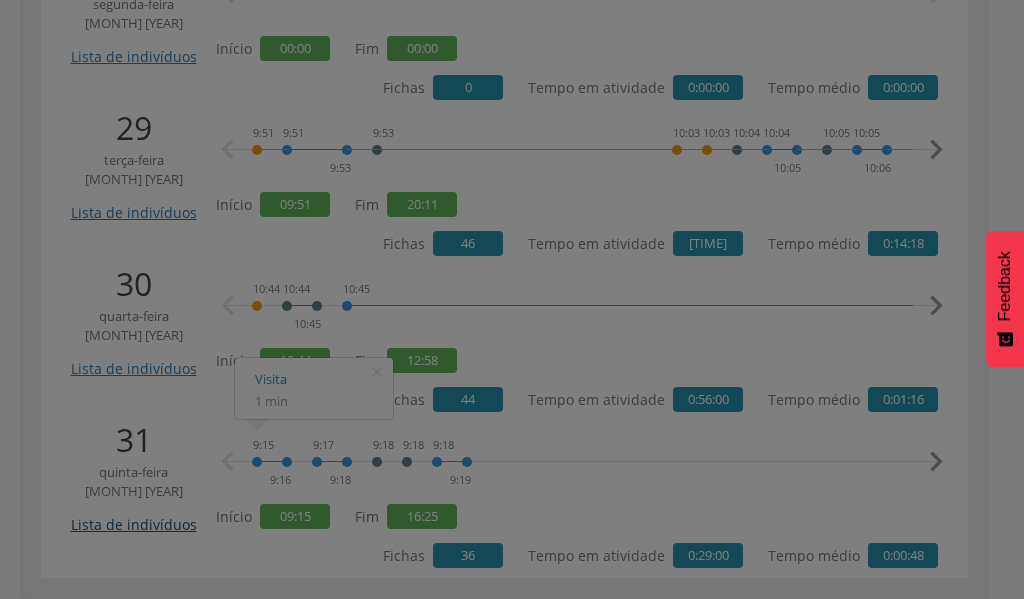 scroll, scrollTop: 0, scrollLeft: 0, axis: both 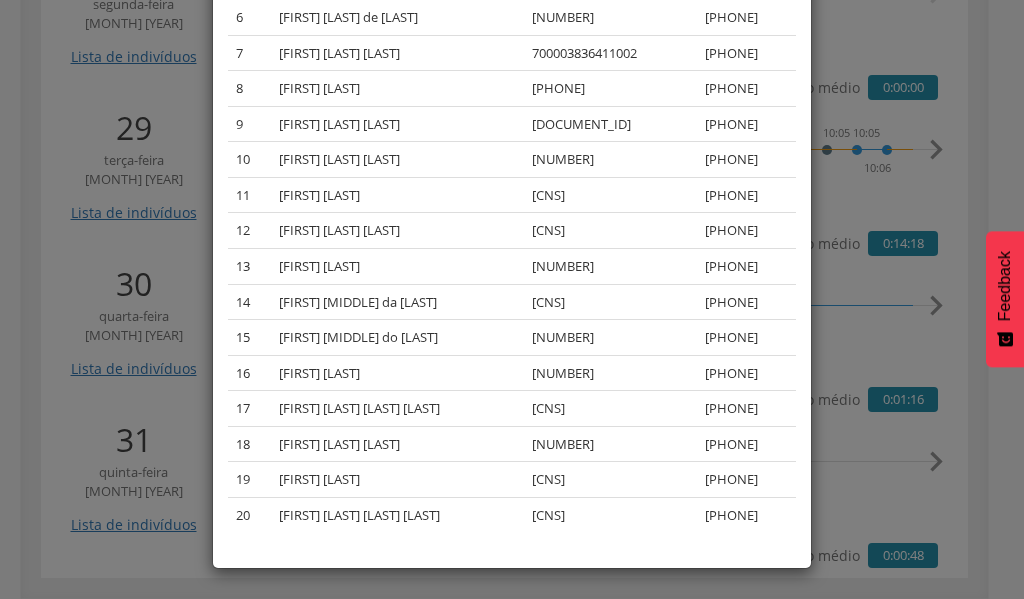 click on "1 [FIRST] [LAST] [PHONE] 2 [FIRST] [LAST] [PHONE] 3 [FIRST] [LAST] de Souza [PHONE] 4 [FIRST] [LAST] Souza [PHONE] 5 [FIRST] [LAST] da Silva [PHONE] 6 [FIRST] [LAST] de Oliveira [PHONE] 7 [FIRST] [LAST] da Silva [PHONE] 8 [FIRST] [LAST] [PHONE] 9 [FIRST] [LAST] da Silva [PHONE] 10 [FIRST] [LAST] da Silva [PHONE] 11 [FIRST] [LAST] da Silva [PHONE] 12 [FIRST] [LAST] [PHONE] 13 [FIRST] [LAST] da Silva [PHONE] 14 [FIRST] [LAST] [PHONE] 15 16" at bounding box center (512, 299) 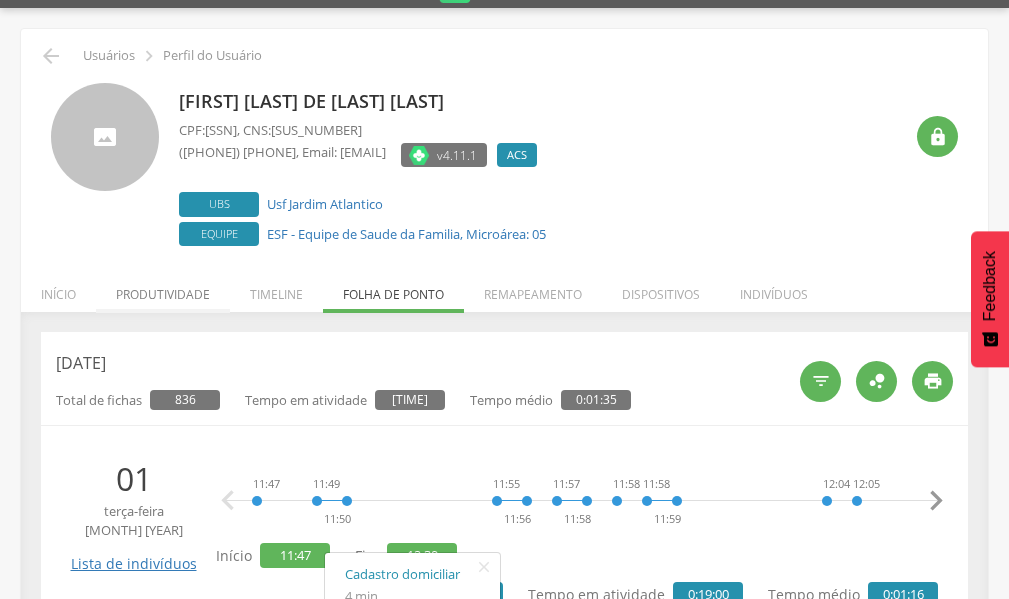 scroll, scrollTop: 0, scrollLeft: 0, axis: both 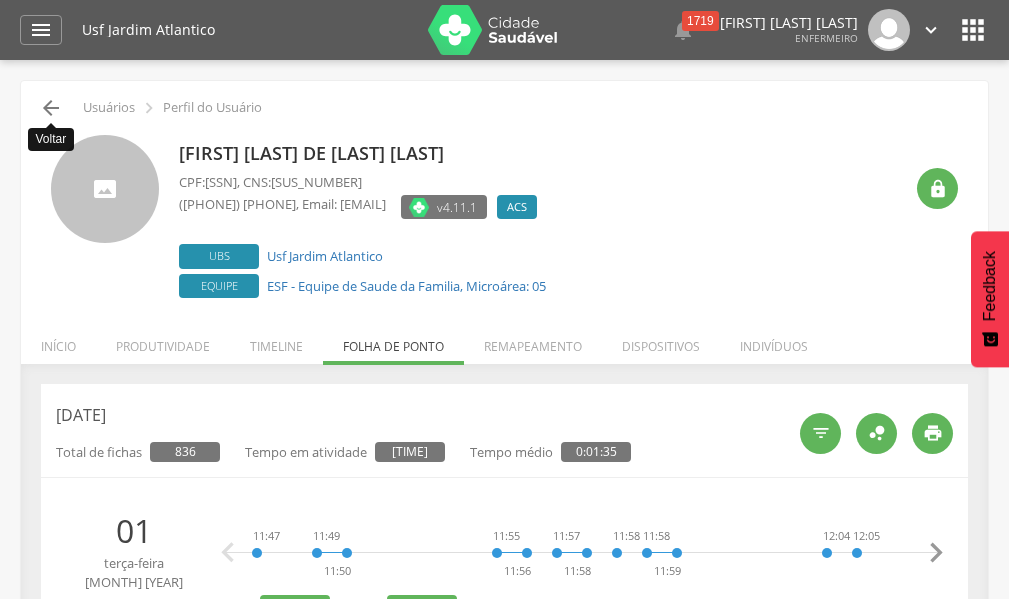 click on "" at bounding box center (51, 108) 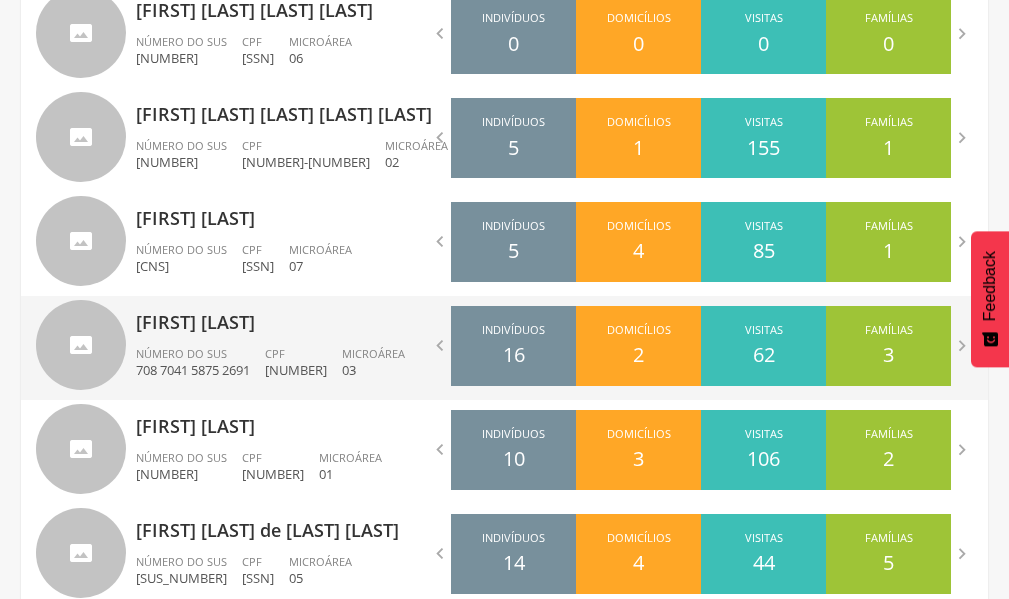scroll, scrollTop: 788, scrollLeft: 0, axis: vertical 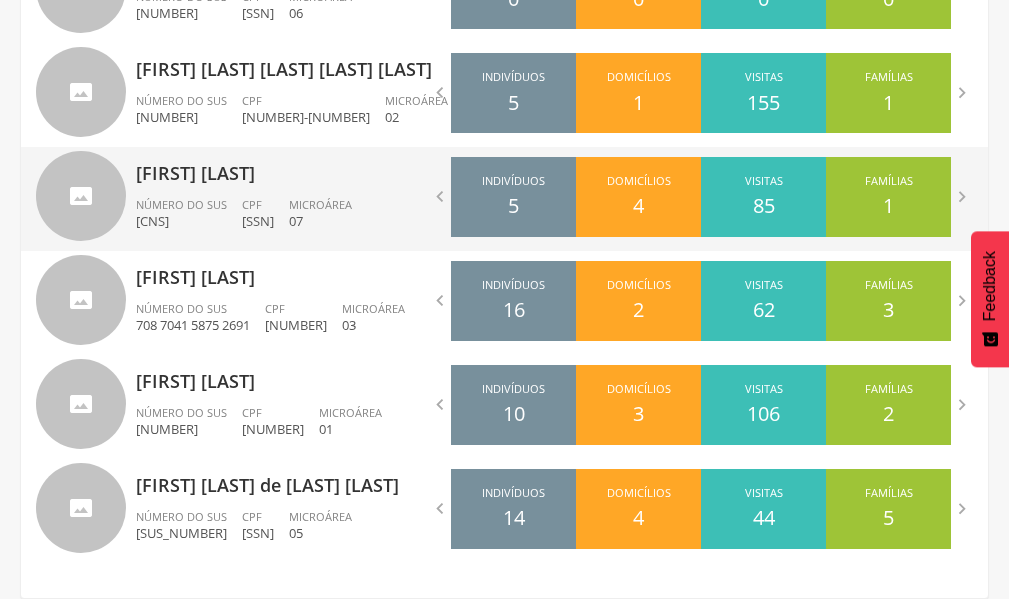 click on "[FIRST] [LAST]" at bounding box center (313, 167) 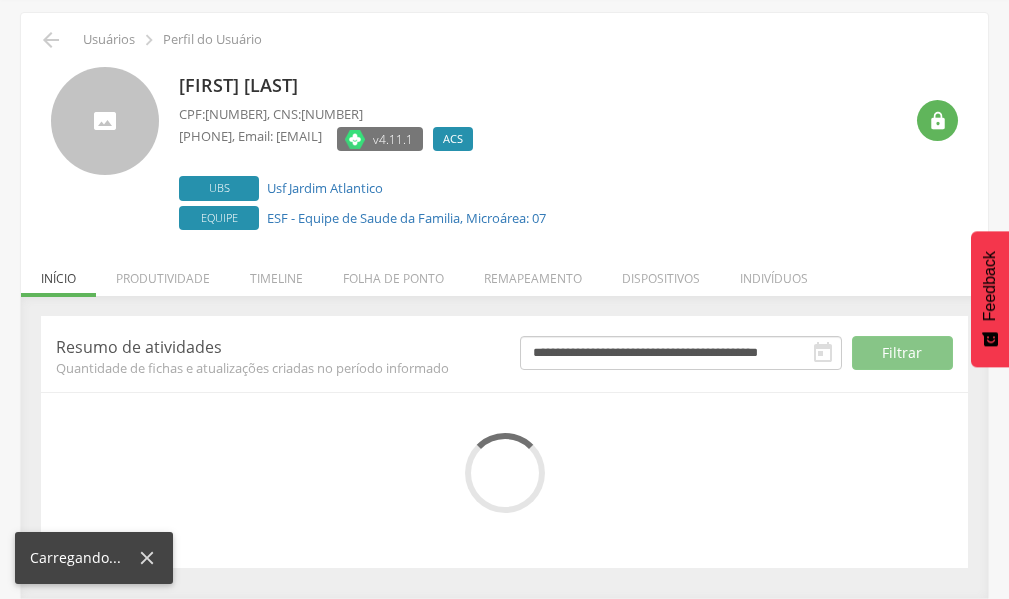 scroll, scrollTop: 253, scrollLeft: 0, axis: vertical 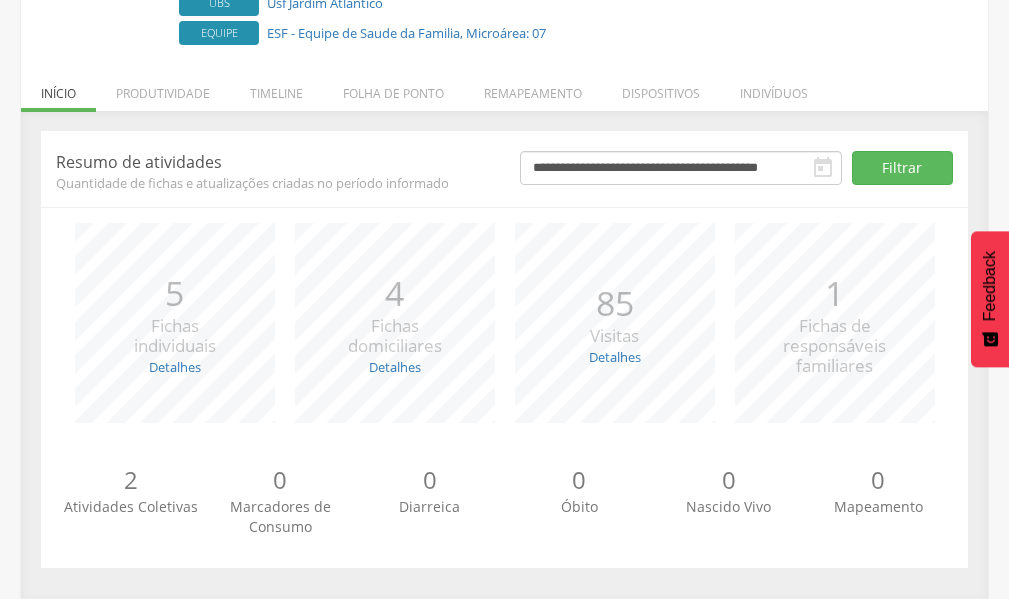 click on "***
5
Fichas  individuais
Detalhes
Novas:  0
Atualizadas:  5
***
4
Fichas  domiciliares
Detalhes
Novas:  0
Atualizadas:  4
***
85
Visitas
Detalhes
Realizadas:  83
Recusadas:  0
Ausentes:  2
***
1
Fichas de  responsáveis  familiares" at bounding box center (504, 333) 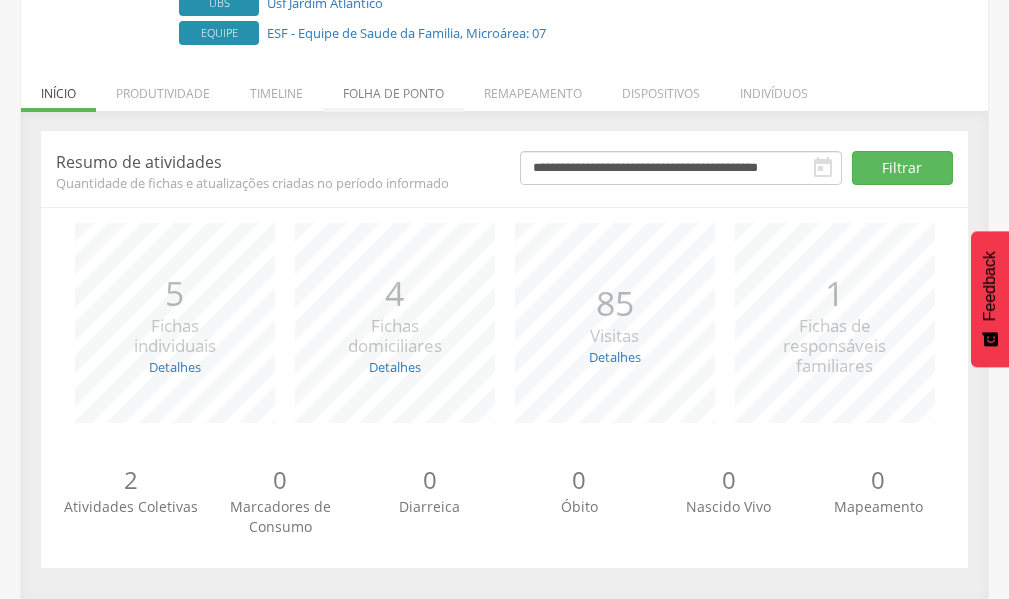 click on "Folha de ponto" at bounding box center (393, 88) 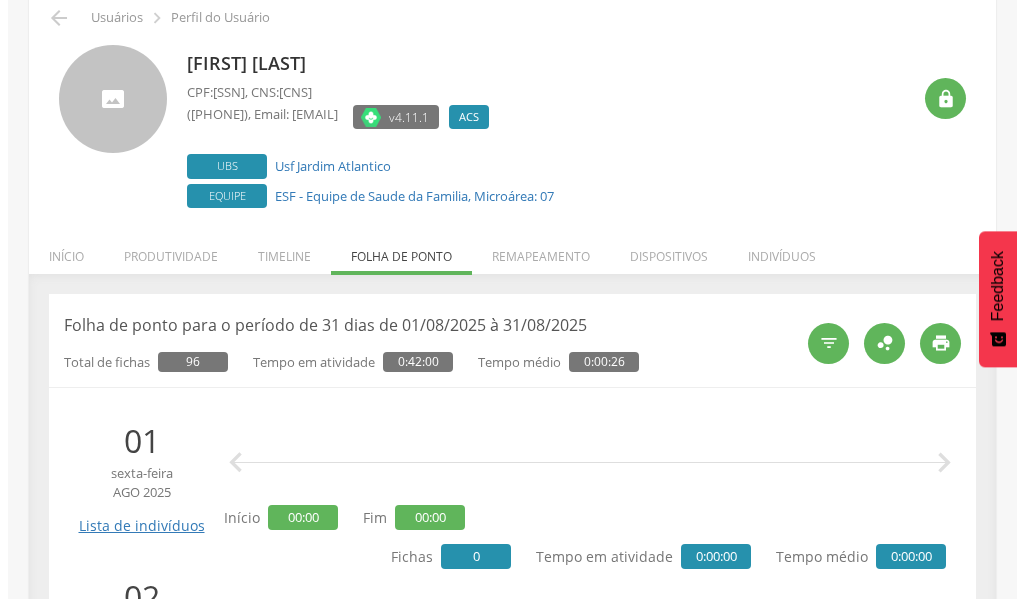 scroll, scrollTop: 88, scrollLeft: 0, axis: vertical 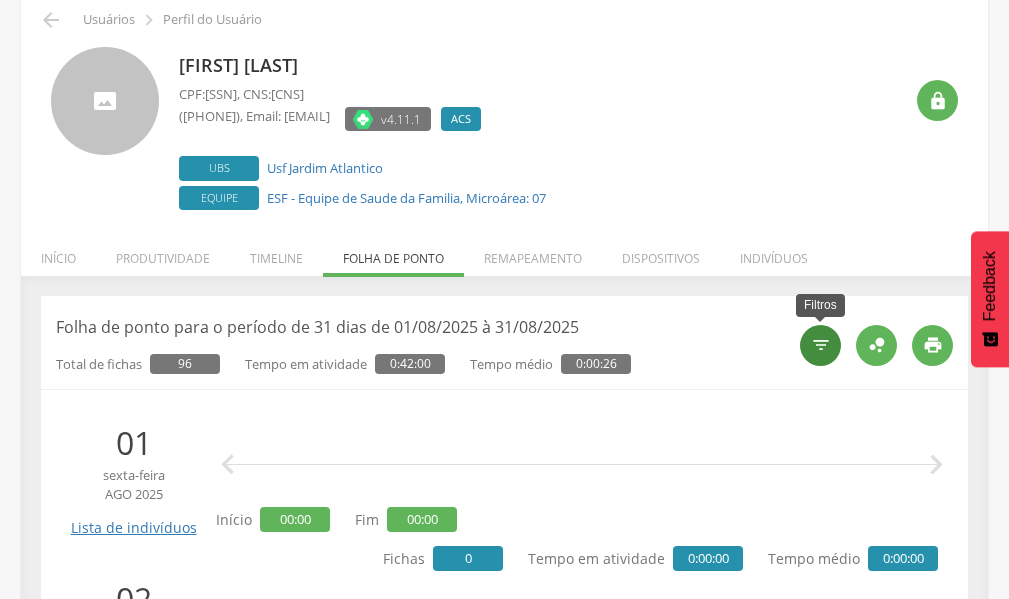 click on "" at bounding box center [821, 345] 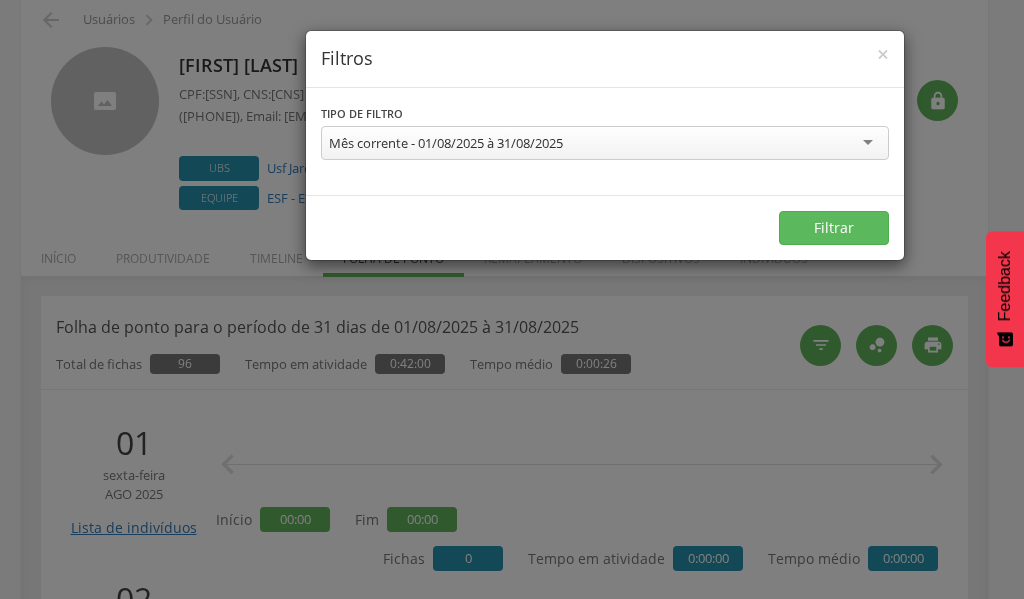 click on "Mês corrente - 01/08/2025 à 31/08/2025" at bounding box center [605, 143] 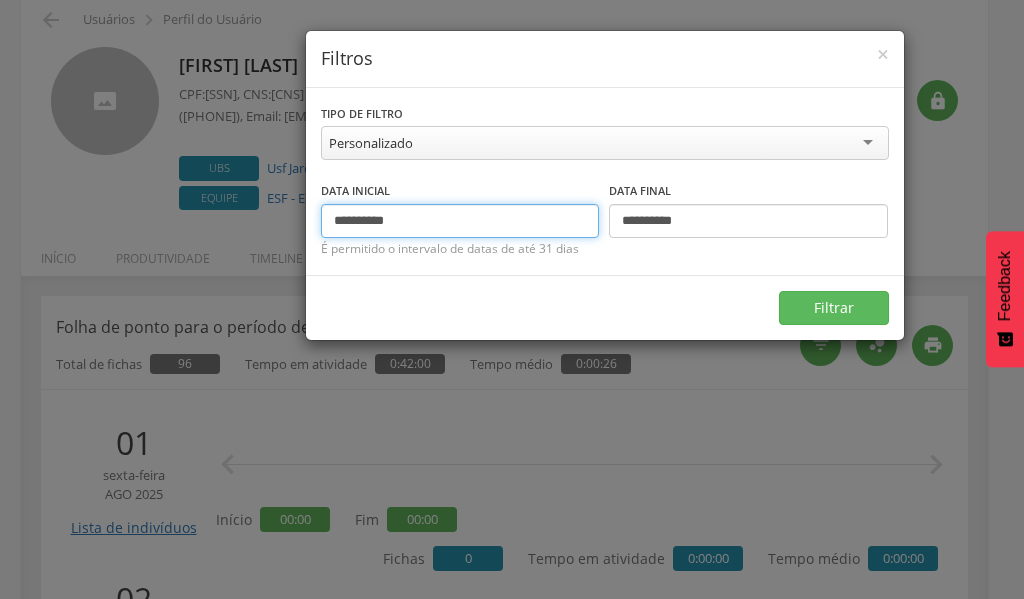 click on "**********" at bounding box center (460, 221) 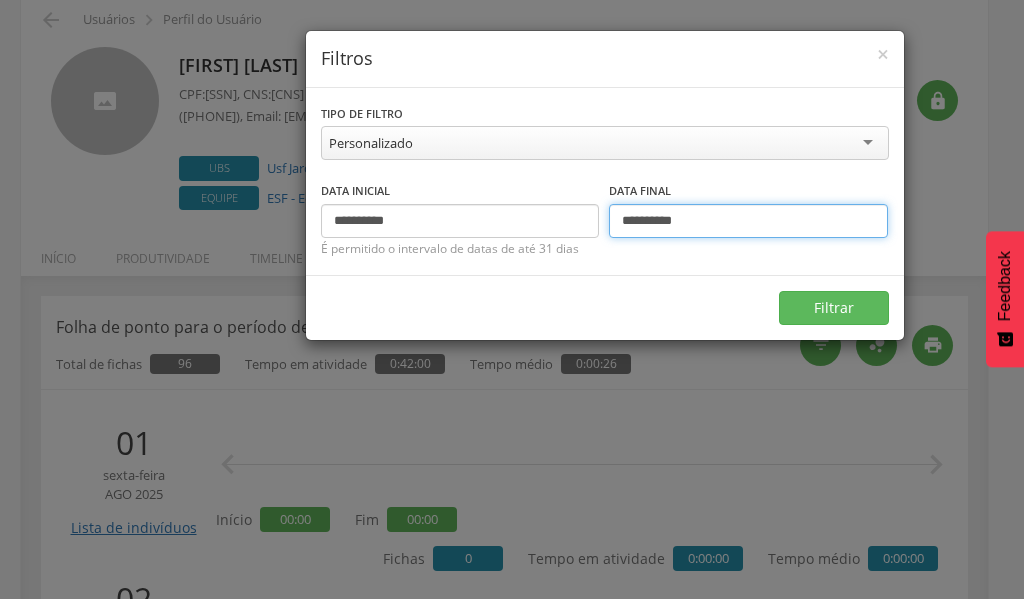 click on "**********" at bounding box center [748, 221] 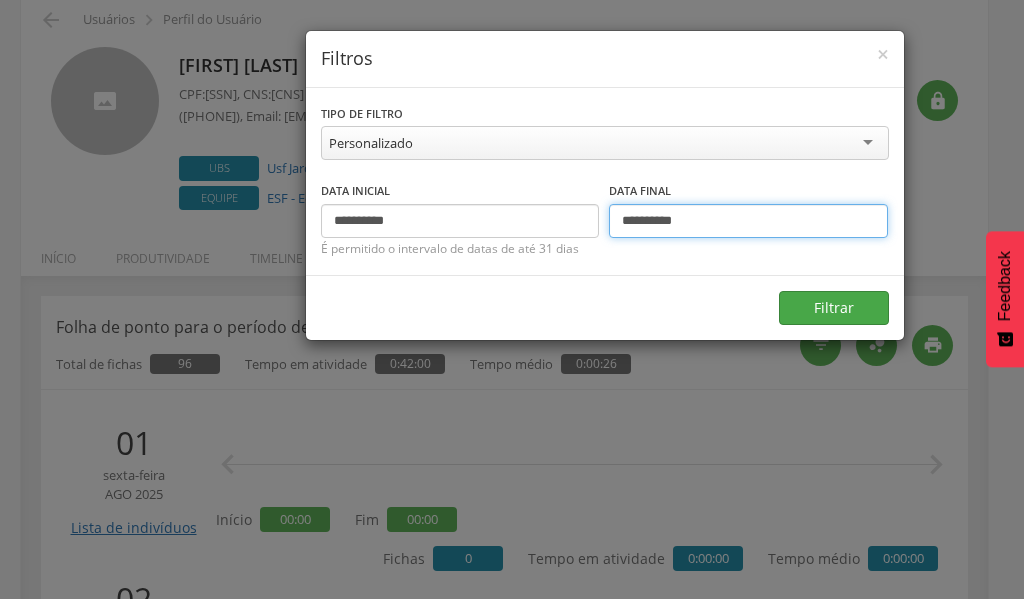 type on "**********" 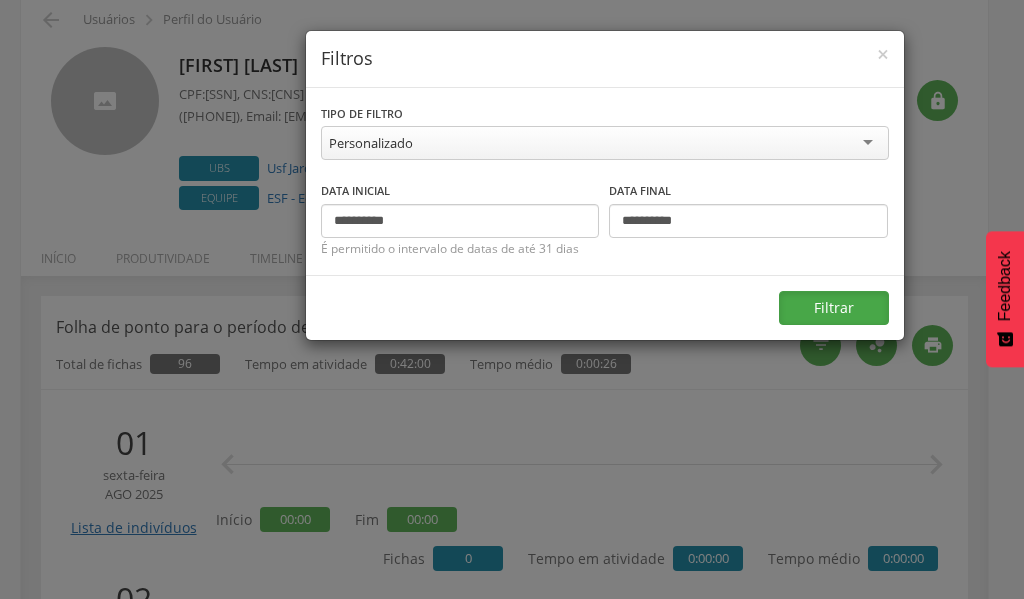 click on "Filtrar" at bounding box center (834, 308) 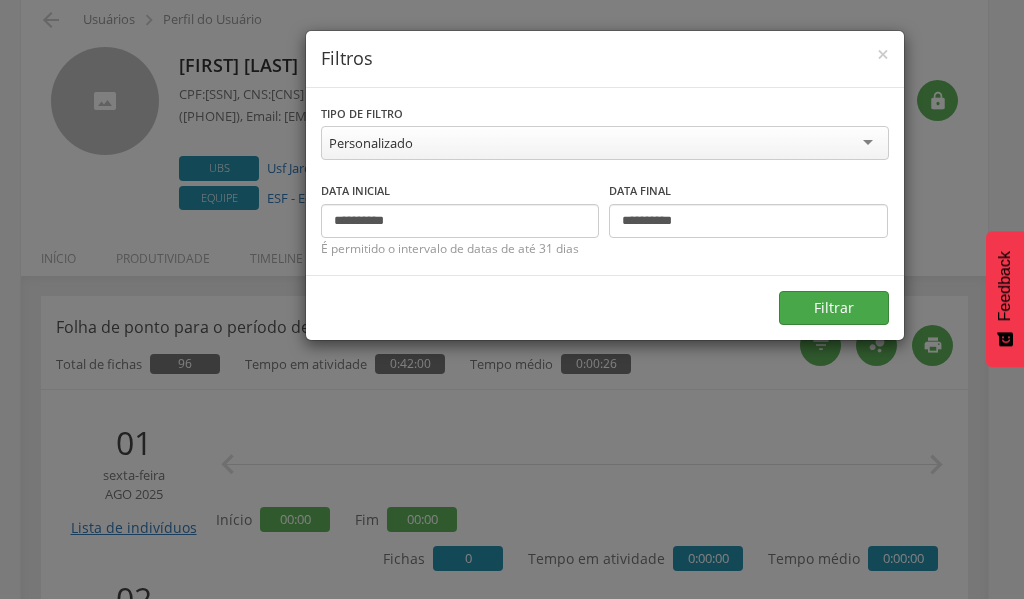 scroll, scrollTop: 60, scrollLeft: 0, axis: vertical 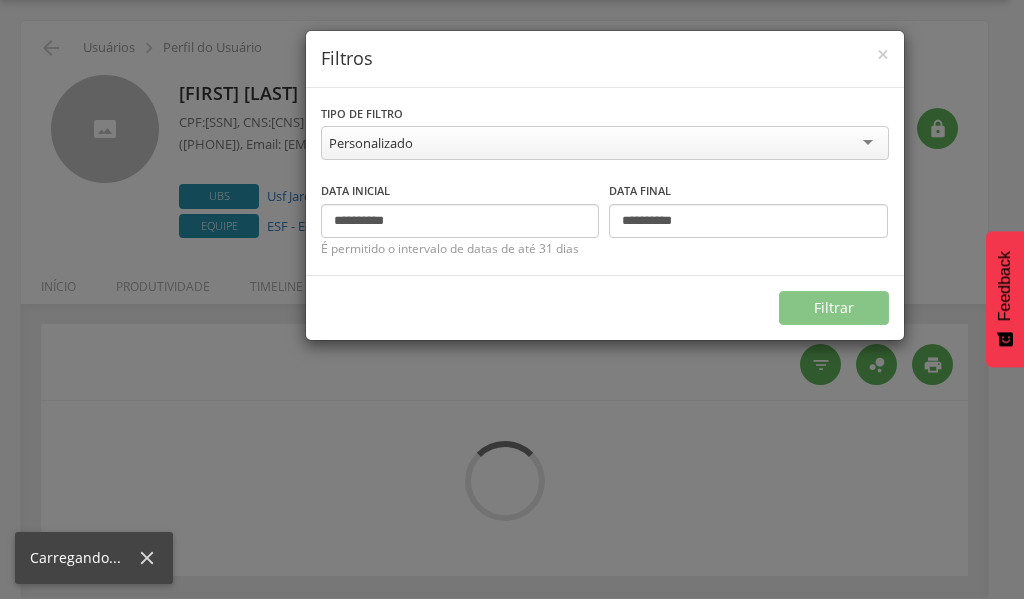 type on "**********" 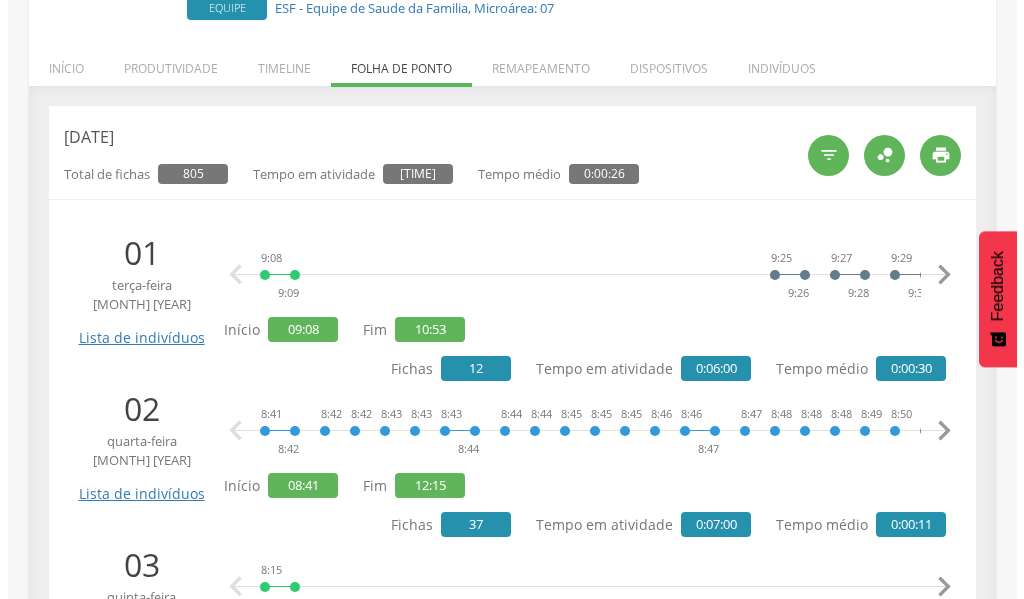 scroll, scrollTop: 288, scrollLeft: 0, axis: vertical 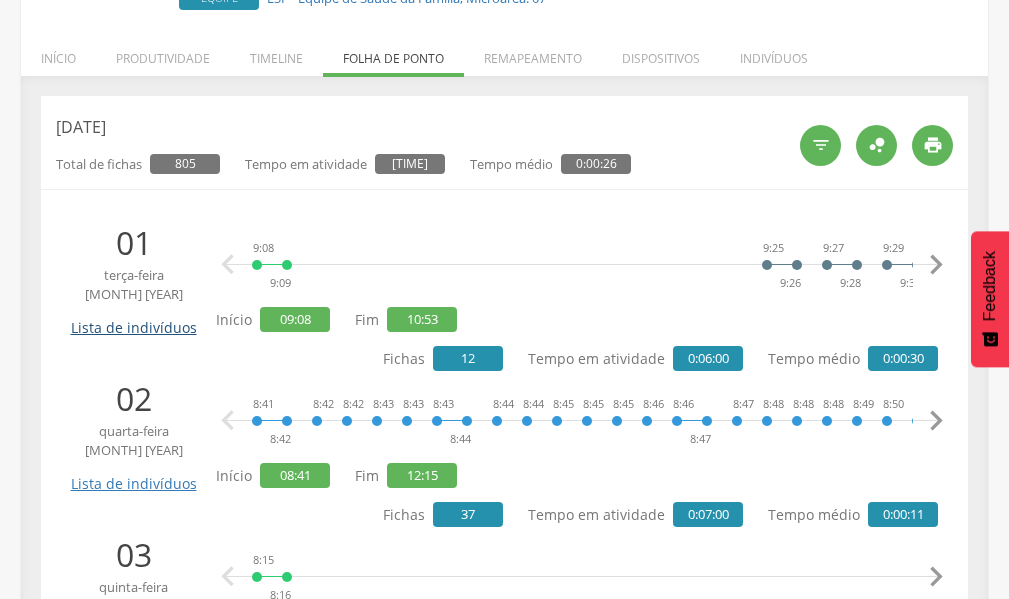 click on "Lista de indivíduos" at bounding box center (133, 320) 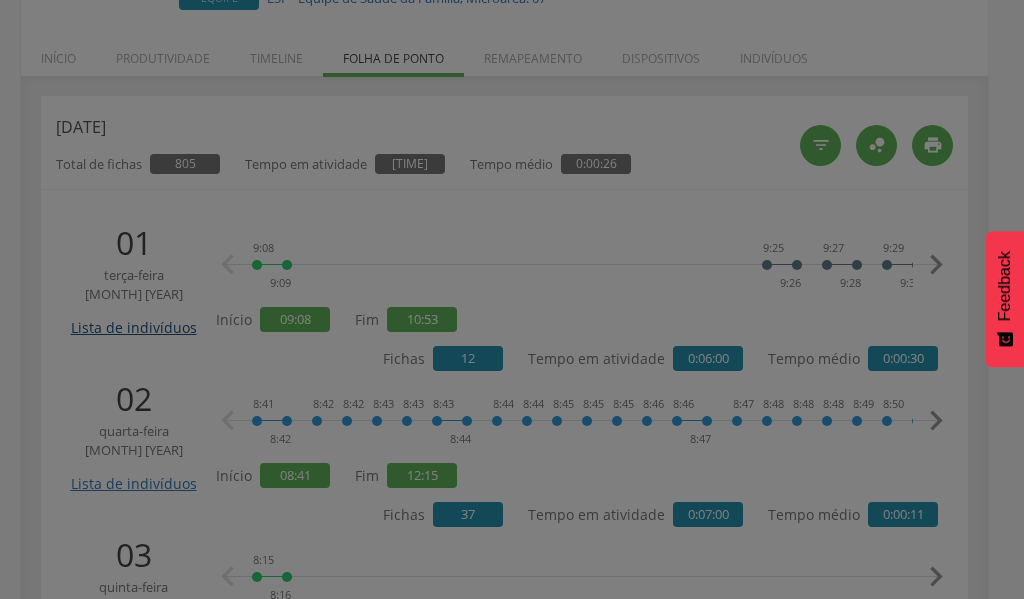 scroll, scrollTop: 0, scrollLeft: 0, axis: both 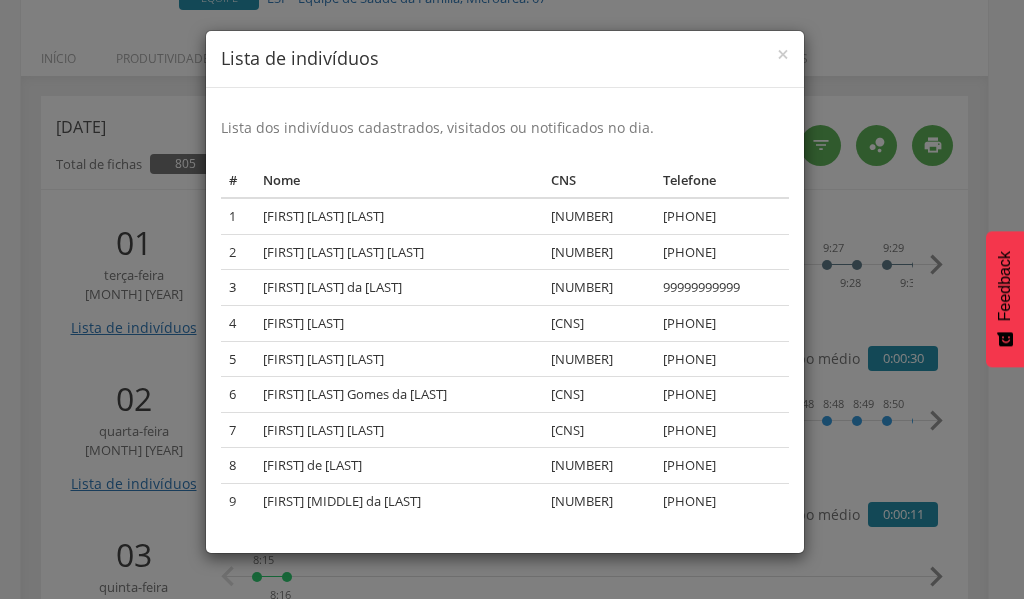 click on "1 [FIRST] [LAST] [NUMBER] 2 [FIRST] dos [LAST] [LAST] Junior [NUMBER] 3 [FIRST] [LAST] da [LAST] [NUMBER] 4 [FIRST] [LAST] [LAST] [LAST] [NUMBER] 5 [FIRST] [LAST] da [LAST] [LAST] [NUMBER] 6 [FIRST] [LAST] Gomes da [LAST] [NUMBER] 7 [FIRST] [LAST] da [LAST] [NUMBER] 8 [FIRST] de [LAST] [NUMBER] 9 [FIRST] [LAST] da [LAST] [NUMBER]" at bounding box center [512, 299] 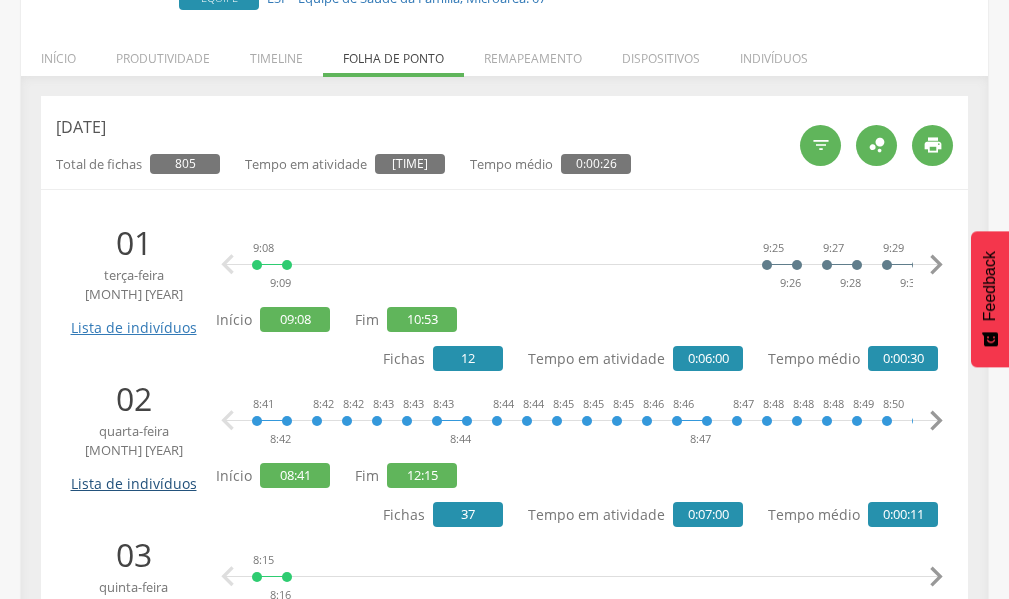 click on "Lista de indivíduos" at bounding box center (133, 476) 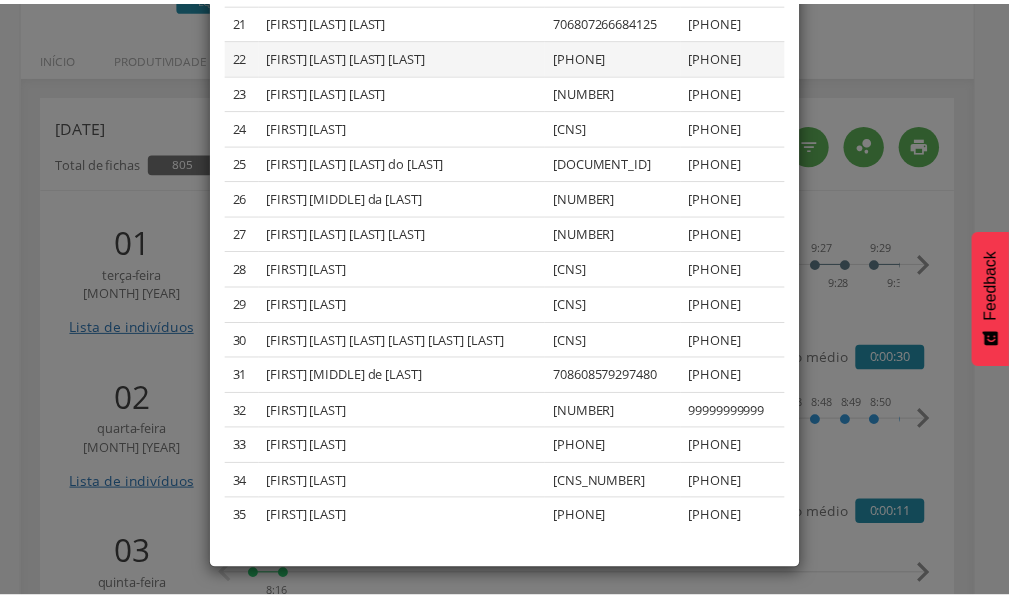scroll, scrollTop: 910, scrollLeft: 0, axis: vertical 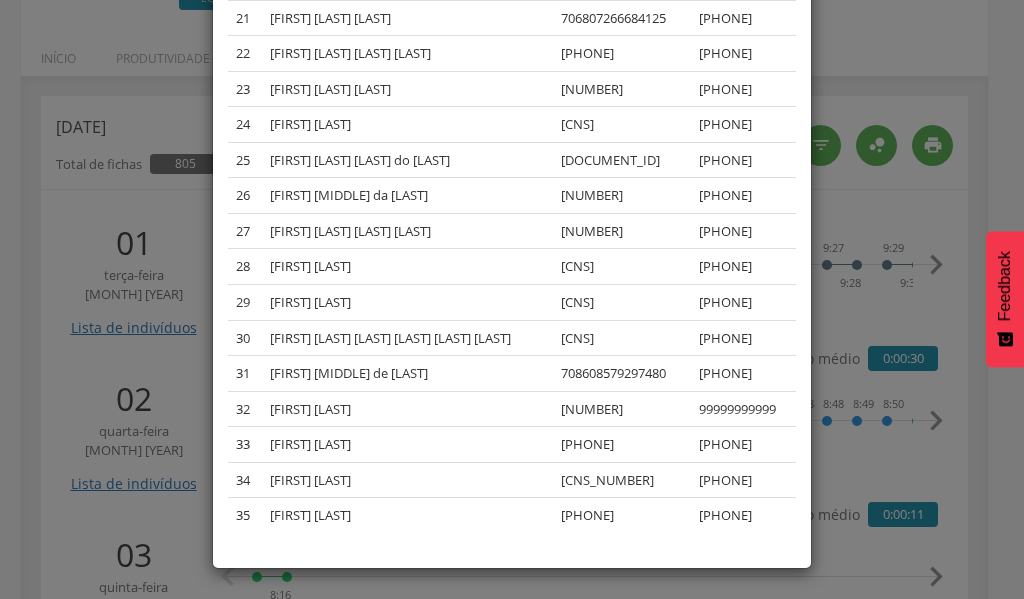 click on "[PHONE]" at bounding box center [512, 299] 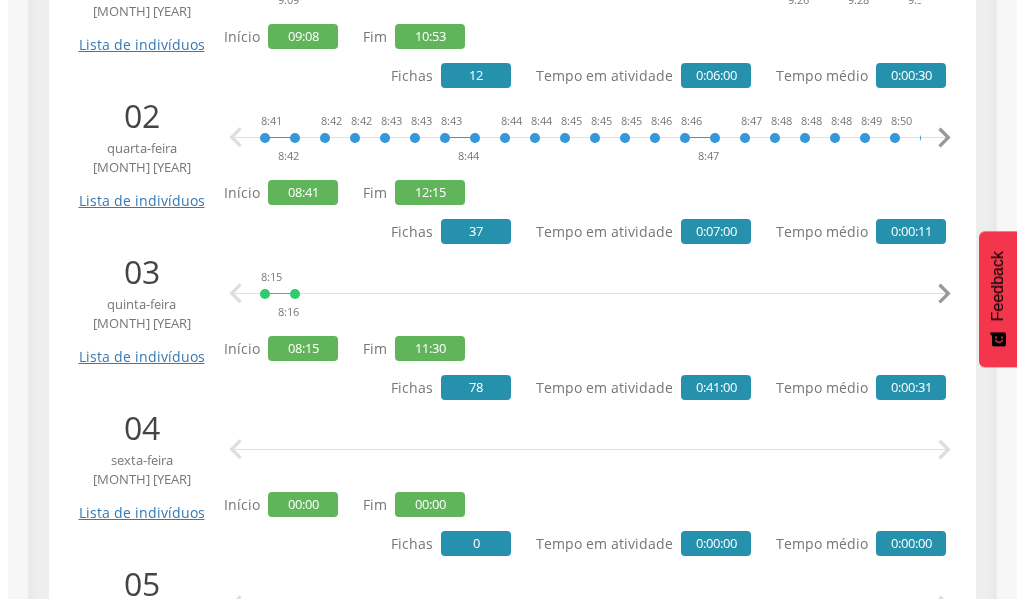 scroll, scrollTop: 588, scrollLeft: 0, axis: vertical 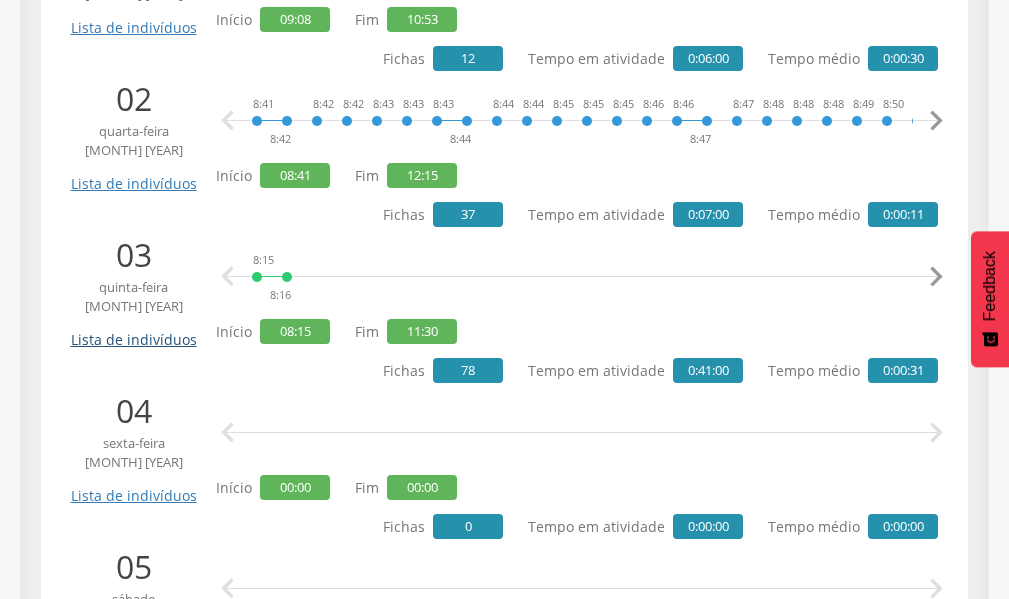 click on "Lista de indivíduos" at bounding box center [133, 332] 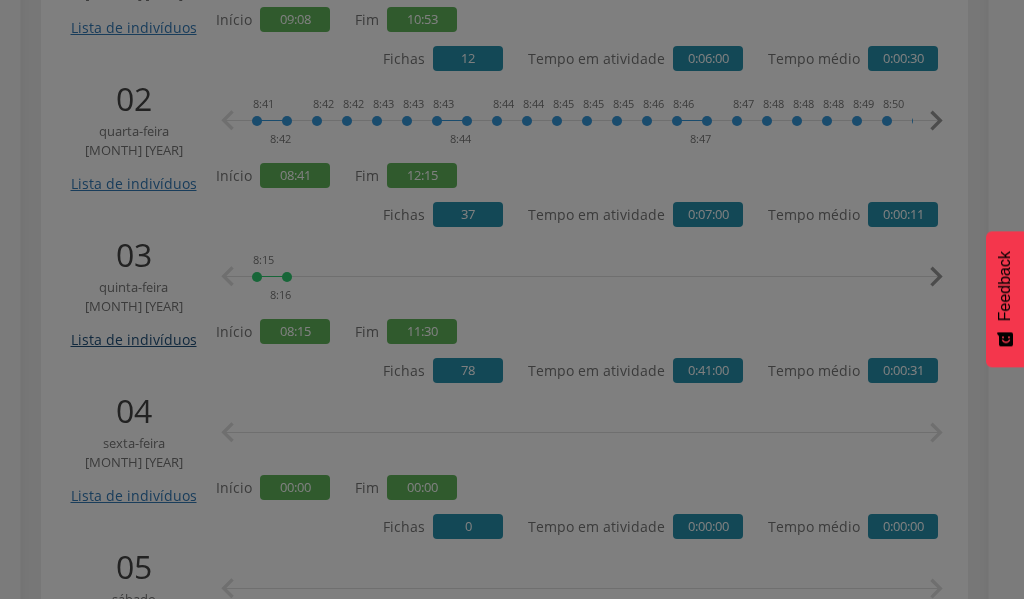 scroll, scrollTop: 0, scrollLeft: 0, axis: both 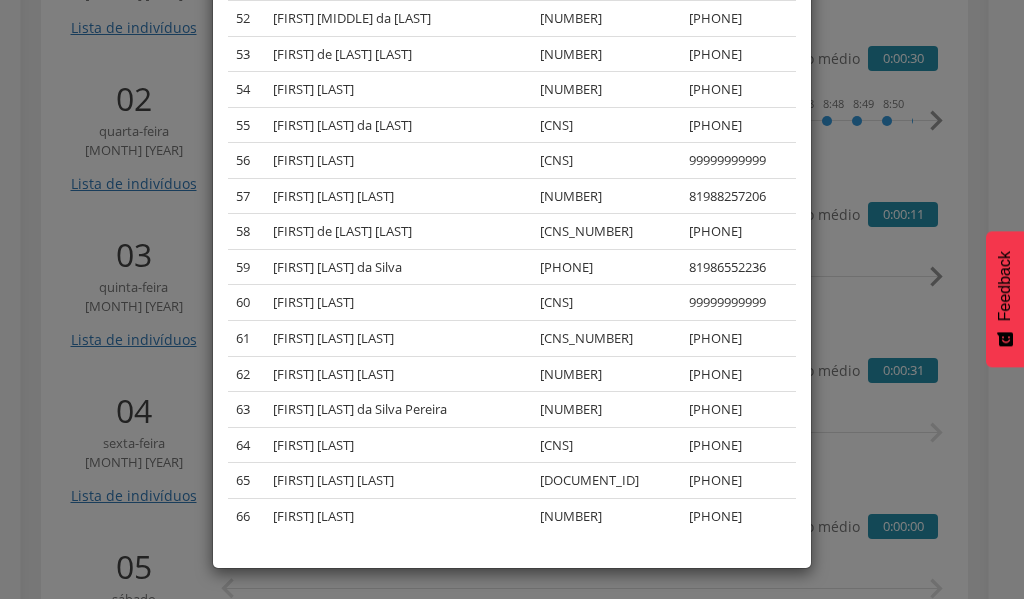 click on "[PHONE]" at bounding box center [512, 299] 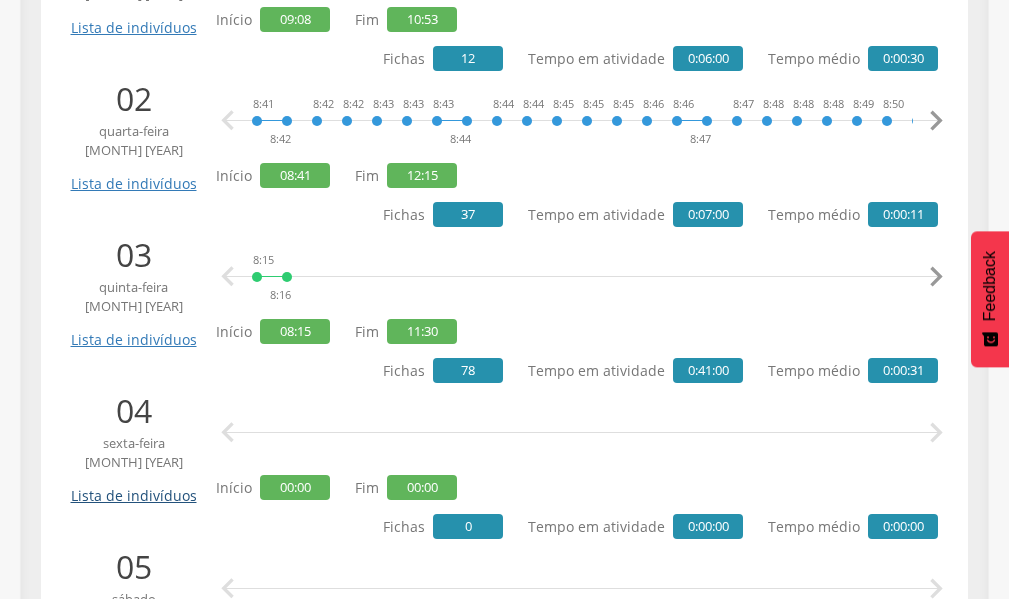 click on "Lista de indivíduos" at bounding box center [133, 488] 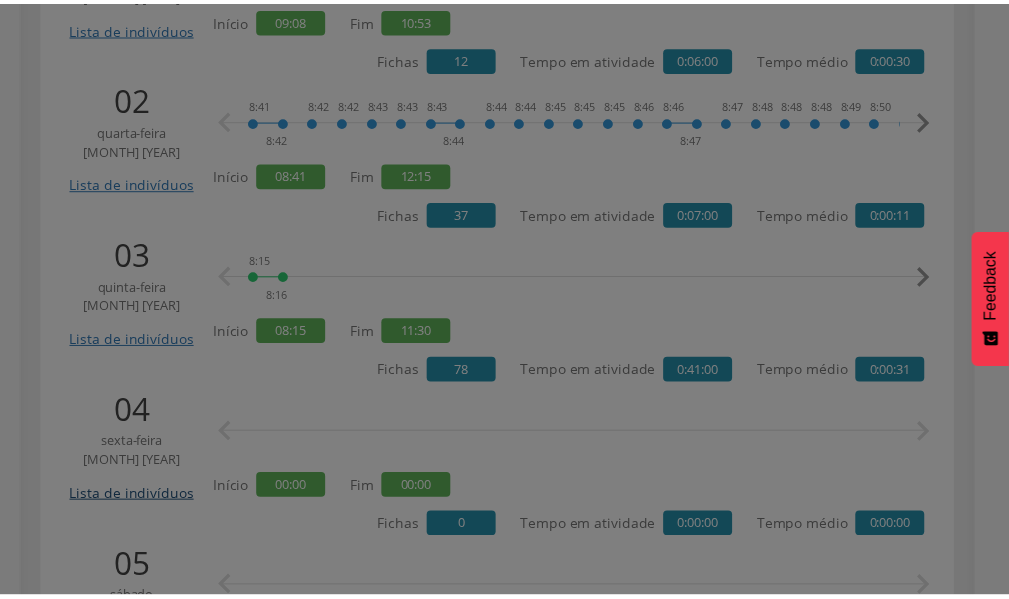 scroll, scrollTop: 0, scrollLeft: 0, axis: both 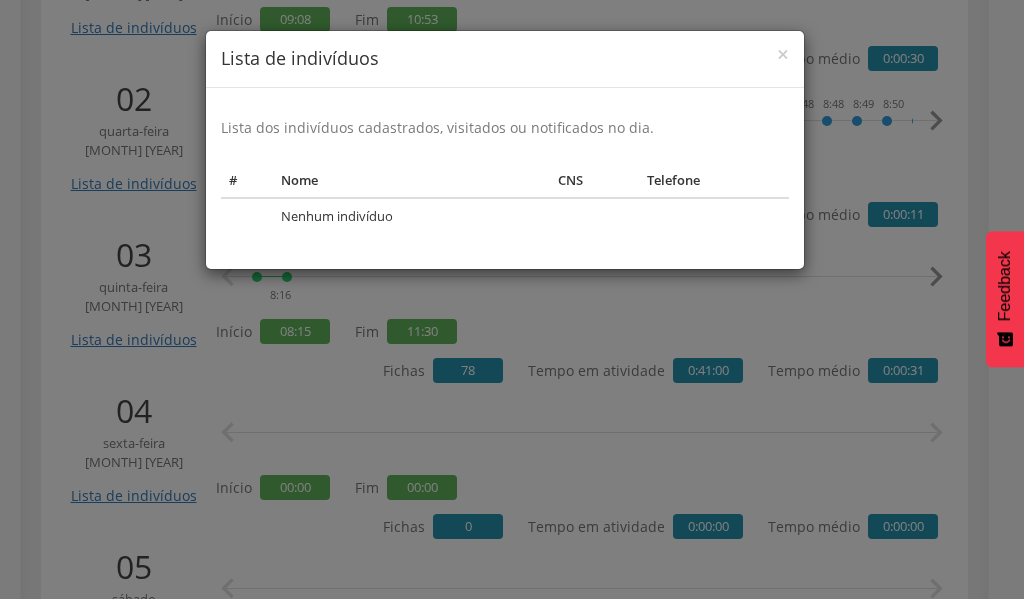 click on "[TEXT]" at bounding box center (512, 299) 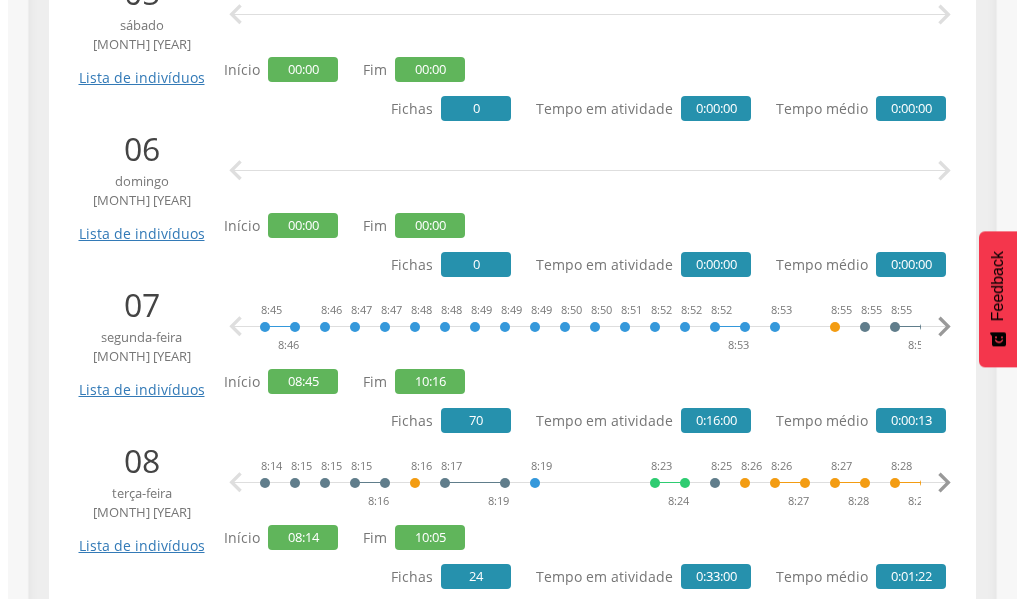 scroll, scrollTop: 1188, scrollLeft: 0, axis: vertical 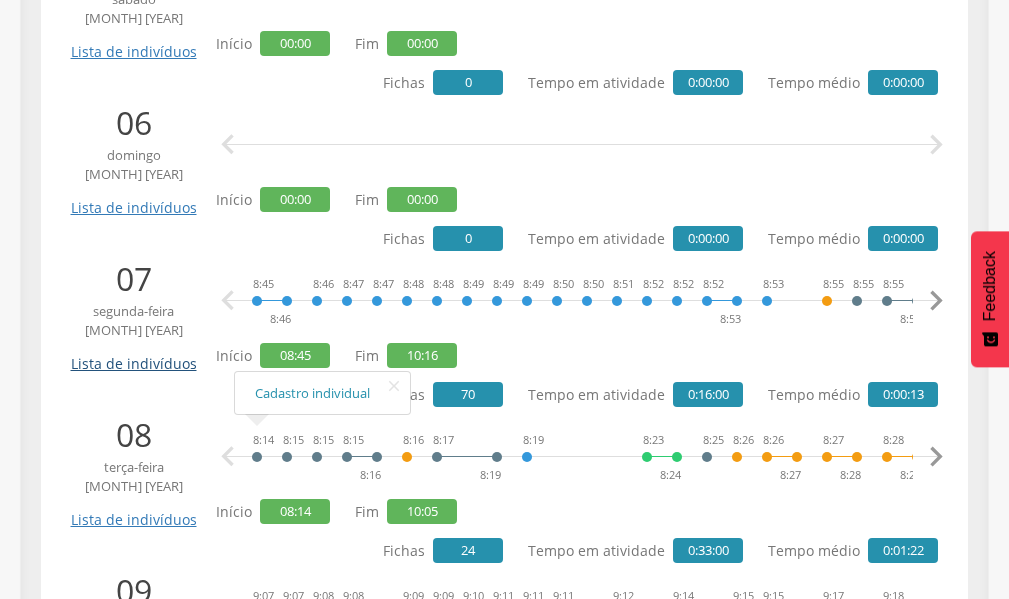 click on "Lista de indivíduos" at bounding box center [133, 356] 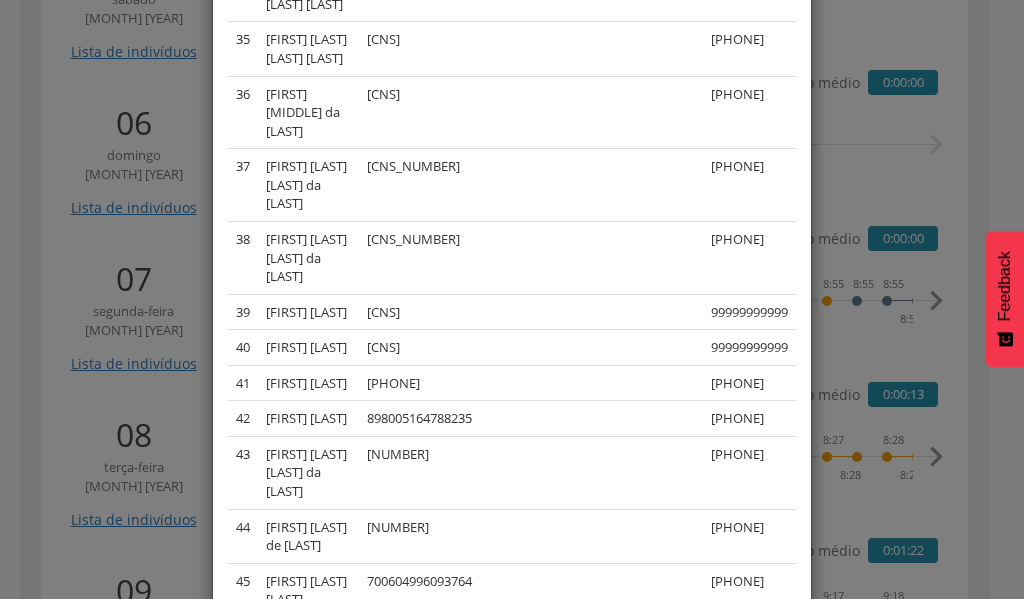 scroll, scrollTop: 1906, scrollLeft: 0, axis: vertical 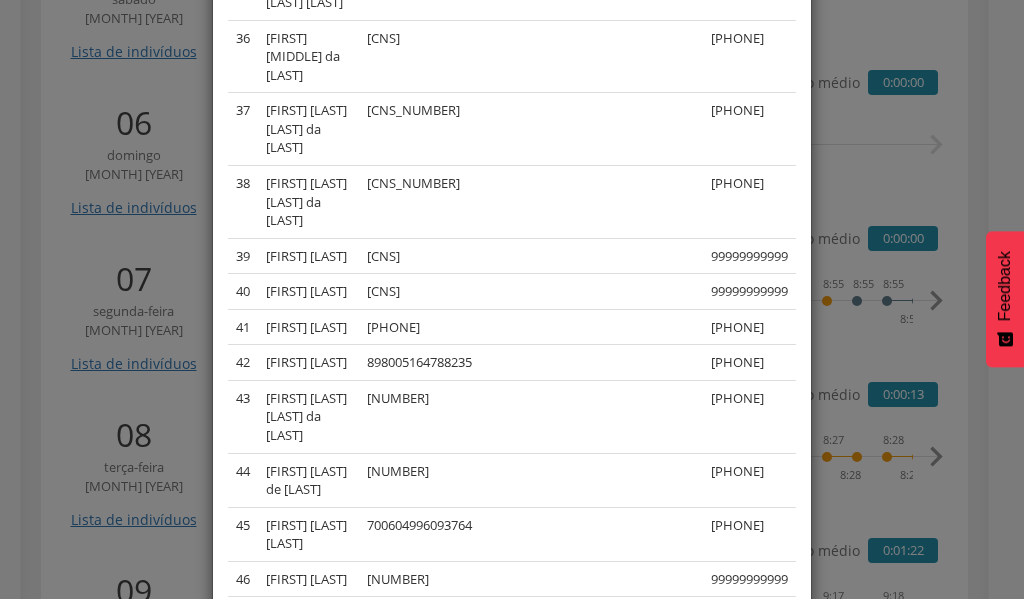 click on "List of individuals
List of registered, visited or notified individuals for the day.
#
Name
CNS
Telephone
1 [FIRST] [LAST] [CNS] [PHONE] 2 [FIRST] [LAST] [CNS] [PHONE] 3 [FIRST] [LAST] [CNS] [PHONE] 4 [FIRST] [LAST] [CNS] [PHONE] 5 [FIRST] [LAST] [CNS] [PHONE] 6 [FIRST] [LAST] [CNS] [PHONE] 7 [FIRST] [LAST] [CNS] [PHONE] 8 [FIRST] [LAST] [CNS] [PHONE] 9 [FIRST] [LAST] [CNS] [PHONE] 10 [FIRST] [LAST] [CNS] [PHONE] 11 [FIRST] [LAST] [CNS] [PHONE] 12 [FIRST] [LAST] [CNS] [PHONE] 13 [FIRST] [LAST] [CNS] [PHONE] 14 15" at bounding box center (512, 299) 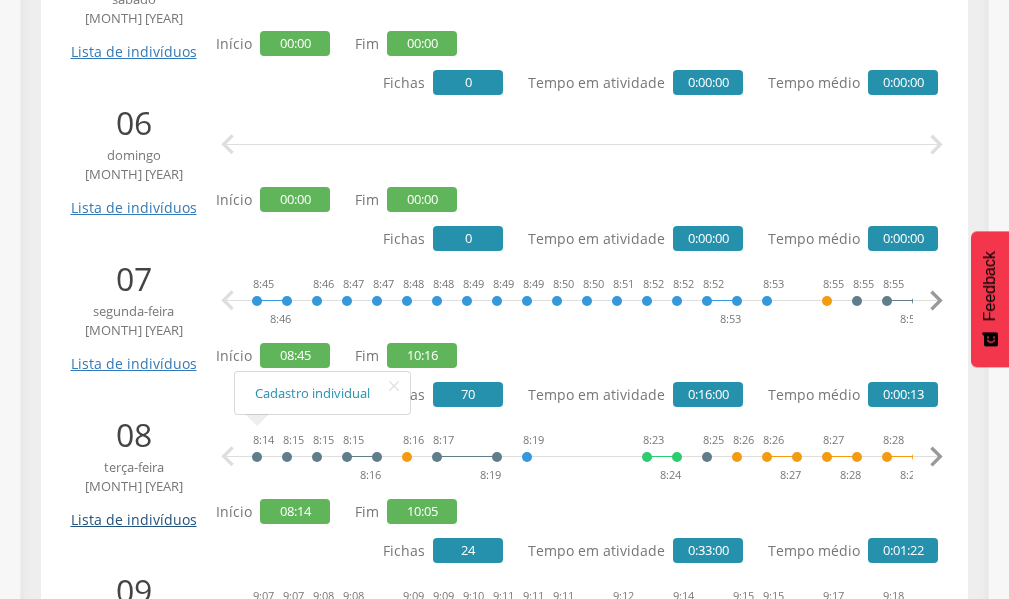 click on "Lista de indivíduos" at bounding box center [133, 512] 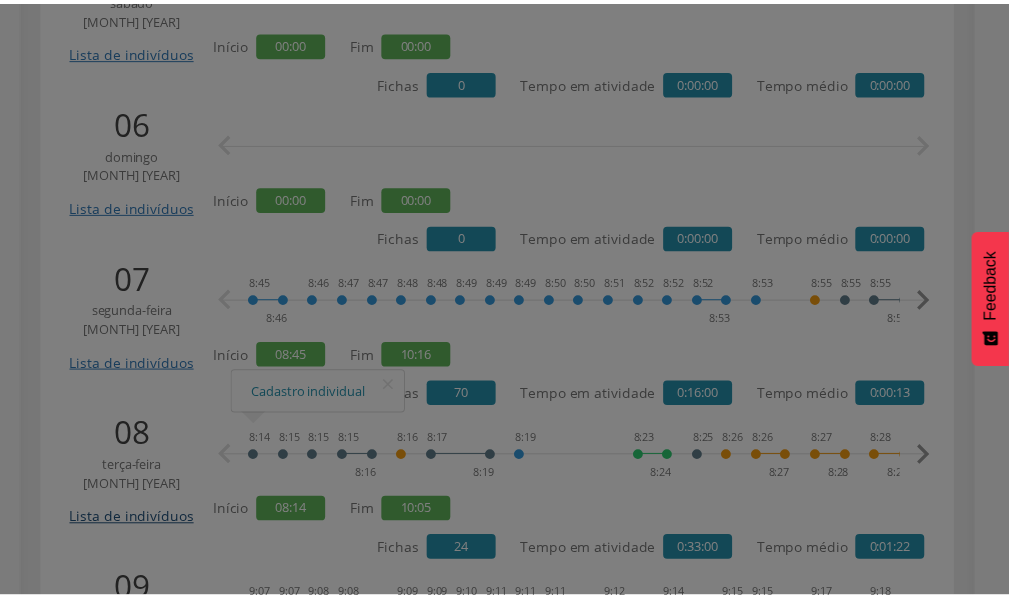 scroll, scrollTop: 0, scrollLeft: 0, axis: both 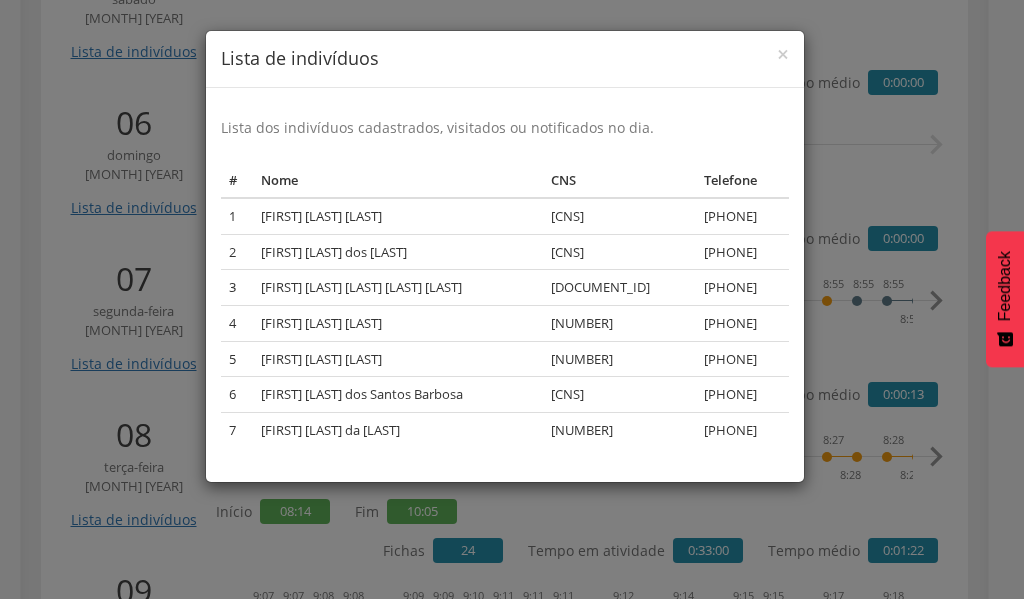 click on "×
Lista de indivíduos
Lista dos indivíduos cadastrados, visitados ou notificados no dia.
#
Nome
CNS
Telefone
1 [FIRST] [LAST] [CNS] [PHONE] 2 [FIRST] [LAST] [CNS] [PHONE] 3 [FIRST] [LAST] [CNS] [PHONE] 4 [FIRST] [LAST] [CNS] [PHONE] 5 [FIRST] [LAST] [CNS] [PHONE] 6 [FIRST] [LAST] [CNS] [PHONE] 7 [FIRST] [LAST] [CNS] [PHONE]" at bounding box center [512, 299] 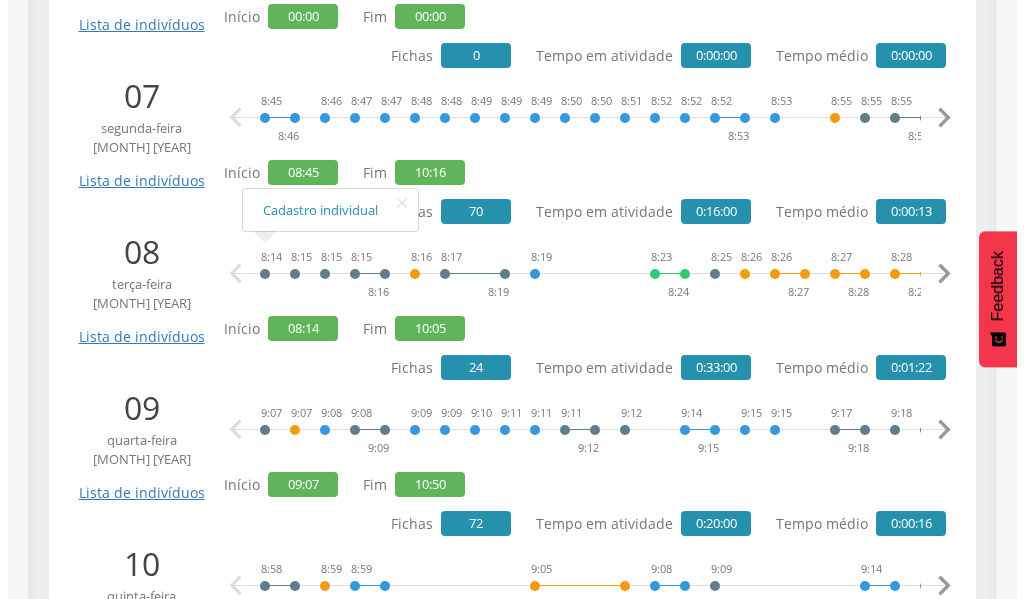 scroll, scrollTop: 1388, scrollLeft: 0, axis: vertical 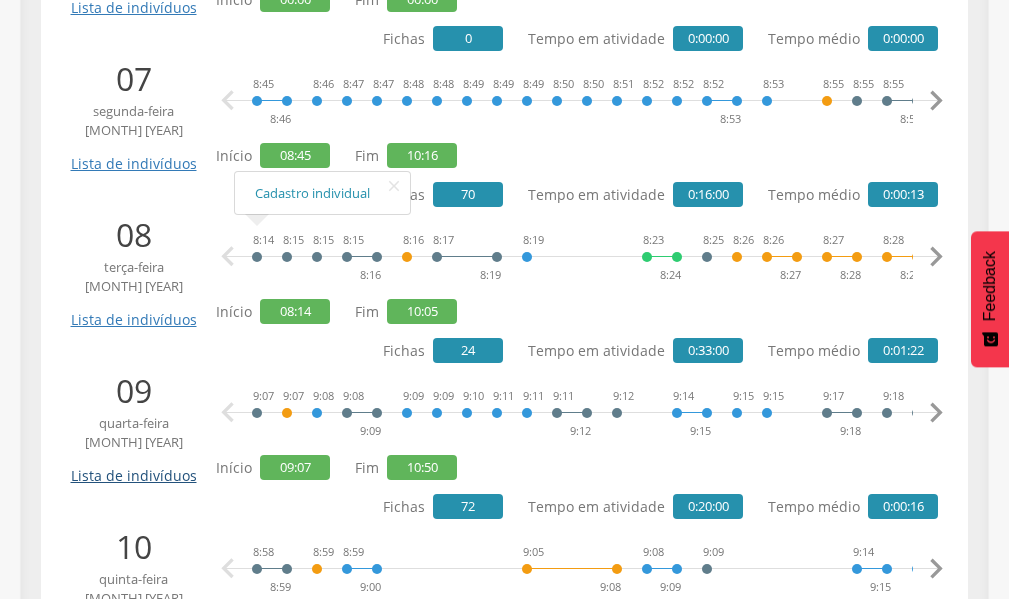 click on "Lista de indivíduos" at bounding box center (133, 468) 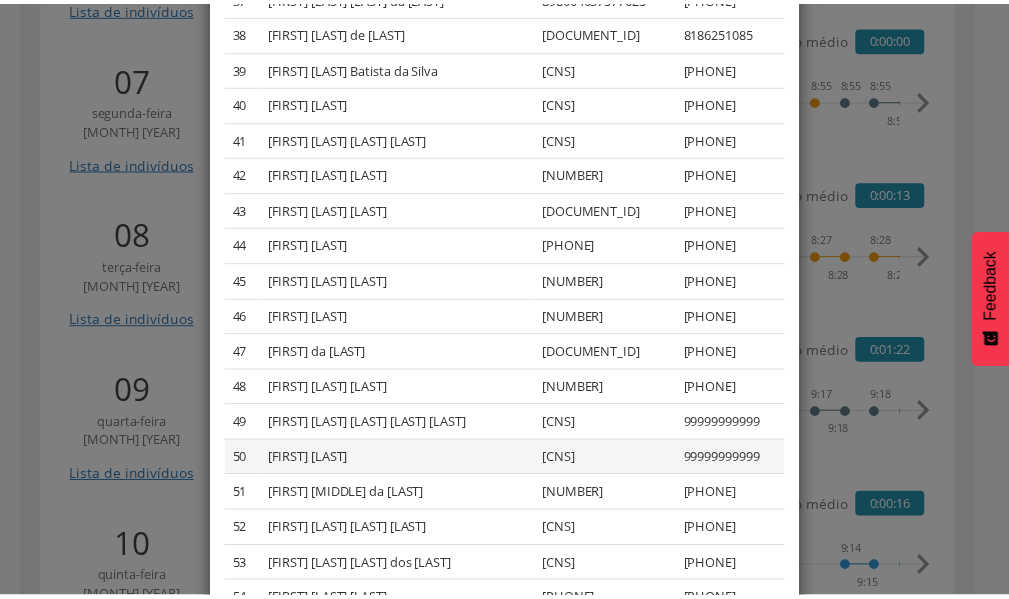 scroll, scrollTop: 1906, scrollLeft: 0, axis: vertical 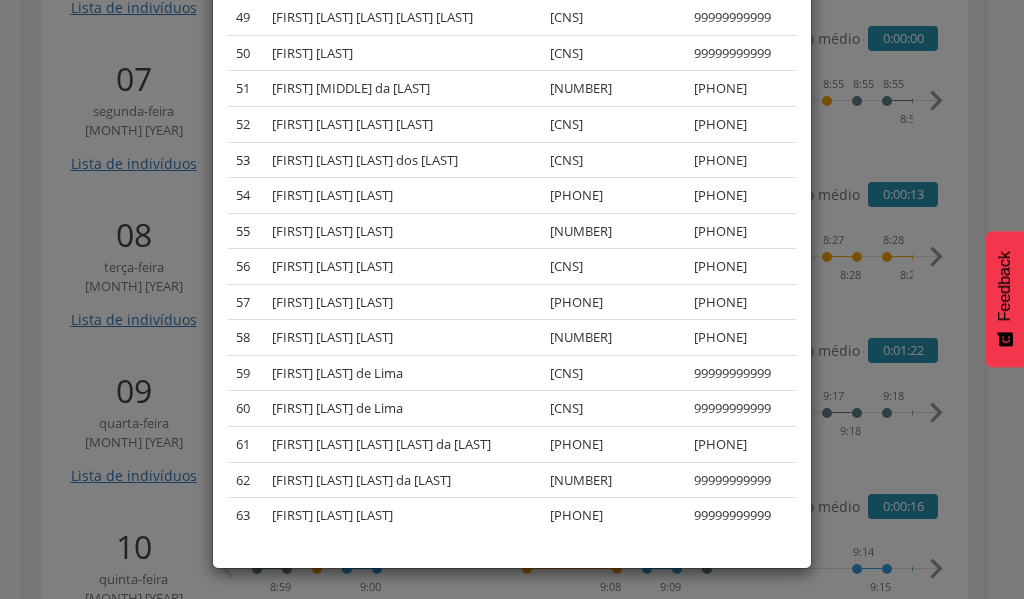 click on "×
Lista de indivíduos
Lista dos indivíduos cadastrados, visitados ou notificados no dia.
#
Nome
CNS
Telefone
1 [FIRST] [LAST] [LAST] [PHONE] 2 [FIRST] [LAST] [LAST] [PHONE] 3 [FIRST] [LAST] [LAST] [LAST] [LAST] [PHONE] 4 [FIRST] [LAST] [LAST] [LAST] [LAST] [PHONE] 5 [FIRST] [LAST] [LAST] [LAST] [PHONE] 6 [FIRST] [LAST] [LAST] [LAST] [LAST] [PHONE] 7 [FIRST] [LAST] [LAST] [LAST] [LAST] [PHONE] 8 [FIRST] [LAST] [LAST] [LAST] [LAST] [PHONE] 9 [FIRST] [LAST] [LAST] [LAST] [LAST] [PHONE] 10 [FIRST] [LAST] [LAST] [PHONE] 11 [FIRST] [LAST] [LAST] [LAST] [PHONE] 12 [FIRST] [LAST] [LAST] [LAST] [PHONE] 13 [FIRST] [LAST] [LAST] [LAST] [LAST] [PHONE] 14 [PHONE]" at bounding box center (512, 299) 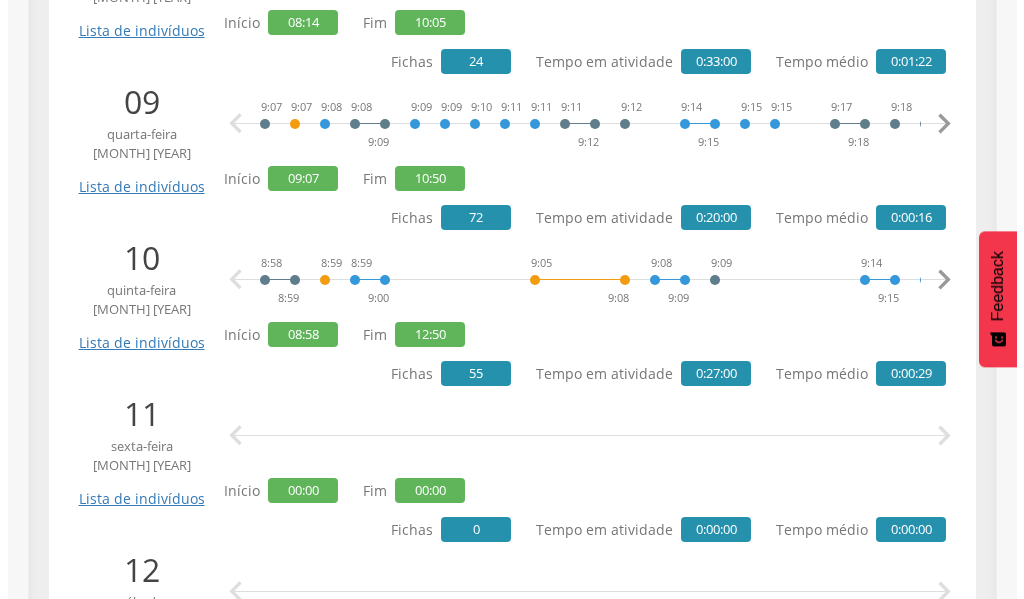 scroll, scrollTop: 1688, scrollLeft: 0, axis: vertical 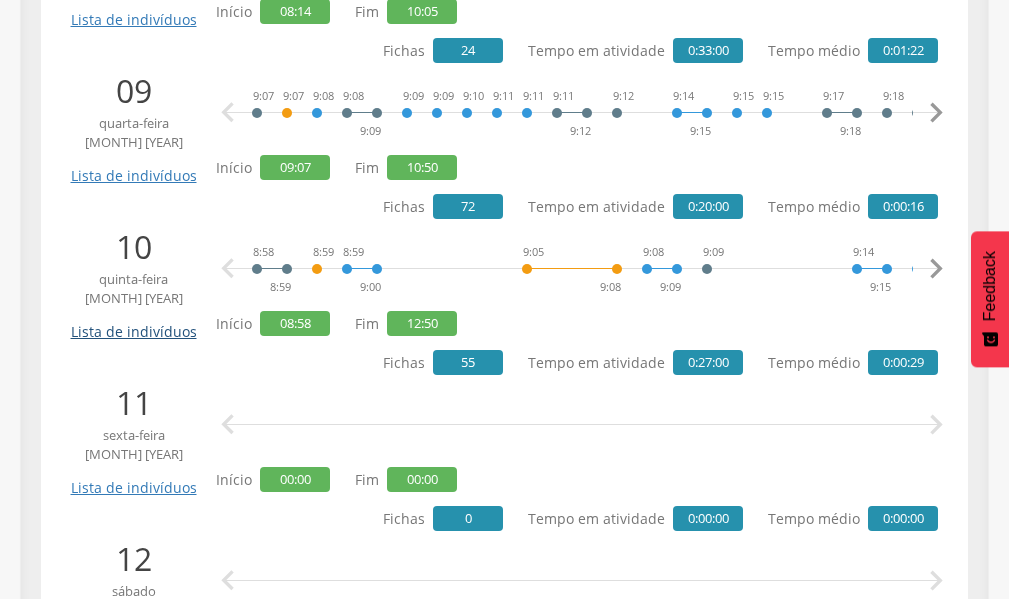 click on "Lista de indivíduos" at bounding box center [133, 324] 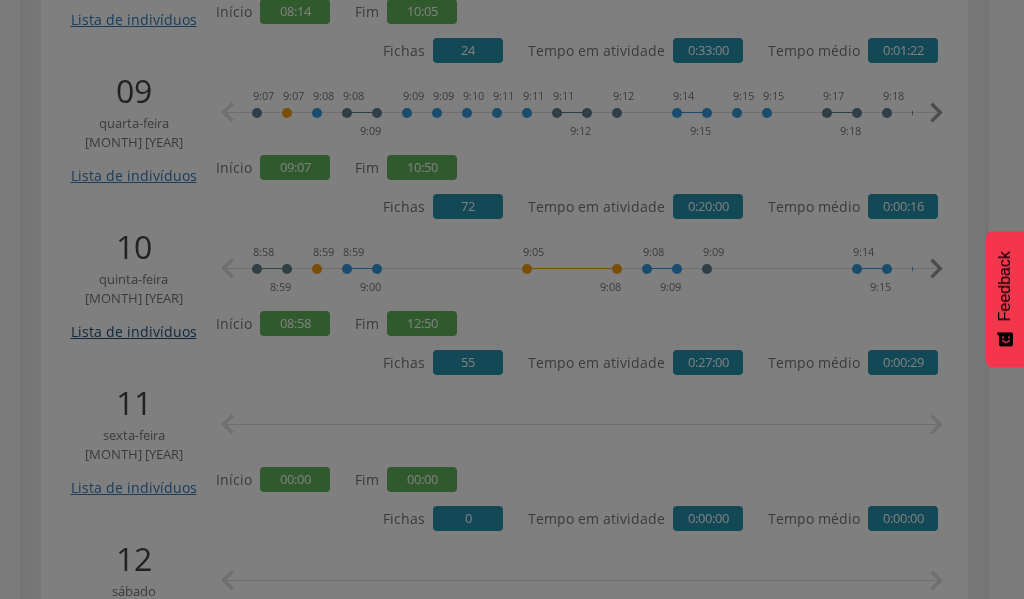 scroll, scrollTop: 0, scrollLeft: 0, axis: both 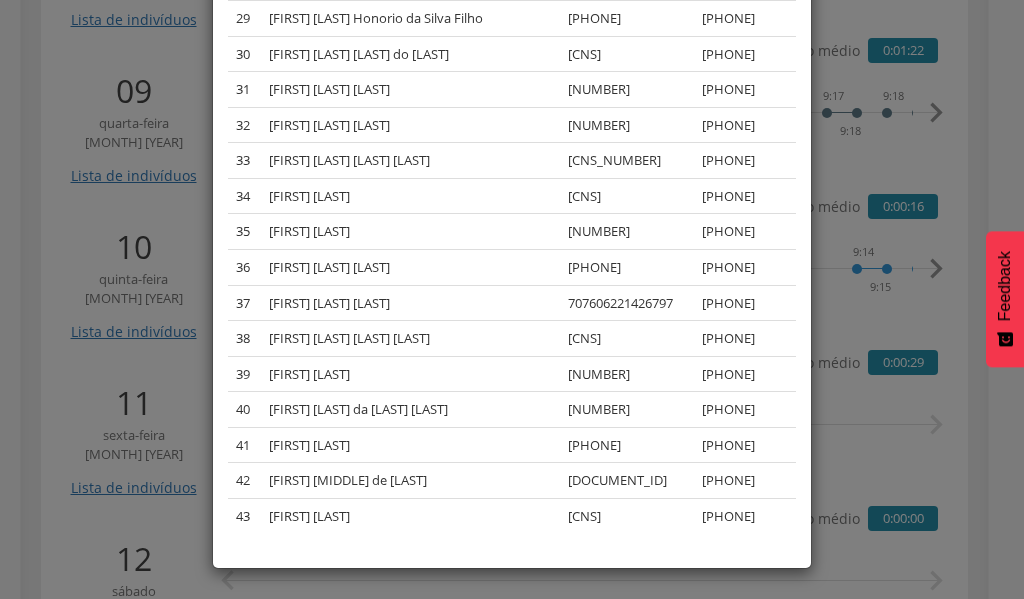 click on "Lista de indivíduos
Lista dos indivíduos cadastrados, visitados ou notificados no dia.
#
Nome
CNS
Telefone
1 [FIRST] [MIDDLE] [LAST] de [LAST] [NUMBER] [PHONE] 2 [FIRST] [MIDDLE] [LAST] da [LAST] [NUMBER] [PHONE] 3 [FIRST] [MIDDLE] da [LAST] [LAST] [PHONE] 4 [FIRST] [MIDDLE] [LAST] [LAST] [PHONE] 5 [FIRST] [MIDDLE] da [LAST] [PHONE] 6 [FIRST] [MIDDLE] de [LAST] [PHONE] [PHONE] 7 [FIRST] [MIDDLE] [LAST] de [LAST] [PHONE] 8 [FIRST] da [LAST] [PHONE] 9 [FIRST] [MIDDLE] [LAST] do [LAST] [PHONE] 10 [FIRST] [MIDDLE] da [LAST] [PHONE] 11 [FIRST] [MIDDLE] de [LAST] [LAST] [PHONE] 12 [FIRST] de [LAST] e [LAST] [NUMBER] [PHONE] 13 [FIRST] [MIDDLE] do [LAST] [LAST] [NUMBER] 14 15 16" at bounding box center [512, 299] 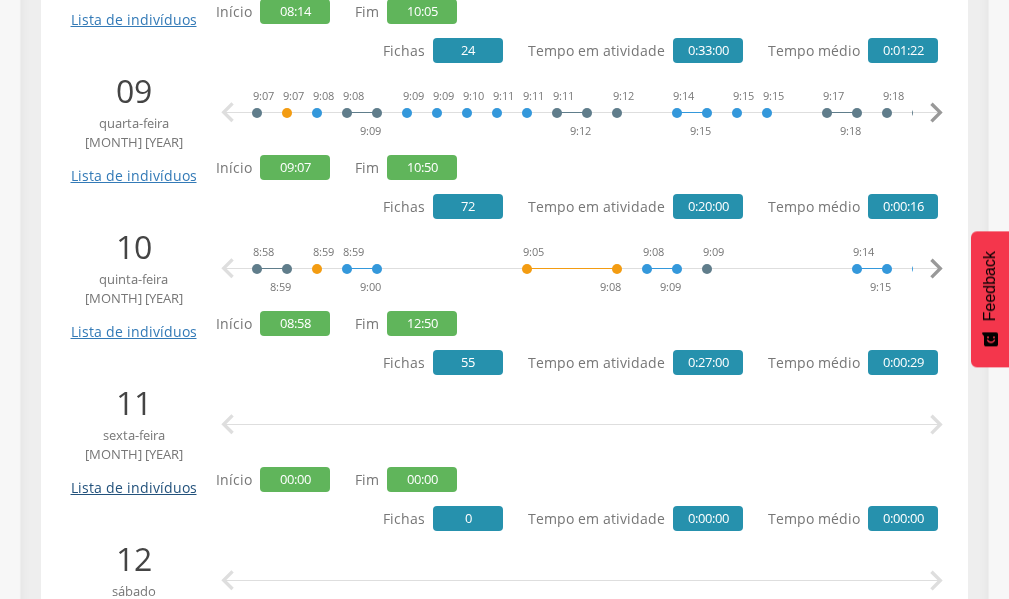 click on "Lista de indivíduos" at bounding box center [133, 480] 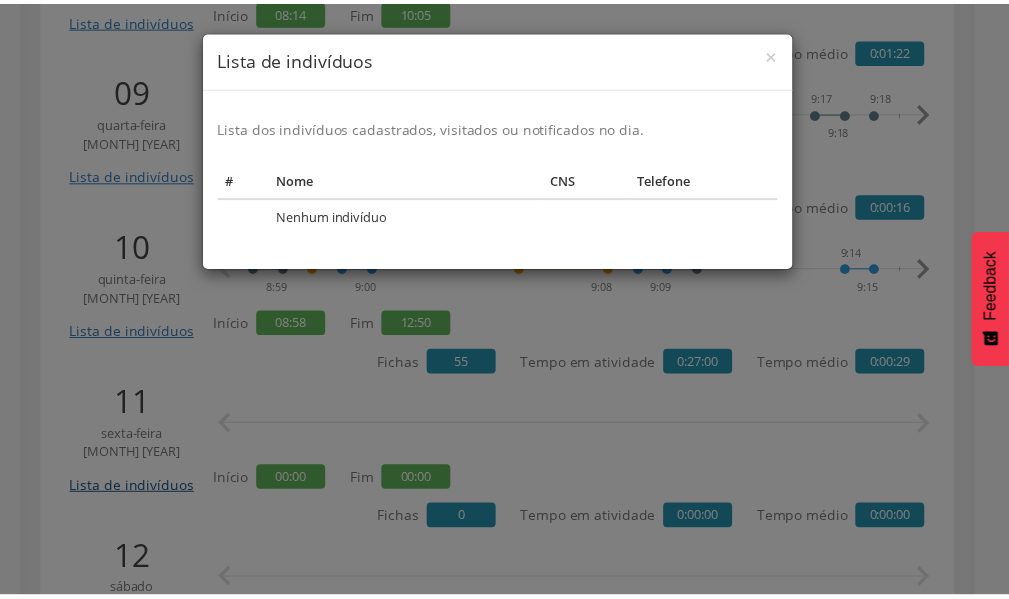 scroll, scrollTop: 0, scrollLeft: 0, axis: both 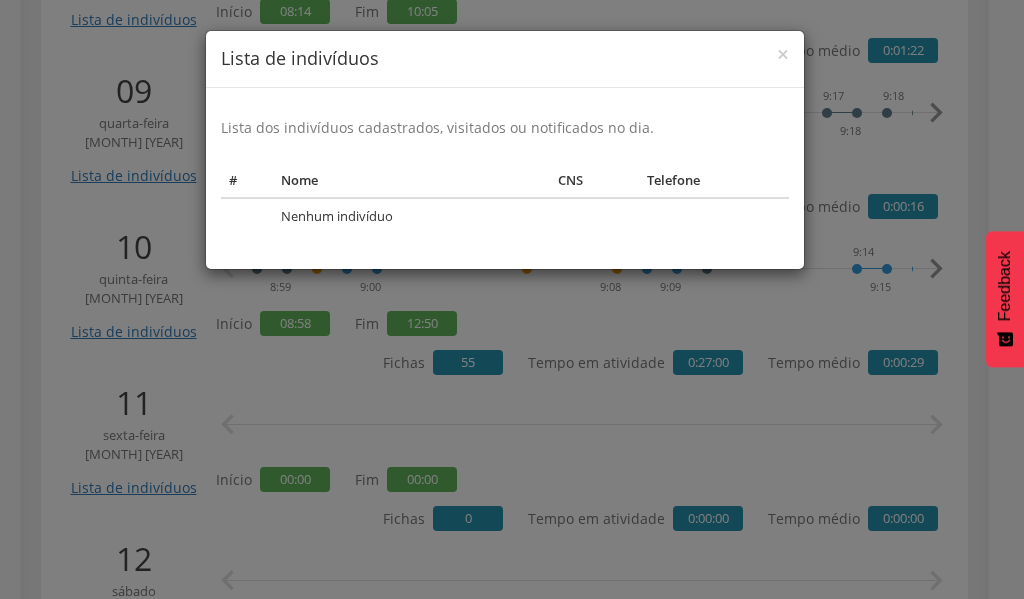 click on "[TEXT]" at bounding box center [512, 299] 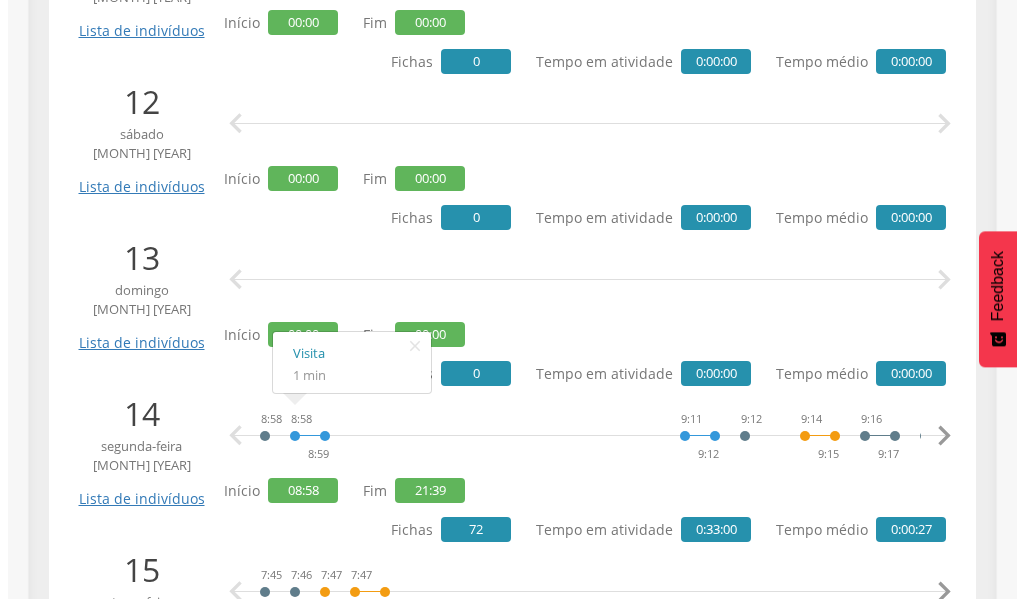 scroll, scrollTop: 2188, scrollLeft: 0, axis: vertical 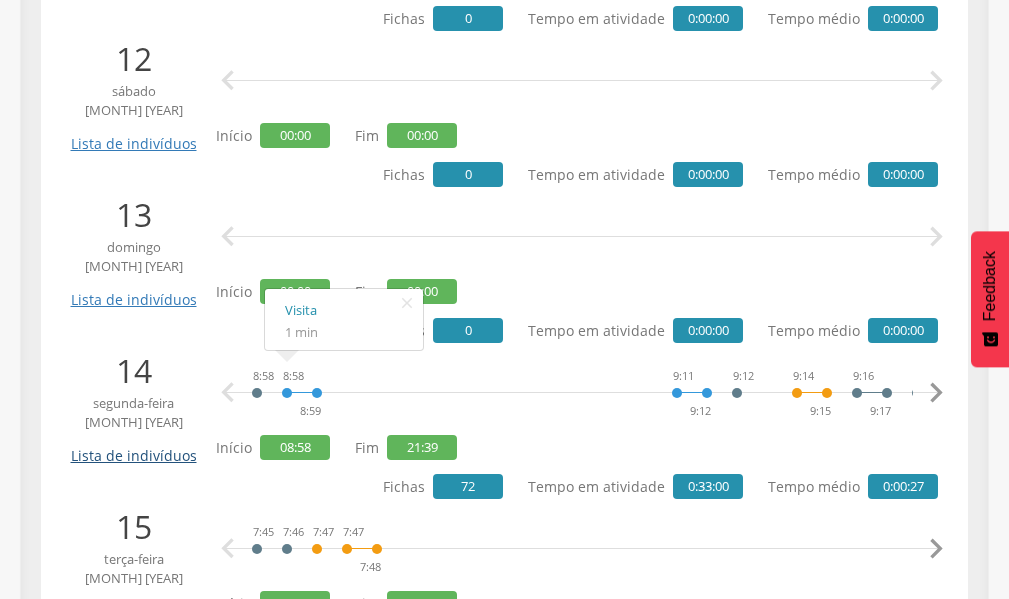 click on "Lista de indivíduos" at bounding box center (133, 448) 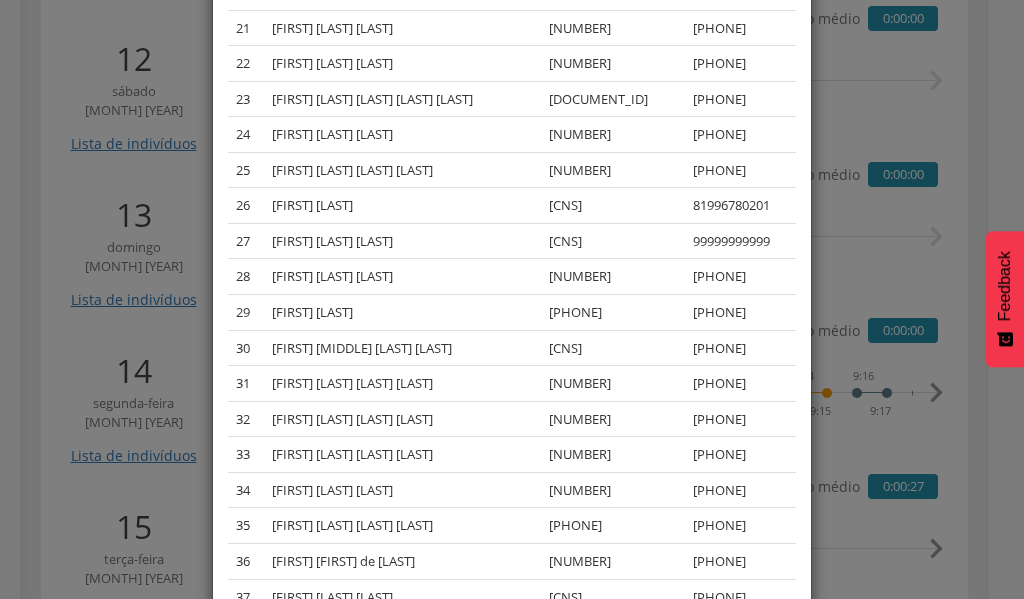 scroll, scrollTop: 1266, scrollLeft: 0, axis: vertical 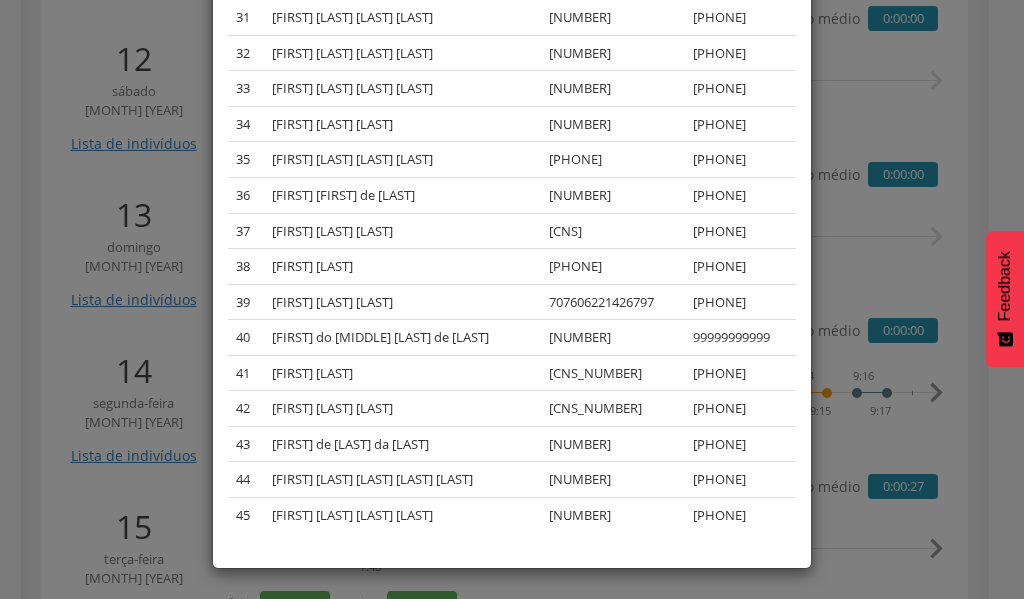click on "#
Nome
CNS
Telefone
1 [FIRST] [LAST] da [LAST] [PHONE] 2 [FIRST] [LAST] da [LAST] [PHONE] 3 [FIRST] [LAST] da [LAST] [PHONE] 4 [FIRST] [LAST] da [LAST] [PHONE] 5 [FIRST] [LAST] [LAST] [PHONE] 6 [FIRST] [LAST] [LAST] de [LAST] [PHONE] 7 [FIRST] [LAST] [LAST] [PHONE] 8 [FIRST] [LAST] da [LAST] [PHONE] 9 [FIRST] [LAST] [LAST] [PHONE] 10 [FIRST] [LAST] [LAST] de [LAST] [PHONE] 11 [FIRST] [LAST] da [LAST] [PHONE] 12 [FIRST] [LAST] da [LAST] [PHONE] 13 [FIRST] de [LAST] [LAST] [PHONE] 14 [FIRST] da [LAST] [LAST]" at bounding box center (512, 299) 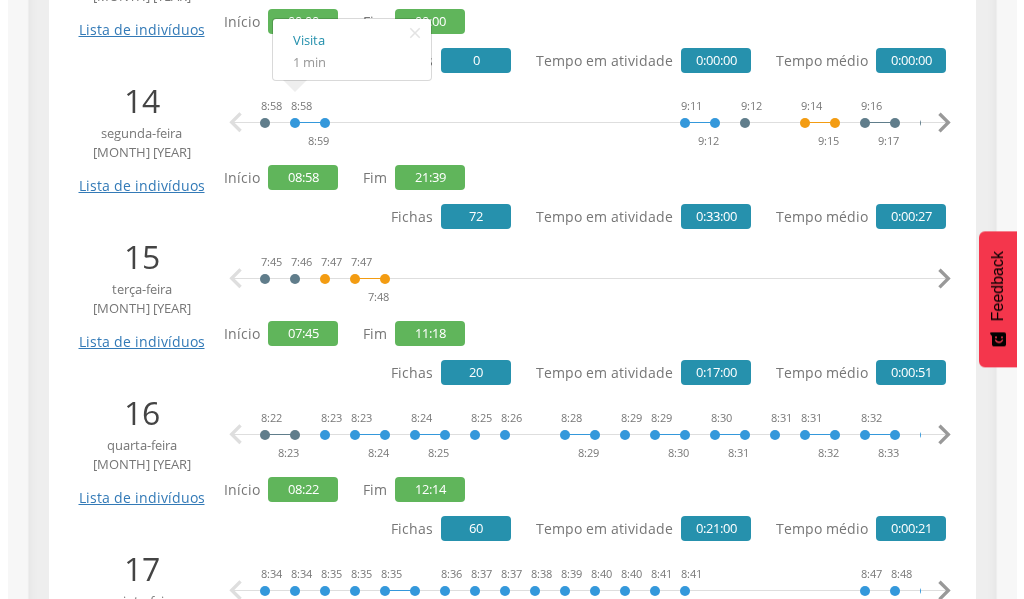 scroll, scrollTop: 2488, scrollLeft: 0, axis: vertical 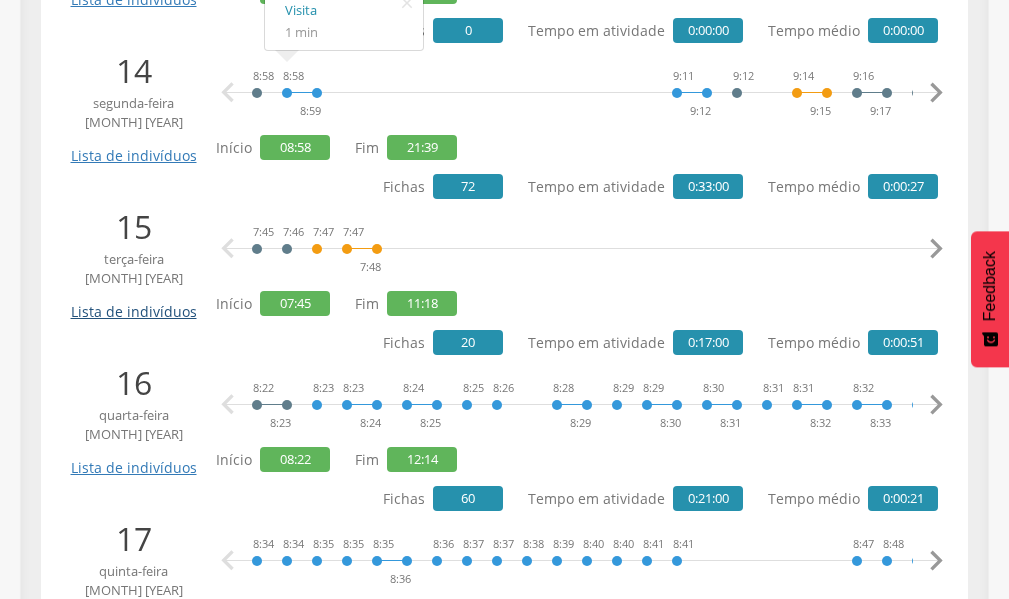 click on "Lista de indivíduos" at bounding box center (133, 304) 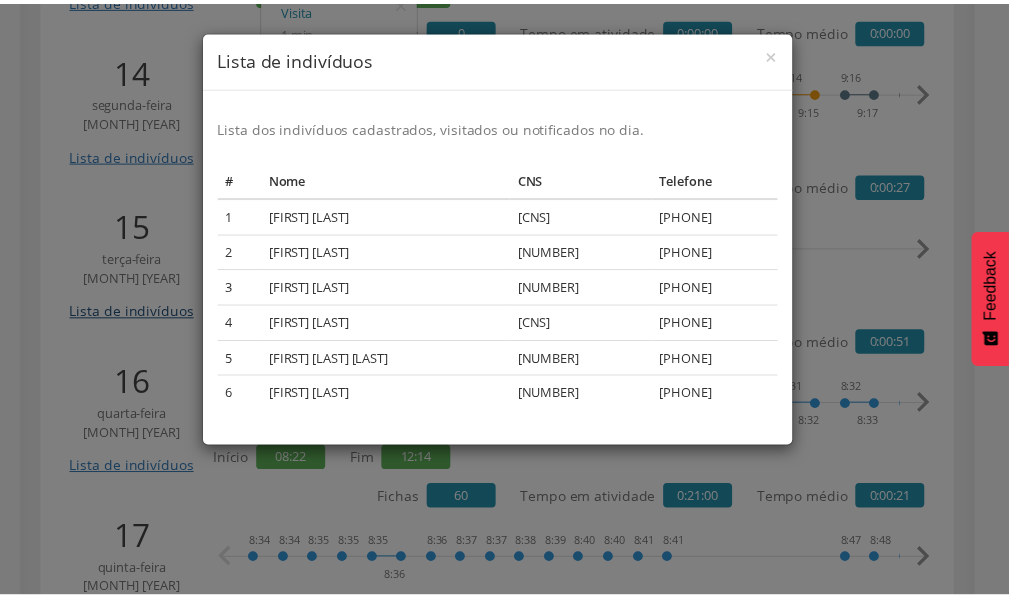 scroll, scrollTop: 0, scrollLeft: 0, axis: both 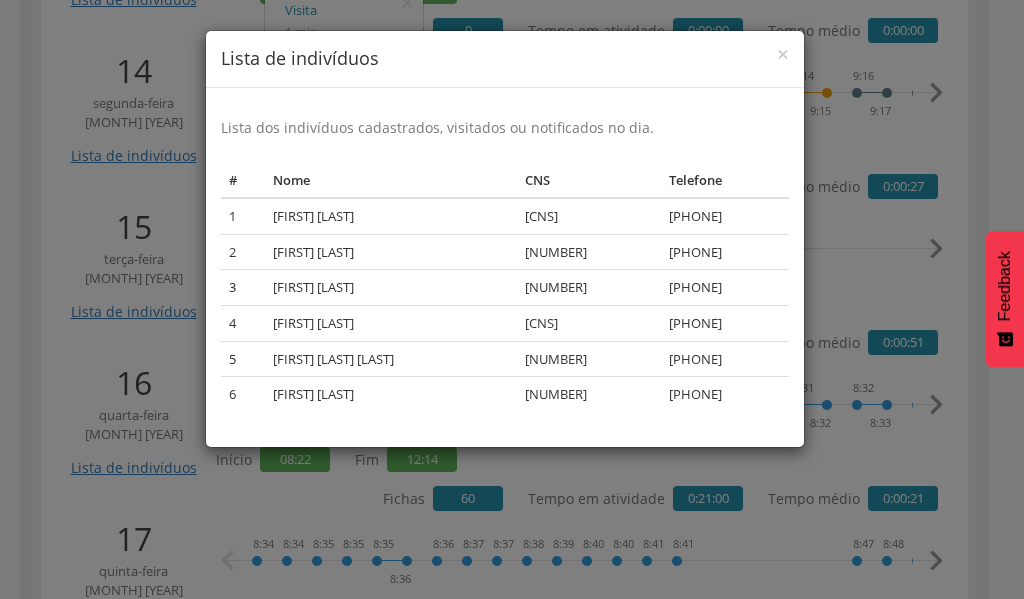 click on "×
Lista de indivíduos
Lista dos indivíduos cadastrados, visitados ou notificados no dia.
#
Nome
CNS
Telefone
1 [FIRST] [LAST] [CNS] [PHONE] 2 [FIRST] [LAST] [CNS] [PHONE] 3 [FIRST] [LAST] [CNS] [PHONE] 4 [FIRST] [LAST] [CNS] [PHONE] 5 [FIRST] [LAST] [CNS] [PHONE] 6 [FIRST] [LAST] [CNS] [PHONE]" at bounding box center (512, 299) 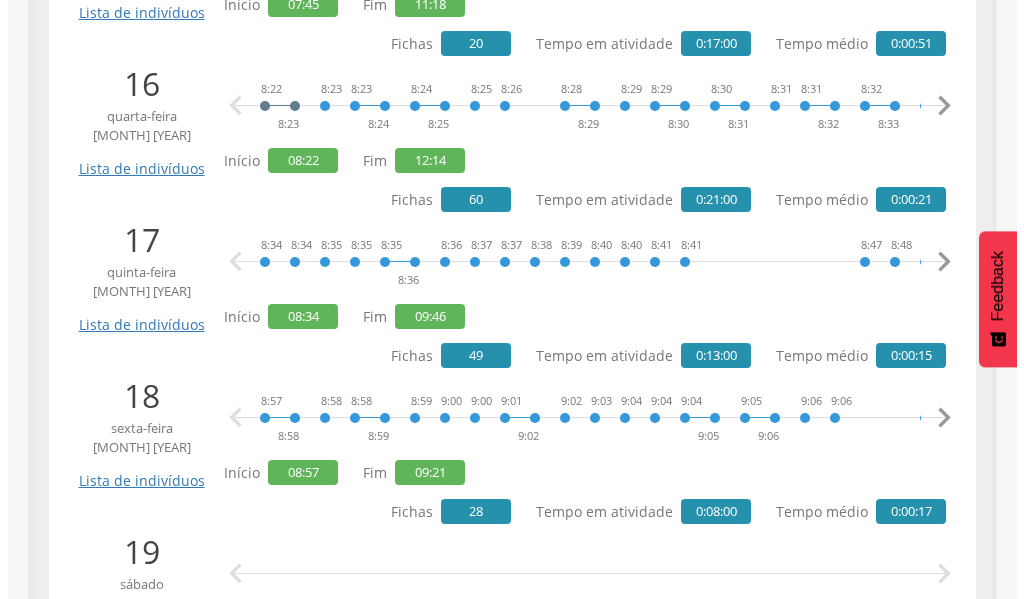 scroll, scrollTop: 2788, scrollLeft: 0, axis: vertical 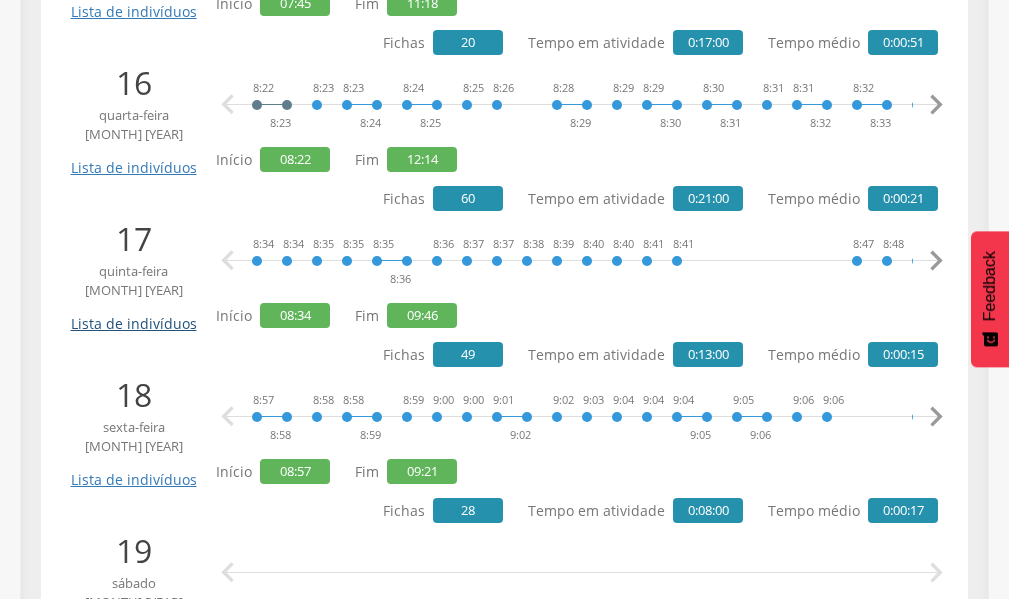 click on "Lista de indivíduos" at bounding box center [133, 316] 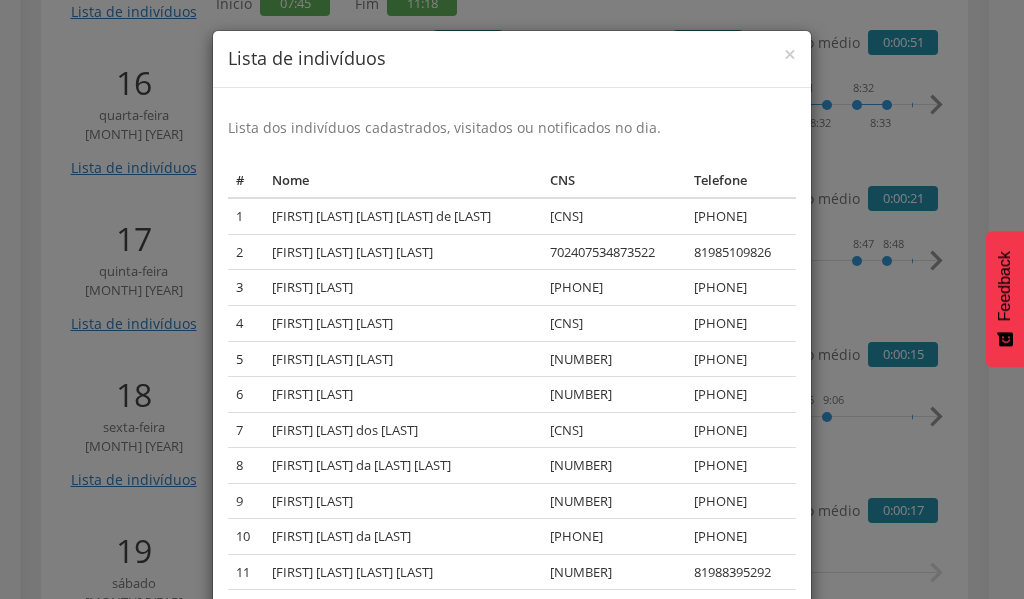 click on "Lista de indivíduos
Lista dos indivíduos cadastrados, visitados ou notificados no dia.
#
Nome
CNS
Telefone
1 [FIRST] [LAST] da [LAST] [LAST] [CNS] [PHONE] 2 [FIRST] [LAST] de [LAST] [LAST] [CNS] [PHONE] 3 [FIRST] [LAST] da [LAST] [CNS] [PHONE] 4 [FIRST] [LAST] [LAST] [LAST] [CNS] [PHONE] 5 [FIRST] [LAST] de [LAST] [LAST] [CNS] [PHONE] 6 [FIRST] [LAST] da [LAST] [LAST] [CNS] [PHONE] 7 [FIRST] [LAST] da [LAST] [CNS] [PHONE] 8 [FIRST] [LAST] da [LAST] [CNS] [PHONE] 9 [FIRST] [LAST] [LAST] [LAST] [CNS] [PHONE] 10 [FIRST] [LAST] de [LAST] [LAST] [CNS] [PHONE] 11 [FIRST] [LAST] [LAST] [LAST] [CNS] [PHONE] 12 [FIRST] [LAST] [LAST] [LAST] [CNS] [PHONE]" at bounding box center [512, 299] 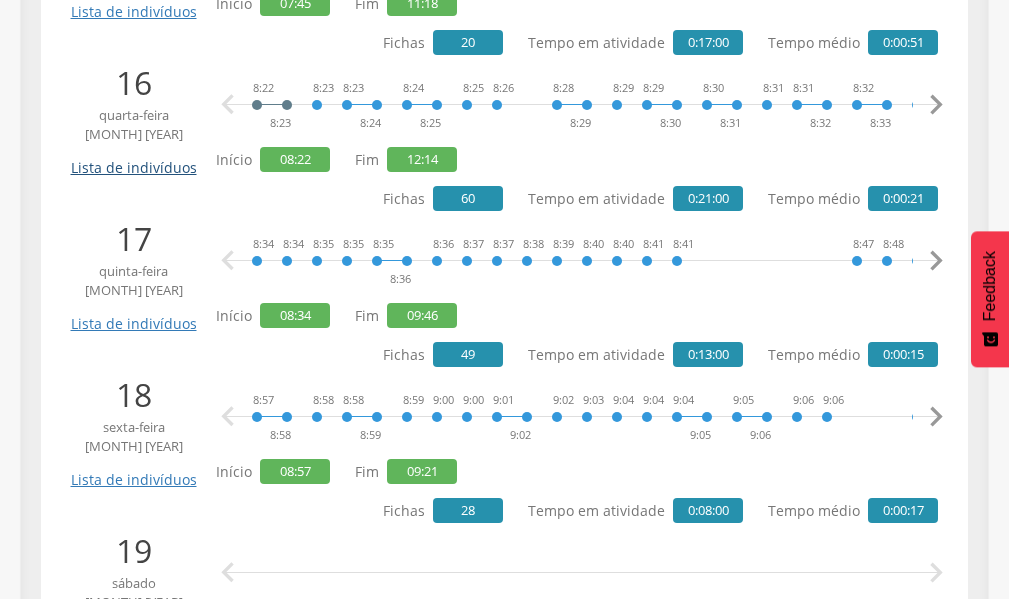 click on "Lista de indivíduos" at bounding box center (133, 160) 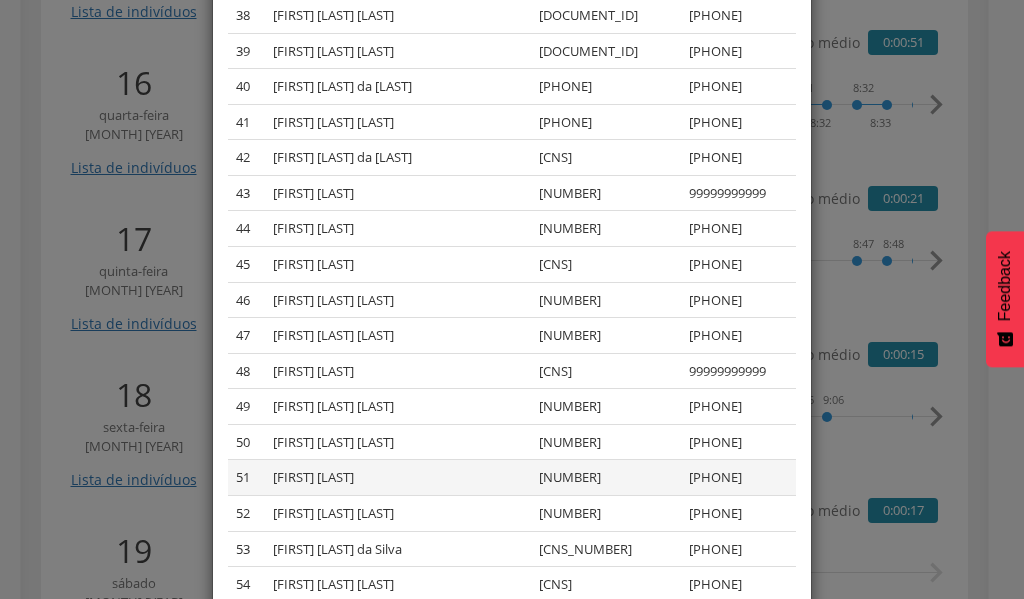 scroll, scrollTop: 1657, scrollLeft: 0, axis: vertical 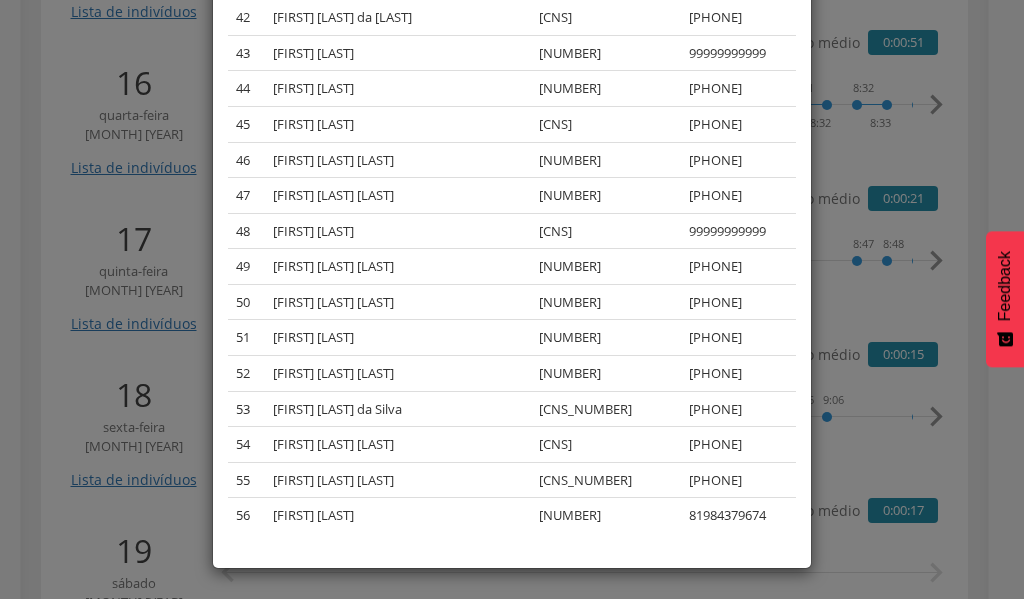 click on "#
Nome
CNS
Telefone
1 [FIRST] [LAST] [NUMBER] [PHONE] 2 [FIRST] [LAST] [NUMBER] [PHONE] 3 [FIRST] [LAST] [NUMBER] [PHONE] 4 [FIRST] [LAST] [NUMBER] [PHONE] 5 [FIRST] [LAST] [NUMBER] [PHONE] 6 [FIRST] [LAST] [NUMBER] [PHONE] 7 [FIRST] [LAST] [NUMBER] [PHONE] 8 [FIRST] [LAST] [NUMBER] [PHONE] 9 [FIRST] [LAST] [NUMBER] [PHONE] 10 [FIRST] [LAST] [NUMBER] [PHONE] 11 [FIRST] [LAST] [NUMBER] [PHONE] 12 [FIRST] [LAST] [PHONE] 13 [FIRST] [LAST] [NUMBER] 14 15" at bounding box center (512, 299) 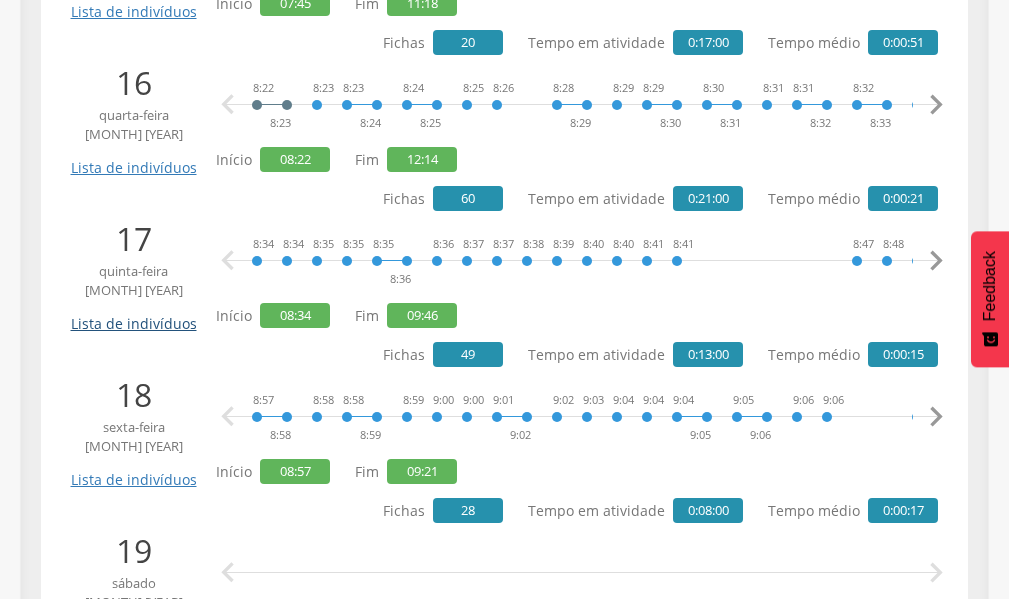 click on "Lista de indivíduos" at bounding box center (133, 316) 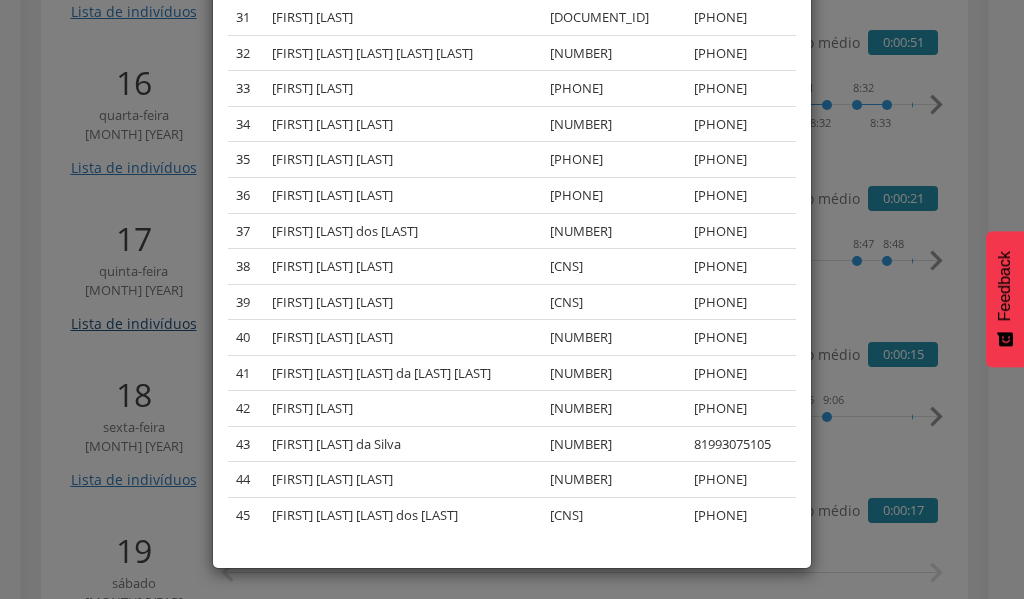 scroll, scrollTop: 0, scrollLeft: 0, axis: both 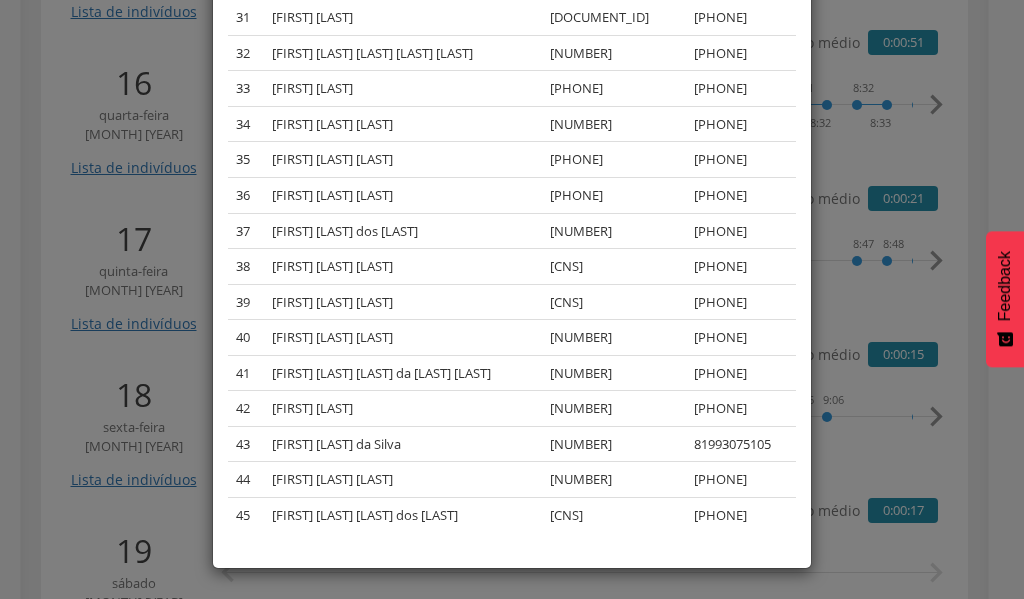 click on "Lista de indivíduos
Lista dos indivíduos cadastrados, visitados ou notificados no dia.
#
Nome
CNS
Telefone
1 [FIRST] [LAST] da [LAST] [LAST] [CNS] [PHONE] 2 [FIRST] [LAST] de [LAST] [LAST] [CNS] [PHONE] 3 [FIRST] [LAST] da [LAST] [CNS] [PHONE] 4 [FIRST] [LAST] [LAST] [LAST] [CNS] [PHONE] 5 [FIRST] [LAST] de [LAST] [LAST] [CNS] [PHONE] 6 [FIRST] [LAST] da [LAST] [LAST] [CNS] [PHONE] 7 [FIRST] [LAST] da [LAST] [CNS] [PHONE] 8 [FIRST] [LAST] da [LAST] [CNS] [PHONE] 9 [FIRST] [LAST] [LAST] [LAST] [CNS] [PHONE] 10 [FIRST] [LAST] de [LAST] [LAST] [CNS] [PHONE] 11 [FIRST] [LAST] [LAST] [LAST] [CNS] [PHONE] 12 [FIRST] [LAST] [LAST] [LAST] [CNS] [PHONE]" at bounding box center [512, 299] 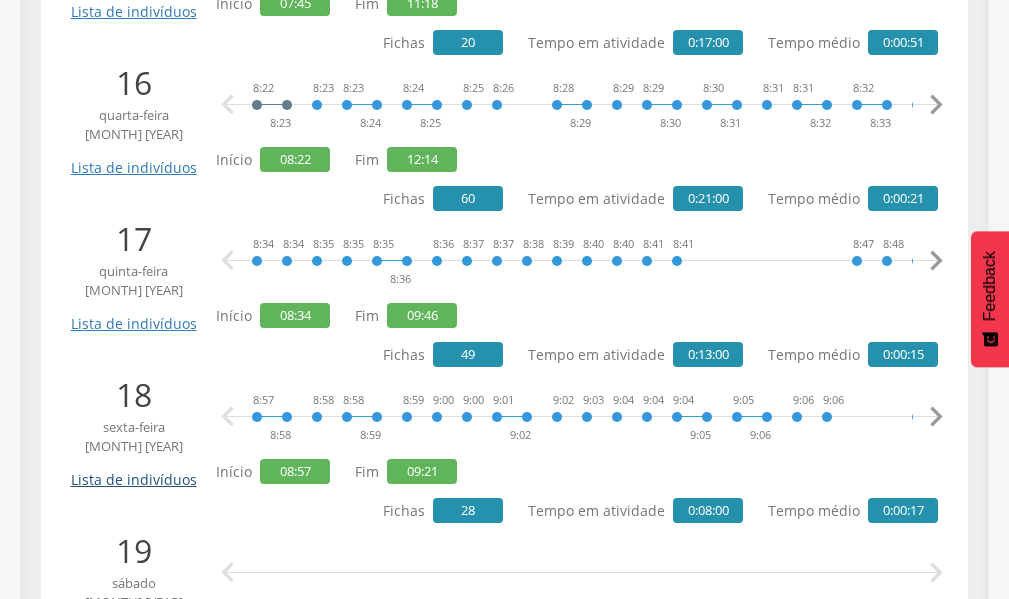 click on "Lista de indivíduos" at bounding box center [133, 472] 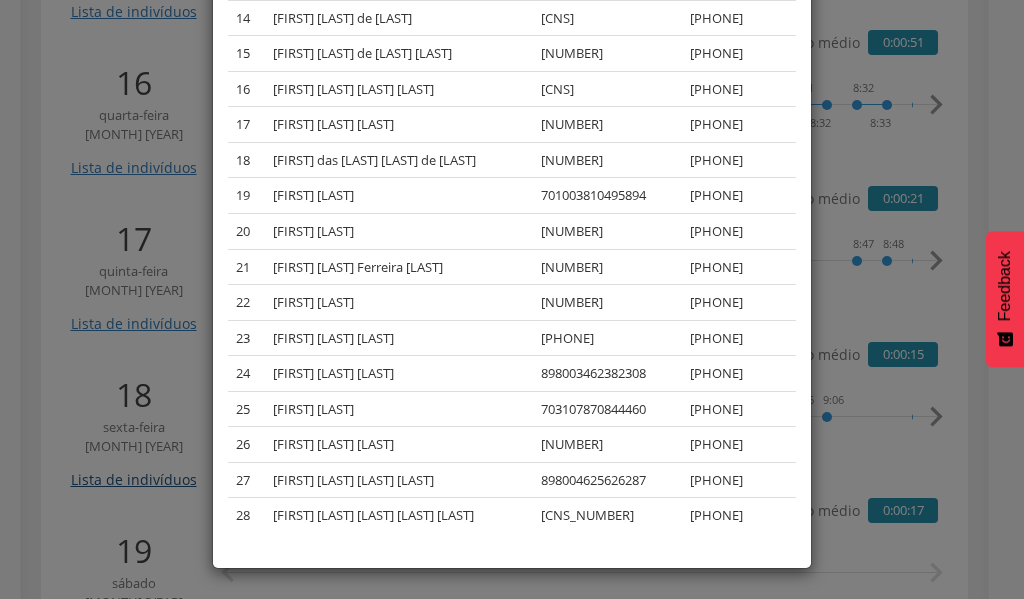 scroll, scrollTop: 0, scrollLeft: 0, axis: both 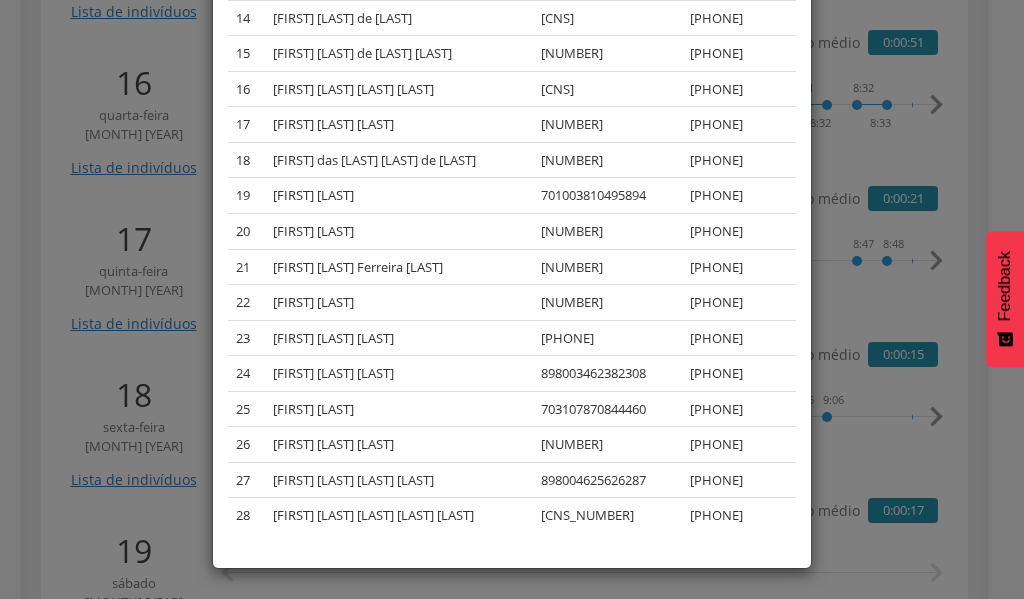 click on "×
Lista de indivíduos
Lista dos indivíduos cadastrados, visitados ou notificados no dia.
#
Nome
CNS
Telefone
1 [FIRST] [LAST] [LAST] [PHONE] 2 [FIRST] [LAST] [LAST] [PHONE] 3 [FIRST] [LAST] [LAST] [PHONE] 4 [FIRST] [LAST] [LAST] [PHONE] 5 [FIRST] [LAST] [LAST] [LAST] [PHONE] 6 [FIRST] [LAST] [LAST] [PHONE] 7 [FIRST] [LAST] [LAST] [PHONE] 8 [FIRST] [LAST] [LAST] [PHONE] 9 [FIRST] [LAST] [LAST] [PHONE] 10 [FIRST] [LAST] [LAST] [LAST] [PHONE] 11 [FIRST] [LAST] [LAST] [PHONE] 12 [FIRST] [LAST] [LAST] [PHONE] 13 [NUMBER] [PHONE] 14" at bounding box center [512, 299] 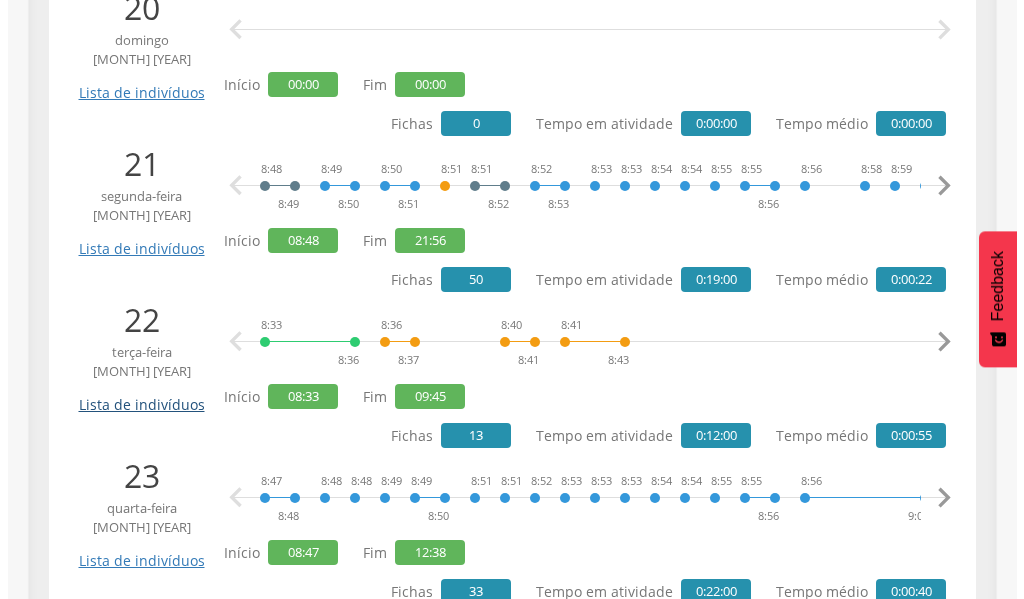 scroll, scrollTop: 3488, scrollLeft: 0, axis: vertical 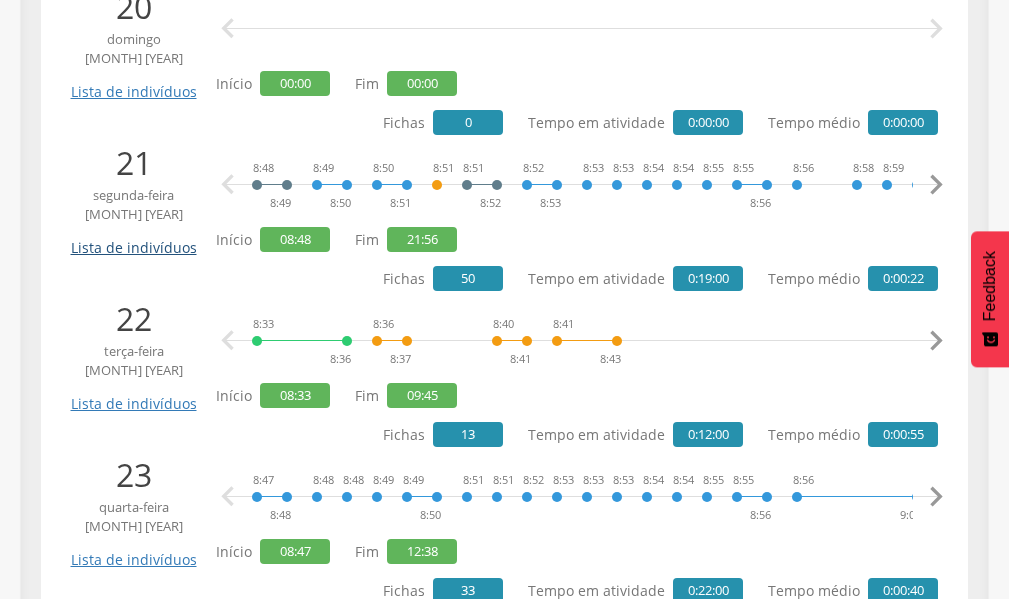 click on "Lista de indivíduos" at bounding box center [133, 240] 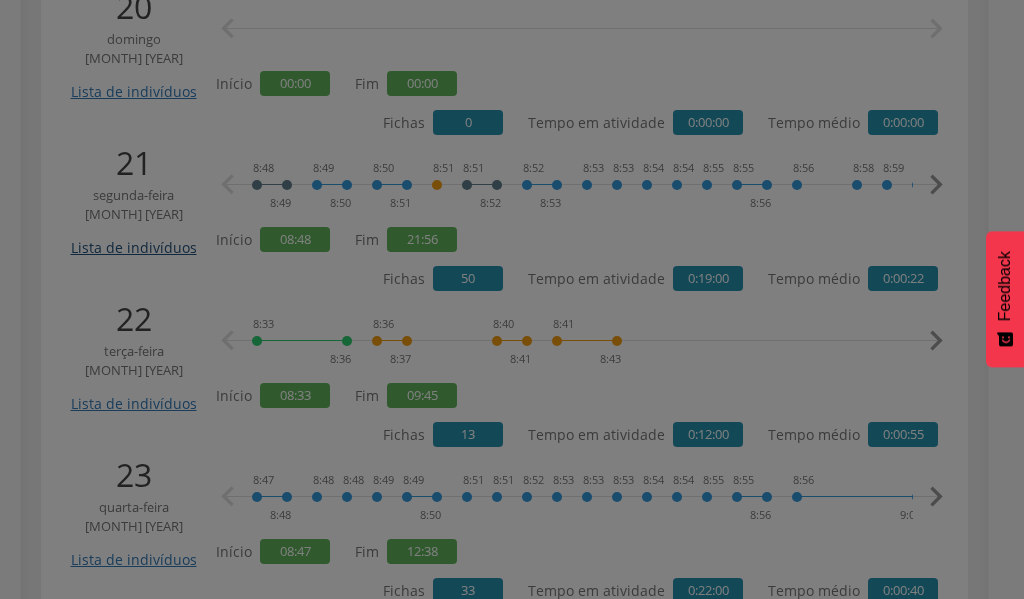 scroll, scrollTop: 0, scrollLeft: 0, axis: both 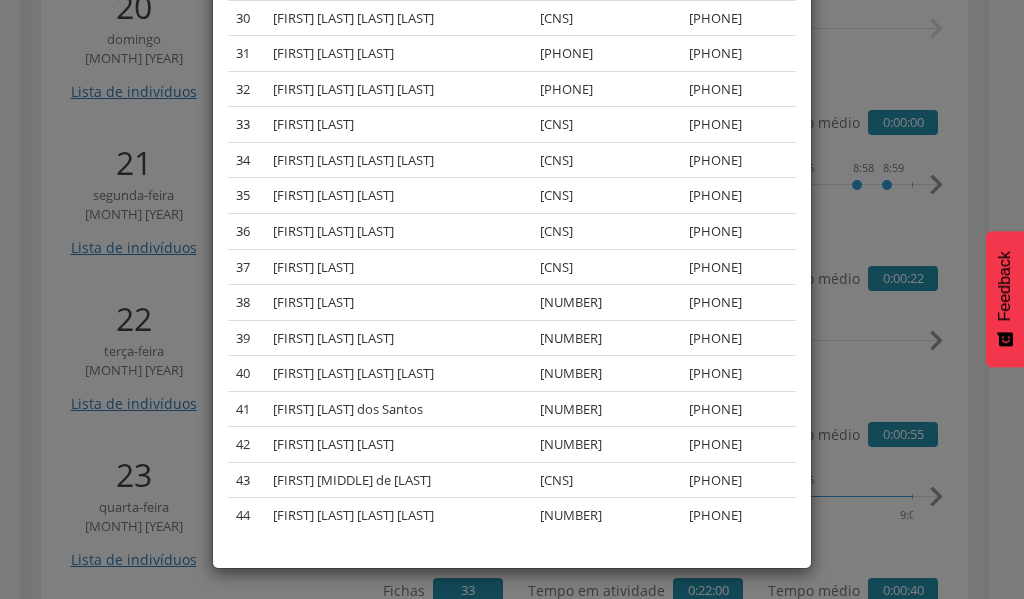 click on "[FIRST] [LAST] [LAST] [PHONE] [FIRST] [LAST] [LAST] [PHONE] [FIRST] [LAST] [LAST] [PHONE] [FIRST] [LAST] [LAST] [PHONE] [FIRST] [LAST] [LAST] [PHONE] [FIRST] [LAST] [LAST] [PHONE] [FIRST] [LAST] [LAST] [PHONE] [FIRST] [LAST] [LAST] [PHONE] [FIRST] [LAST] [LAST] [PHONE] [FIRST] [LAST] [LAST] [PHONE] [FIRST] [LAST] [LAST] [PHONE] [FIRST] [LAST] [LAST] [PHONE] [FIRST] [LAST] [LAST] [PHONE]" at bounding box center (512, 299) 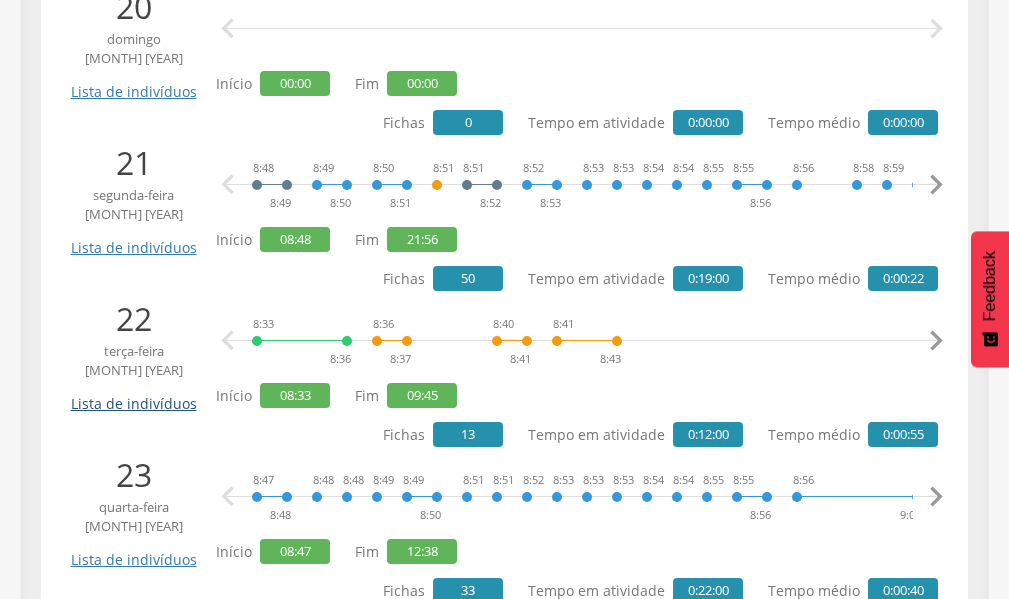 click on "Lista de indivíduos" at bounding box center [133, 396] 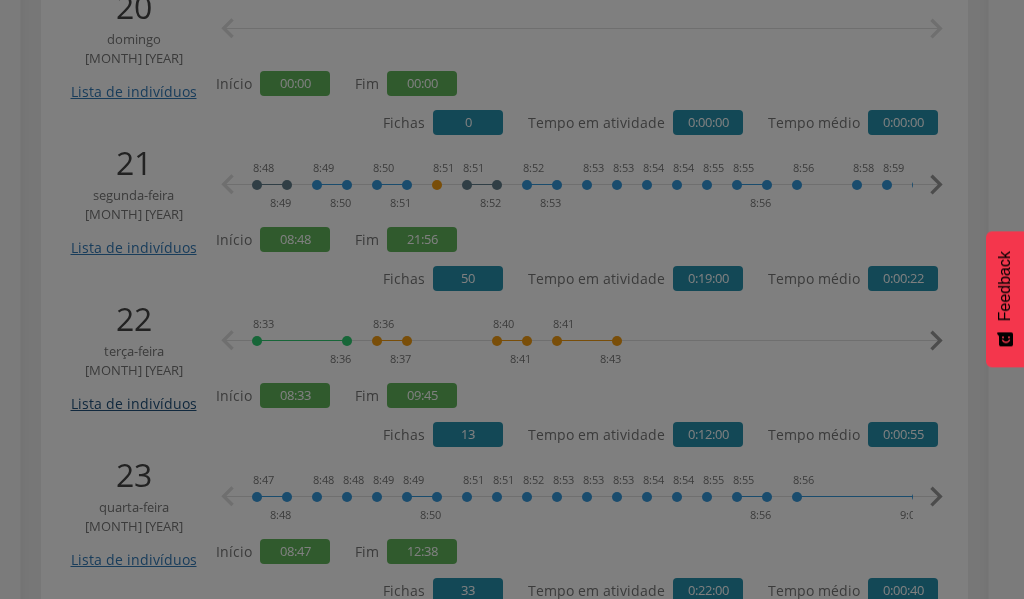 scroll, scrollTop: 0, scrollLeft: 0, axis: both 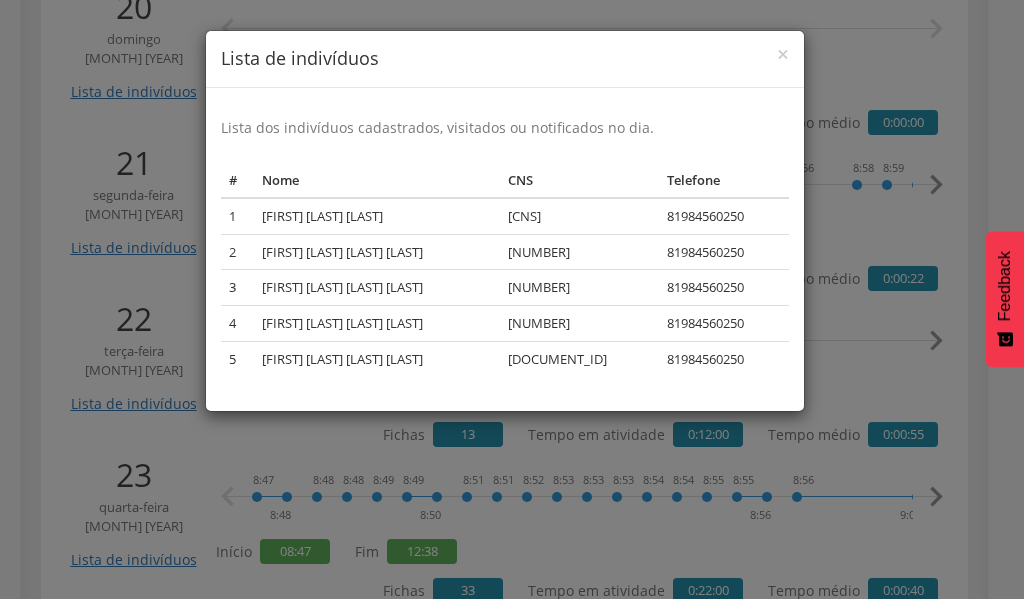 click on "Lista de indivíduos
Lista dos indivíduos cadastrados, visitados ou notificados no dia.
#
Nome
CNS
Telefone
1 [FIRST] [LAST] [LAST] [CNS] [PHONE] 2 [FIRST] [LAST] [LAST] [CNS] [PHONE] 3 [FIRST] [LAST] [LAST] [CNS] [PHONE] 4 [FIRST] [LAST] [LAST] [CNS] [PHONE] 5 [FIRST] [LAST] [LAST] [CNS] [PHONE]" at bounding box center [512, 299] 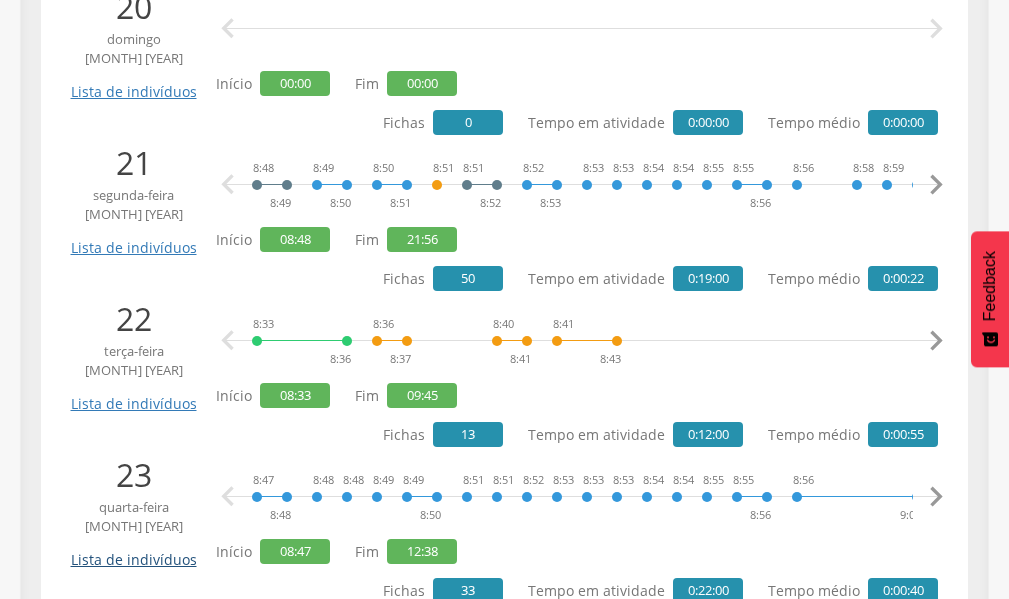 click on "Lista de indivíduos" at bounding box center (133, 552) 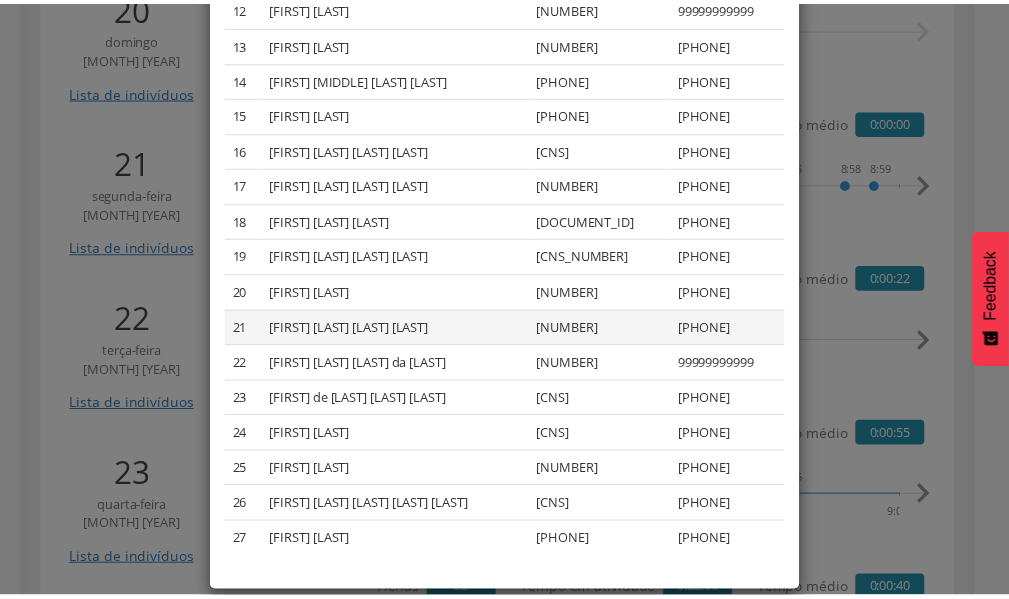 scroll, scrollTop: 625, scrollLeft: 0, axis: vertical 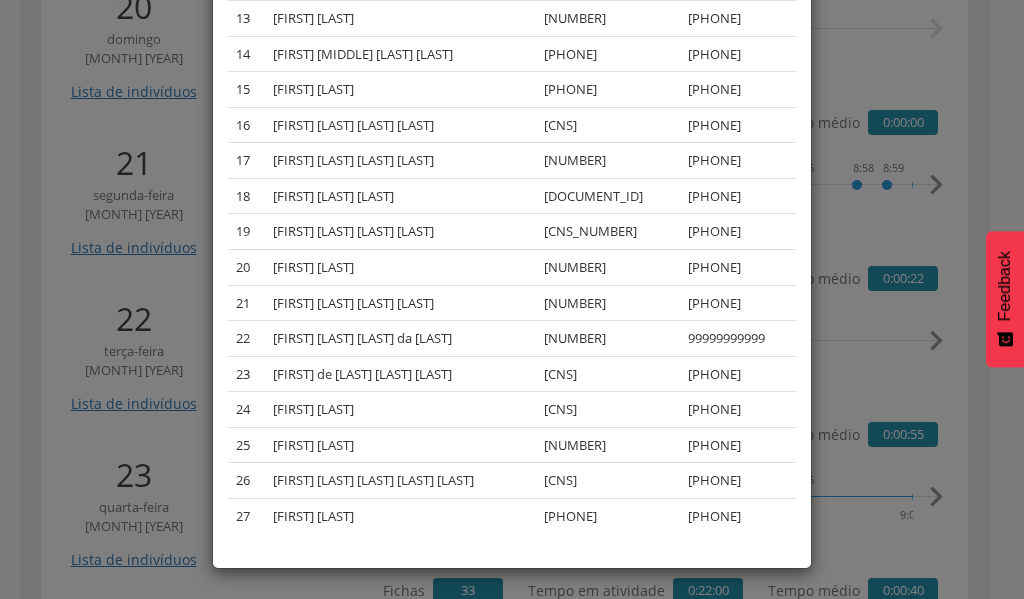 click on "1 [FIRST] [LAST] [LAST] [PHONE] 2 [FIRST] [LAST] [LAST] [PHONE] 3 [FIRST] [LAST] [LAST] [PHONE] 4 [FIRST] [LAST] [LAST] [PHONE] 5 [FIRST] [LAST] [LAST] [PHONE] 6 [FIRST] [LAST] [LAST] [PHONE] 7 [FIRST] [LAST] [LAST] [PHONE] 8 [FIRST] [LAST] [LAST] [PHONE] 9 [FIRST] [LAST] [LAST] [PHONE] 10 [FIRST] [LAST] [LAST] [PHONE] 11 [FIRST] [LAST] [LAST] [PHONE] 12 [FIRST] [LAST] [LAST] [PHONE] 13 [FIRST] [LAST] [LAST] [PHONE] 14 [FIRST] [LAST] [LAST]" at bounding box center [512, 299] 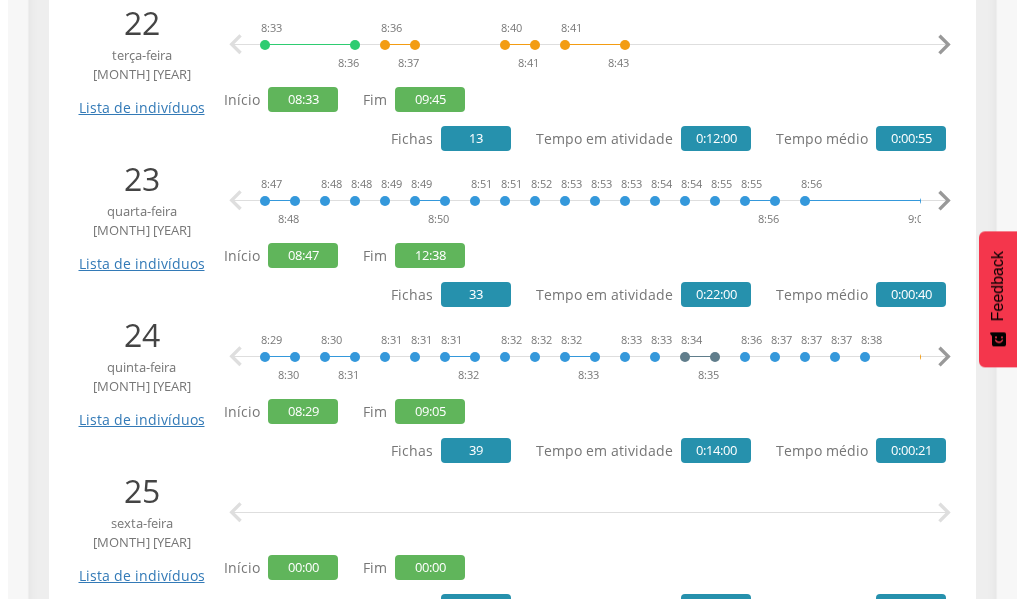 scroll, scrollTop: 3788, scrollLeft: 0, axis: vertical 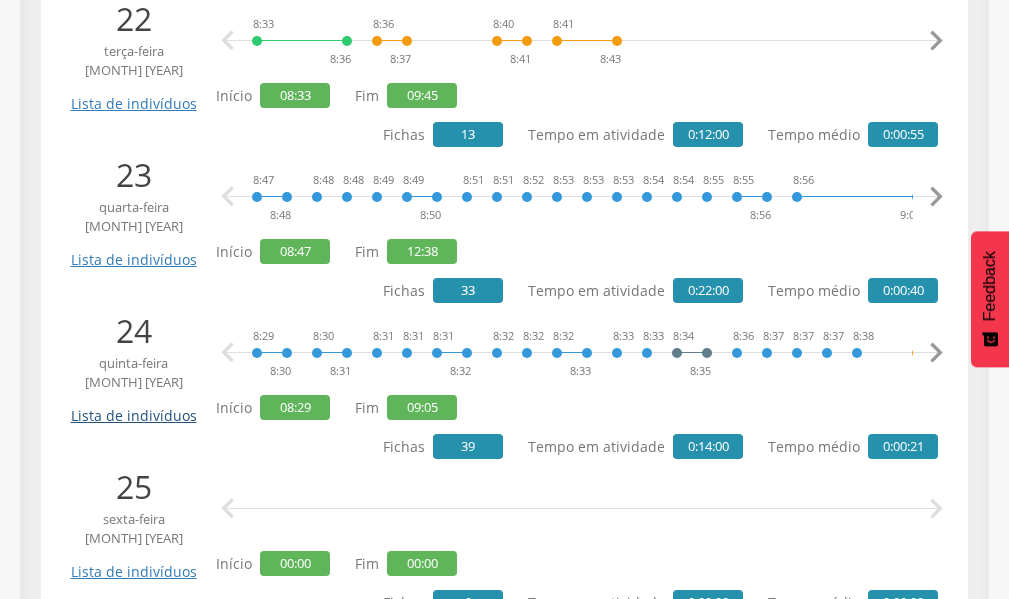click on "Lista de indivíduos" at bounding box center (133, 408) 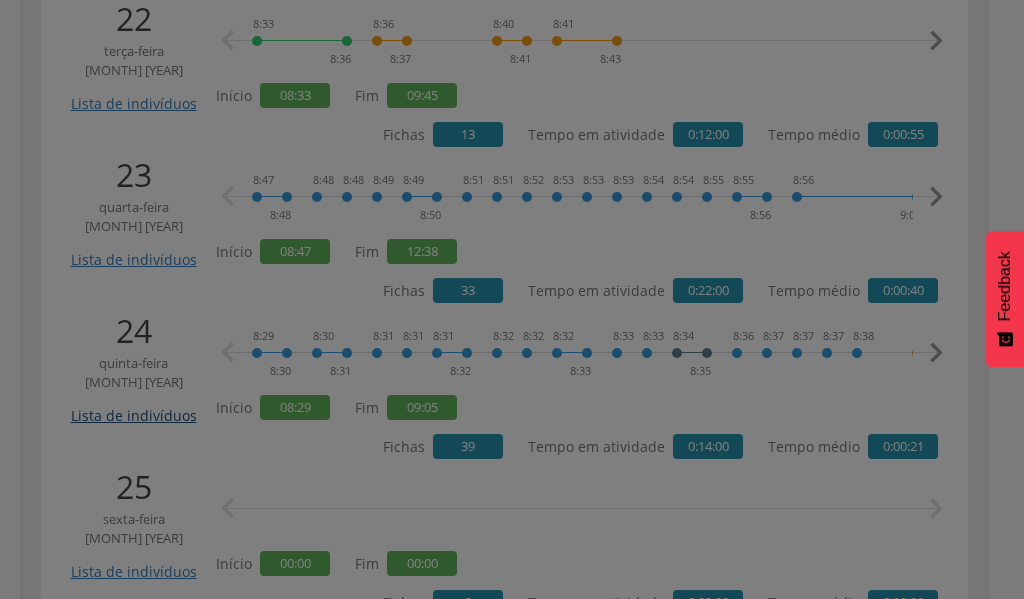 scroll, scrollTop: 0, scrollLeft: 0, axis: both 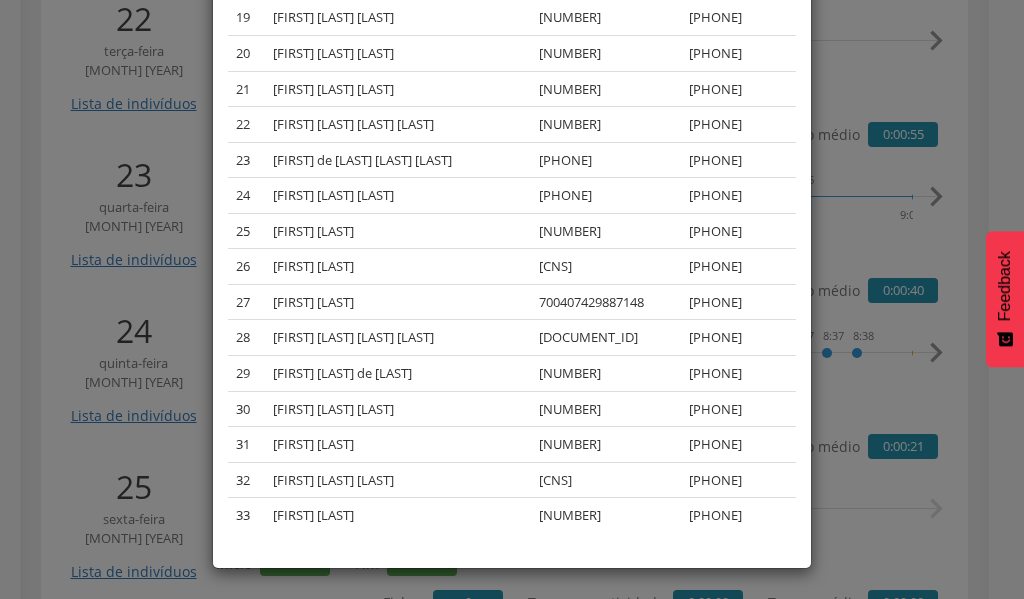 click on "×
Lista de indivíduos
Lista dos indivíduos cadastrados, visitados ou notificados no dia.
#
Nome
CNS
Telefone
1 [FIRST] [LAST] [LAST] [PHONE] 2 [FIRST] [LAST] [LAST] [PHONE] 3 [FIRST] [LAST] [LAST] [LAST] [LAST] [PHONE] 4 [FIRST] [LAST] [LAST] [LAST] [PHONE] 5 [FIRST] [LAST] [LAST] [LAST] [LAST] [PHONE] 6 [FIRST] [LAST] [LAST] [LAST] [LAST] [PHONE] 7 [FIRST] [LAST] [LAST] [LAST] [LAST] [PHONE] 8 [FIRST] [LAST] [LAST] [LAST] [PHONE] 9 [FIRST] [LAST] [LAST] [LAST] [PHONE] 10 [FIRST] [LAST] [LAST] [PHONE] 11 [FIRST] [LAST] [LAST] [LAST] [PHONE] 12 [FIRST] [LAST] [LAST] [LAST] [PHONE] 13 [FIRST] [LAST] [LAST] [LAST] [LAST] [PHONE] 14 [PHONE]" at bounding box center [512, 299] 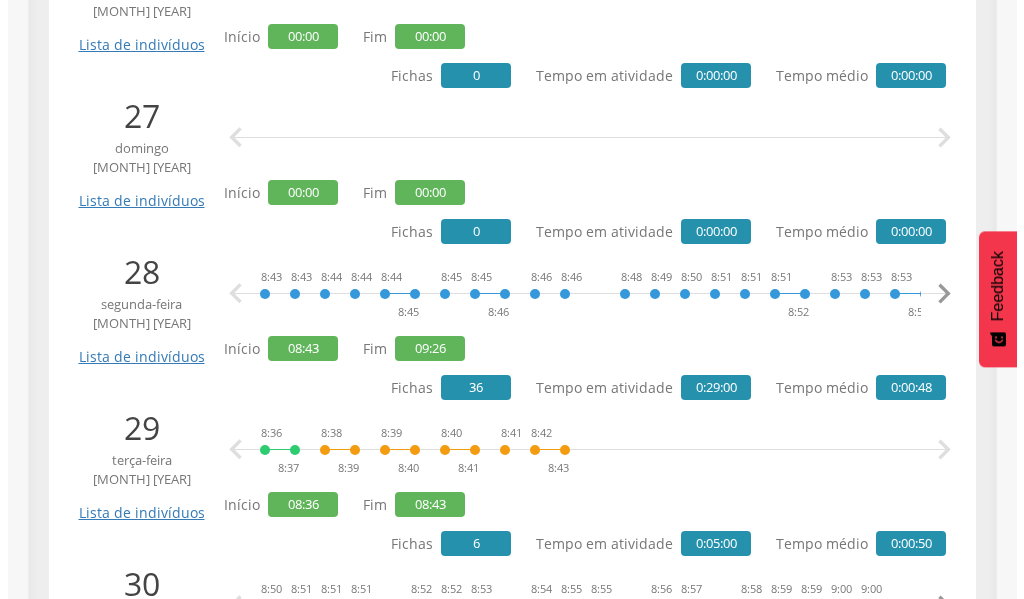 scroll, scrollTop: 4588, scrollLeft: 0, axis: vertical 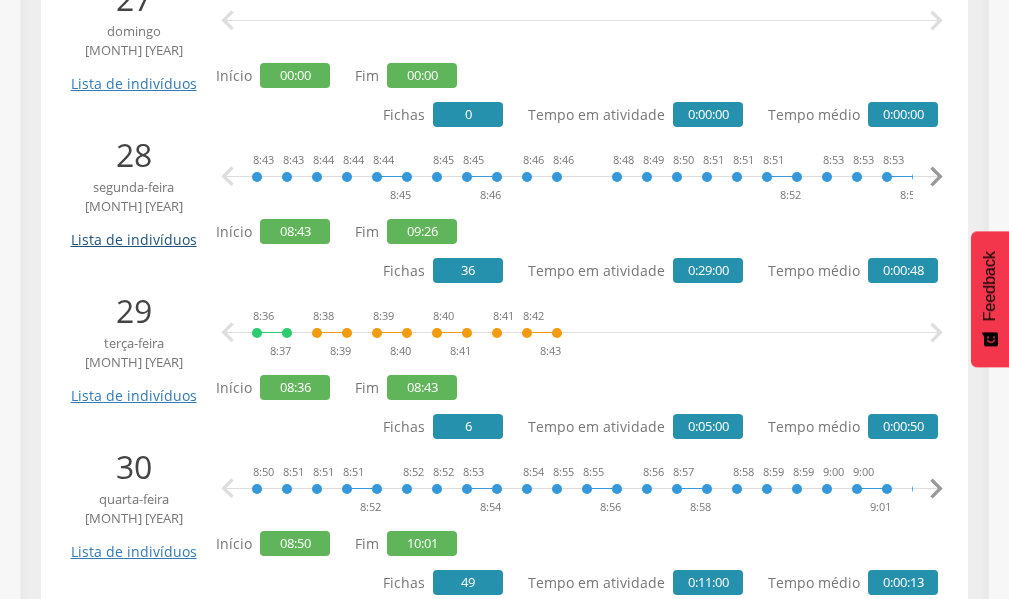 click on "Lista de indivíduos" at bounding box center (133, 232) 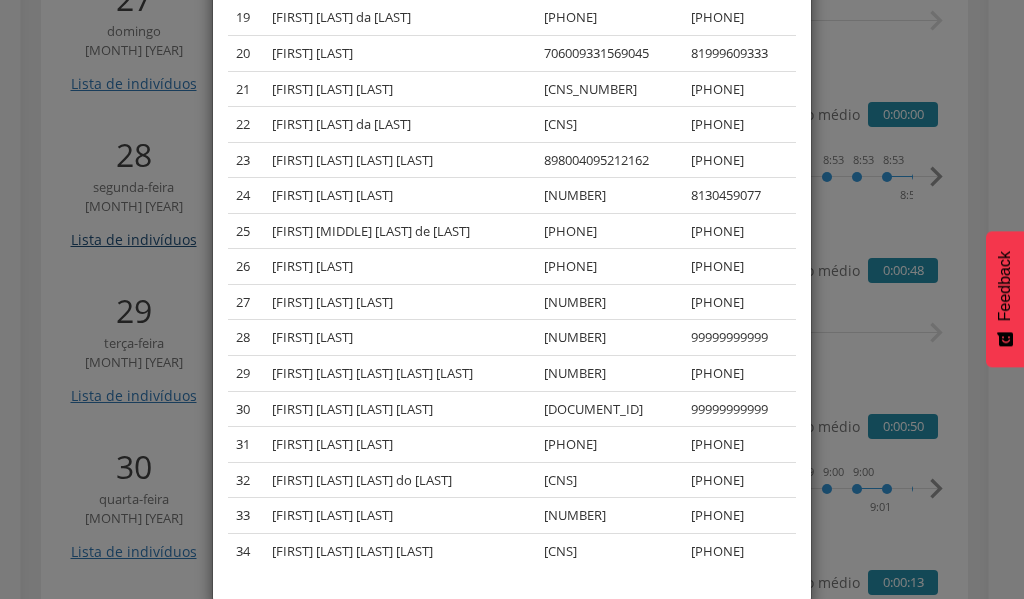scroll, scrollTop: 0, scrollLeft: 0, axis: both 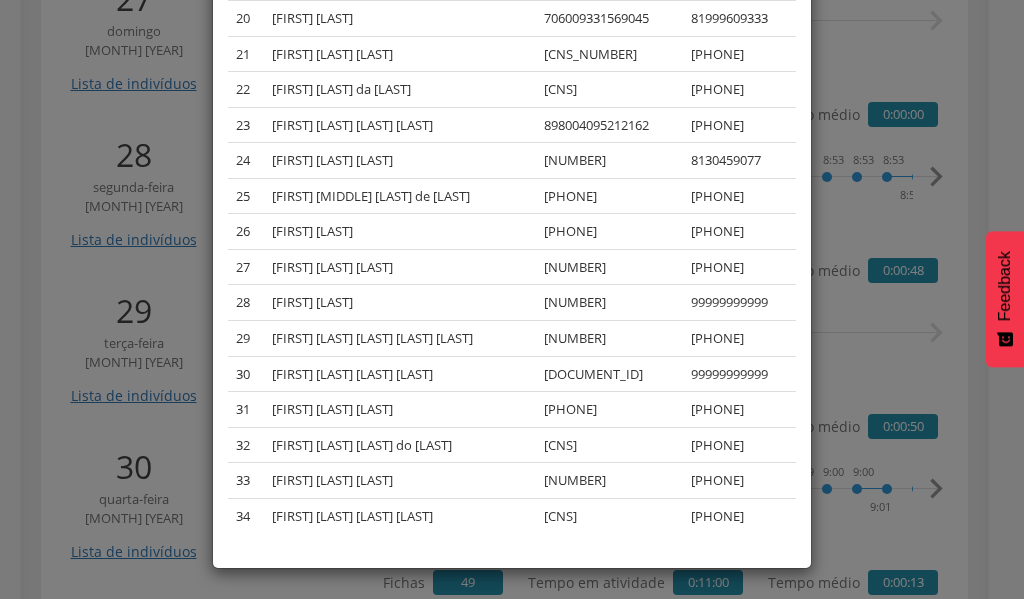 drag, startPoint x: 81, startPoint y: 467, endPoint x: 85, endPoint y: 480, distance: 13.601471 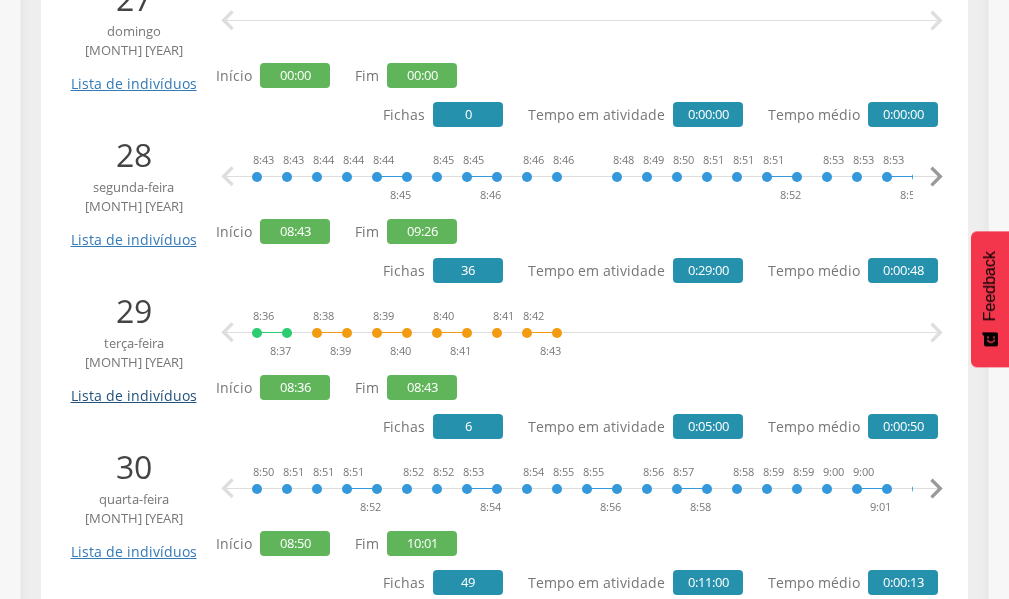 click on "Lista de indivíduos" at bounding box center (133, 388) 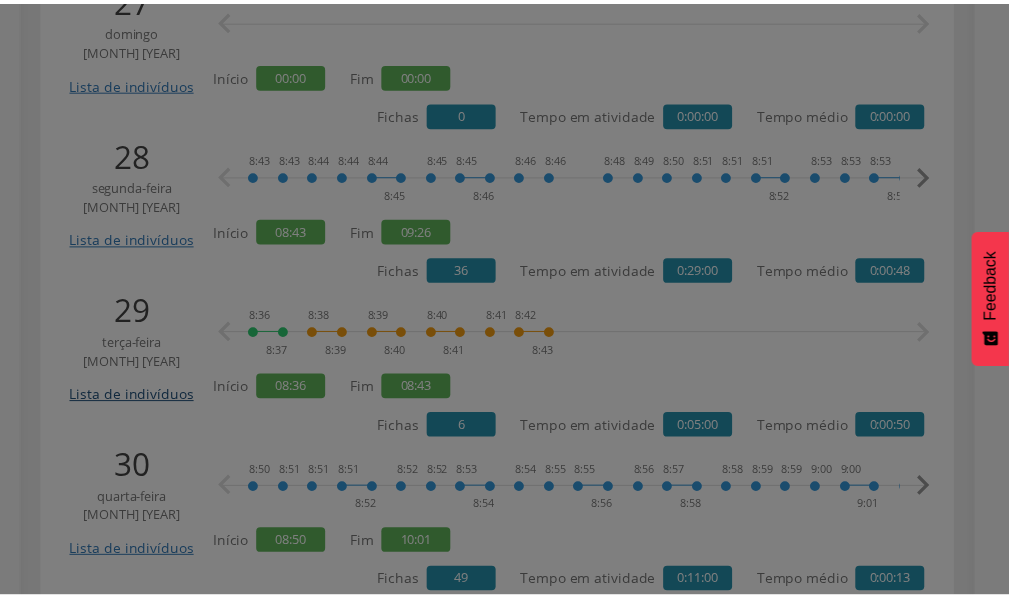 scroll, scrollTop: 0, scrollLeft: 0, axis: both 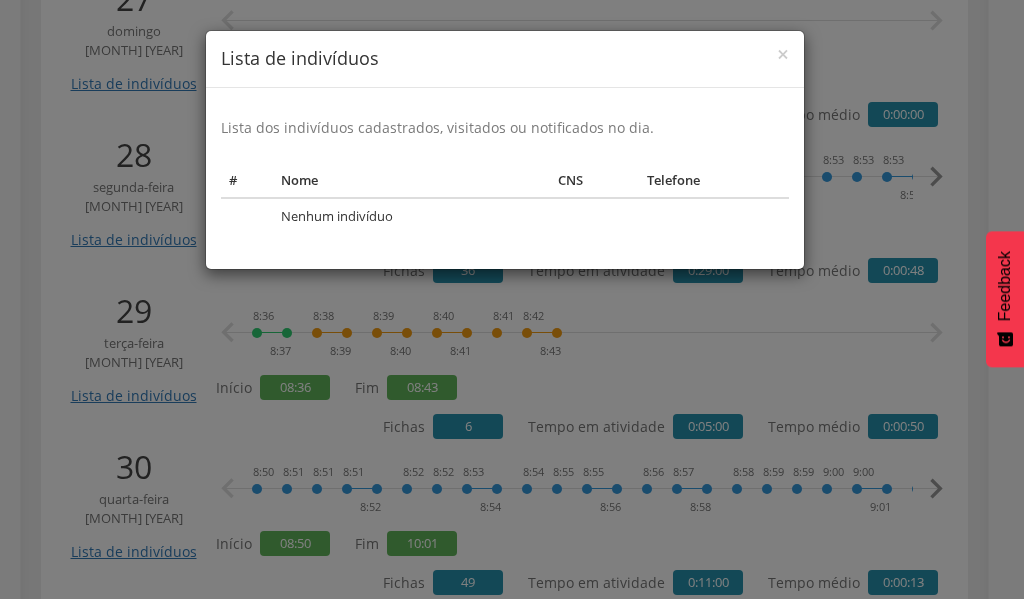 click on "[TEXT]" at bounding box center [512, 299] 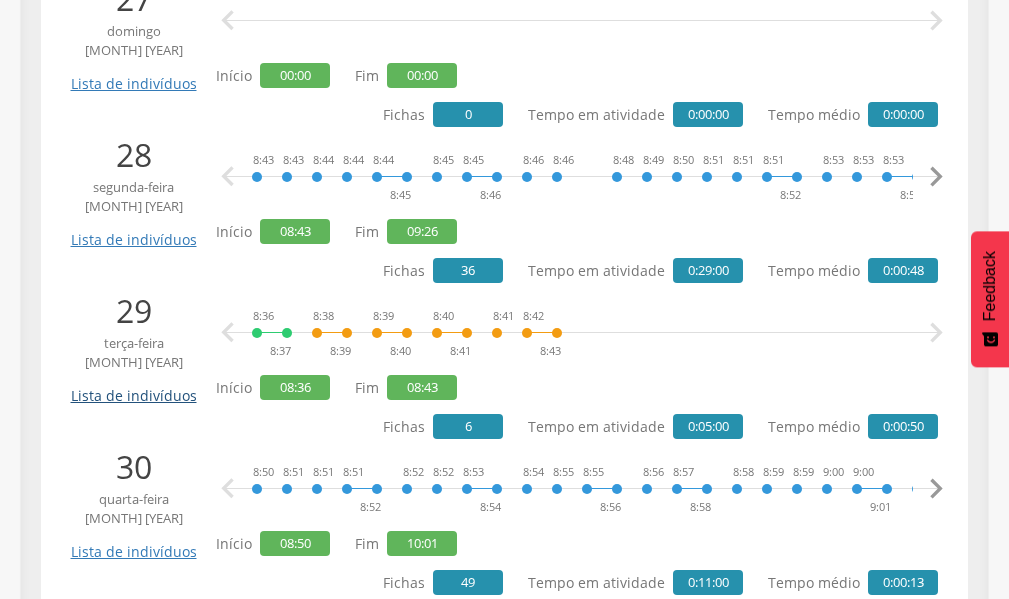 click on "Lista de indivíduos" at bounding box center [133, 388] 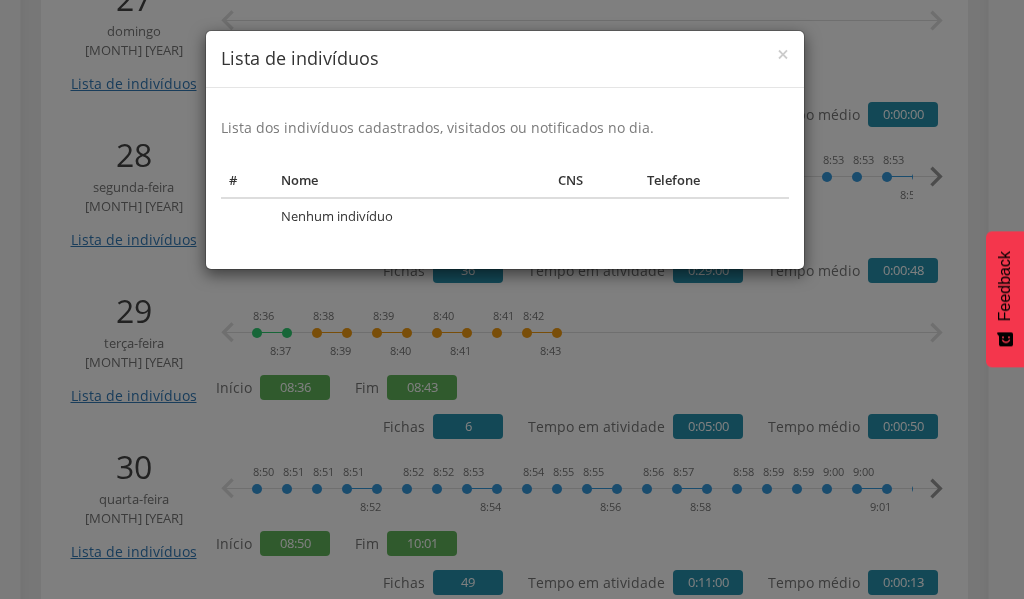 click on "[TEXT]" at bounding box center (512, 299) 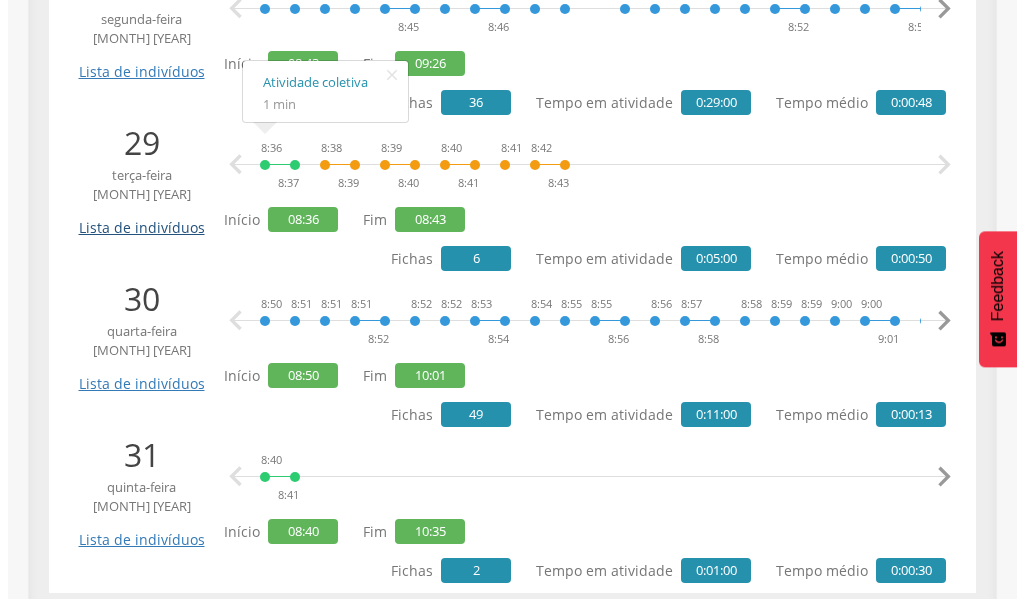 scroll, scrollTop: 4771, scrollLeft: 0, axis: vertical 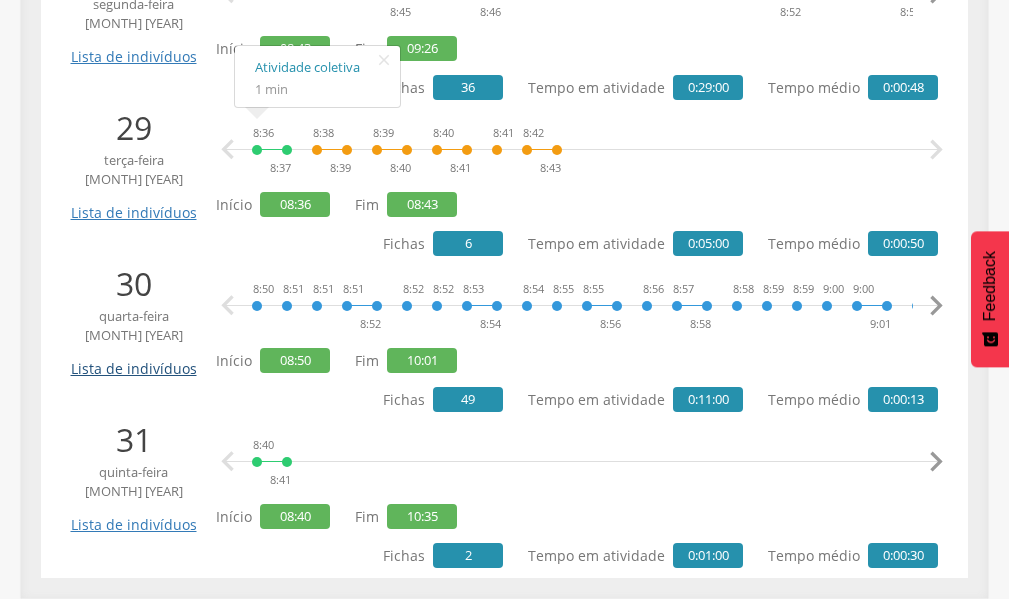 click on "Lista de indivíduos" at bounding box center [133, 361] 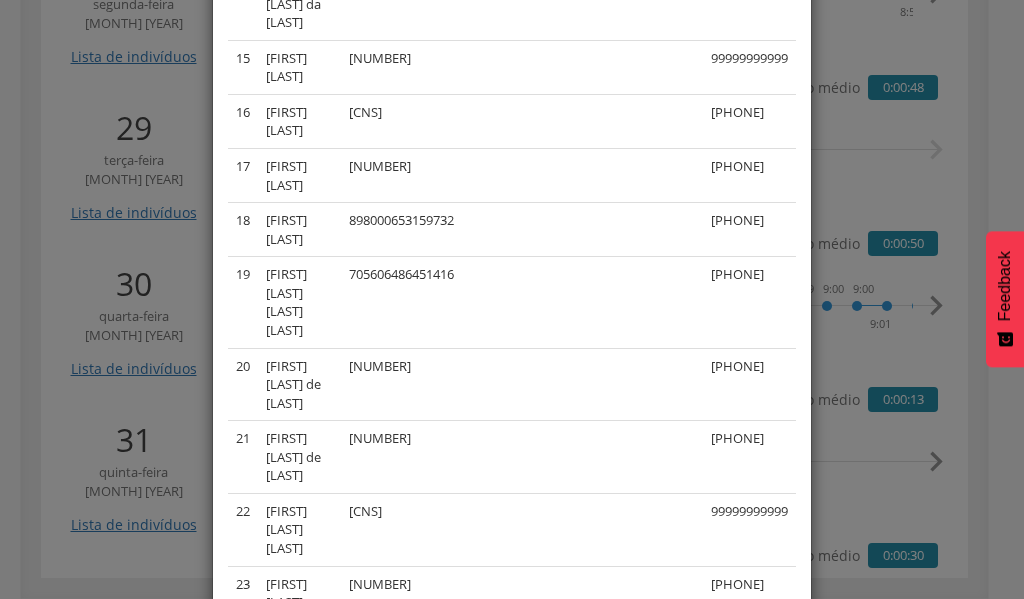 scroll, scrollTop: 1301, scrollLeft: 0, axis: vertical 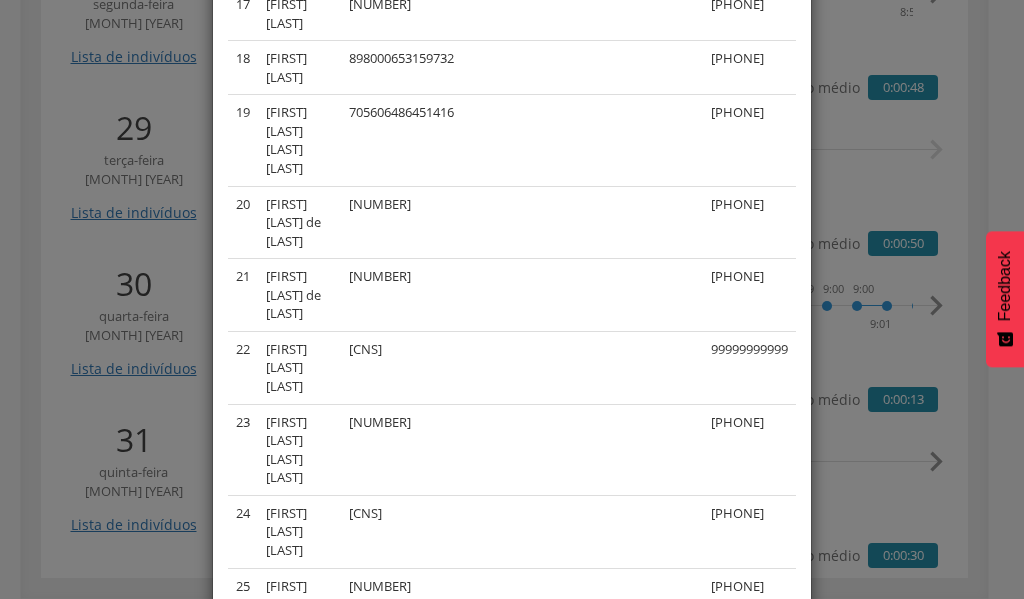 click on "Lista de indivíduos
Lista dos indivíduos cadastrados, visitados ou notificados no dia.
#
Nome
CNS
Telefone
1 [FIRST] [LAST] [LAST] [CNS] [PHONE] 2 [FIRST] [LAST] [LAST] [CNS] [PHONE] 3 [FIRST] [LAST] [LAST] [CNS] [PHONE] 4 [FIRST] [LAST] [LAST] [CNS] [PHONE] 5 [FIRST] [LAST] [LAST] [CNS] [PHONE]" at bounding box center [512, 299] 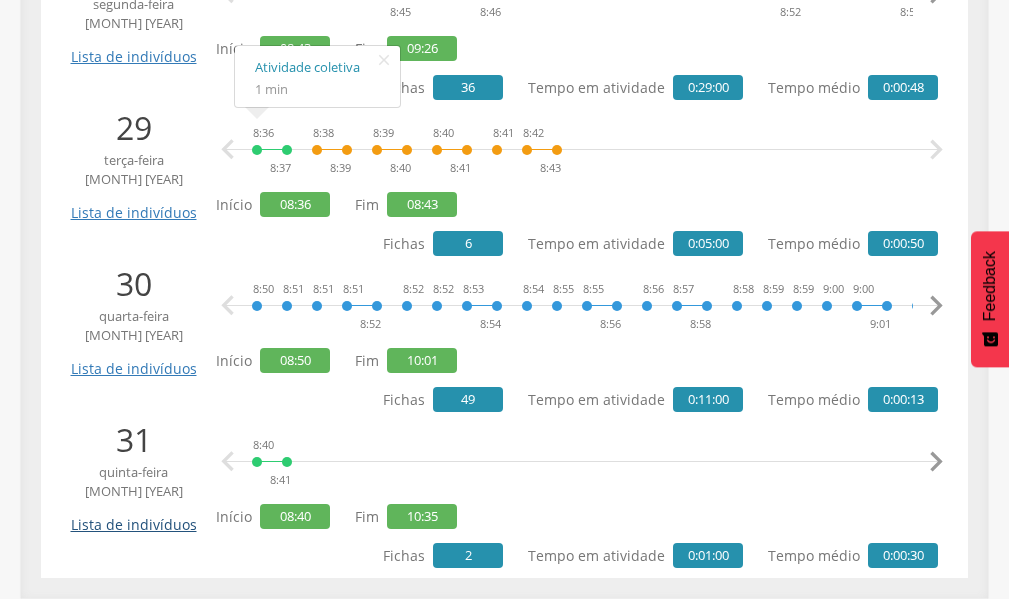 click on "Lista de indivíduos" at bounding box center [133, 517] 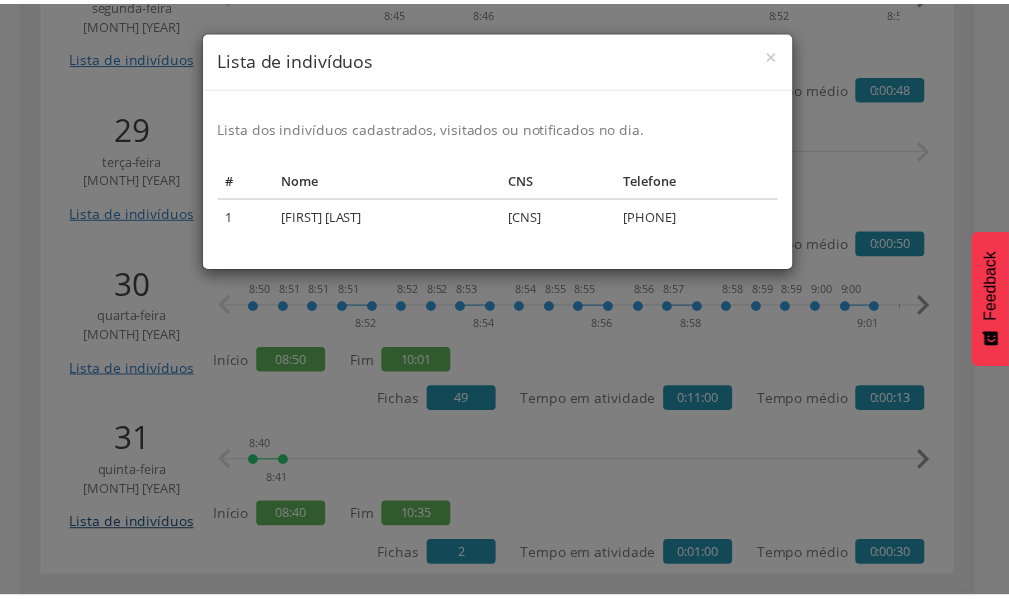 scroll, scrollTop: 0, scrollLeft: 0, axis: both 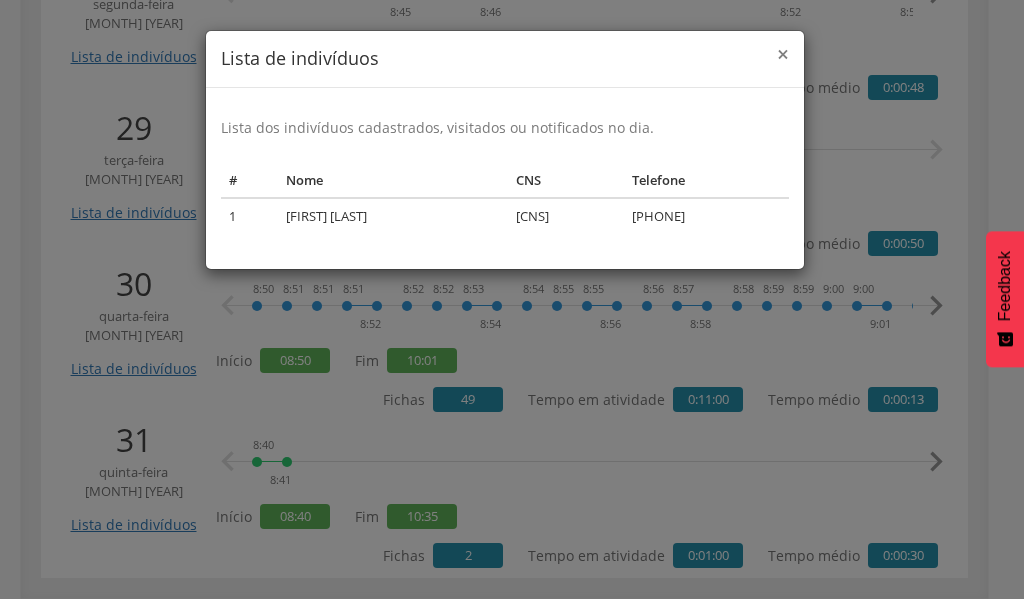 click on "×" at bounding box center (783, 54) 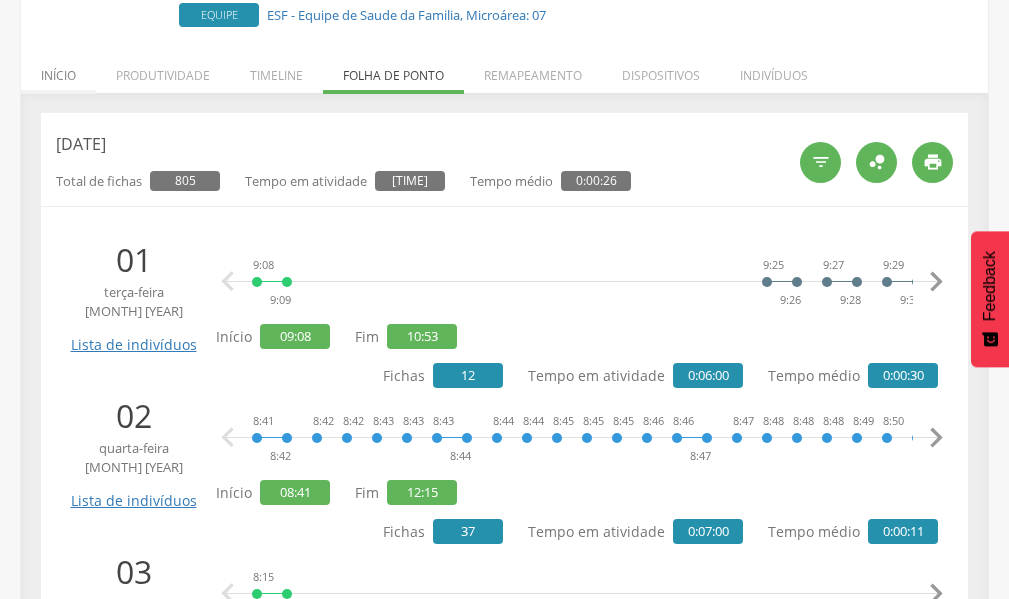 scroll, scrollTop: 0, scrollLeft: 0, axis: both 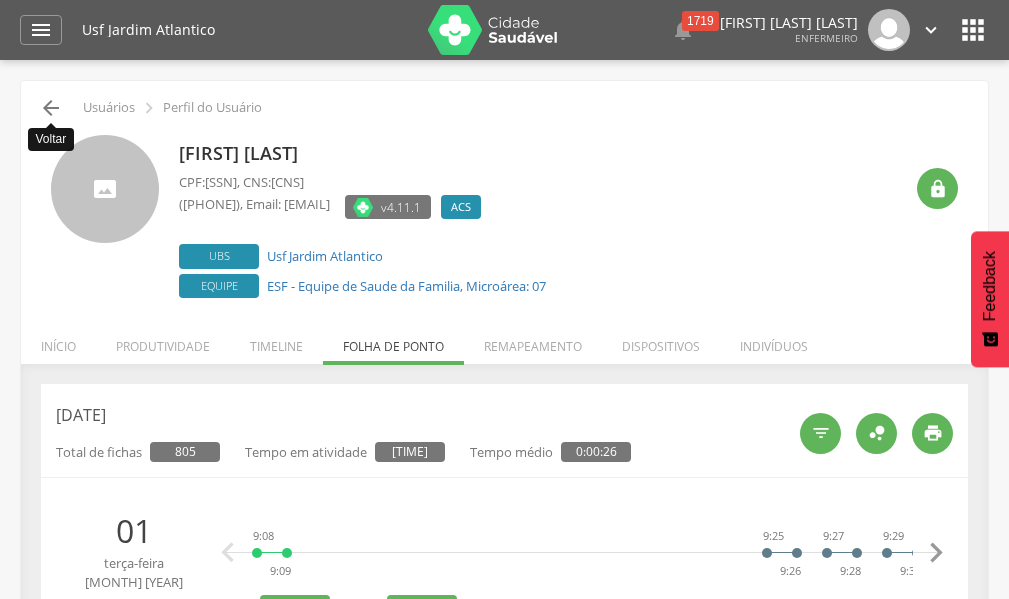 click on "" at bounding box center [51, 108] 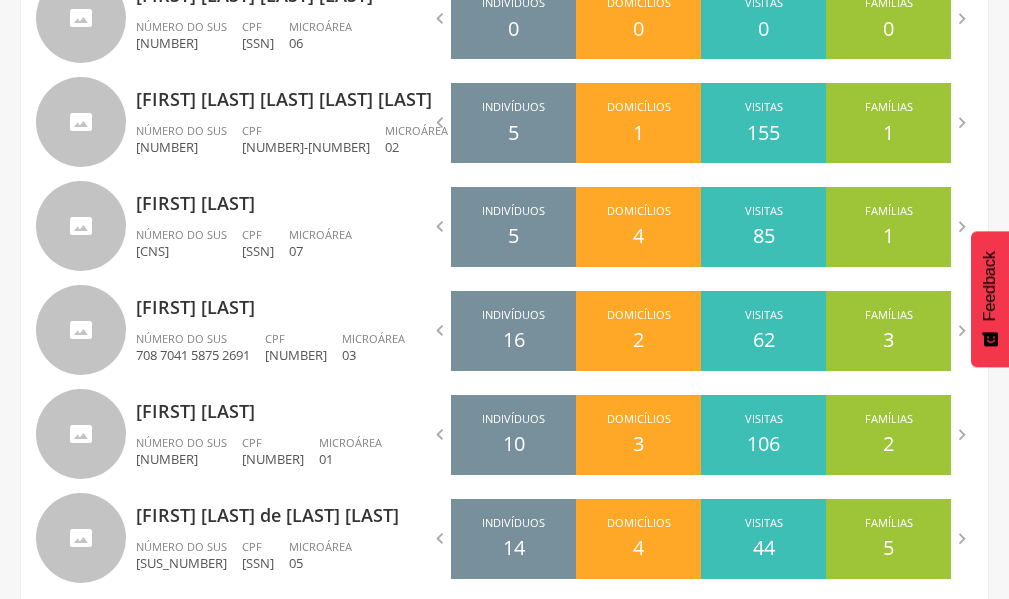 scroll, scrollTop: 760, scrollLeft: 0, axis: vertical 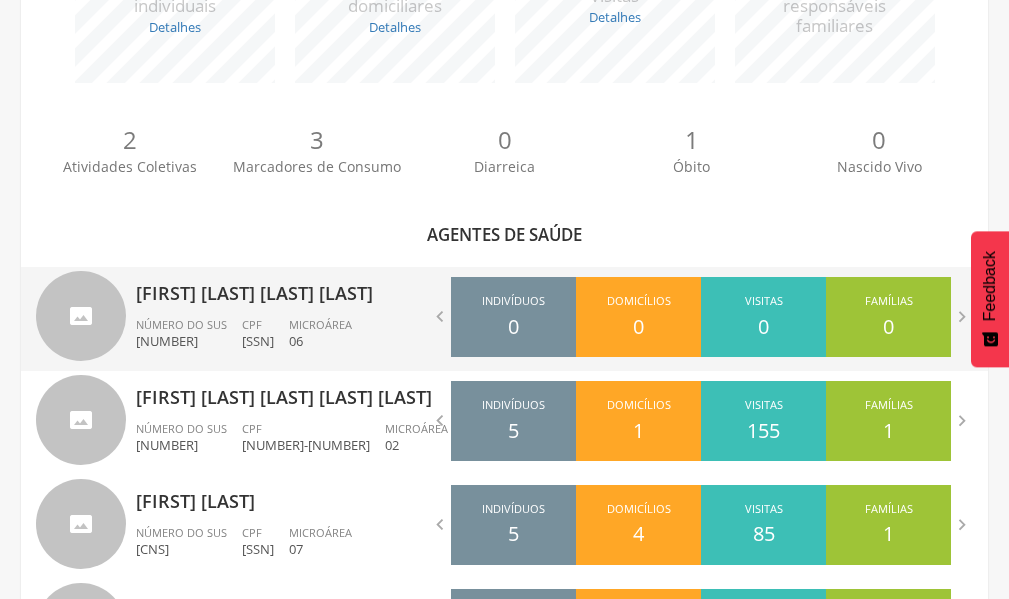 click on "[NUMBER] [NUMBER]" at bounding box center [189, 334] 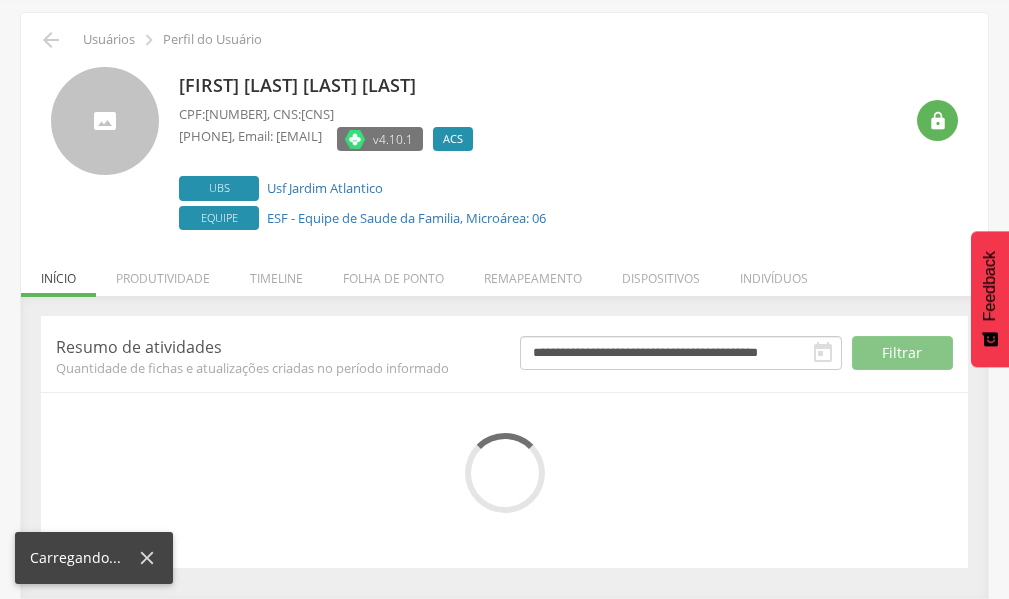 scroll, scrollTop: 253, scrollLeft: 0, axis: vertical 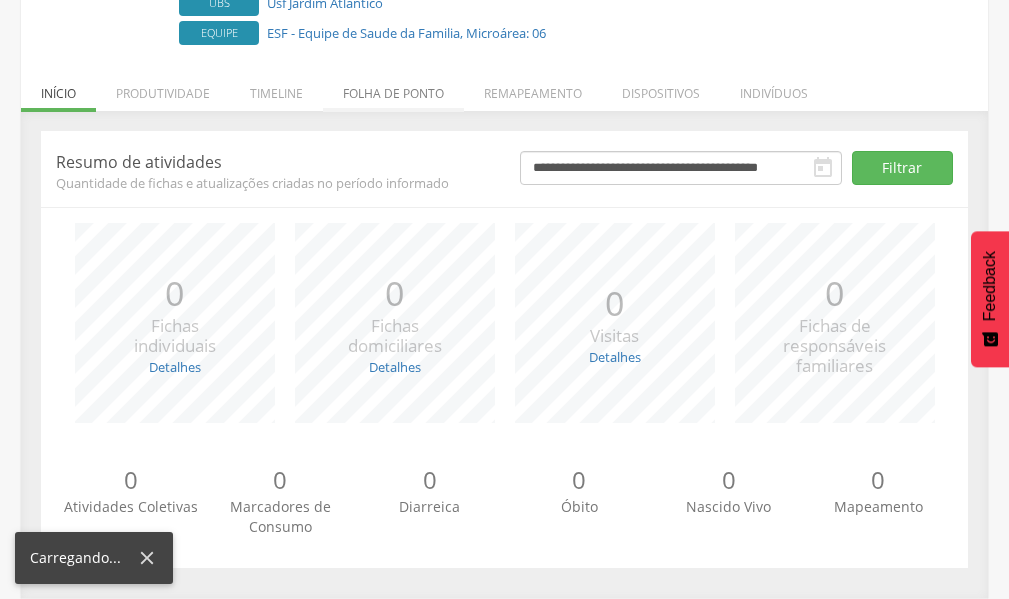 click on "Folha de ponto" at bounding box center [393, 88] 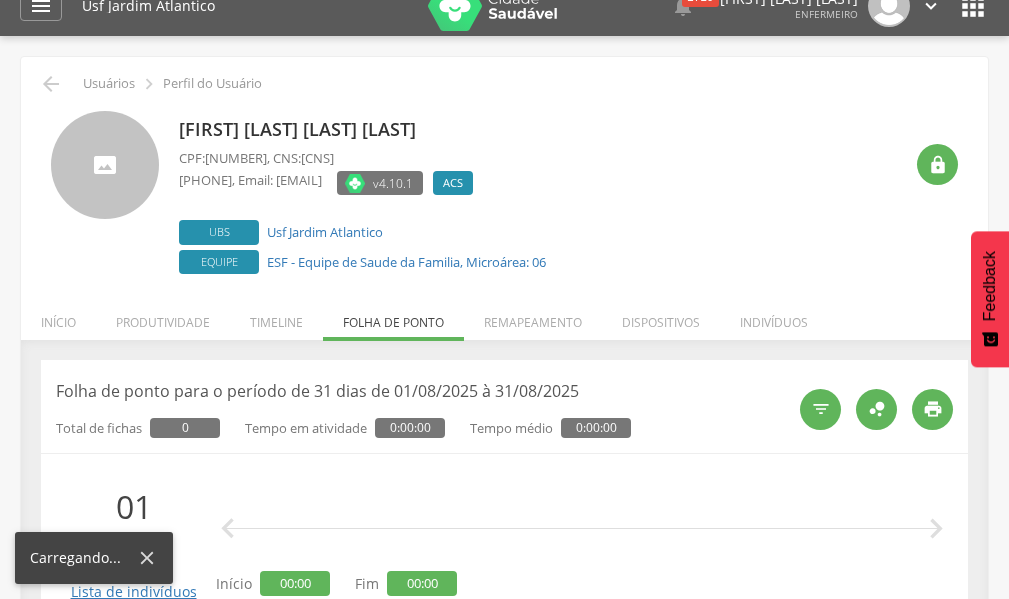 scroll, scrollTop: 0, scrollLeft: 0, axis: both 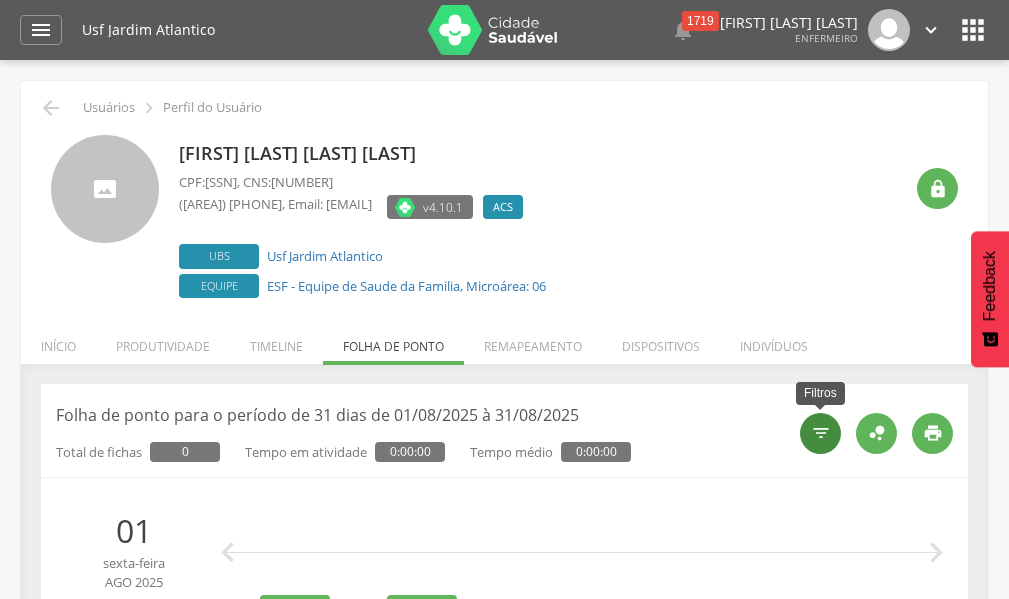 click on "" at bounding box center [821, 433] 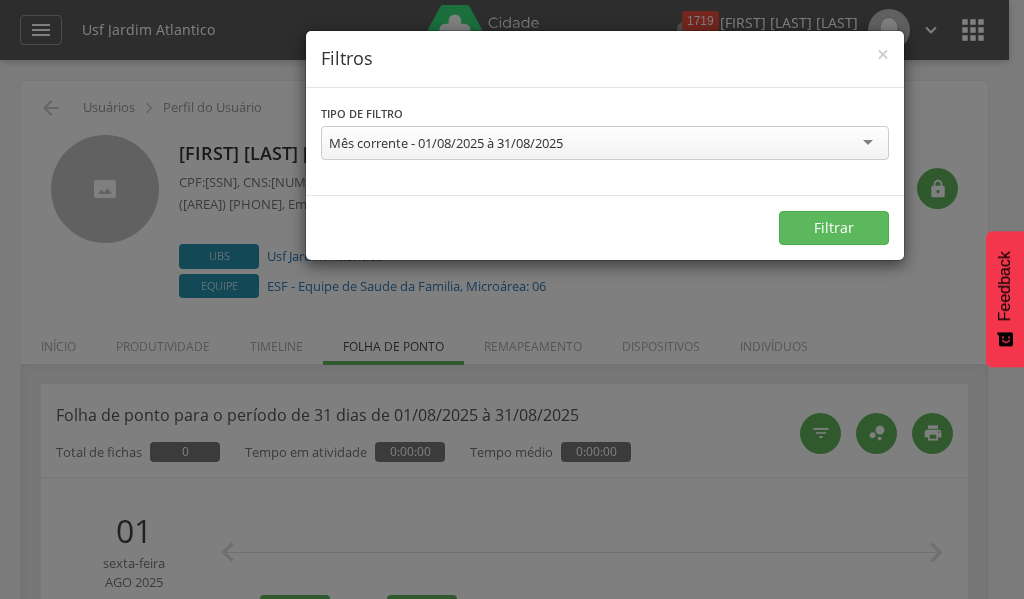 click on "Mês corrente - 01/08/2025 à 31/08/2025" at bounding box center (605, 143) 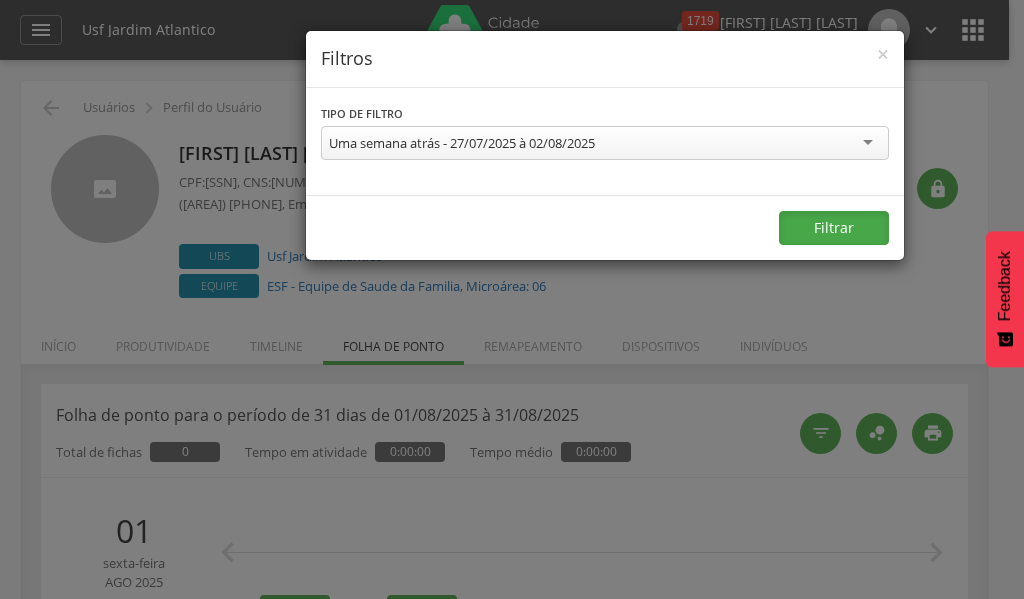 click on "Filtrar" at bounding box center (834, 228) 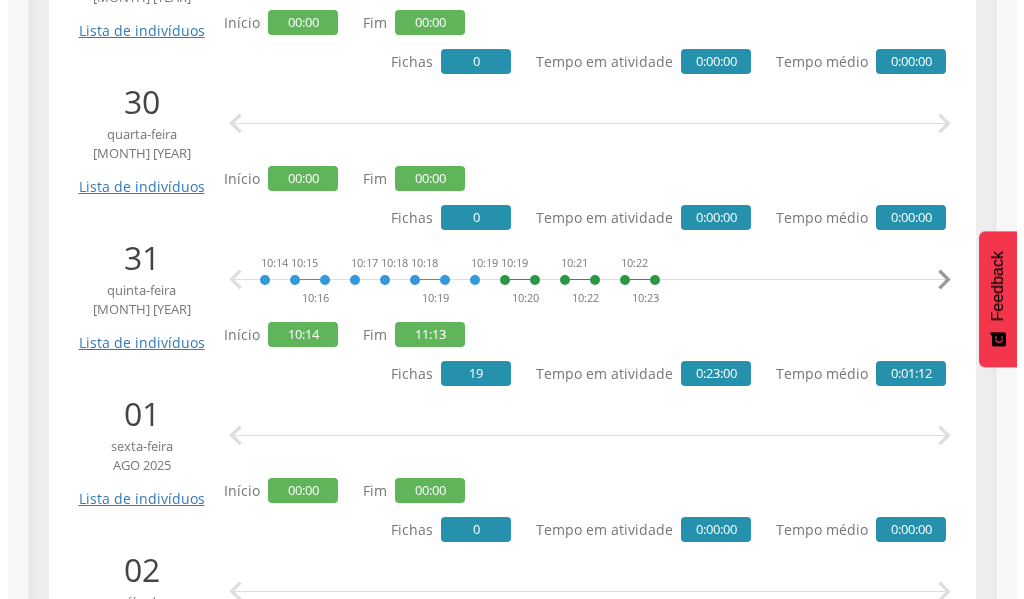 scroll, scrollTop: 900, scrollLeft: 0, axis: vertical 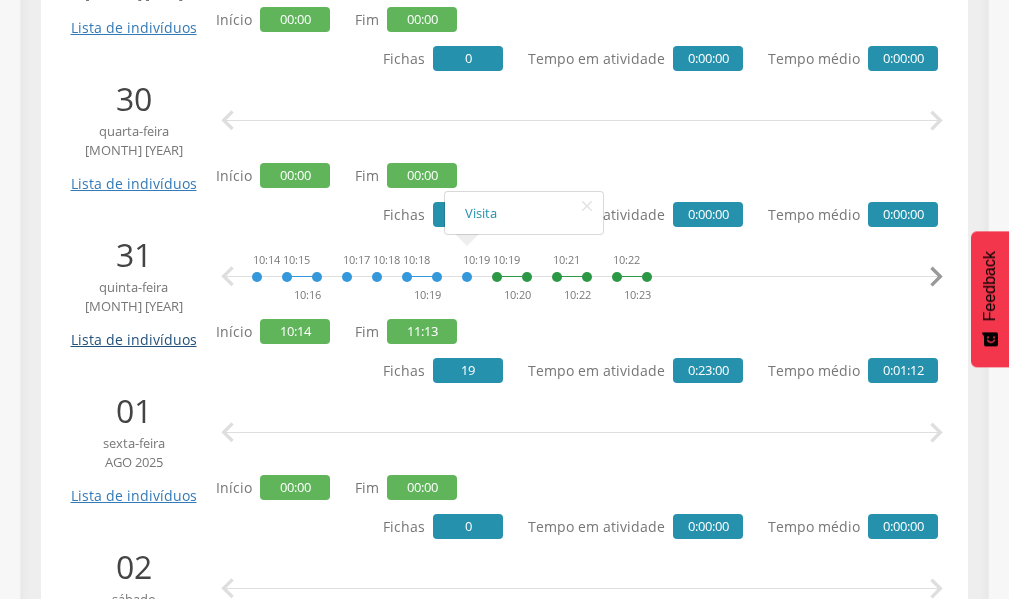 click on "Lista de indivíduos" at bounding box center [133, 332] 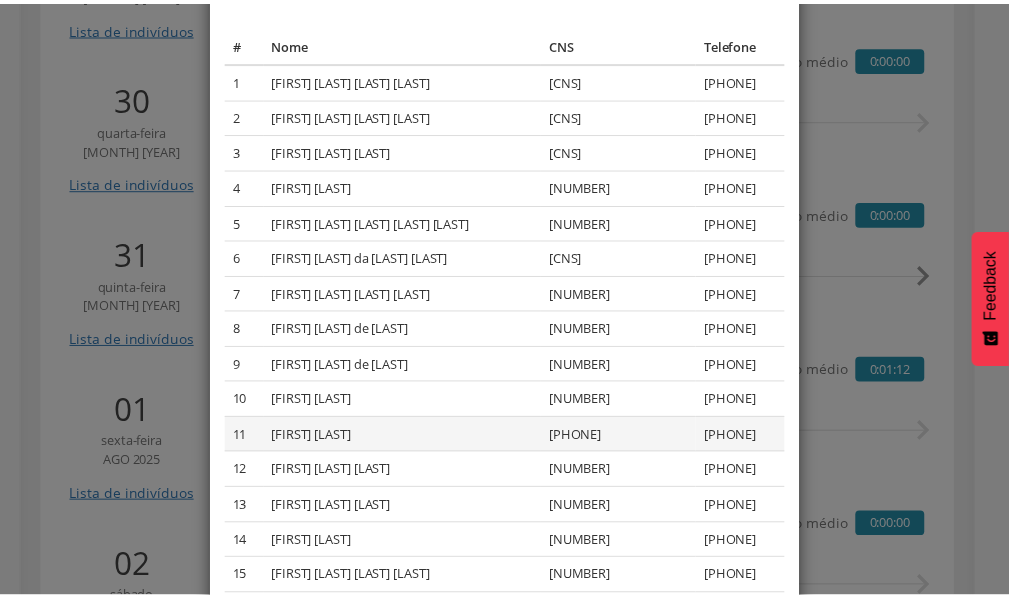 scroll, scrollTop: 234, scrollLeft: 0, axis: vertical 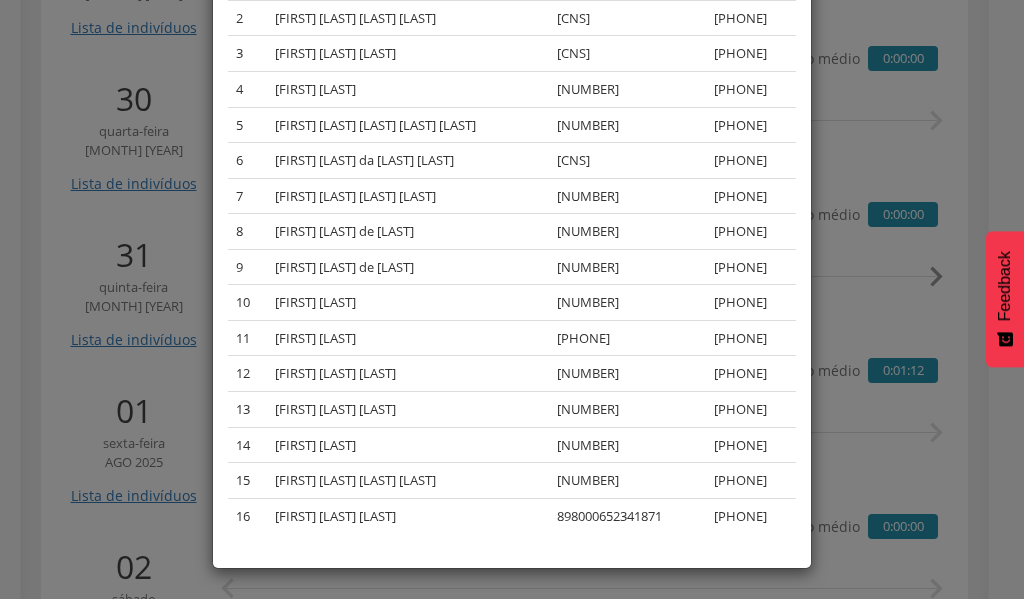 click on "×
Lista de indivíduos
Lista dos indivíduos cadastrados, visitados ou notificados no dia.
#
Nome
CNS
Telefone
1 [FIRST] [LAST] [LAST] [PHONE] 2 [FIRST] [LAST] [LAST] [PHONE] 3 [FIRST] [LAST] [LAST] [PHONE] 4 [FIRST] [LAST] [LAST] [PHONE] 5 [FIRST] [LAST] [LAST] [LAST] [LAST] [PHONE] 6 [FIRST] [LAST] [LAST] [PHONE] 7 [FIRST] [LAST] [LAST] [PHONE] 8 [FIRST] [LAST] [LAST] [PHONE] 9 [FIRST] [LAST] [LAST] [PHONE] 10 [FIRST] [LAST] [LAST] [LAST] [PHONE] 11 [FIRST] [LAST] [LAST] [PHONE] 12 [FIRST] [LAST] [LAST] [PHONE] 13 [NUMBER] [PHONE] 14" at bounding box center (512, 299) 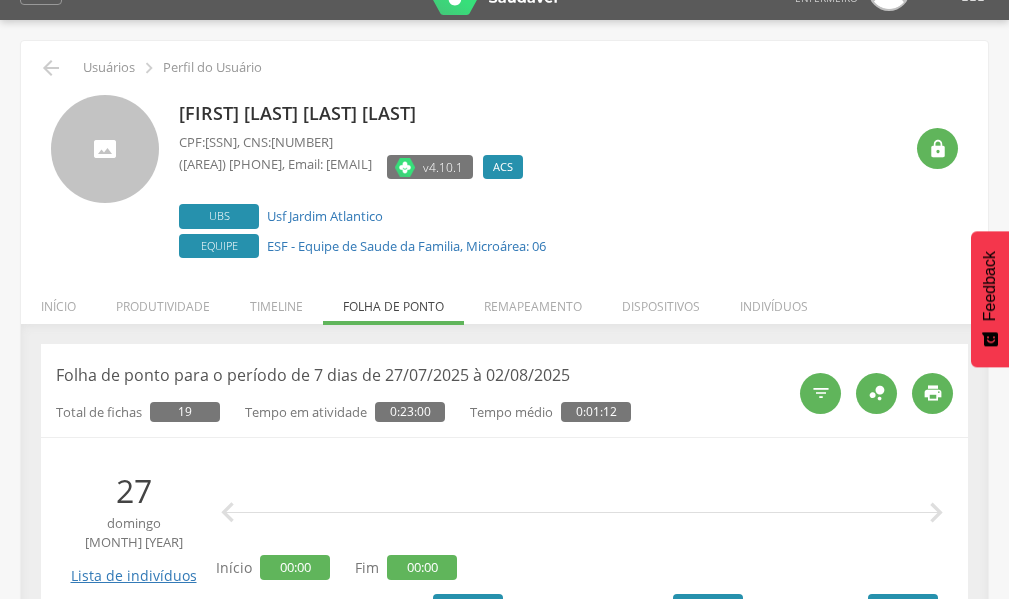 scroll, scrollTop: 0, scrollLeft: 0, axis: both 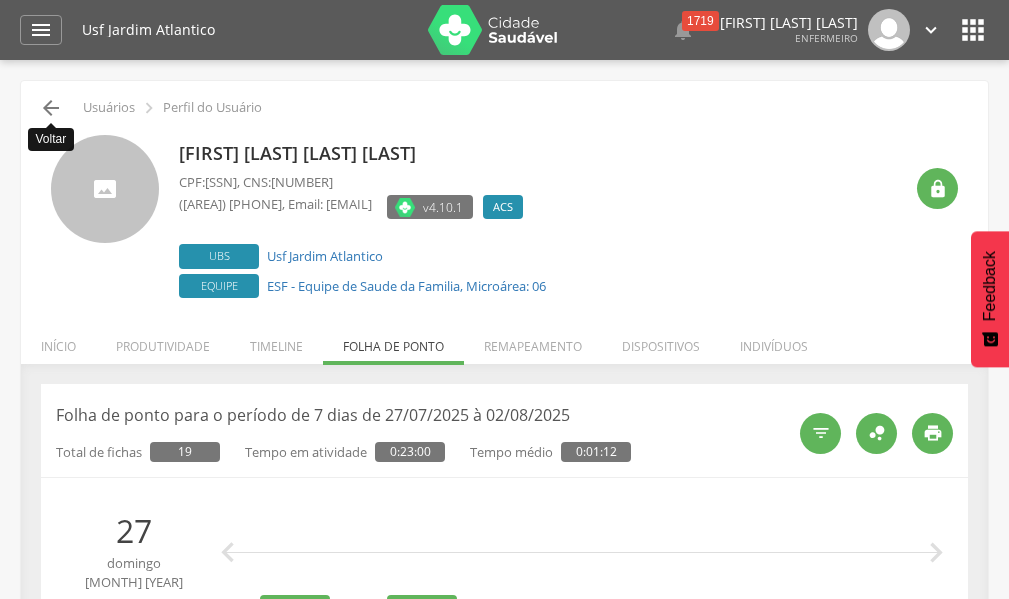 click on "" at bounding box center [51, 108] 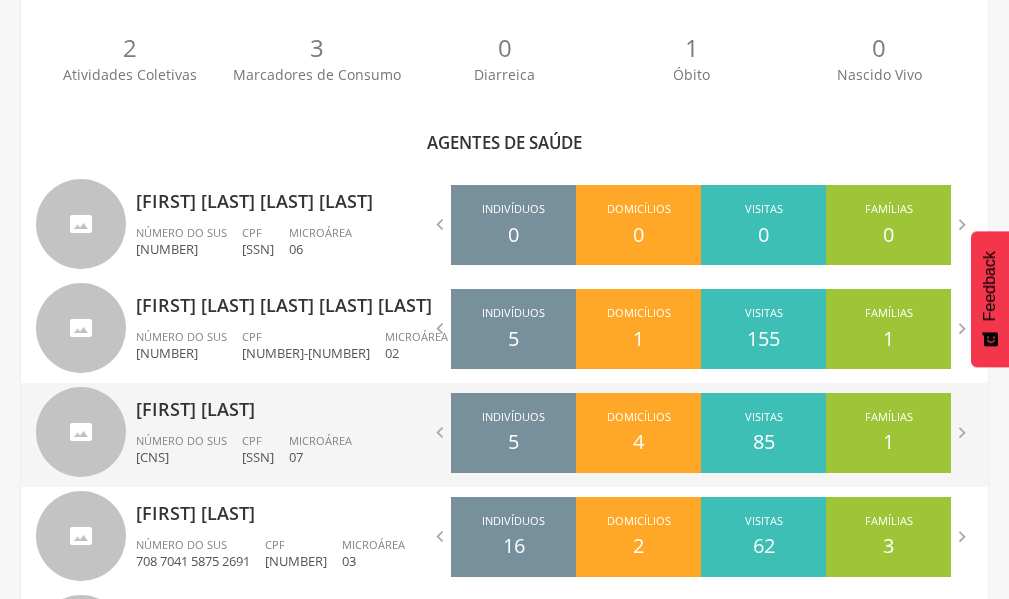 scroll, scrollTop: 560, scrollLeft: 0, axis: vertical 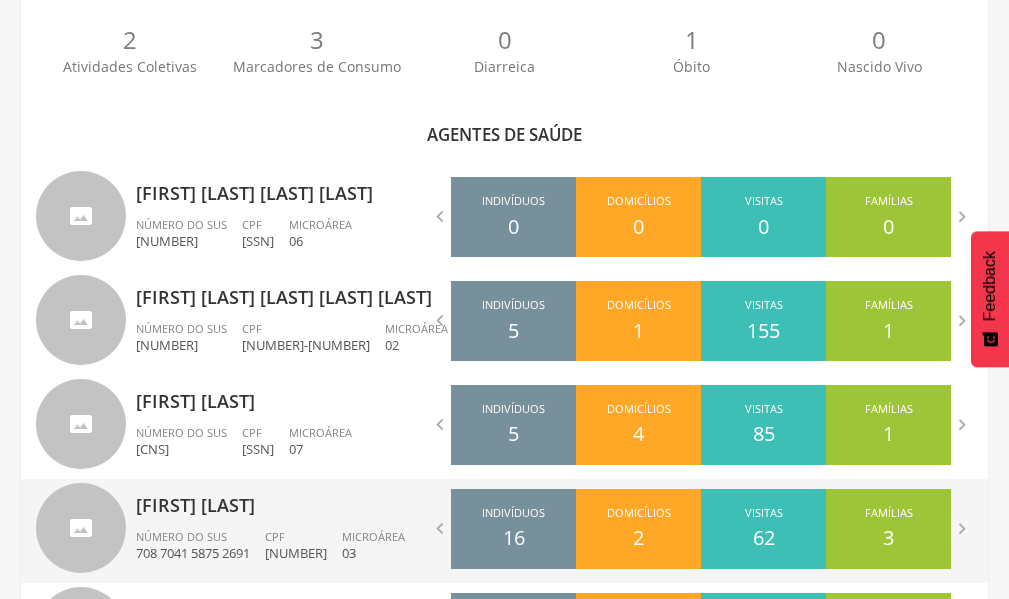 click on "[FIRST] [LAST] da [LAST] [LAST] Número do SUS [SUS_NUMBER] CPF [CPF] Microárea [MICROAREA]" at bounding box center [313, 531] 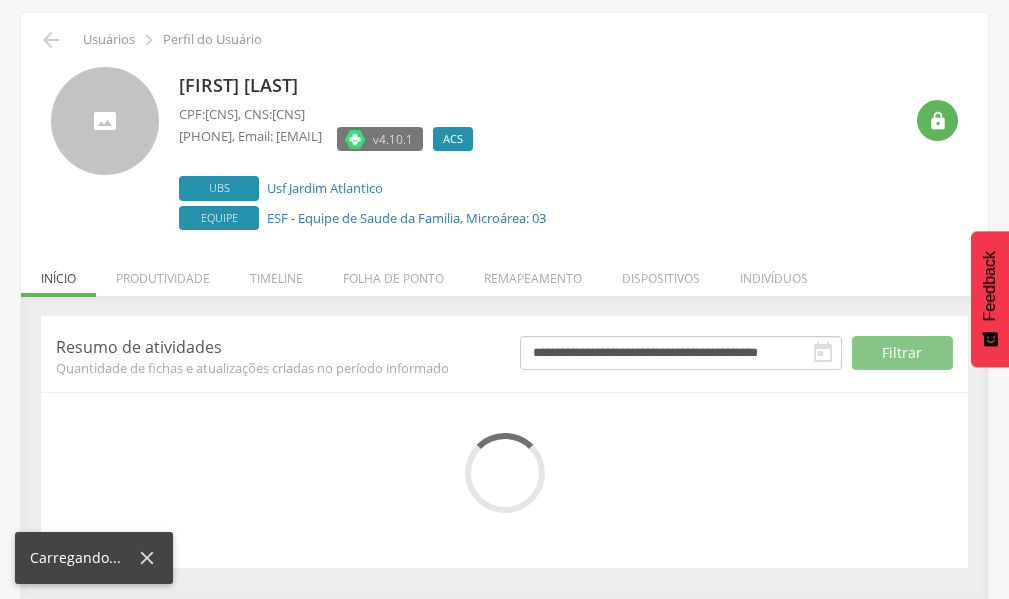 scroll, scrollTop: 253, scrollLeft: 0, axis: vertical 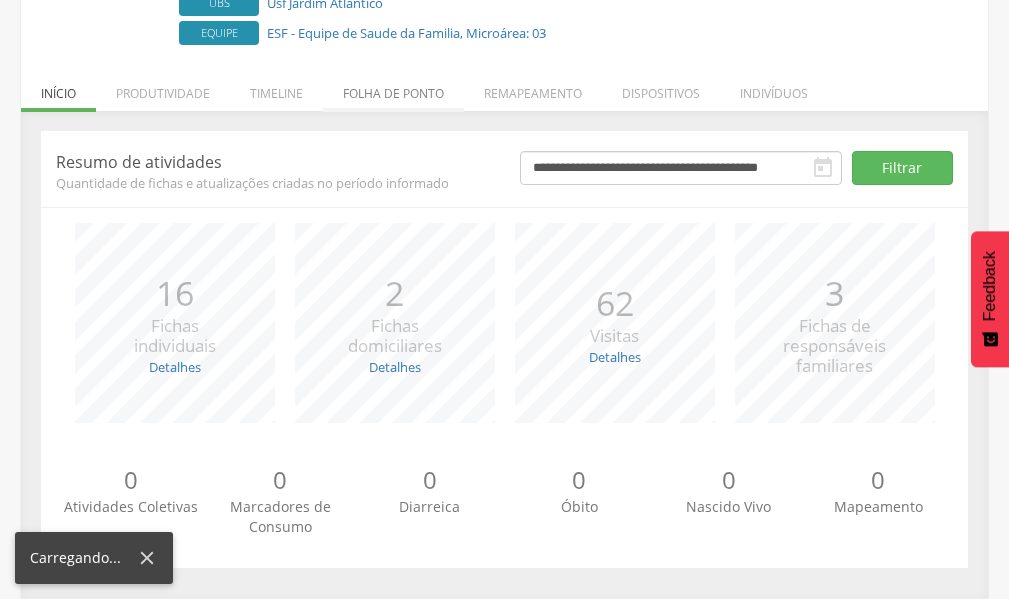 click on "Folha de ponto" at bounding box center (393, 88) 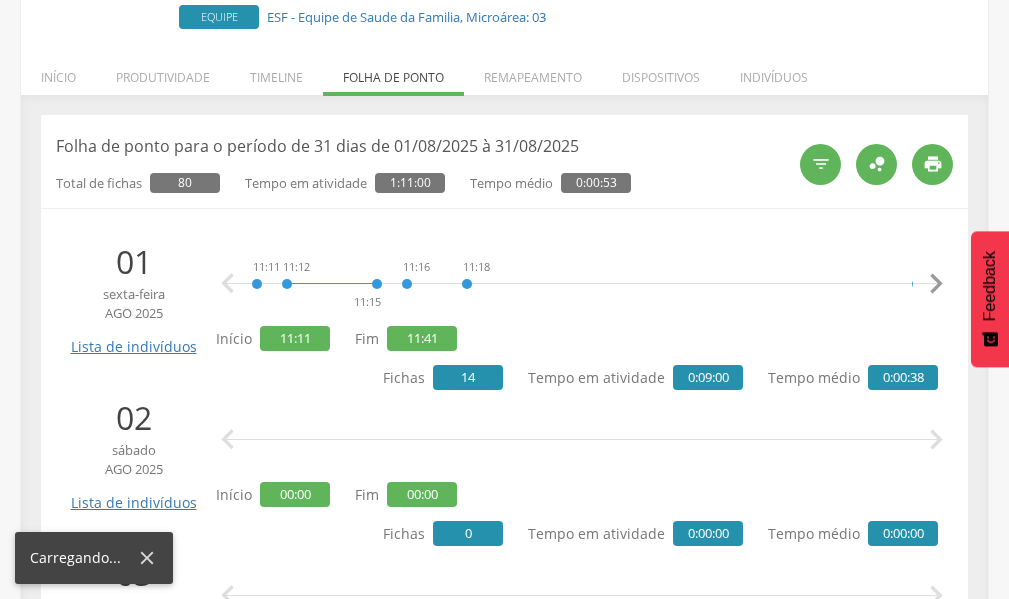 scroll, scrollTop: 0, scrollLeft: 0, axis: both 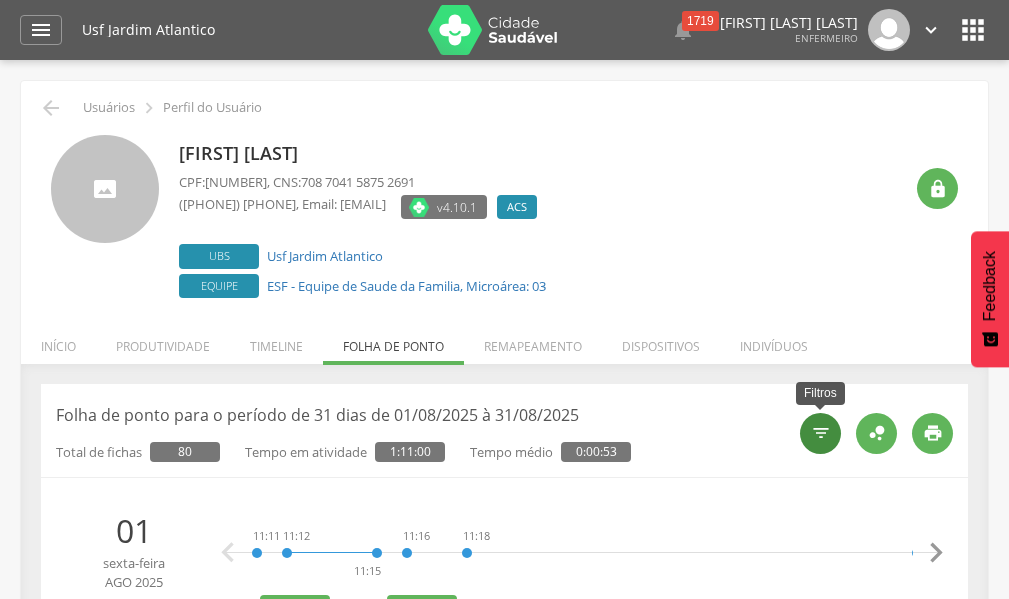click on "" at bounding box center [820, 433] 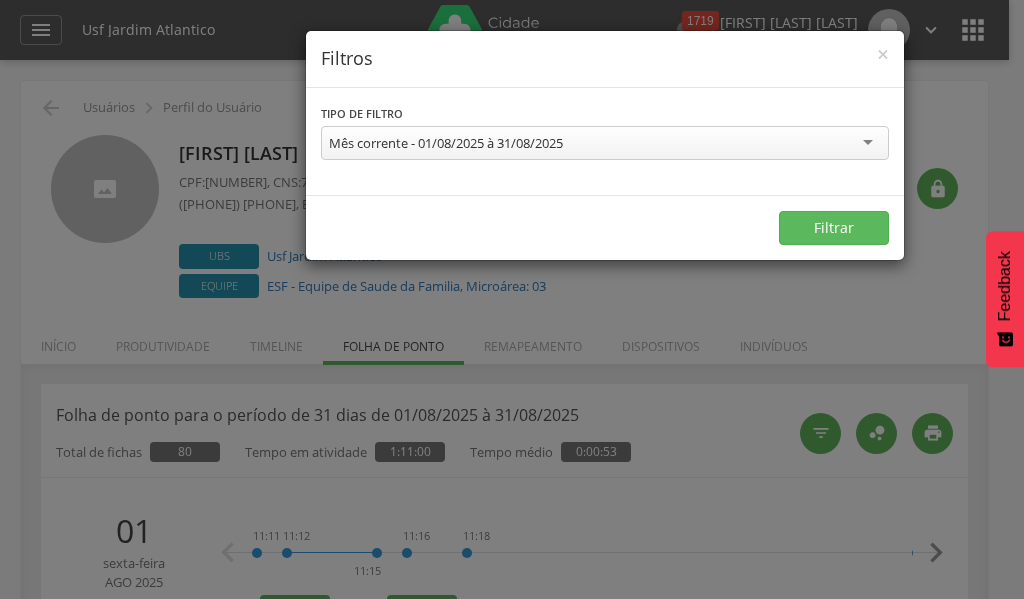 click on "Mês corrente - 01/08/2025 à 31/08/2025" at bounding box center [605, 143] 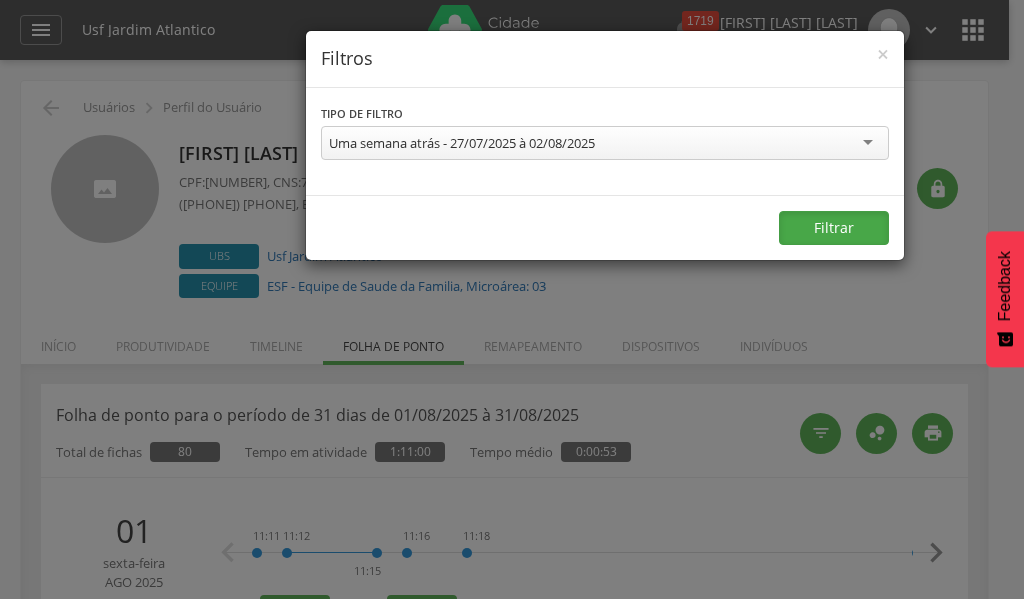 click on "Filtrar" at bounding box center [834, 228] 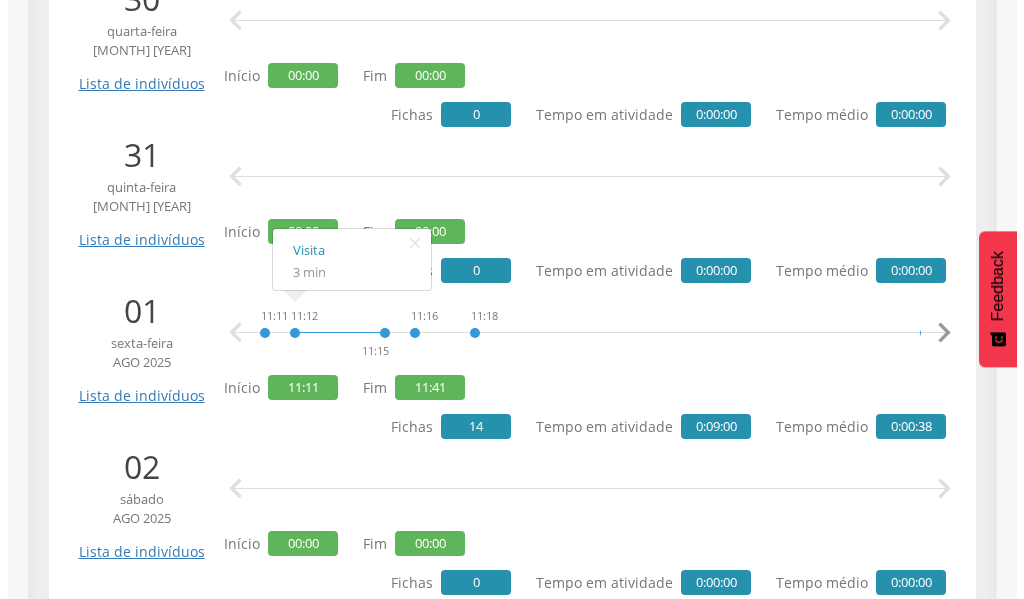 scroll, scrollTop: 900, scrollLeft: 0, axis: vertical 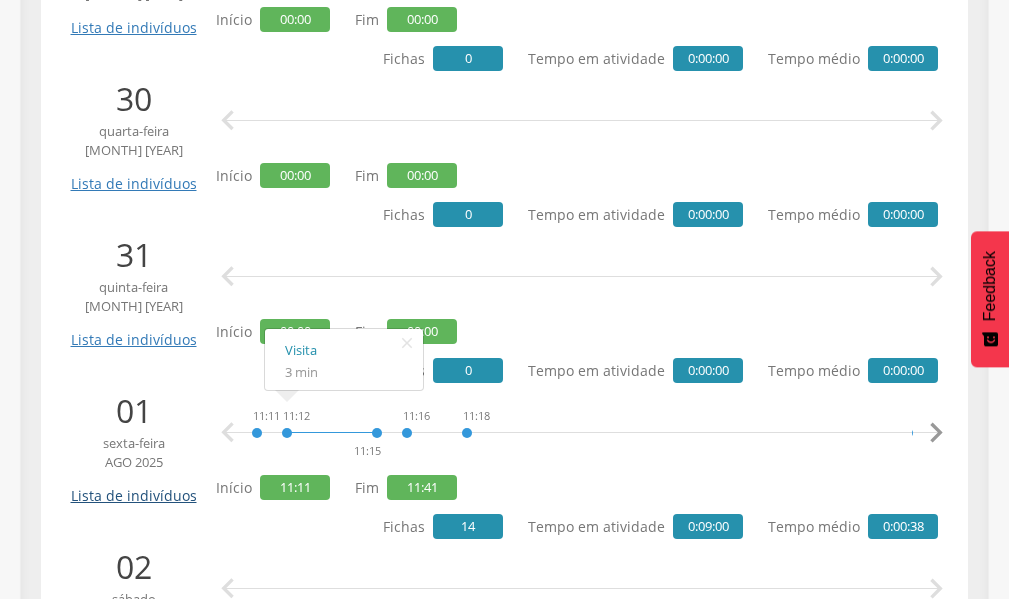 click on "Lista de indivíduos" at bounding box center (133, 488) 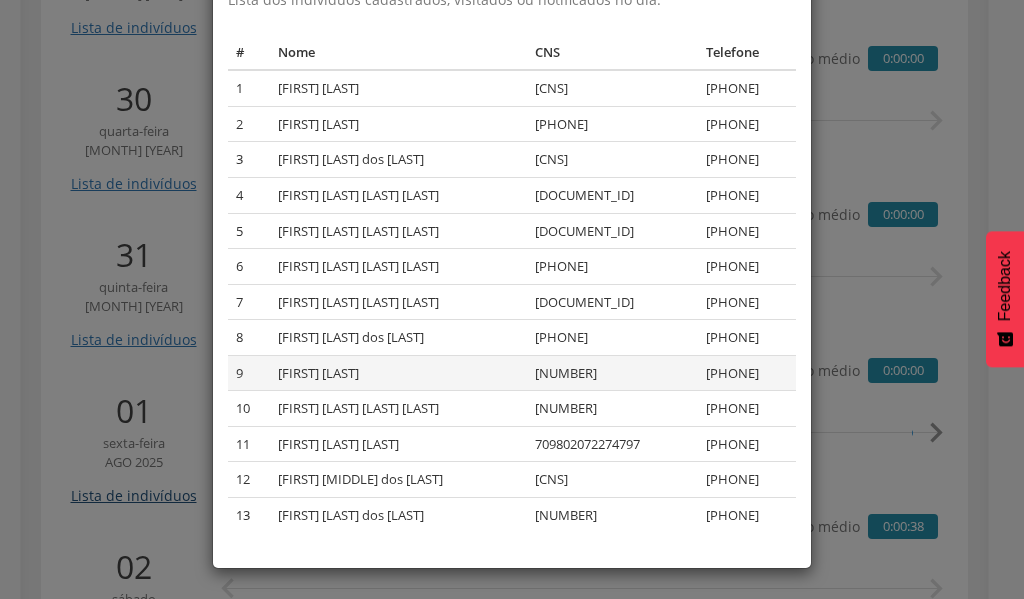 scroll, scrollTop: 0, scrollLeft: 0, axis: both 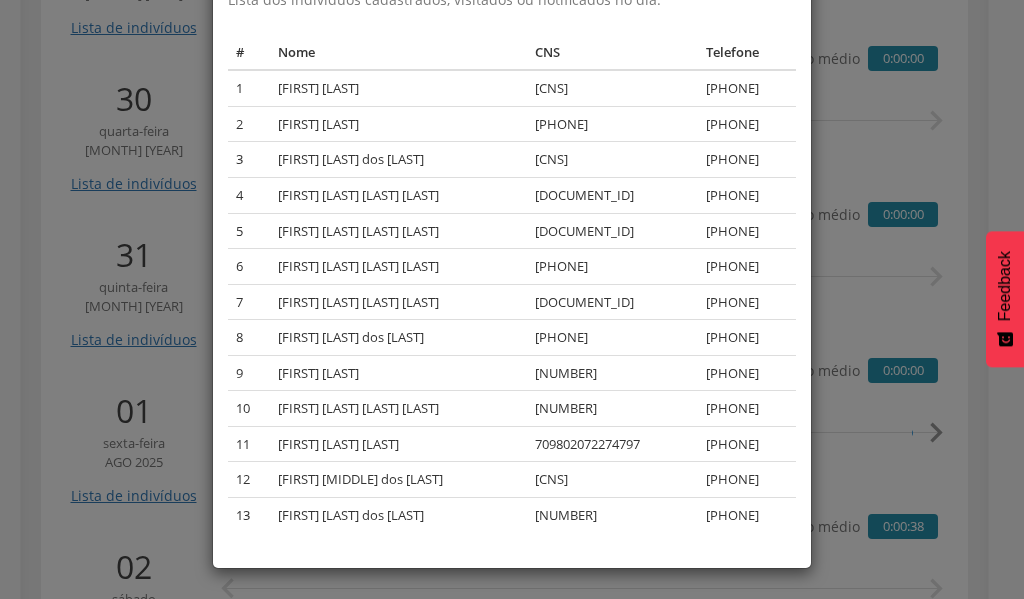 click on "×
Lista de indivíduos
Lista dos indivíduos cadastrados, visitados ou notificados no dia.
#
Nome
CNS
Telefone
1 [FIRST] [LAST] de [LAST] [NUMBER] [PHONE] 2 [FIRST] [LAST] de [LAST] [NUMBER] [PHONE] 3 [FIRST] [LAST] de [LAST] [NUMBER] [PHONE] 4 [FIRST] [LAST] [LAST] dos [LAST] [NUMBER] [PHONE] 5 [FIRST] [LAST] [LAST] dos [LAST] [NUMBER] [PHONE] 6 [FIRST] [LAST] [LAST] [LAST] dos [LAST] [NUMBER] [PHONE] 7 [FIRST] [LAST] [LAST] dos [LAST] [NUMBER] [PHONE] 8 [FIRST] [LAST] dos [LAST] [NUMBER] [PHONE] 9 [FIRST] [LAST] [LAST] dos [LAST] [NUMBER] [PHONE] 10 [FIRST] [LAST] da [LAST] [LAST] [NUMBER] [PHONE] 11 [FIRST] [LAST] da [LAST] [NUMBER] [PHONE] 12 [FIRST] [LAST] dos [LAST] [NUMBER] [PHONE] 13 [FIRST] [LAST] dos [LAST]" at bounding box center [512, 299] 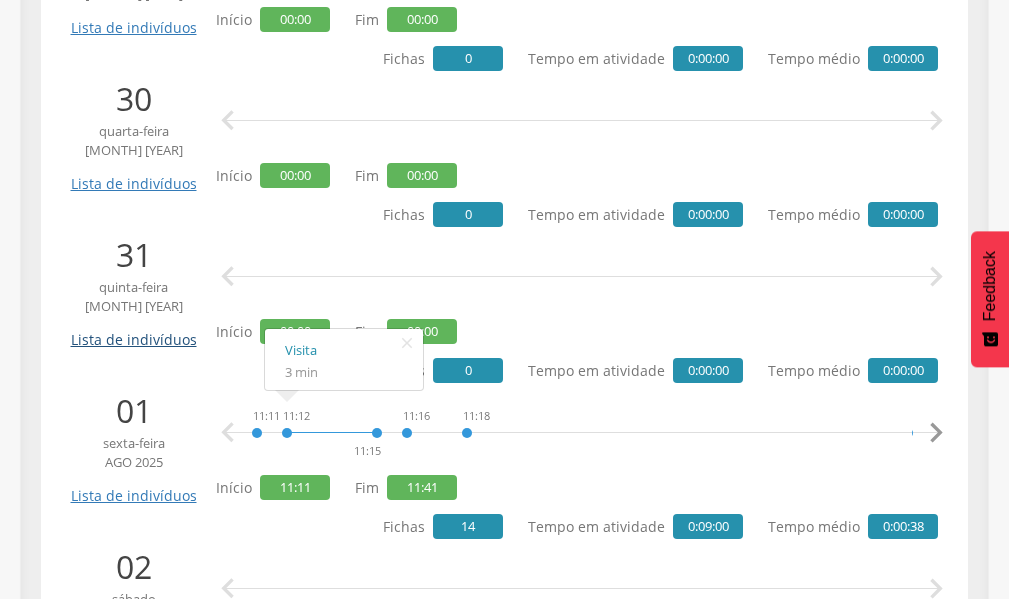 click on "Lista de indivíduos" at bounding box center (133, 332) 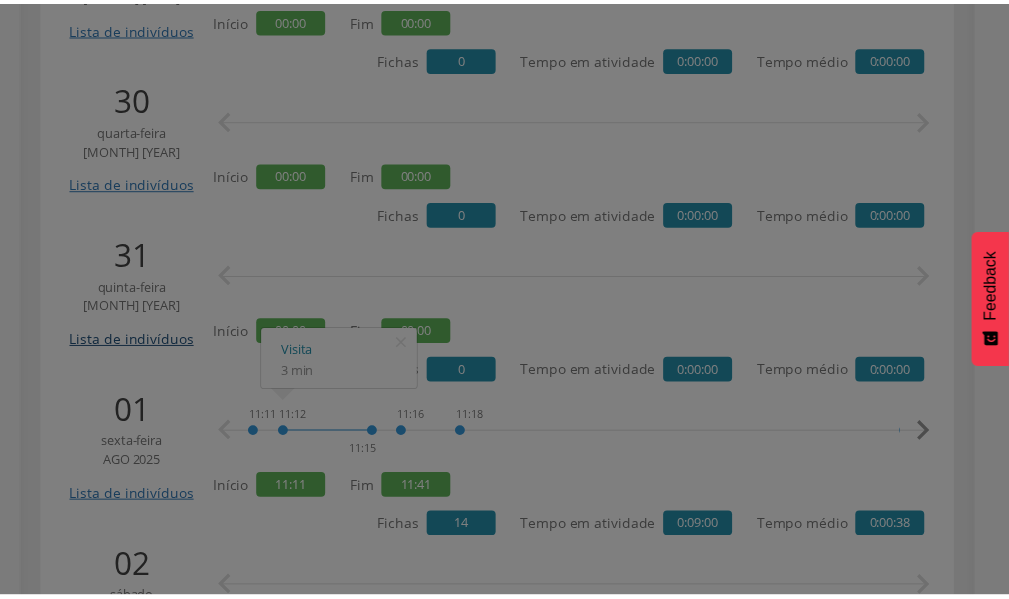 scroll, scrollTop: 0, scrollLeft: 0, axis: both 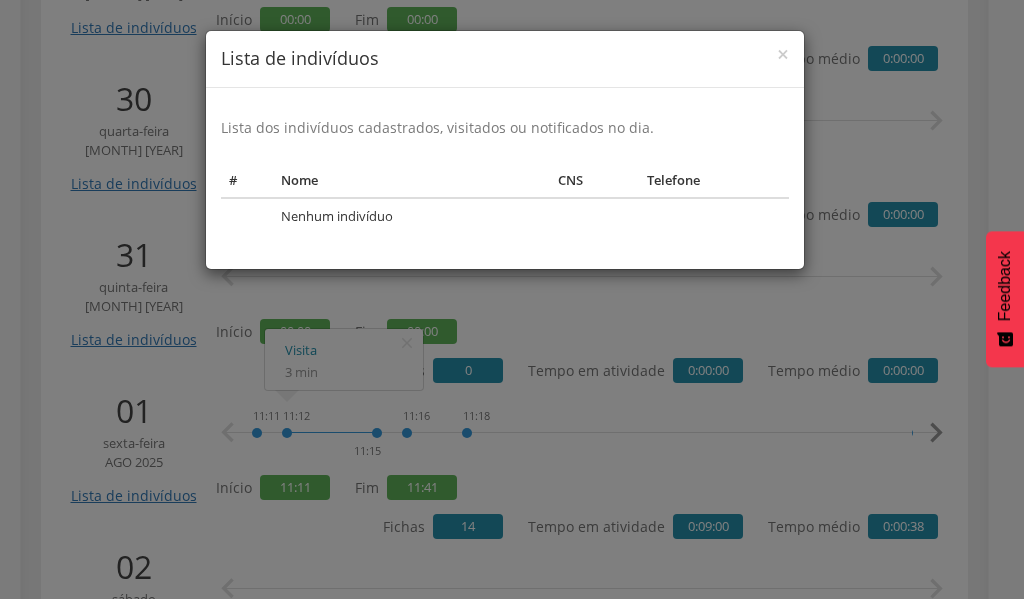 drag, startPoint x: 53, startPoint y: 117, endPoint x: 59, endPoint y: 51, distance: 66.27216 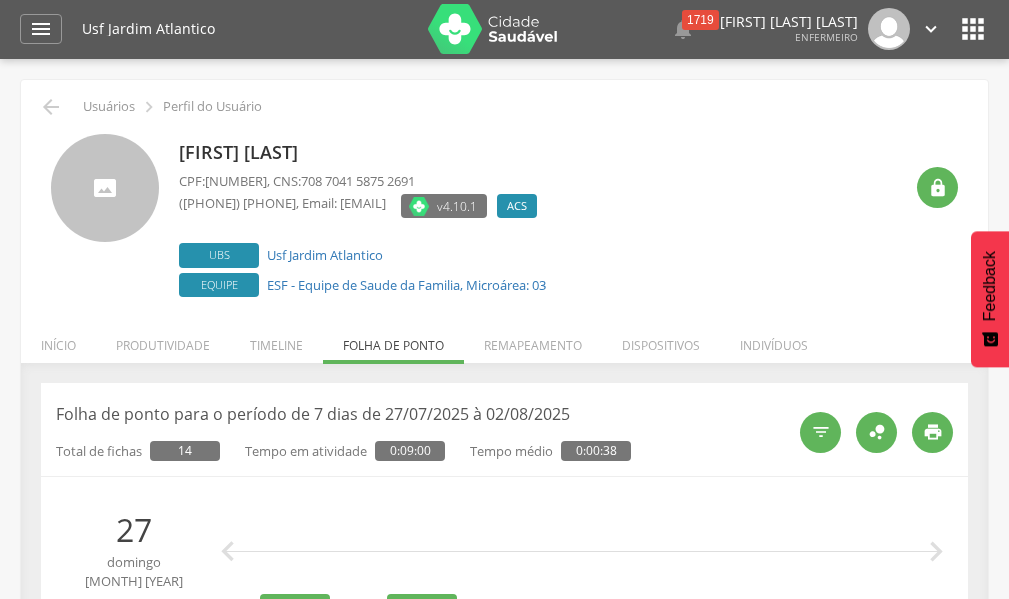 scroll, scrollTop: 0, scrollLeft: 0, axis: both 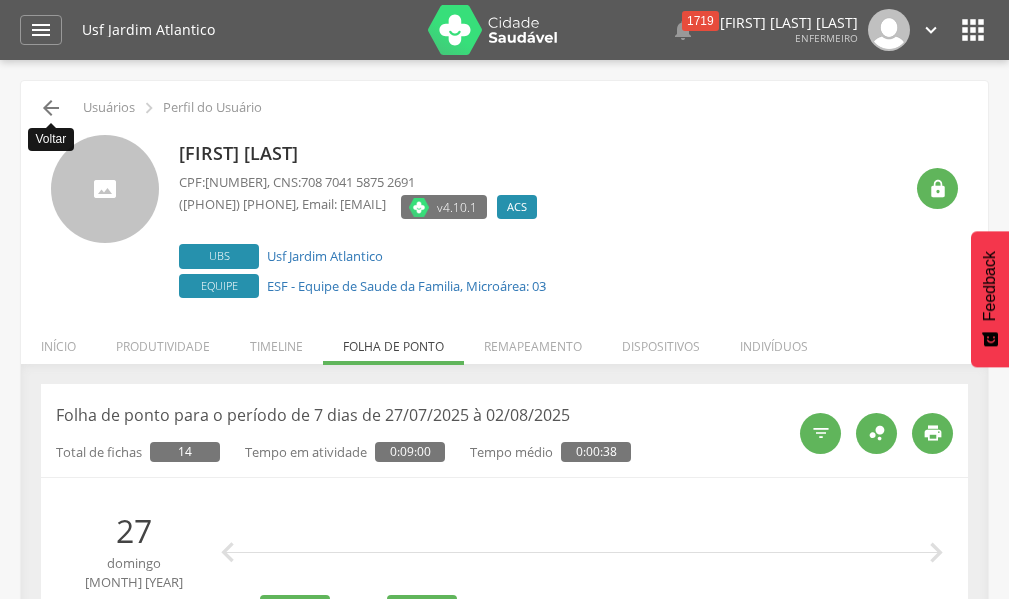 click on "" at bounding box center [51, 108] 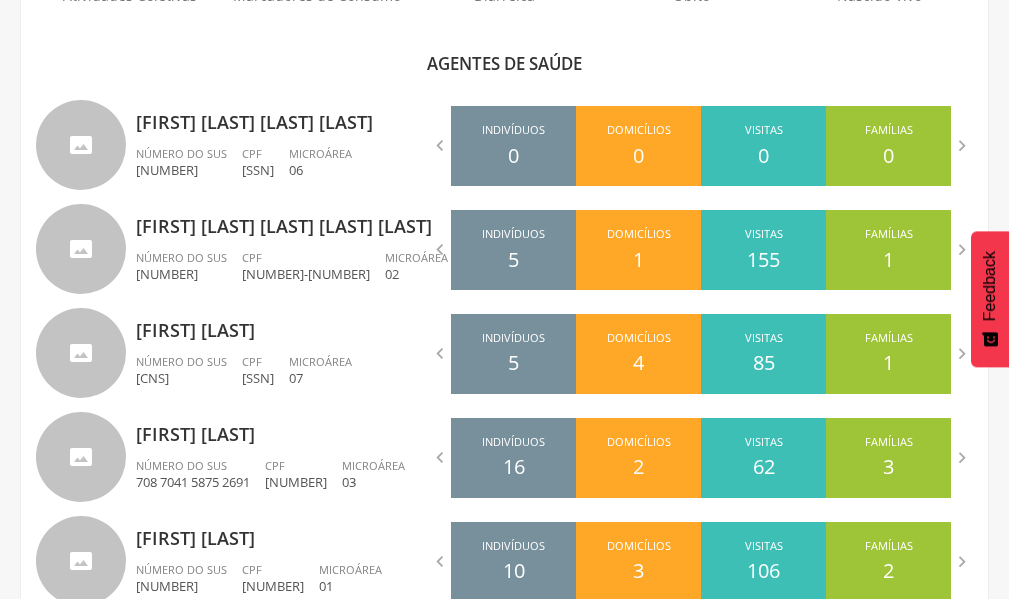scroll, scrollTop: 660, scrollLeft: 0, axis: vertical 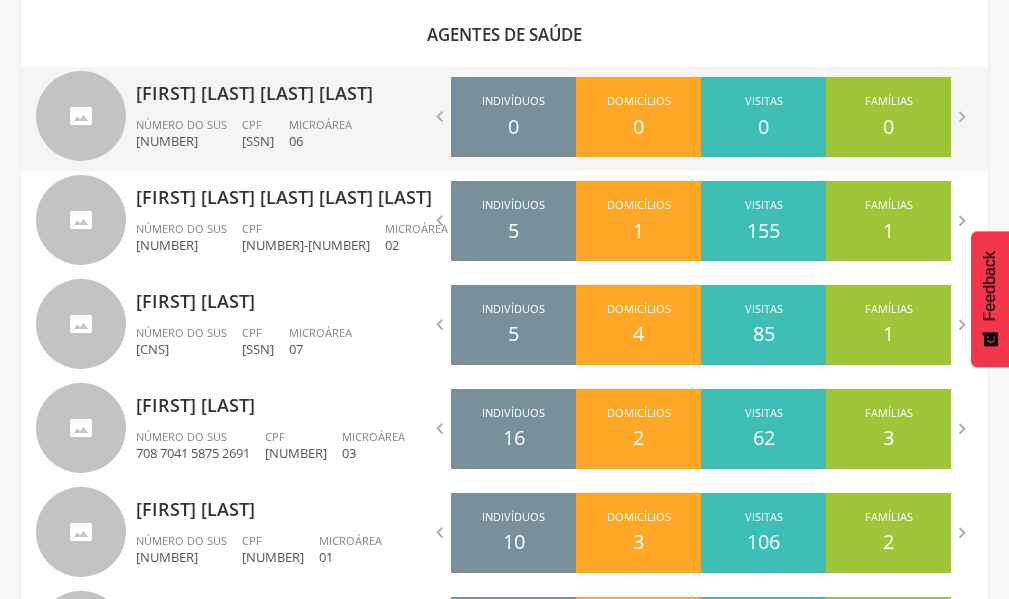click on "Número do SUS" at bounding box center [181, 124] 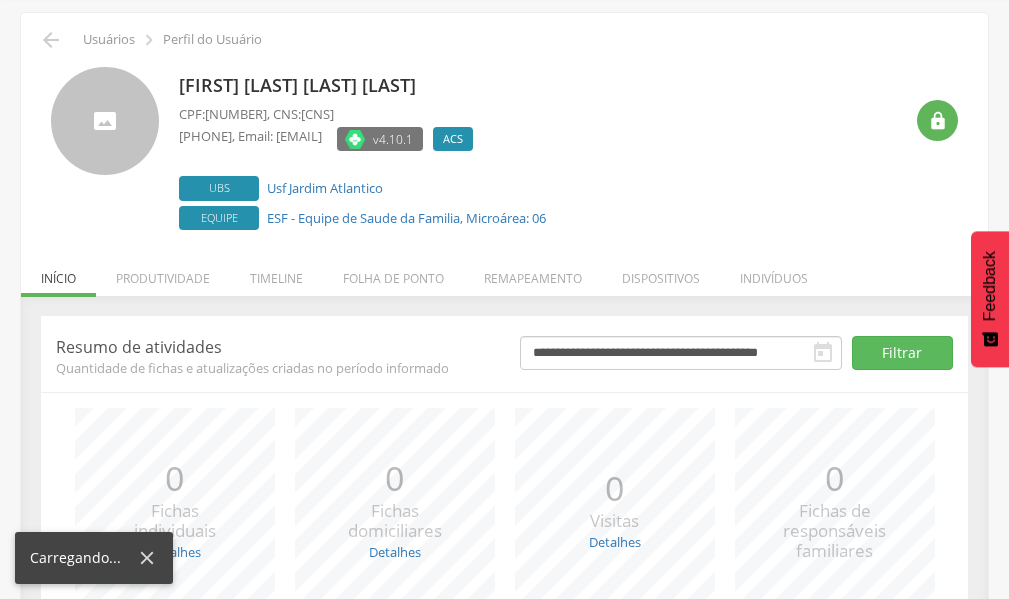 scroll, scrollTop: 253, scrollLeft: 0, axis: vertical 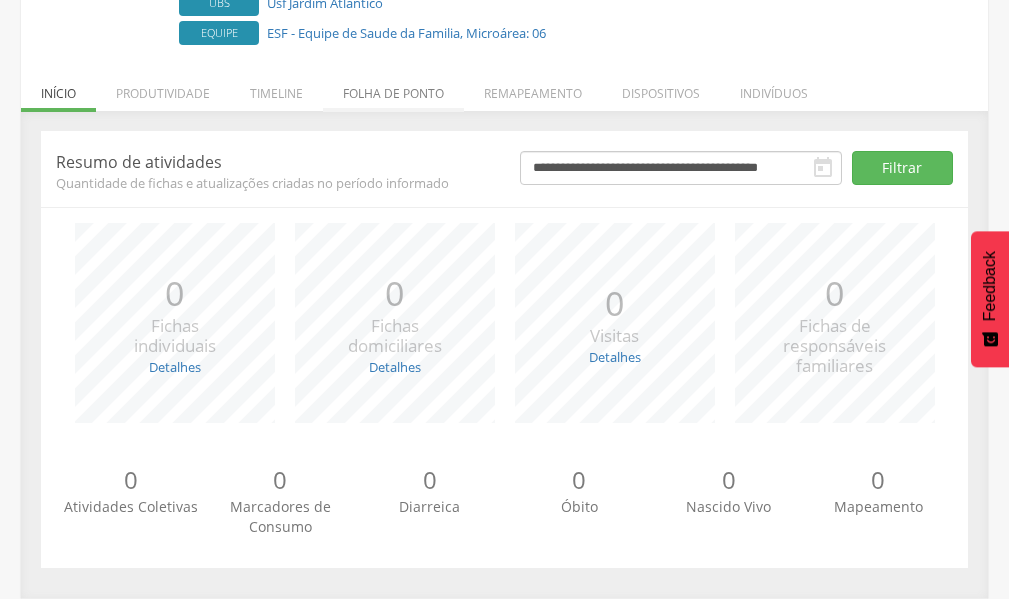click on "Folha de ponto" at bounding box center (393, 88) 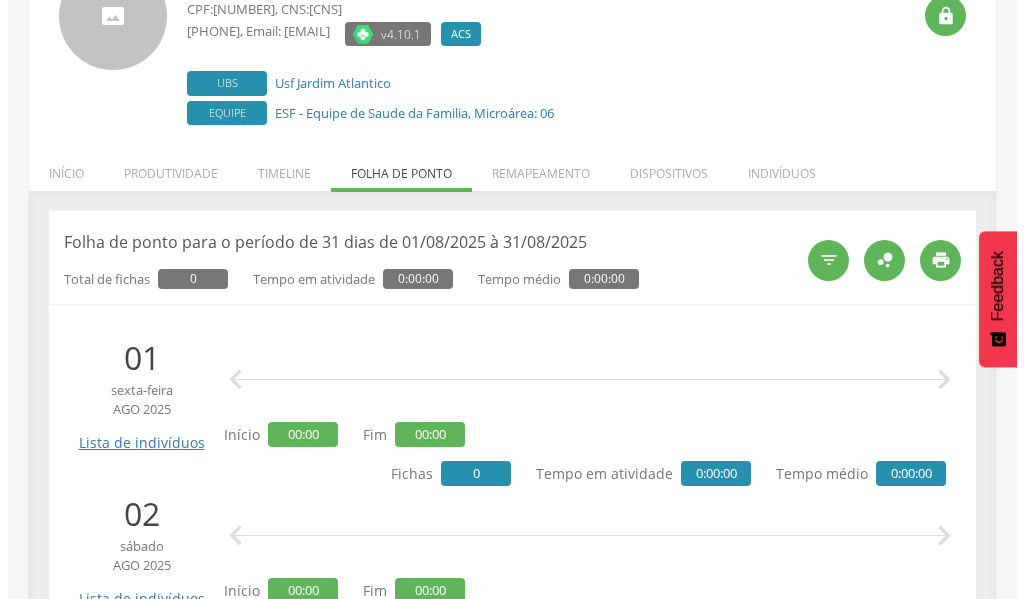 scroll, scrollTop: 160, scrollLeft: 0, axis: vertical 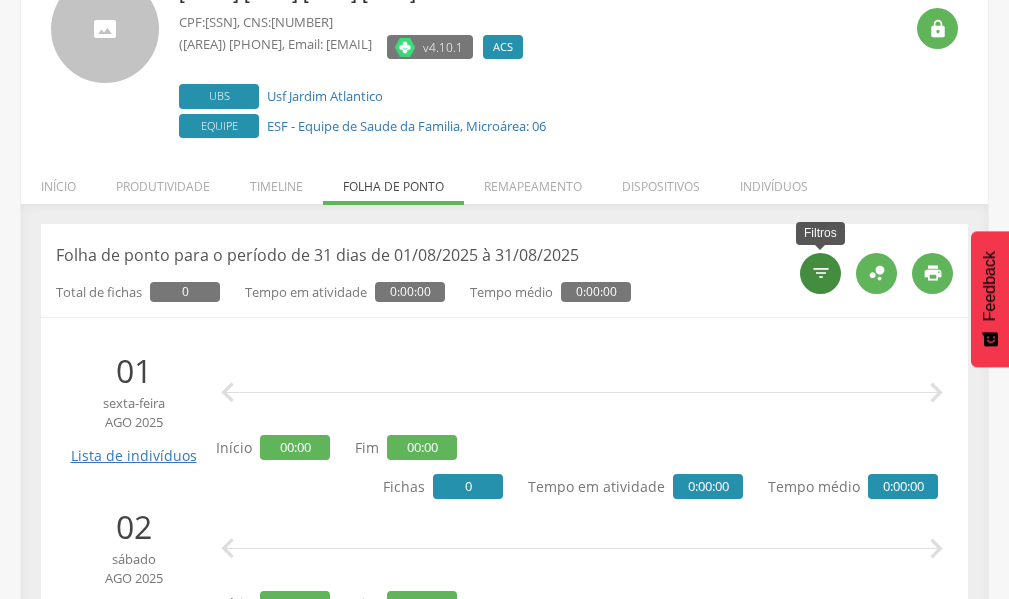 click on "" at bounding box center (821, 273) 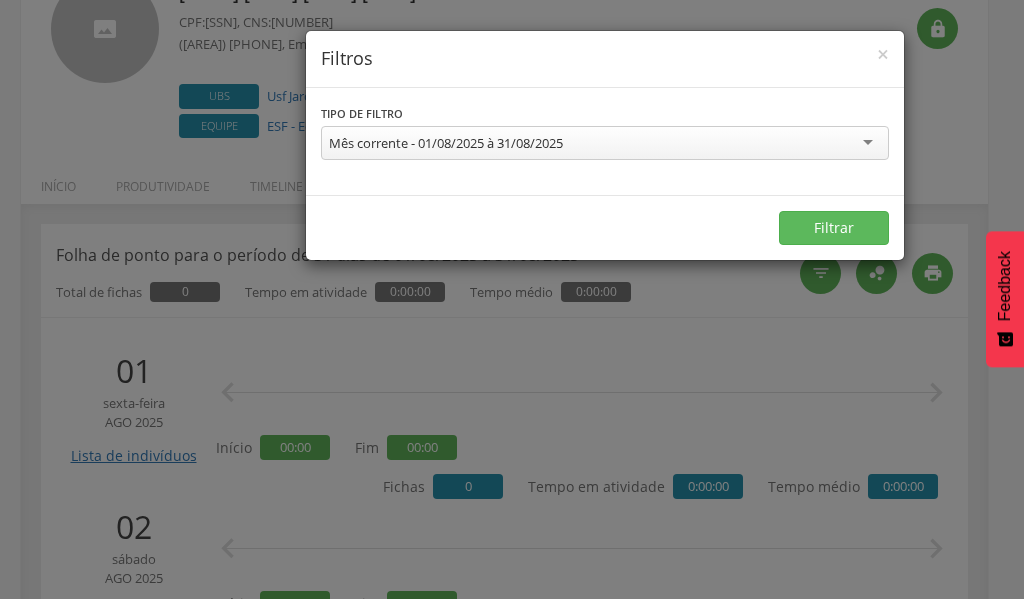 click on "Mês corrente - 01/08/2025 à 31/08/2025" at bounding box center (605, 143) 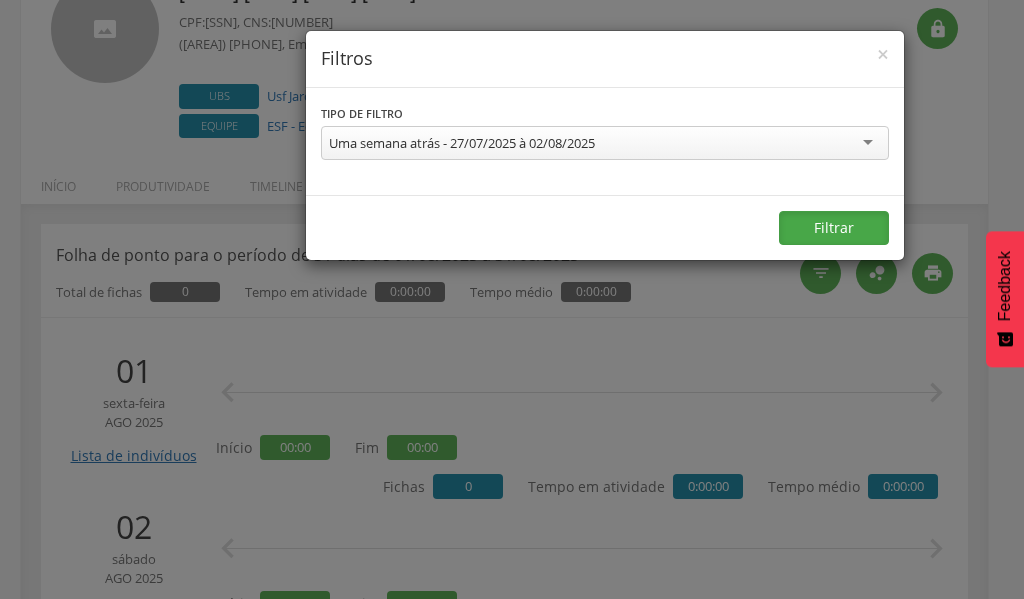 click on "Filtrar" at bounding box center (834, 228) 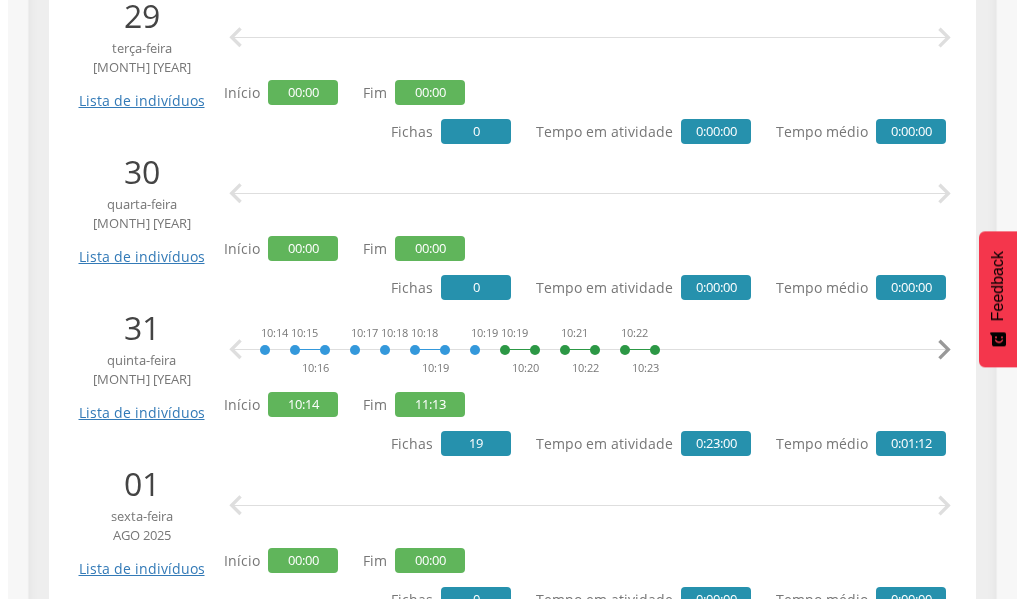 scroll, scrollTop: 927, scrollLeft: 0, axis: vertical 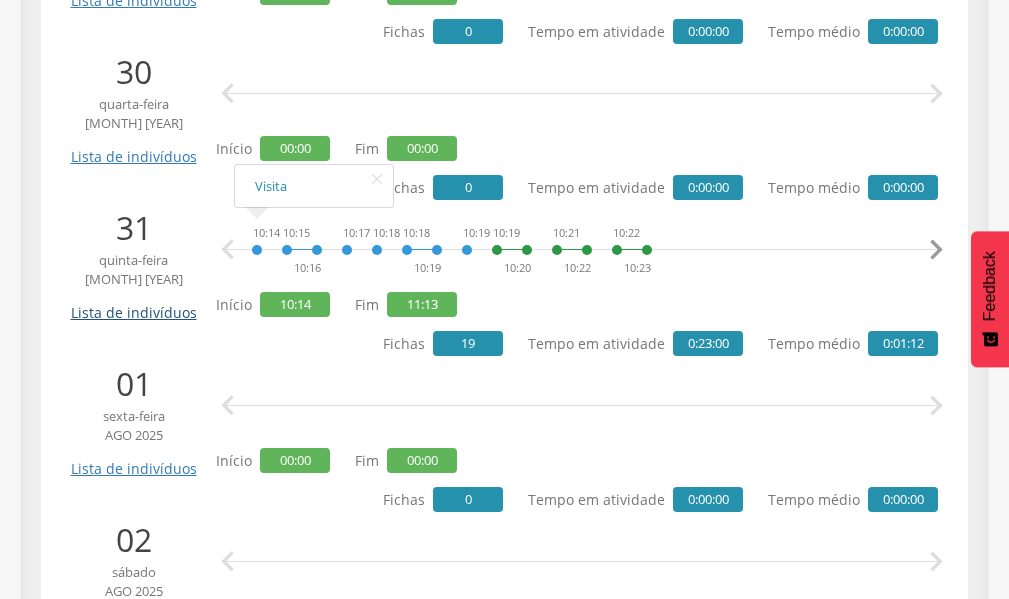 click on "Lista de indivíduos" at bounding box center (133, 305) 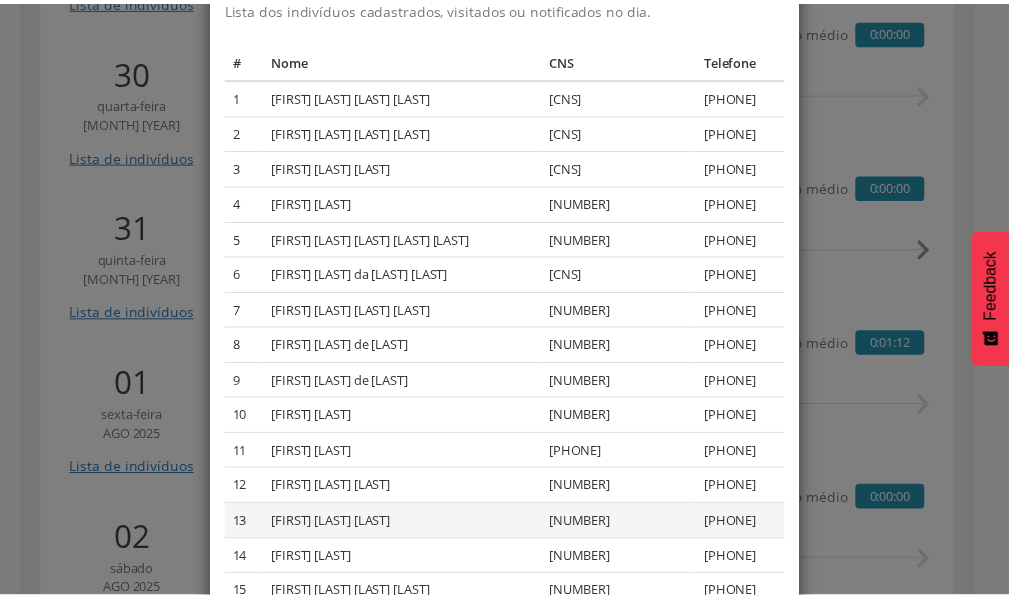 scroll, scrollTop: 234, scrollLeft: 0, axis: vertical 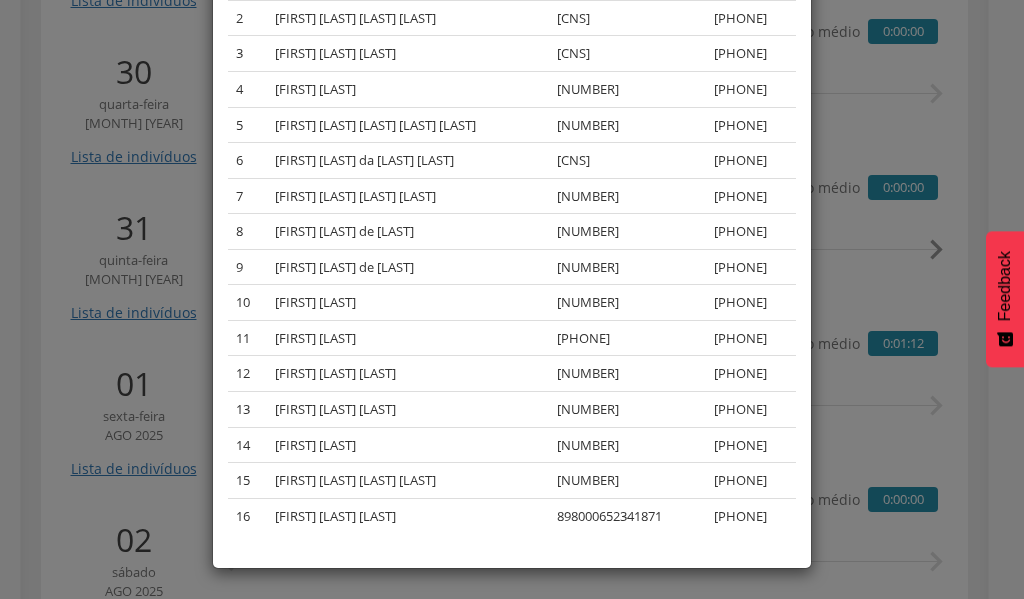 click on "×
Lista de indivíduos
Lista dos indivíduos cadastrados, visitados ou notificados no dia.
#
Nome
CNS
Telefone
1 [FIRST] [LAST] [LAST] [PHONE] 2 [FIRST] [LAST] [LAST] [PHONE] 3 [FIRST] [LAST] [LAST] [PHONE] 4 [FIRST] [LAST] [LAST] [PHONE] 5 [FIRST] [LAST] [LAST] [LAST] [LAST] [PHONE] 6 [FIRST] [LAST] [LAST] [PHONE] 7 [FIRST] [LAST] [LAST] [PHONE] 8 [FIRST] [LAST] [LAST] [PHONE] 9 [FIRST] [LAST] [LAST] [PHONE] 10 [FIRST] [LAST] [LAST] [LAST] [PHONE] 11 [FIRST] [LAST] [LAST] [PHONE] 12 [FIRST] [LAST] [LAST] [PHONE] 13 [NUMBER] [PHONE] 14" at bounding box center [512, 299] 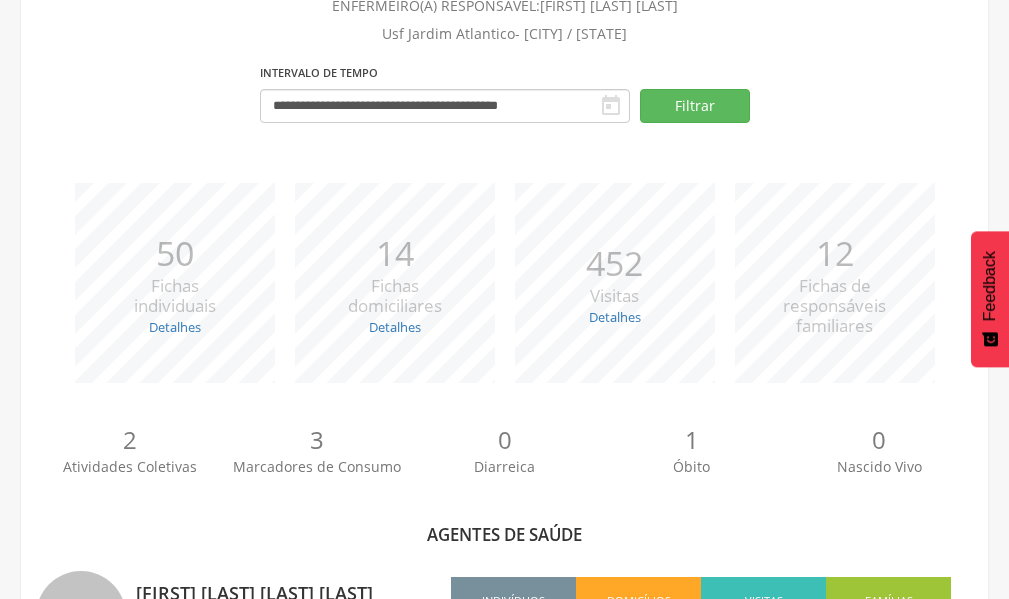 scroll, scrollTop: 0, scrollLeft: 0, axis: both 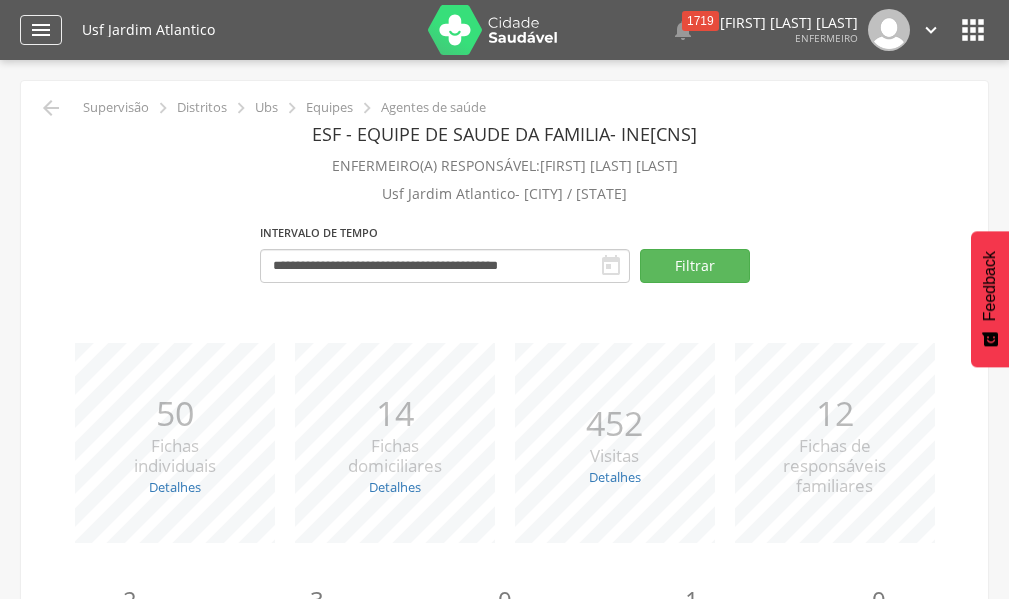 click on "" at bounding box center [41, 30] 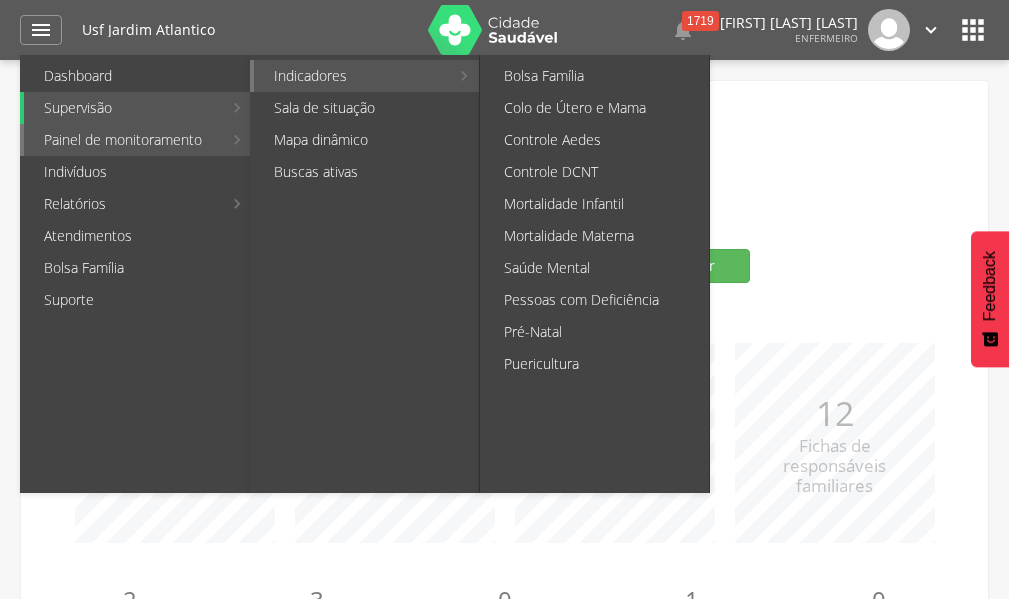 click on "Indicadores" at bounding box center (351, 76) 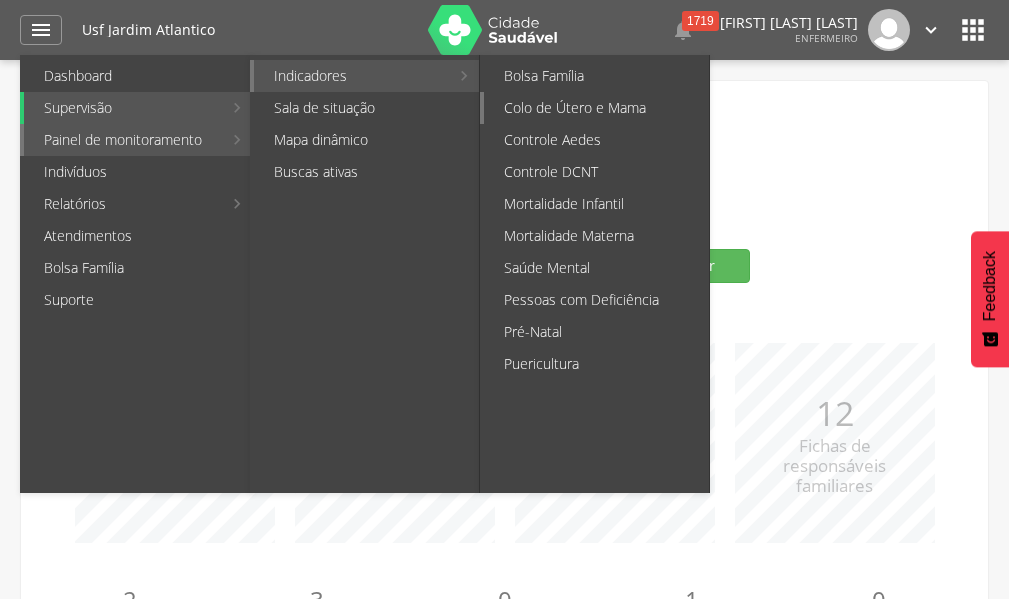 click on "Colo de Útero e Mama" at bounding box center [596, 108] 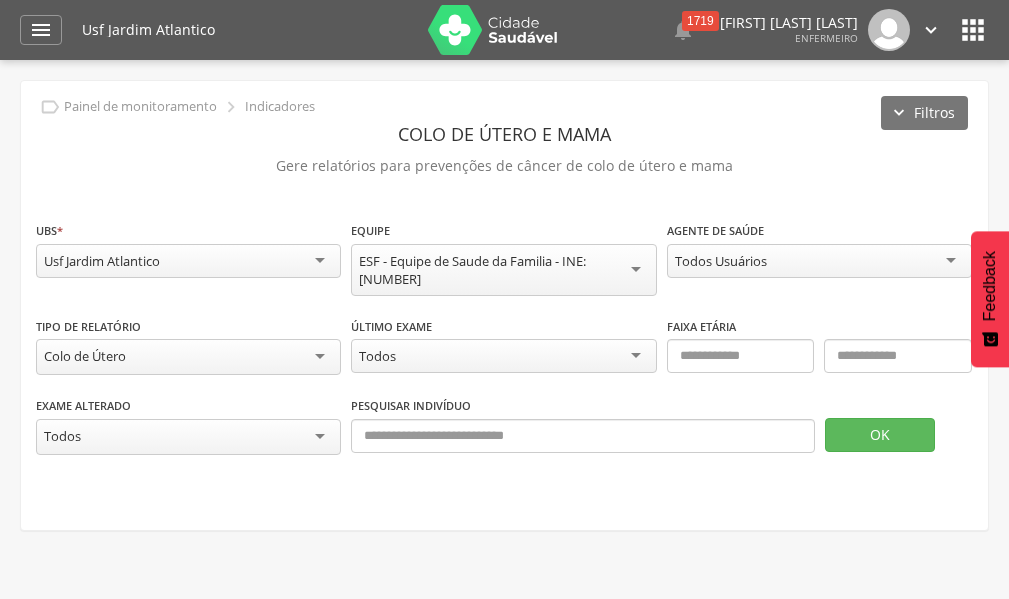click on "Todos Usuários" at bounding box center (819, 261) 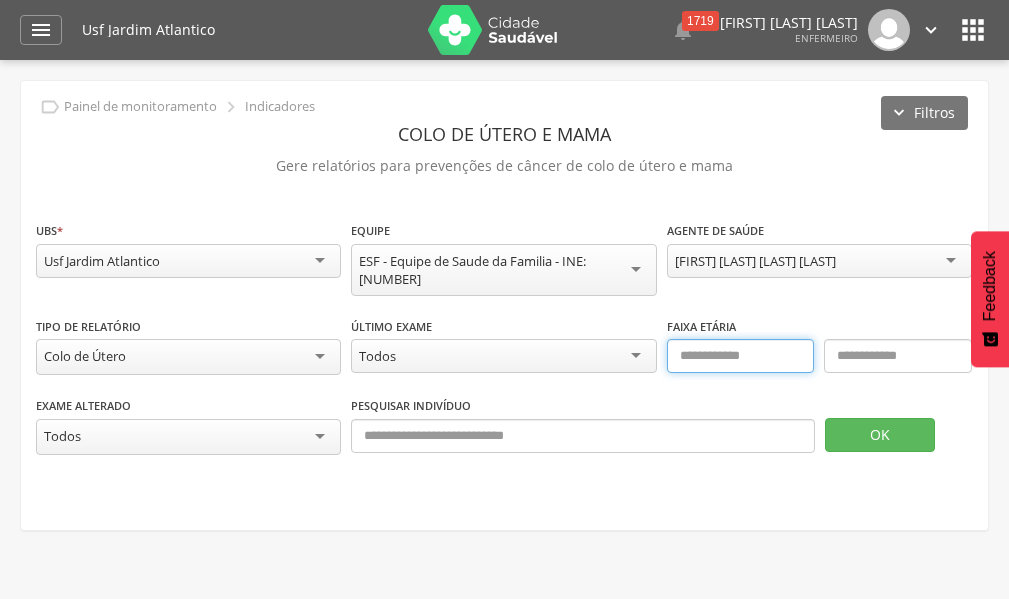 click at bounding box center (741, 356) 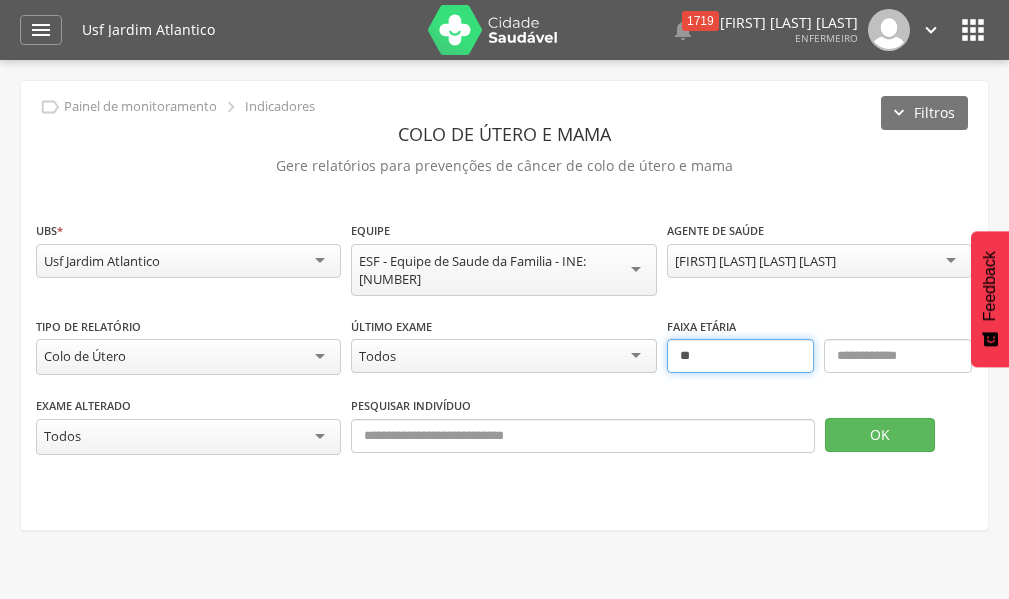 type on "**" 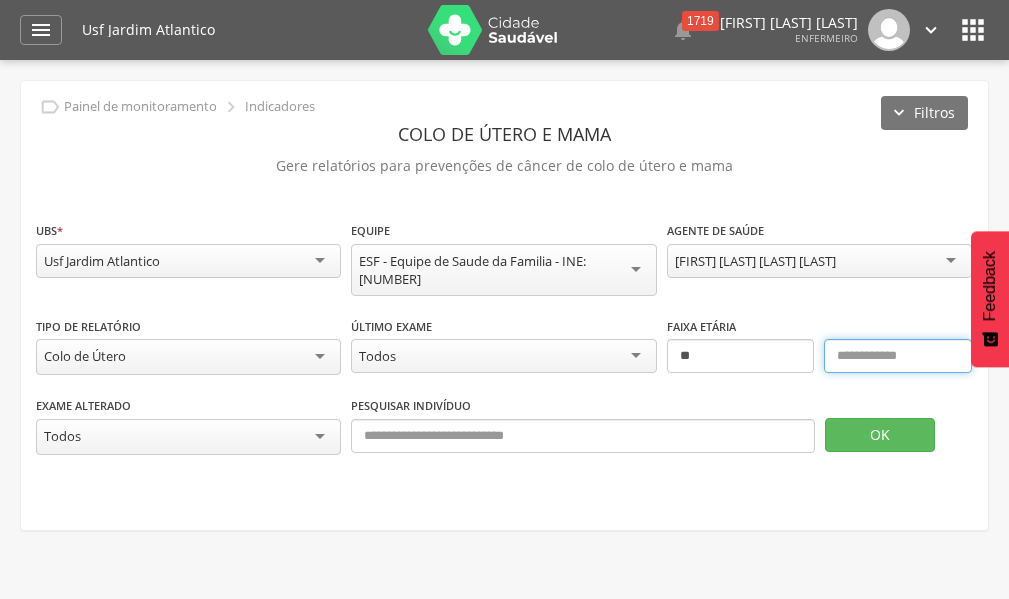 click at bounding box center (898, 356) 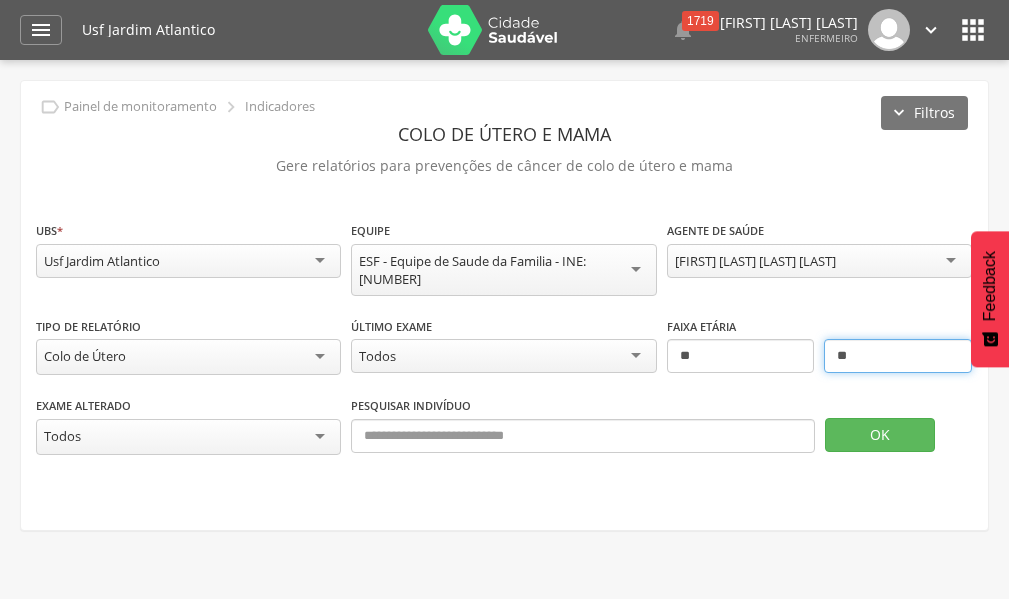 type on "**" 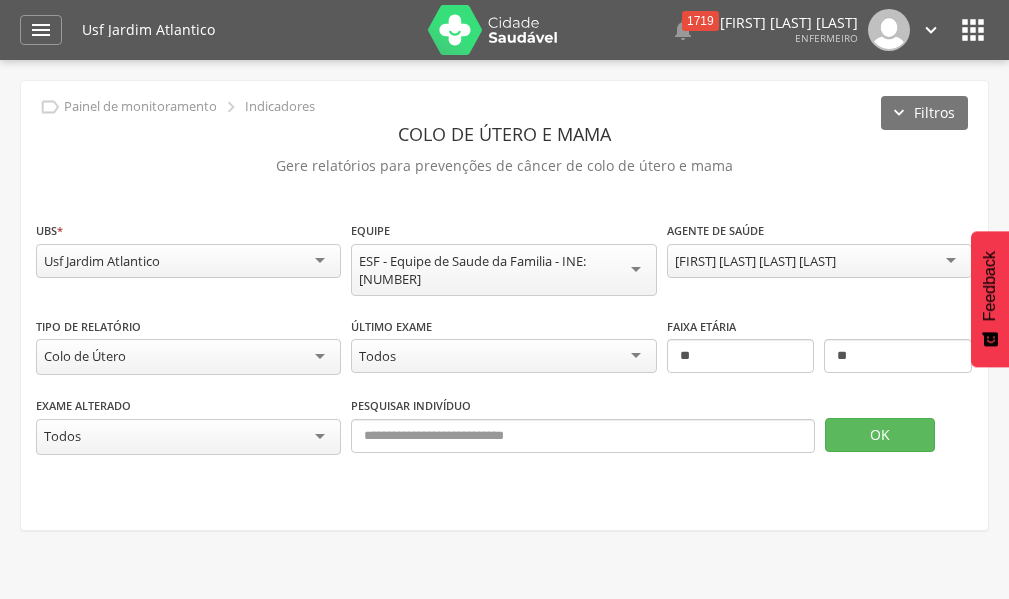 click on "Todos" at bounding box center [188, 437] 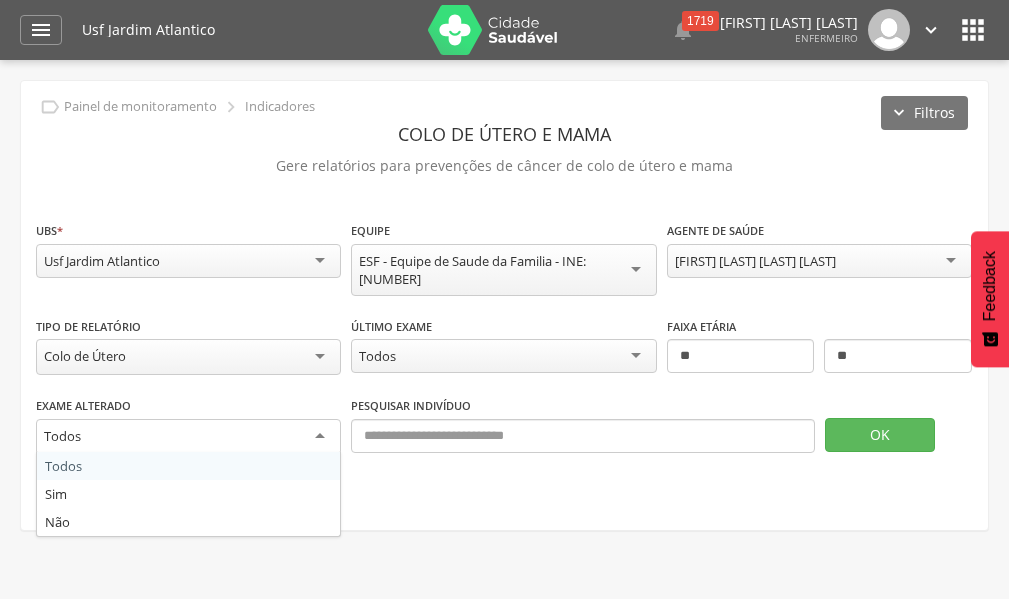 click on "Exame alterado
***** Todos Todos Sim Não
Pesquisar indivíduo
OK" at bounding box center [504, 435] 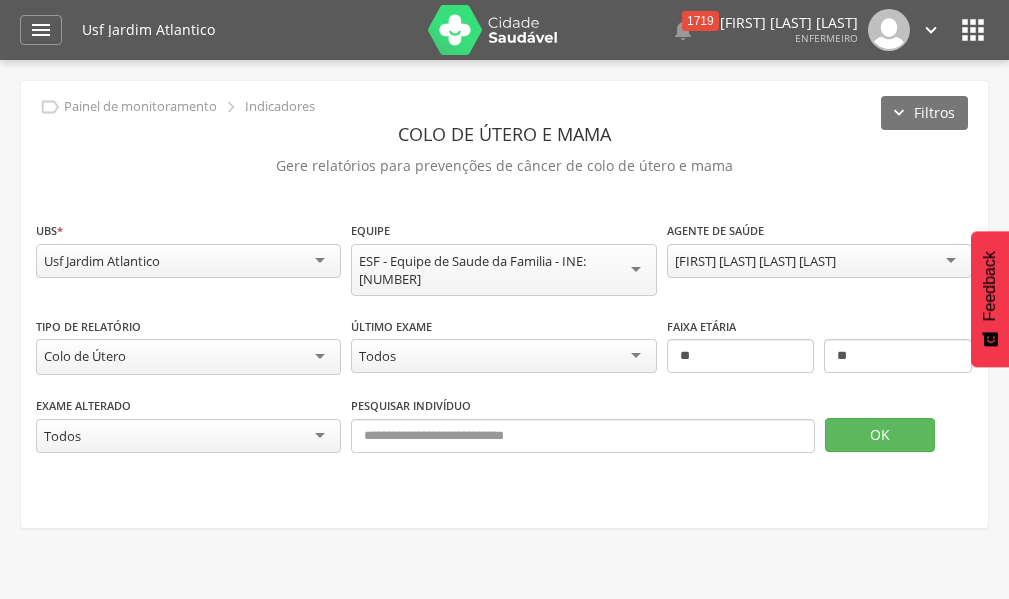 click on "Todos" at bounding box center (188, 436) 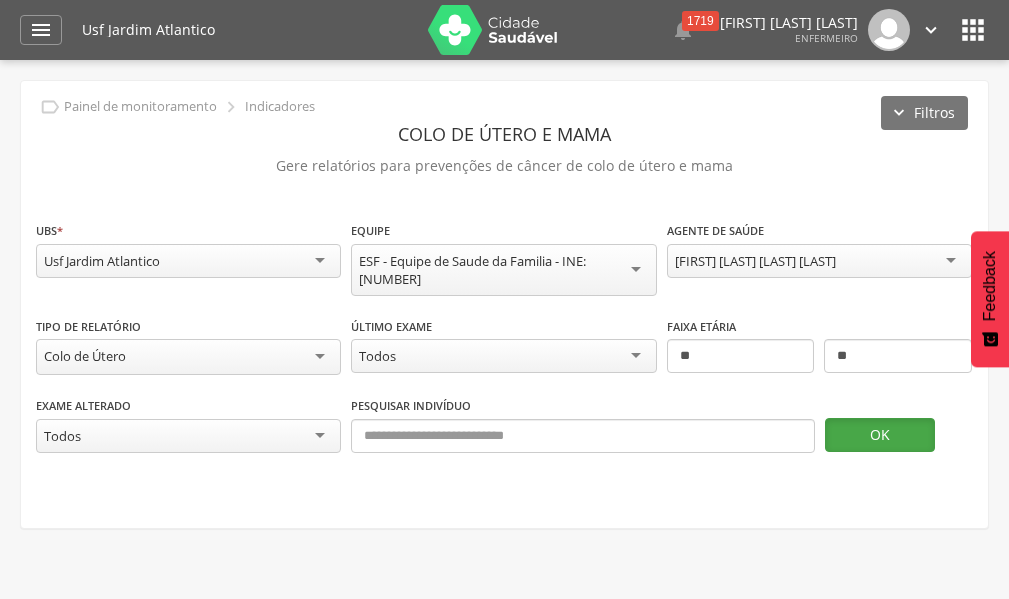 click on "OK" at bounding box center (880, 435) 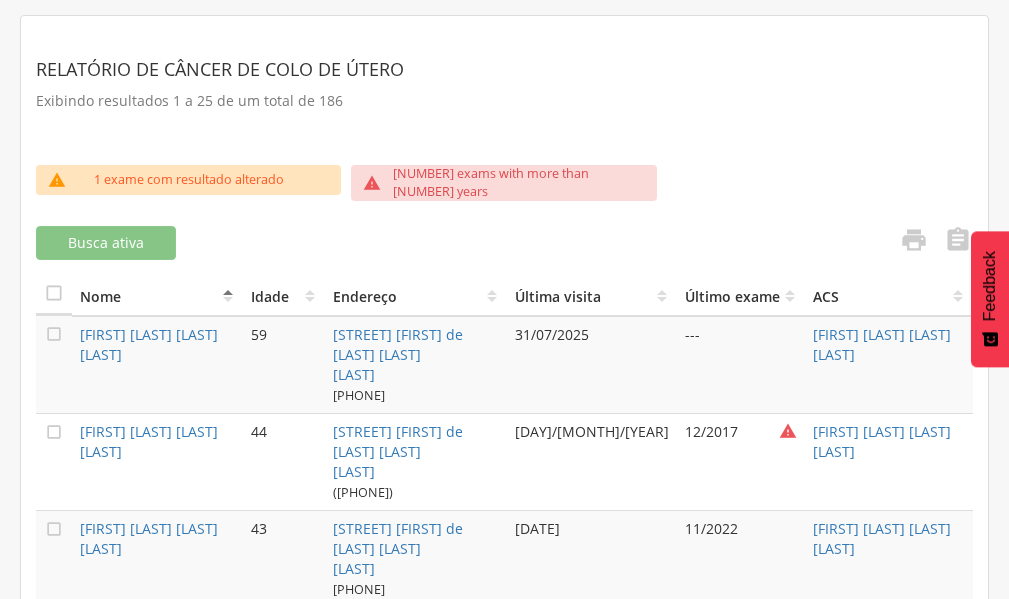 scroll, scrollTop: 600, scrollLeft: 0, axis: vertical 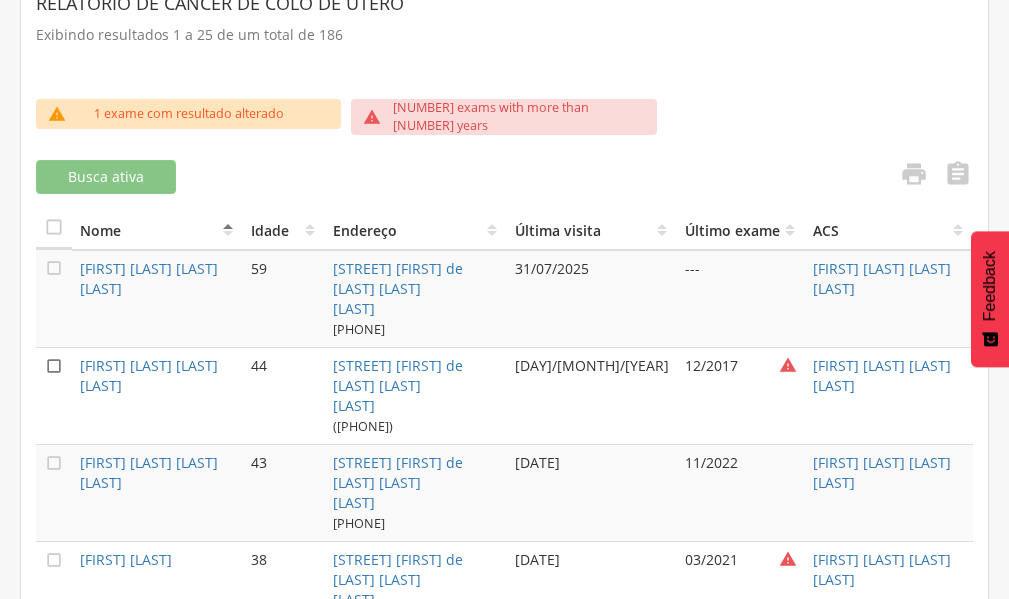 click on "" at bounding box center (54, 366) 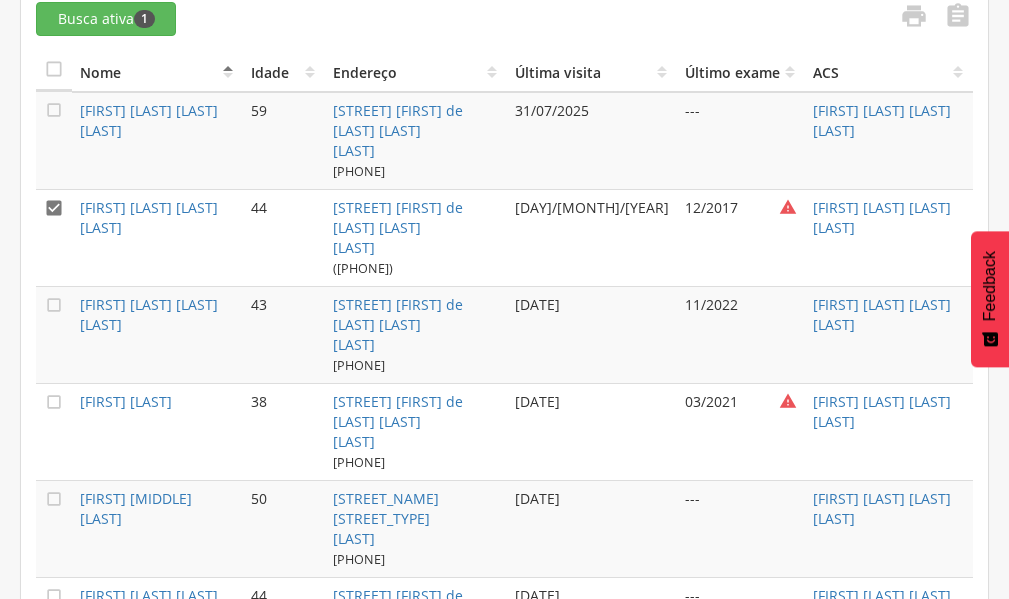 scroll, scrollTop: 800, scrollLeft: 0, axis: vertical 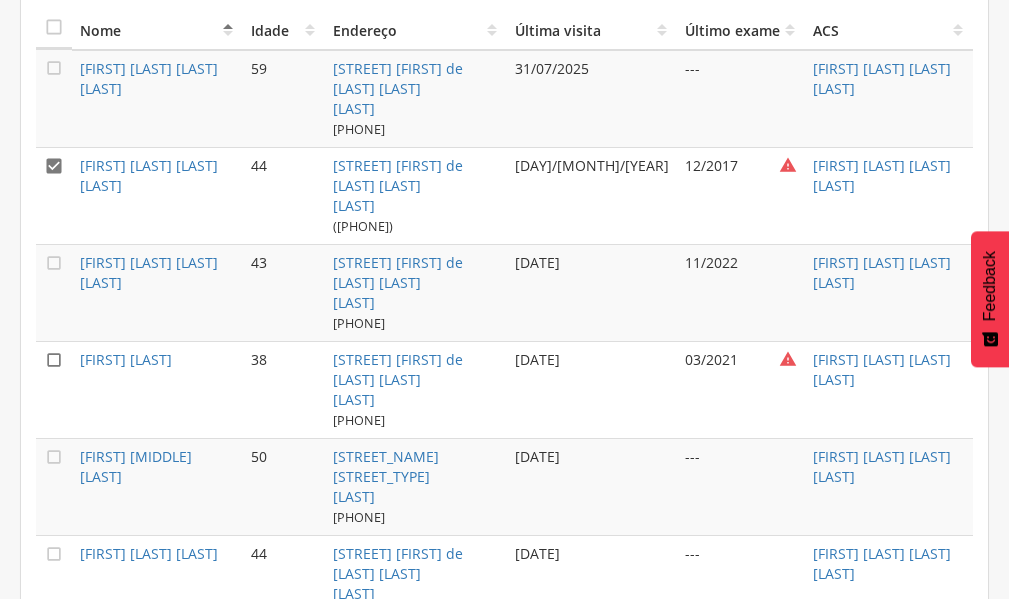 click on "" at bounding box center [54, 360] 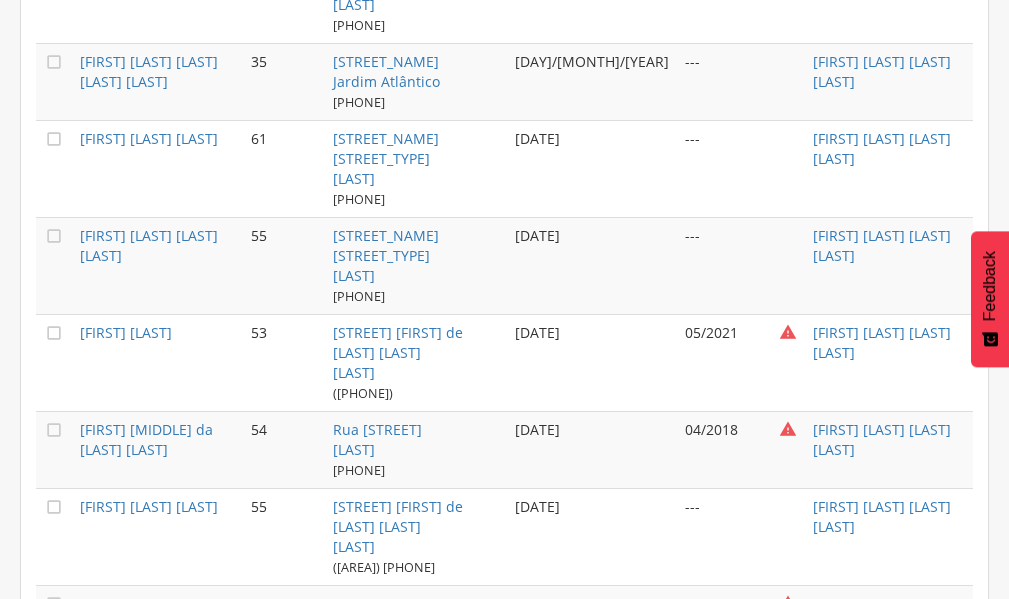 scroll, scrollTop: 1900, scrollLeft: 0, axis: vertical 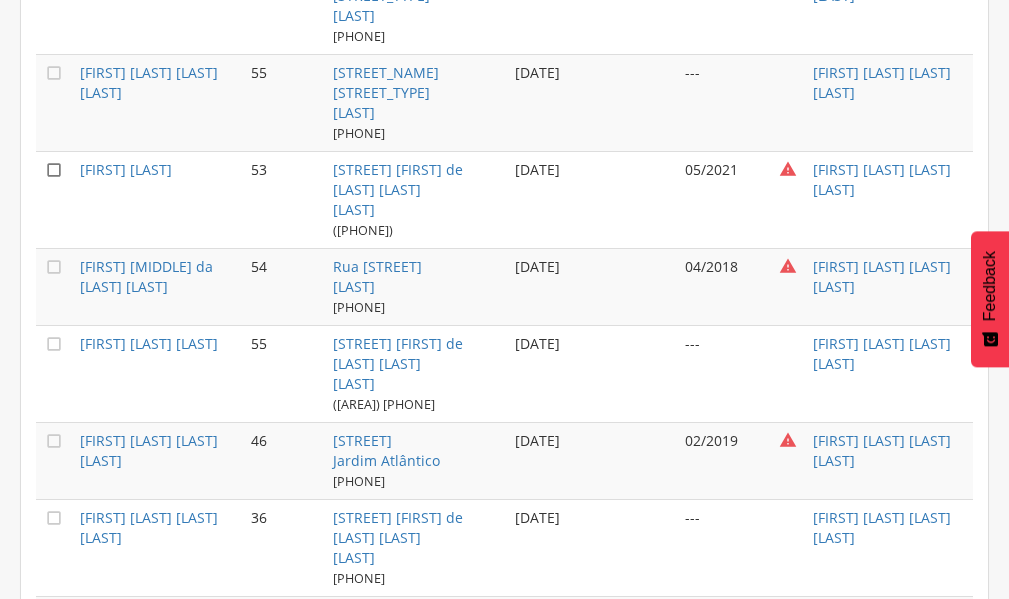 click on "" at bounding box center (54, 170) 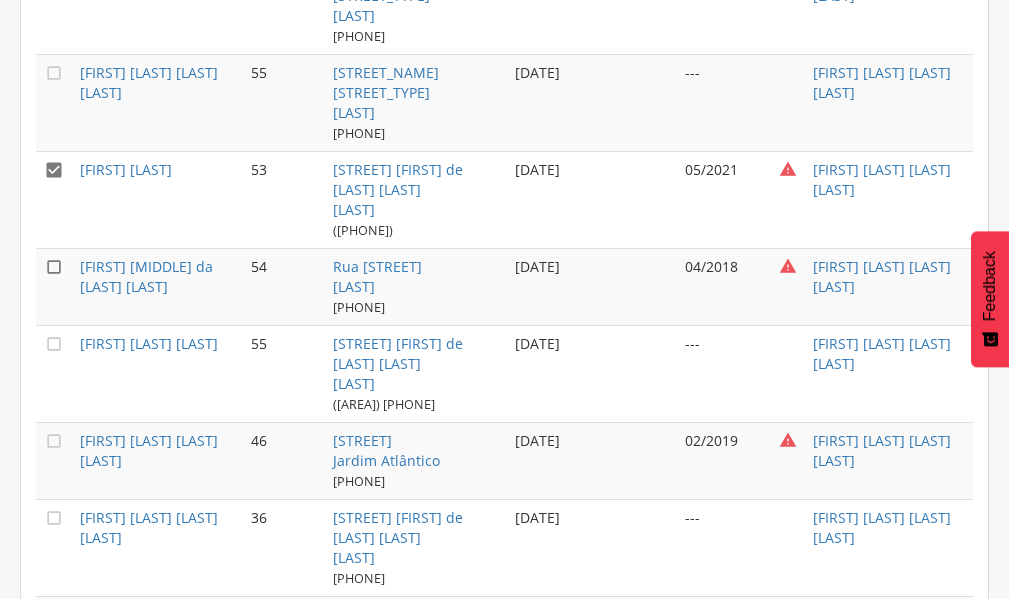 click on "" at bounding box center (54, 267) 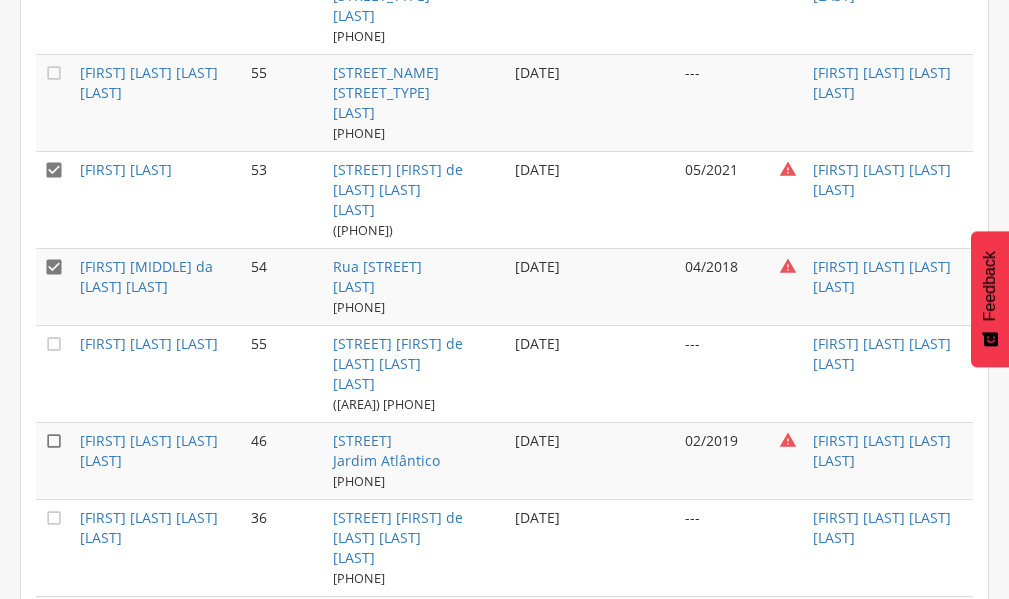 click on "" at bounding box center [54, 441] 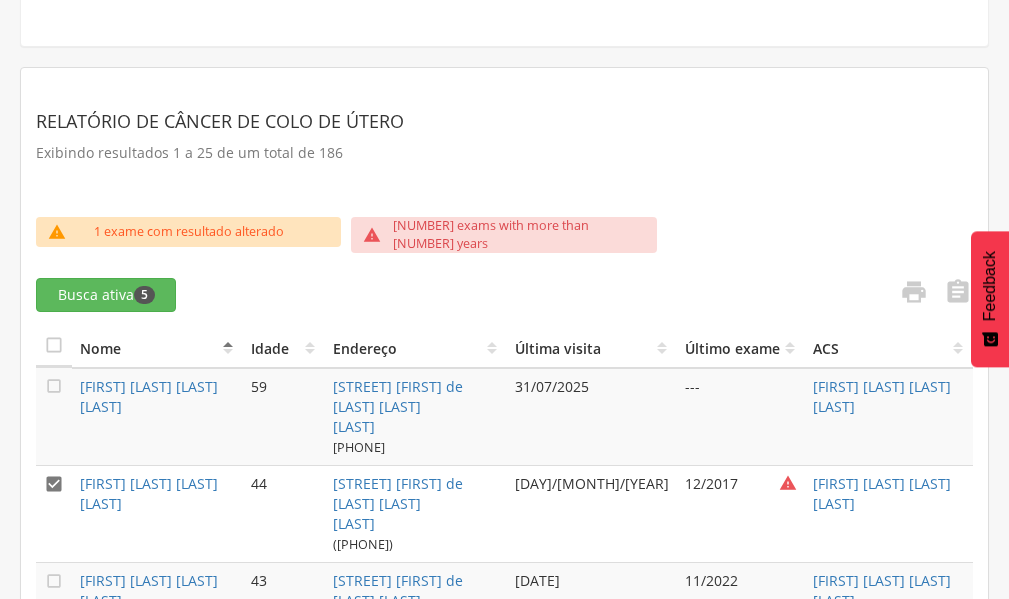 scroll, scrollTop: 518, scrollLeft: 0, axis: vertical 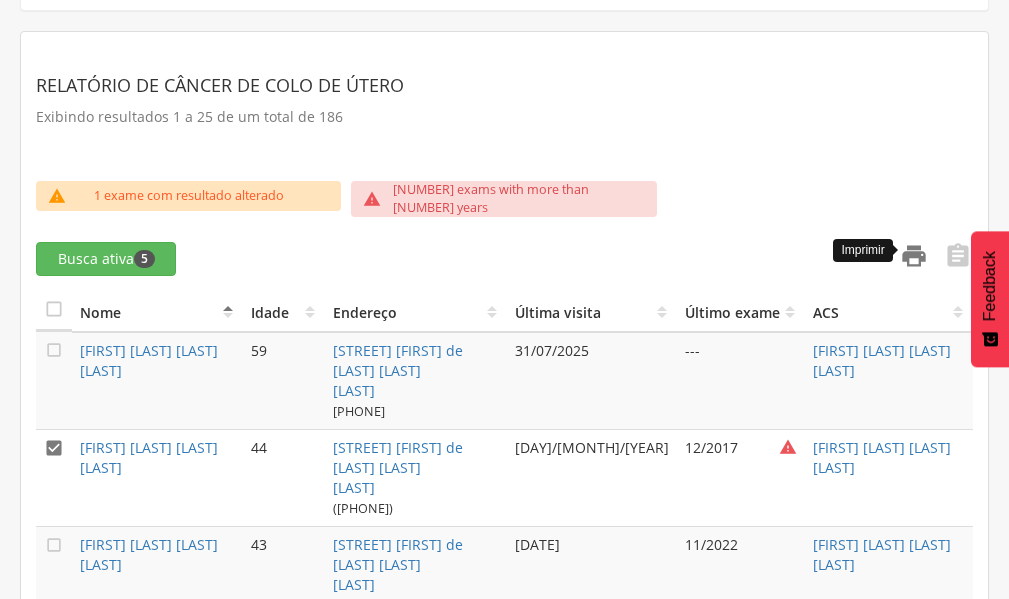 click on "" at bounding box center (914, 256) 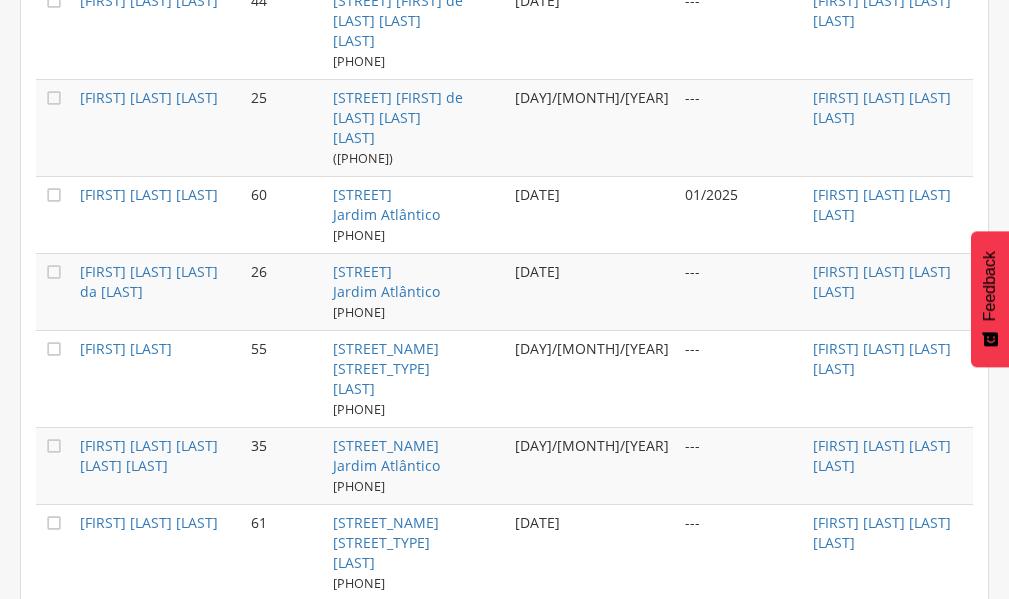 scroll, scrollTop: 1318, scrollLeft: 0, axis: vertical 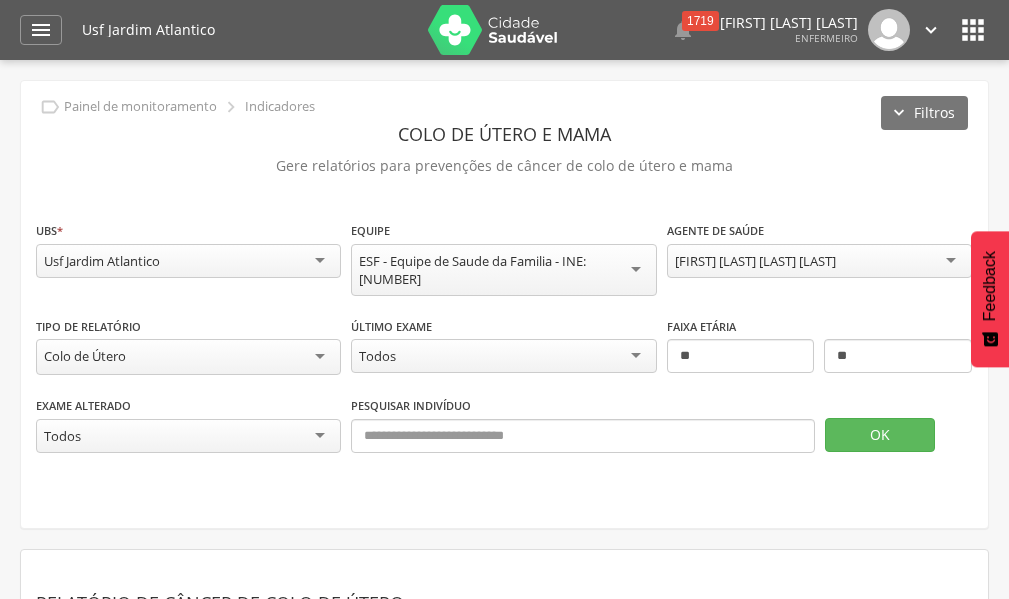 click on "[FIRST] [LAST] [LAST] [LAST]" at bounding box center (819, 261) 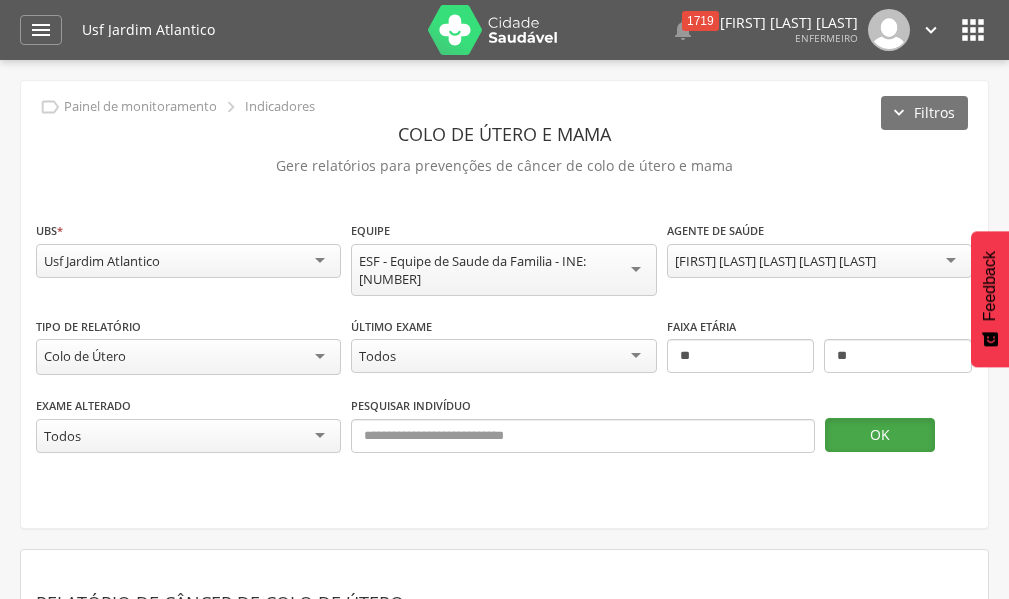 click on "OK" at bounding box center [880, 435] 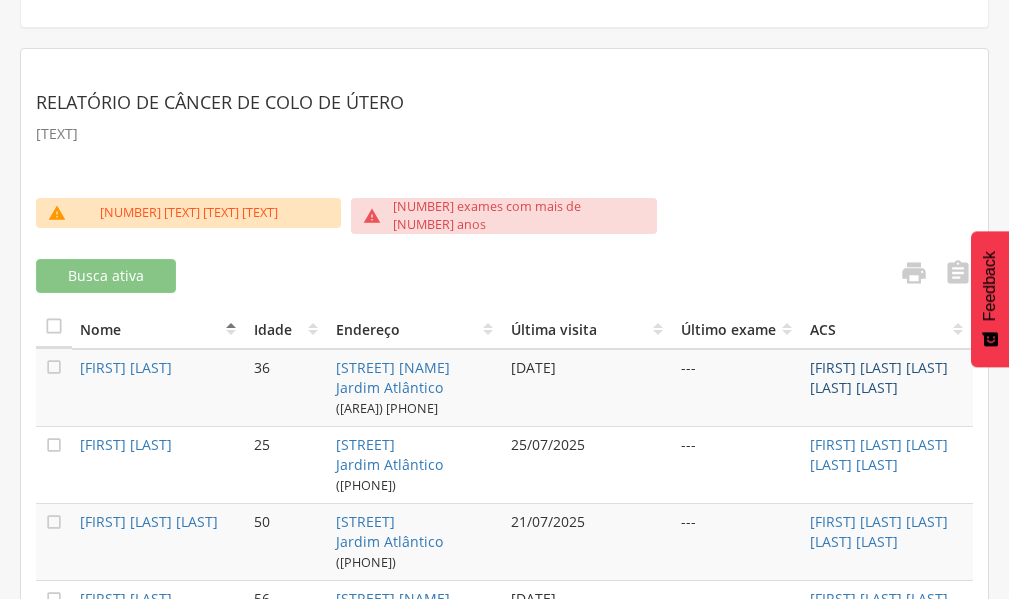 scroll, scrollTop: 500, scrollLeft: 0, axis: vertical 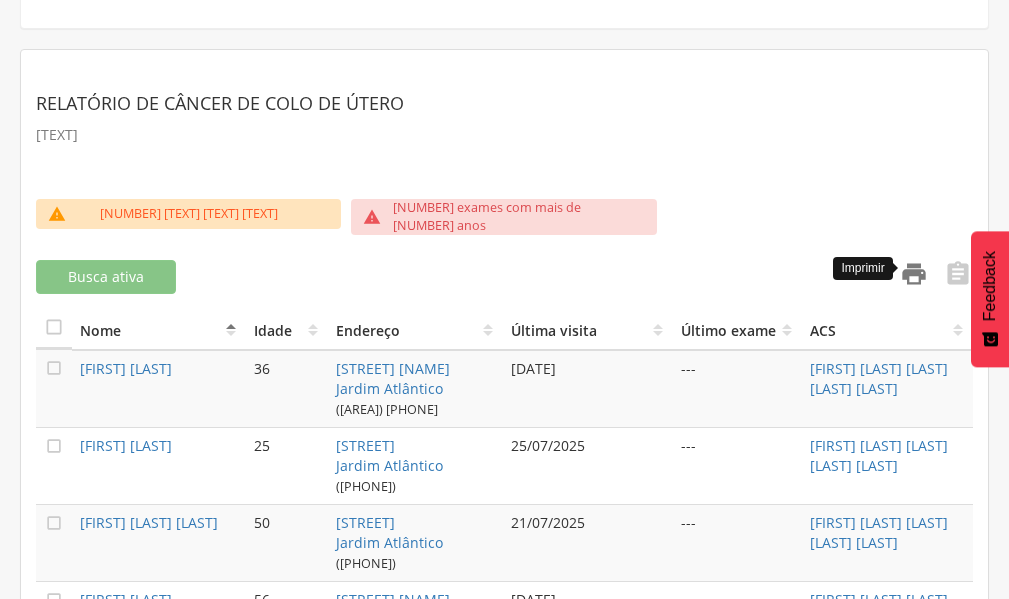 click on "" at bounding box center [914, 274] 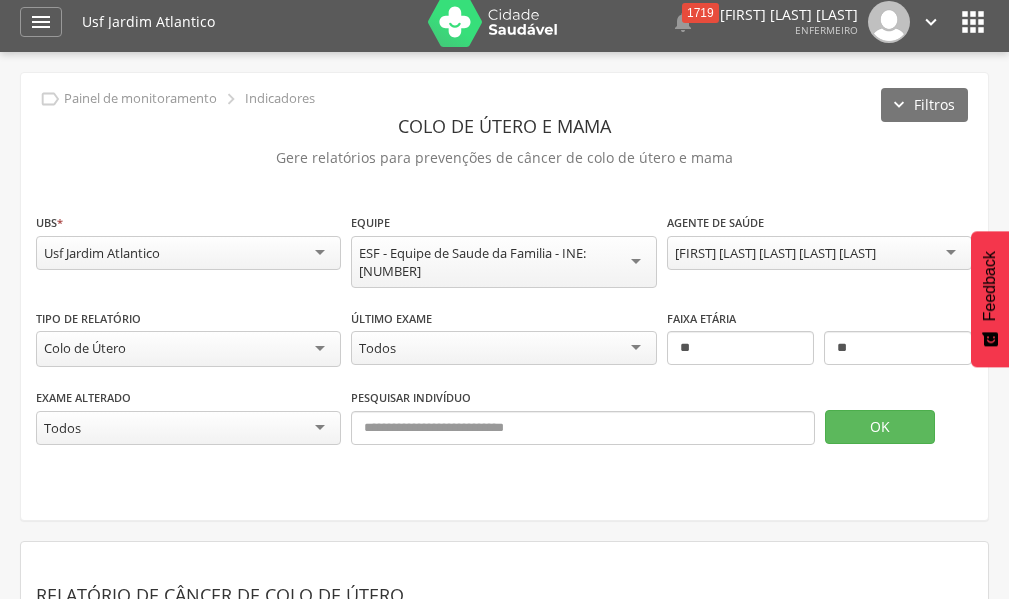 scroll, scrollTop: 0, scrollLeft: 0, axis: both 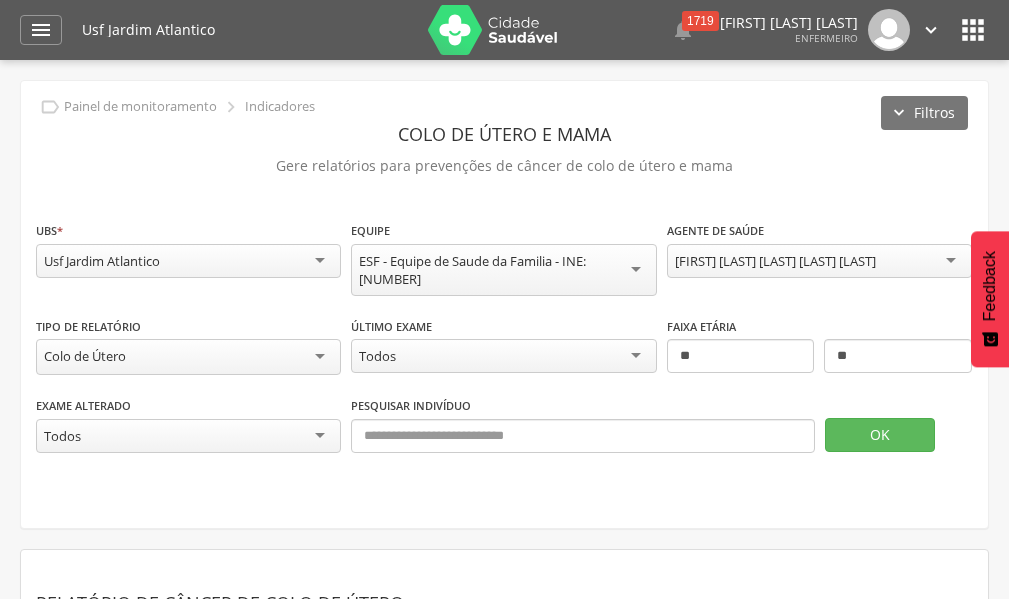 click on "[FIRST] [LAST] [LAST] [LAST] [LAST]" at bounding box center [819, 261] 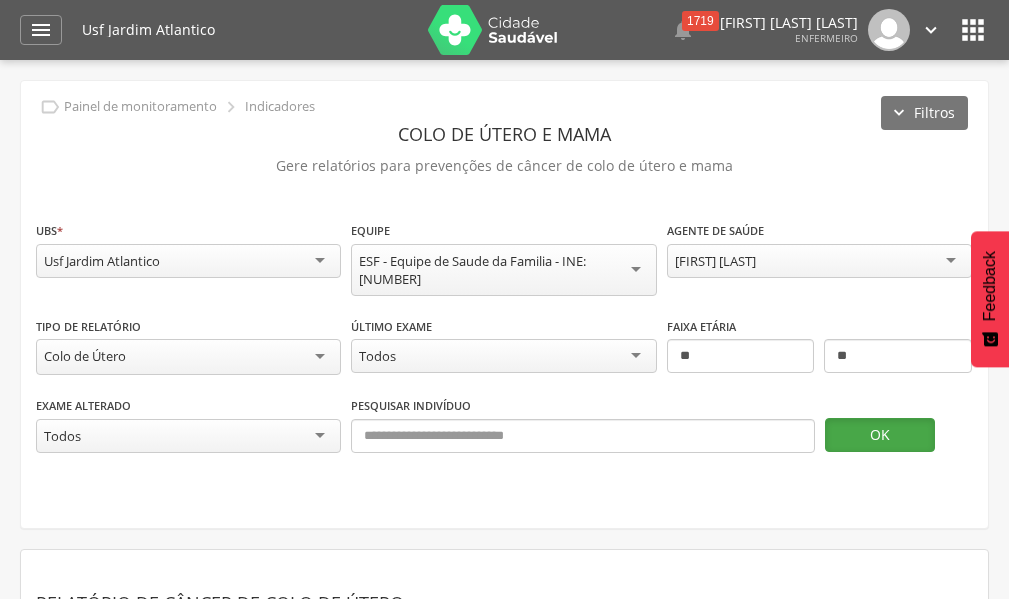 click on "OK" at bounding box center [880, 435] 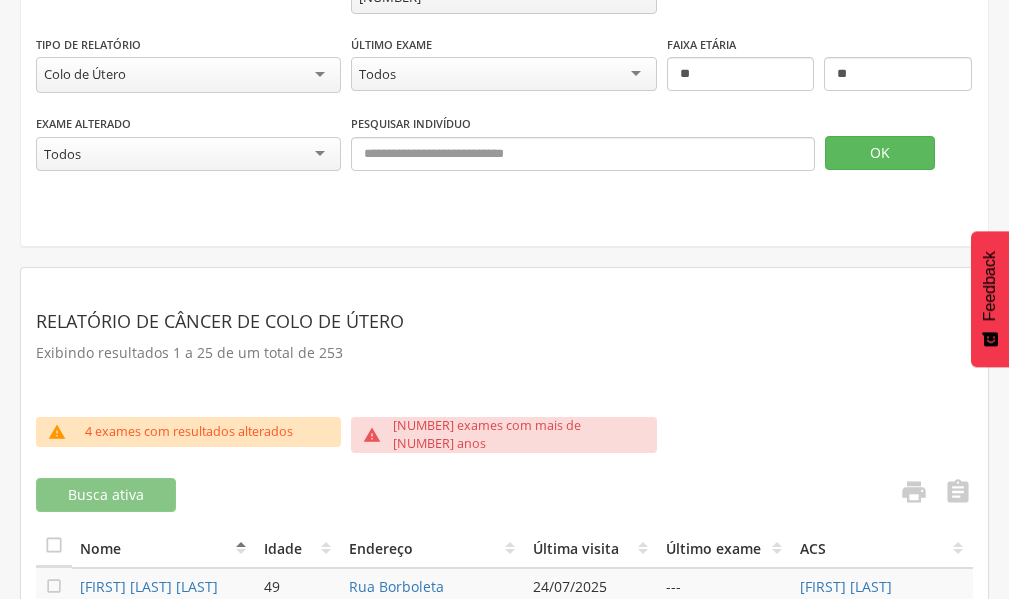 scroll, scrollTop: 300, scrollLeft: 0, axis: vertical 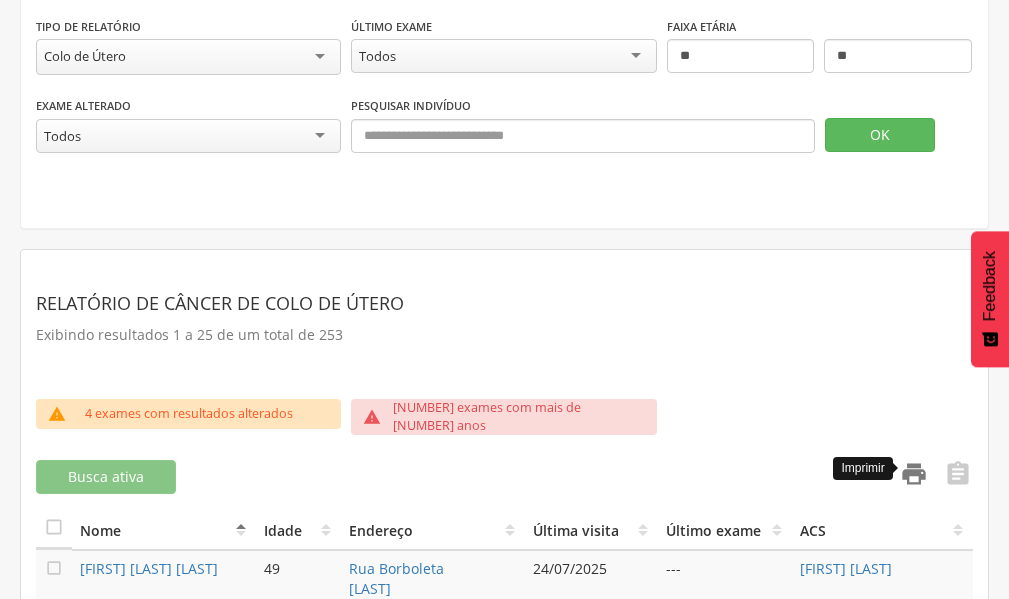 click on "" at bounding box center [914, 474] 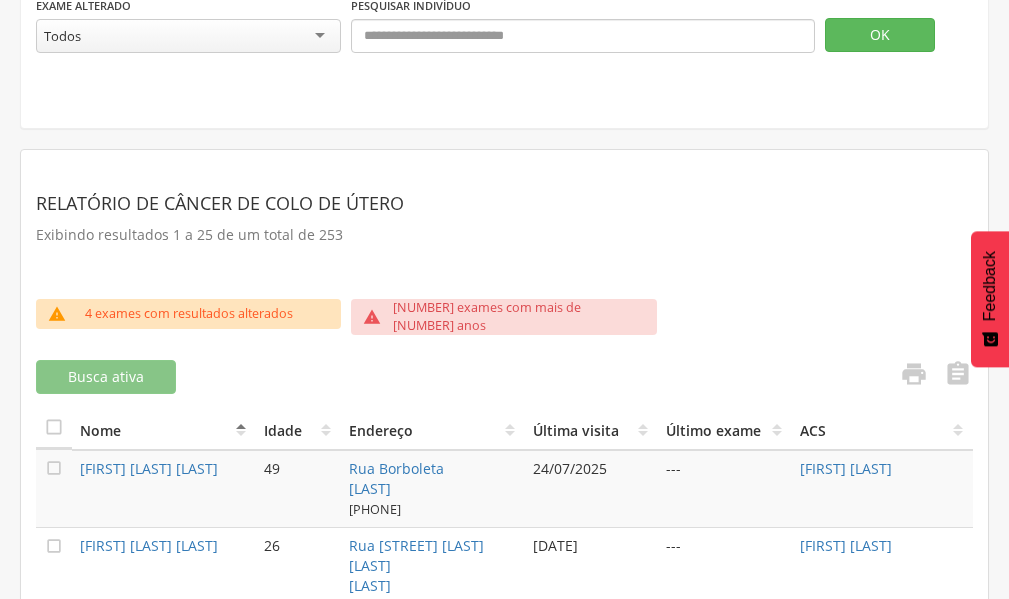 scroll, scrollTop: 500, scrollLeft: 0, axis: vertical 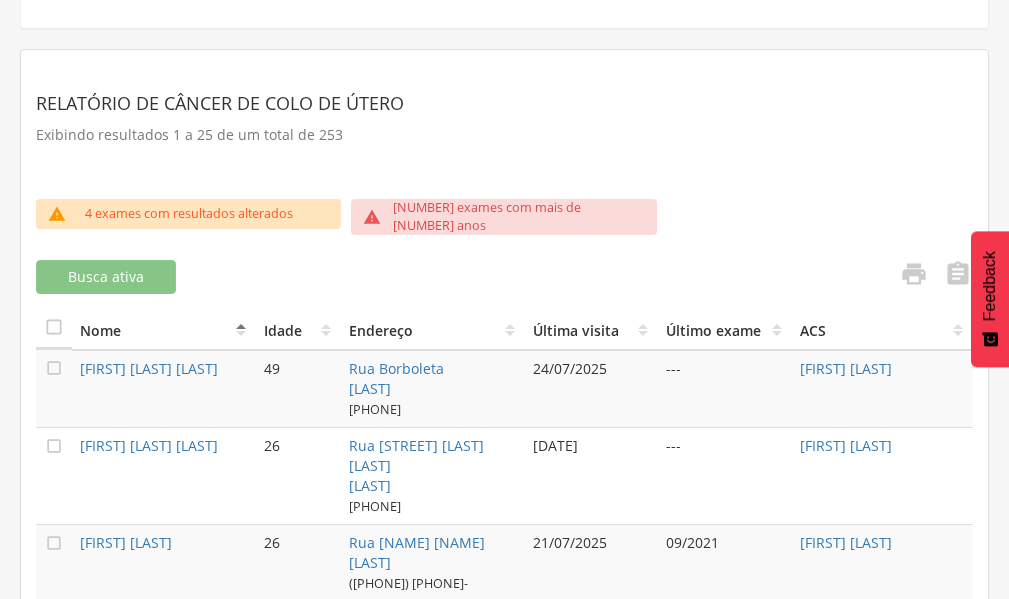 click on "4 exames com resultados alterados" at bounding box center [189, 214] 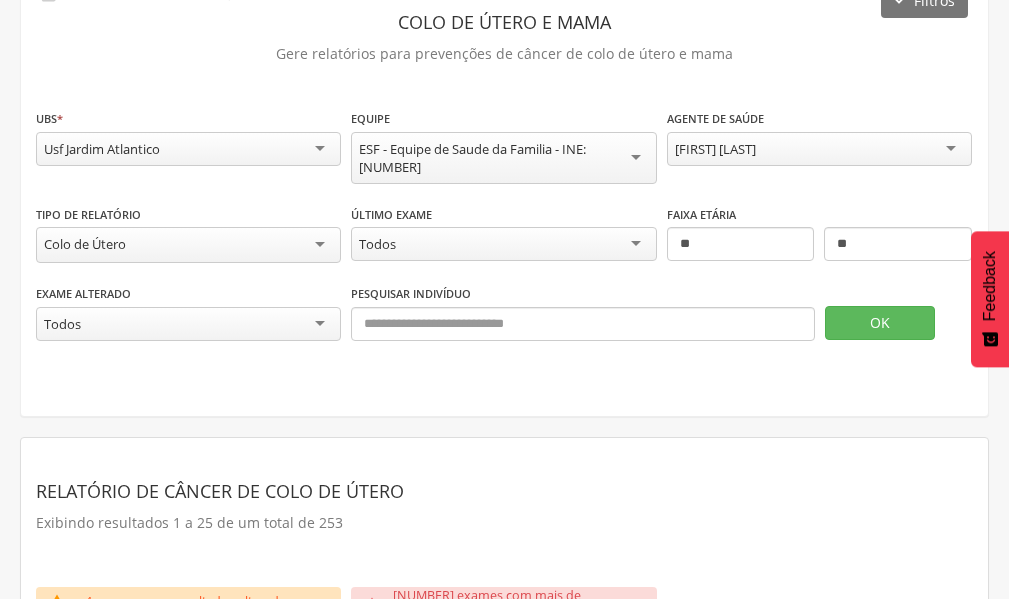 scroll, scrollTop: 0, scrollLeft: 0, axis: both 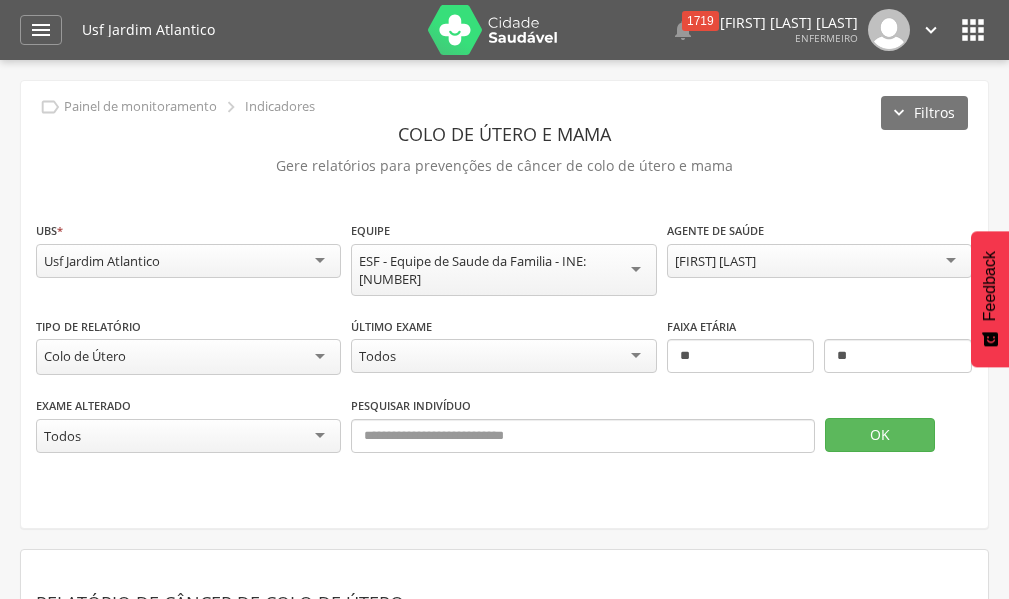 click on "[FIRST] [LAST]" at bounding box center (819, 261) 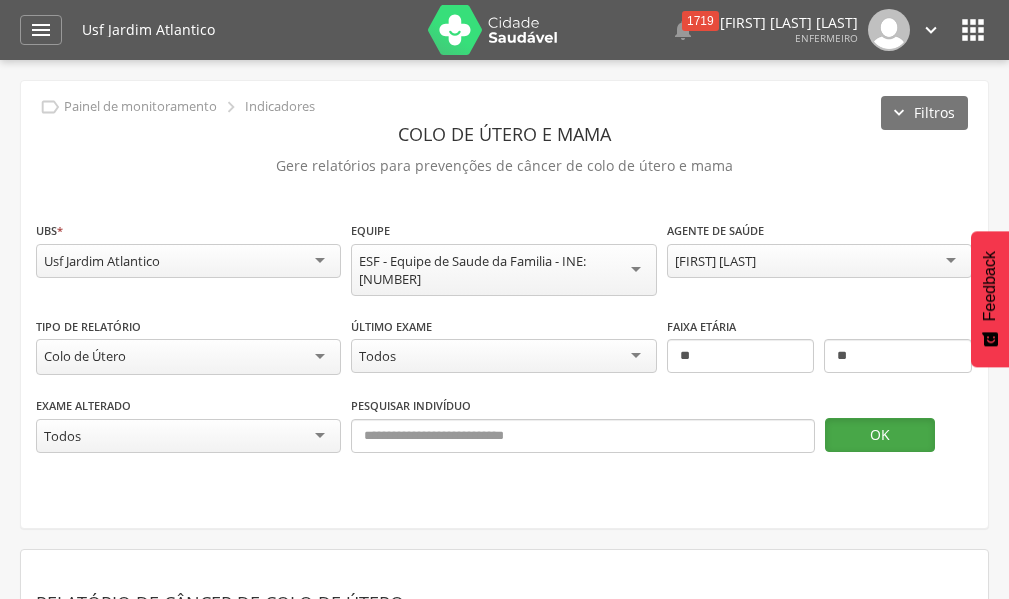click on "OK" at bounding box center (880, 435) 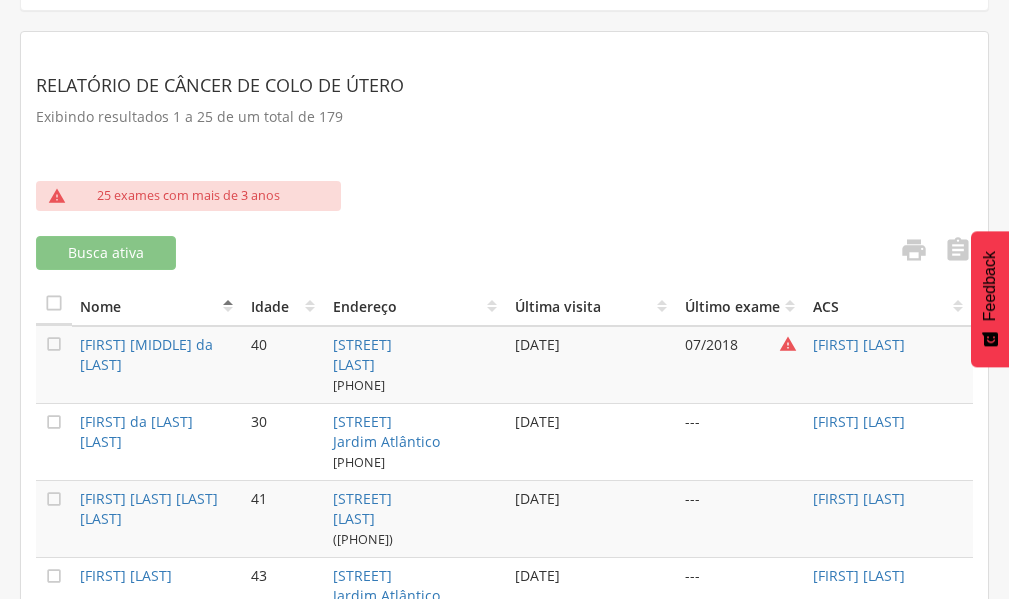 scroll, scrollTop: 514, scrollLeft: 0, axis: vertical 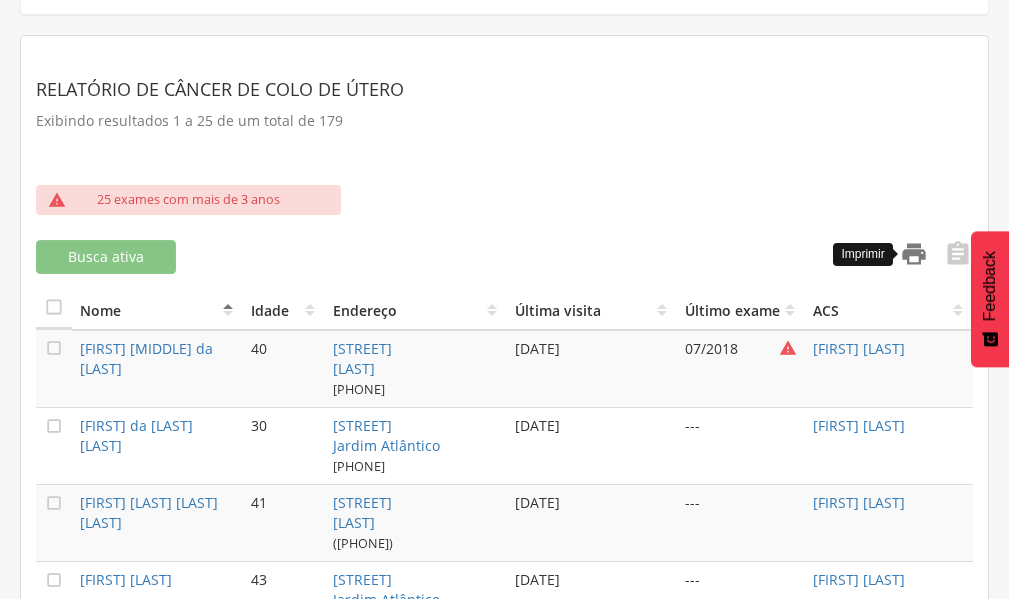 click on "" at bounding box center (914, 254) 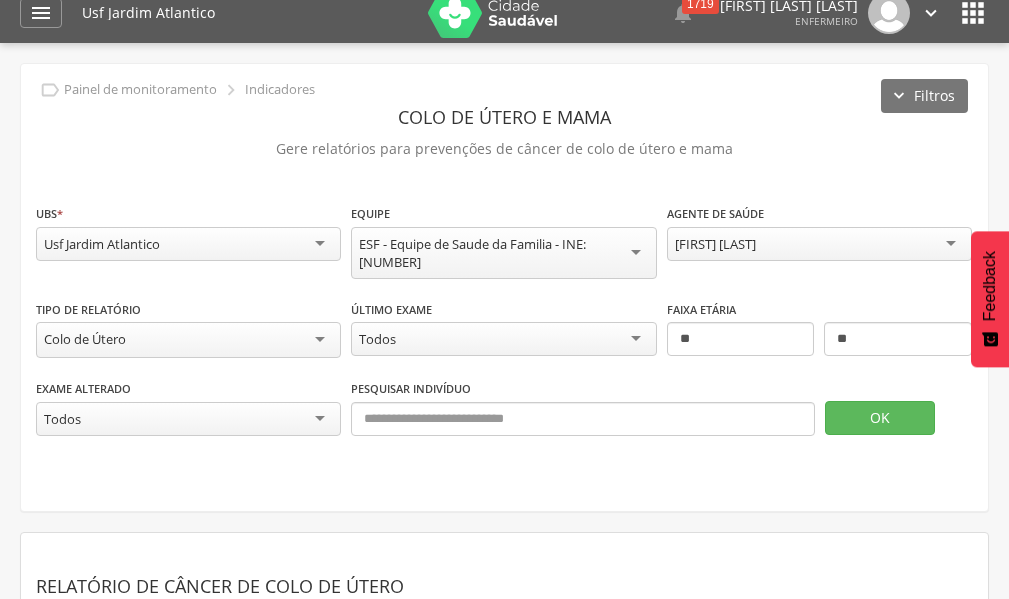 scroll, scrollTop: 14, scrollLeft: 0, axis: vertical 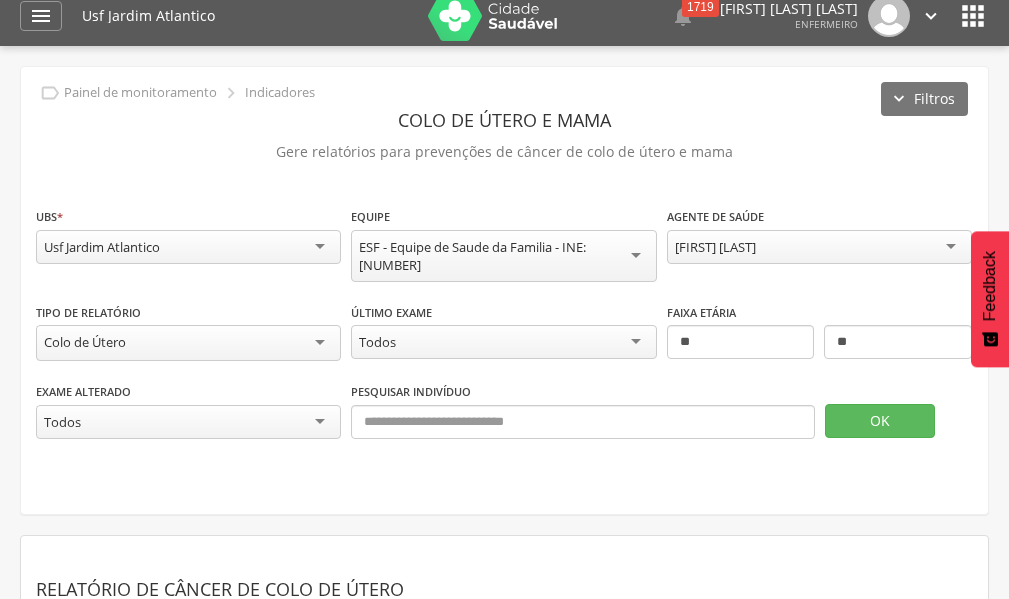 click on "[FIRST] [LAST]" at bounding box center (819, 247) 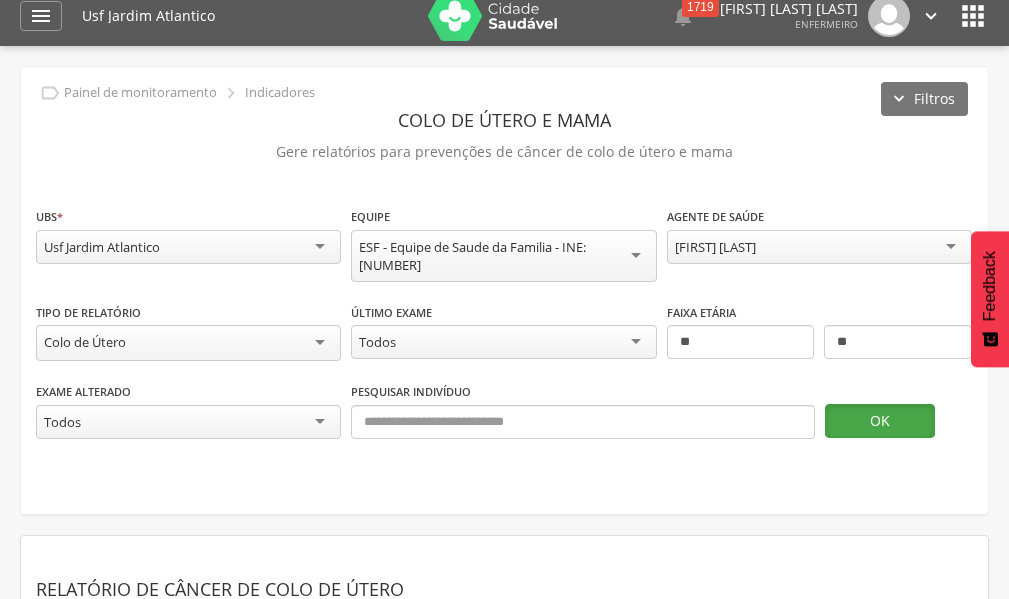 click on "OK" at bounding box center (880, 421) 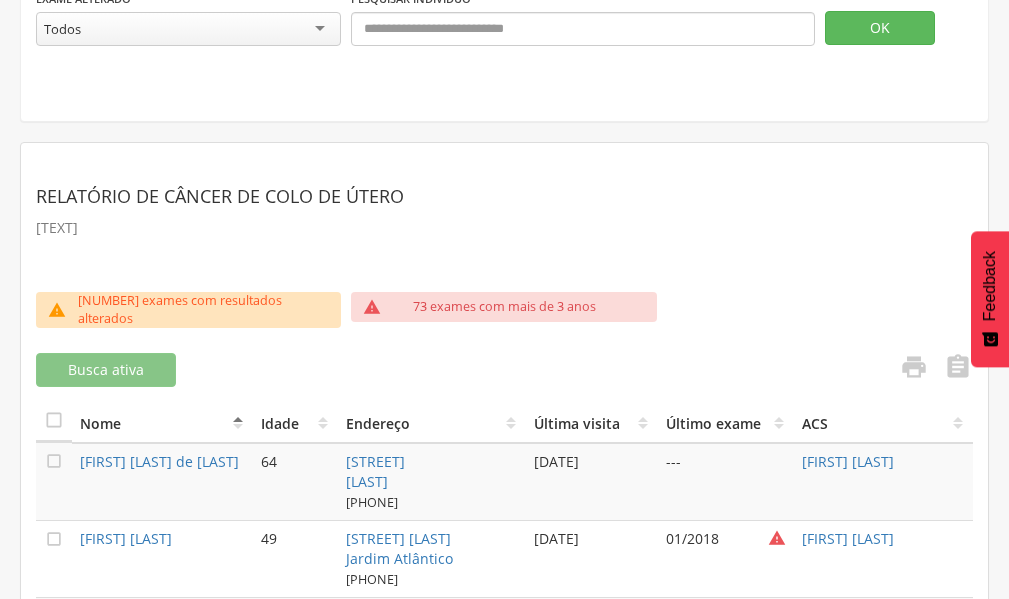 scroll, scrollTop: 414, scrollLeft: 0, axis: vertical 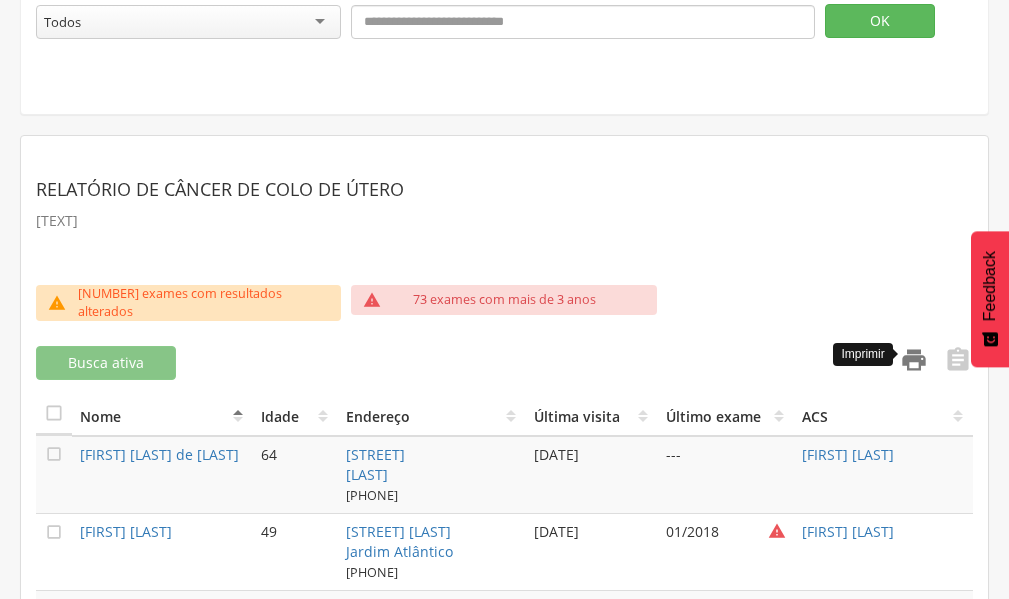 click on "" at bounding box center [914, 360] 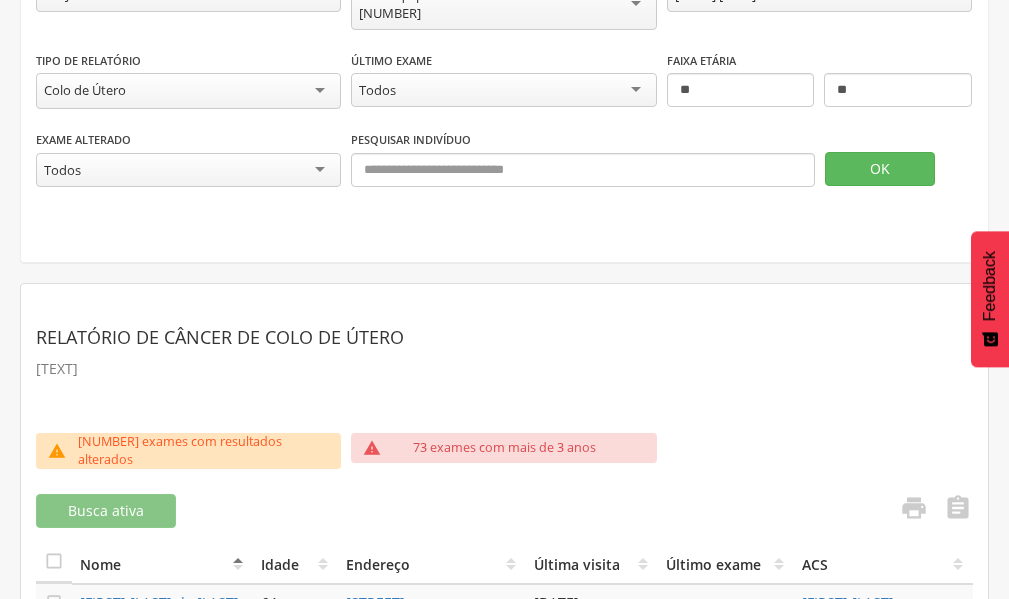 scroll, scrollTop: 0, scrollLeft: 0, axis: both 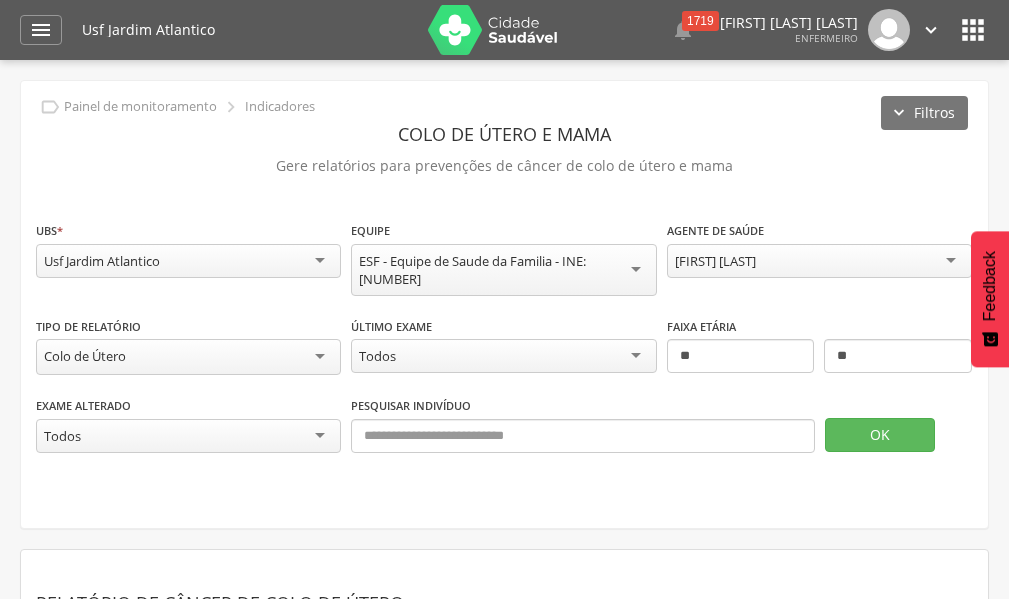 click on "[FIRST] [LAST]" at bounding box center [819, 261] 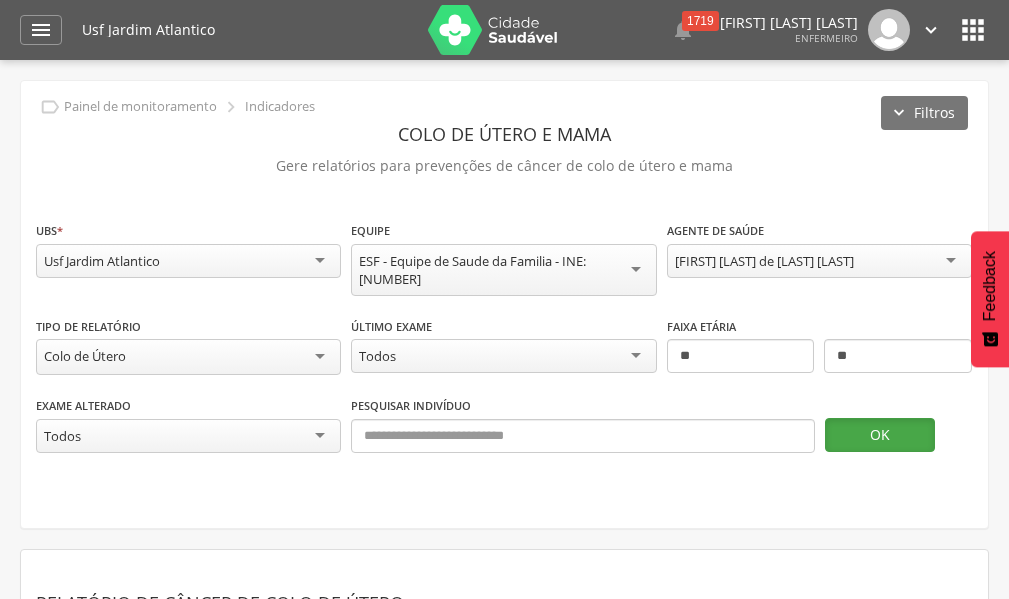 click on "OK" at bounding box center [880, 435] 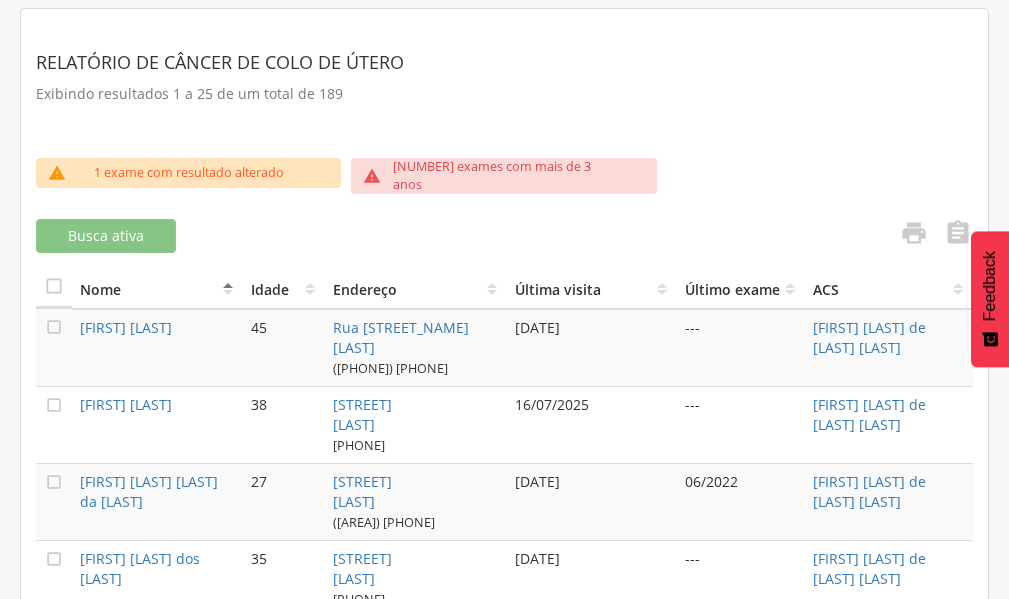 scroll, scrollTop: 614, scrollLeft: 0, axis: vertical 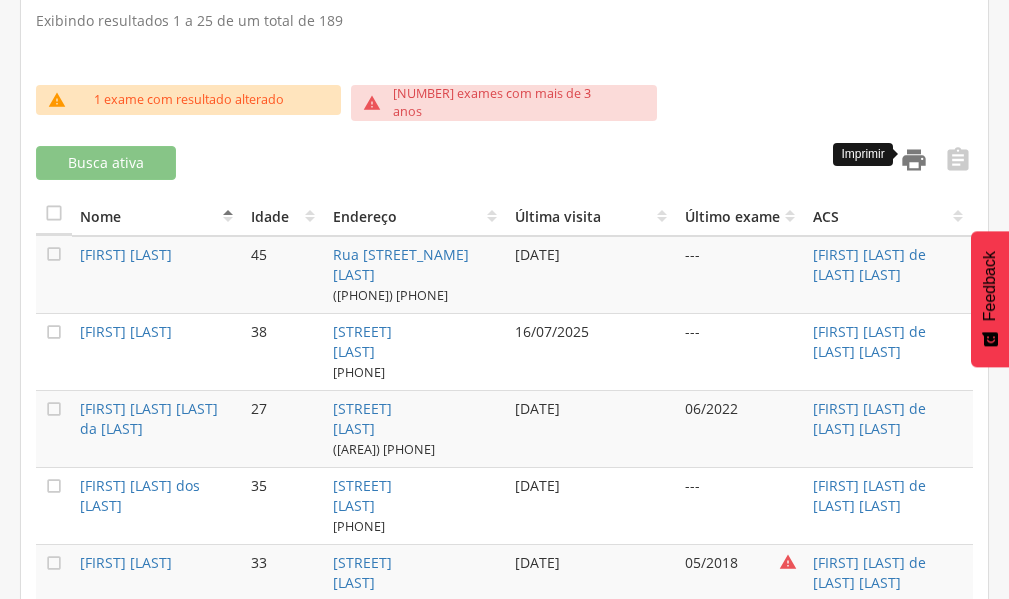 click on "" at bounding box center (914, 160) 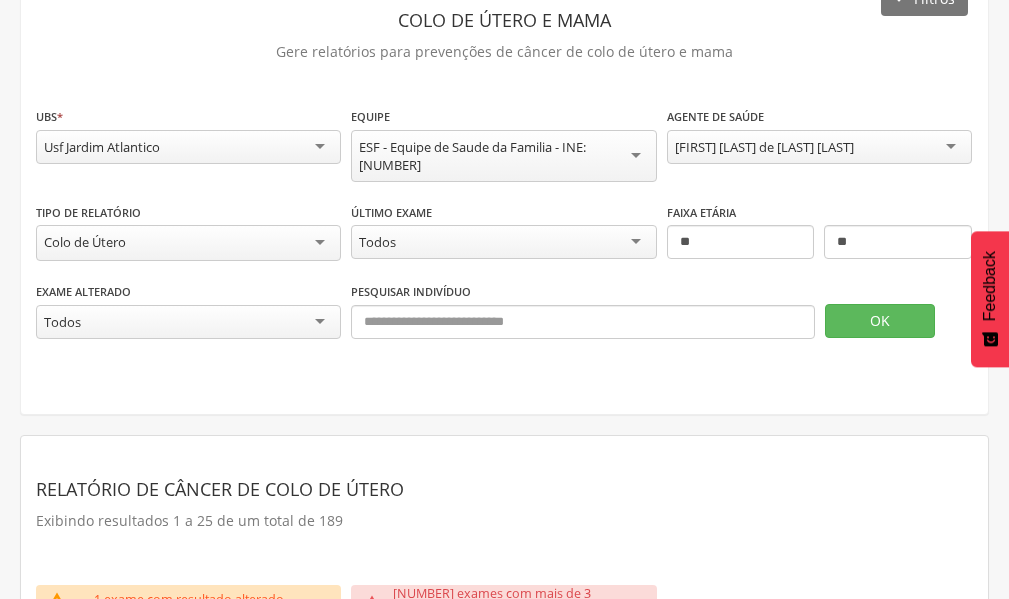 scroll, scrollTop: 14, scrollLeft: 0, axis: vertical 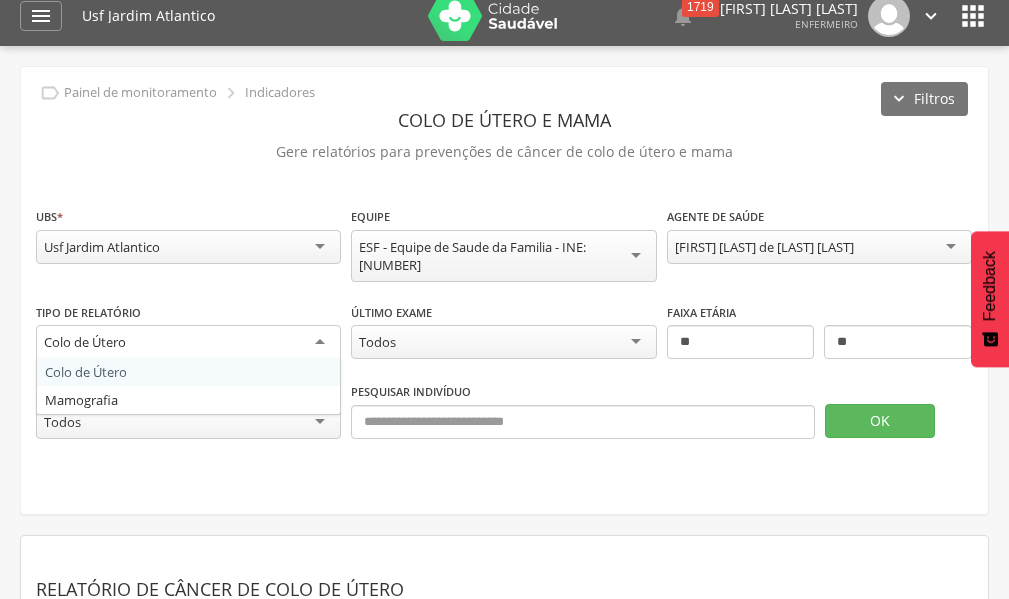 click on "Colo de Útero" at bounding box center (188, 343) 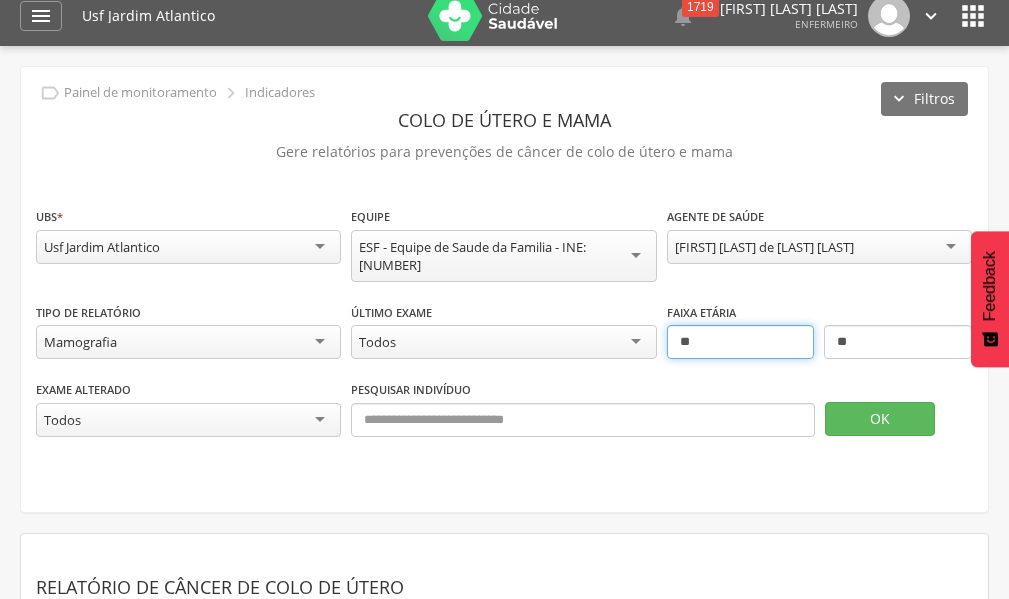 drag, startPoint x: 714, startPoint y: 352, endPoint x: 637, endPoint y: 345, distance: 77.31753 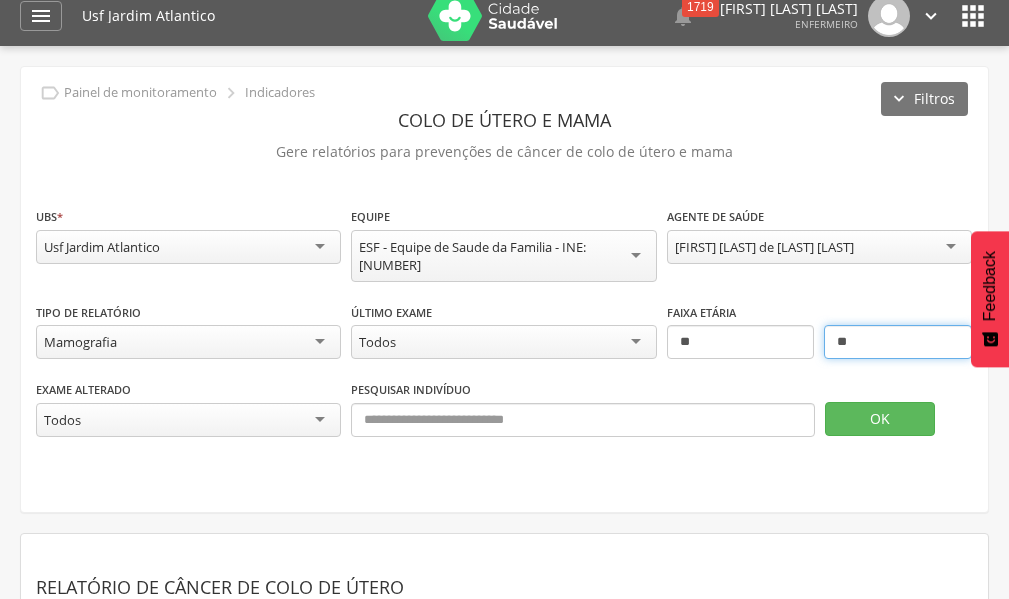 drag, startPoint x: 875, startPoint y: 337, endPoint x: 887, endPoint y: 324, distance: 17.691807 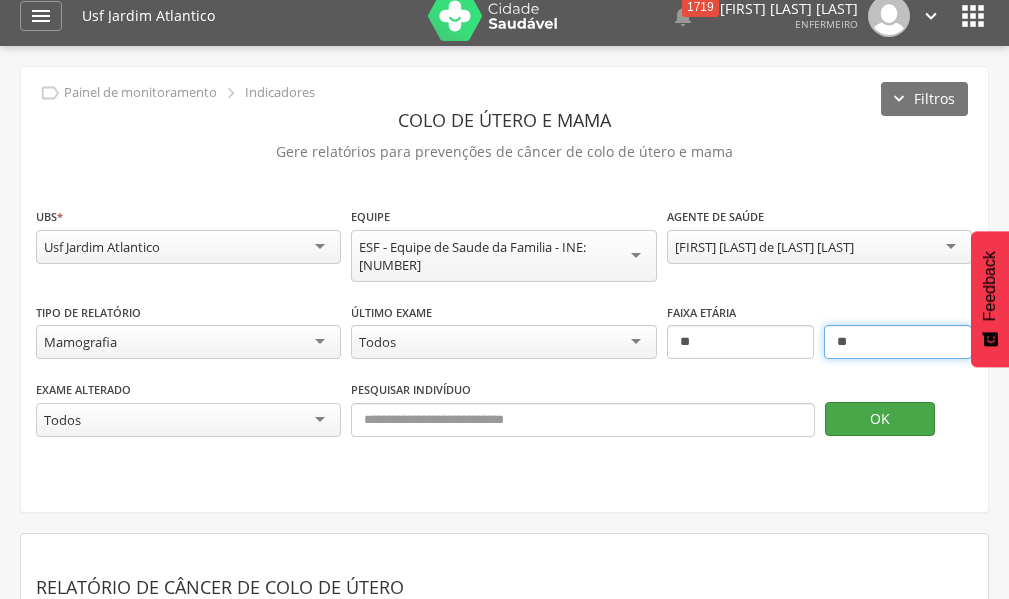type on "**" 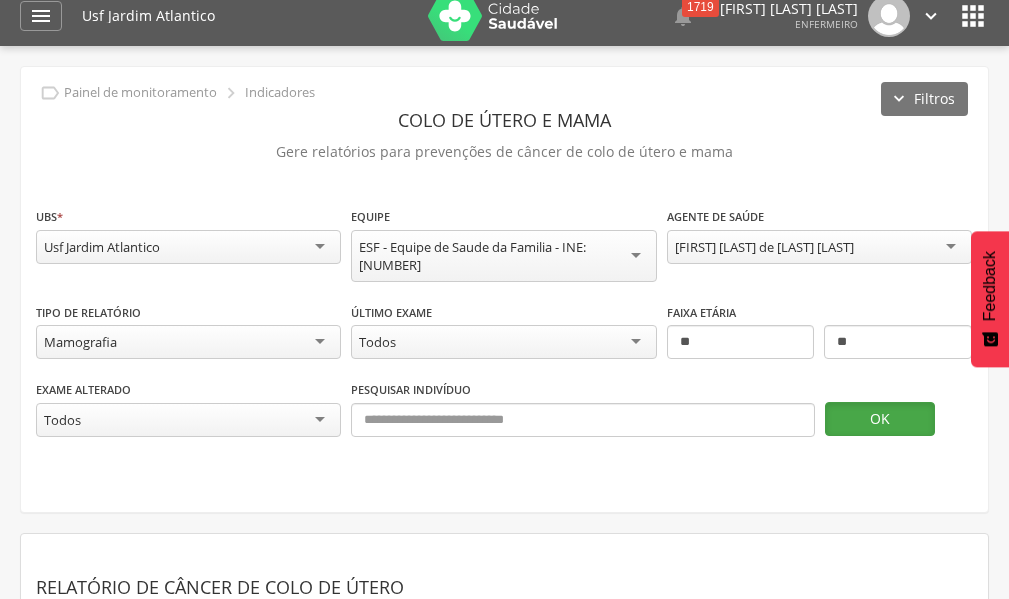 click on "OK" at bounding box center [880, 419] 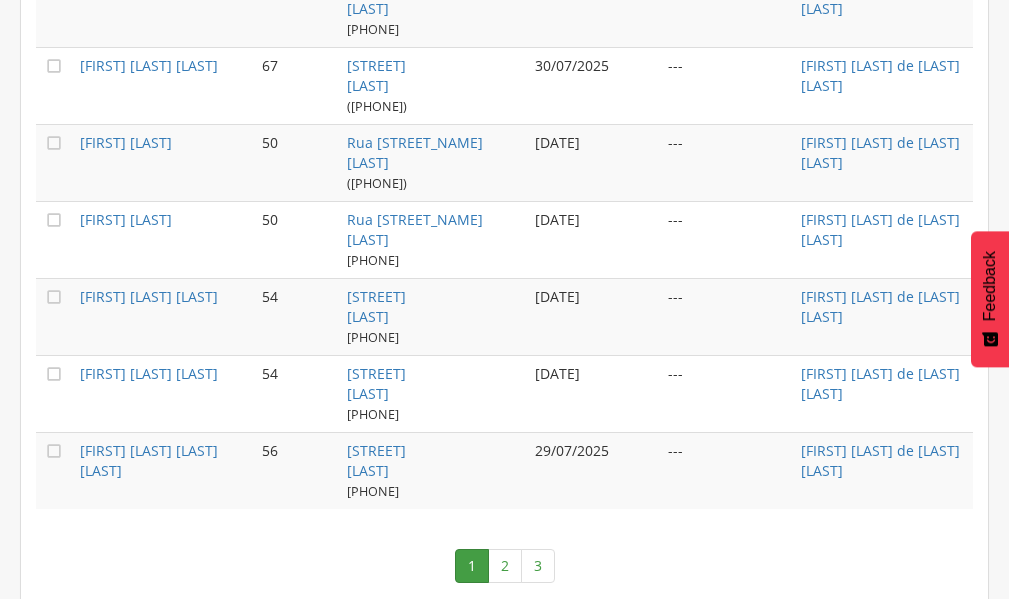 scroll, scrollTop: 2278, scrollLeft: 0, axis: vertical 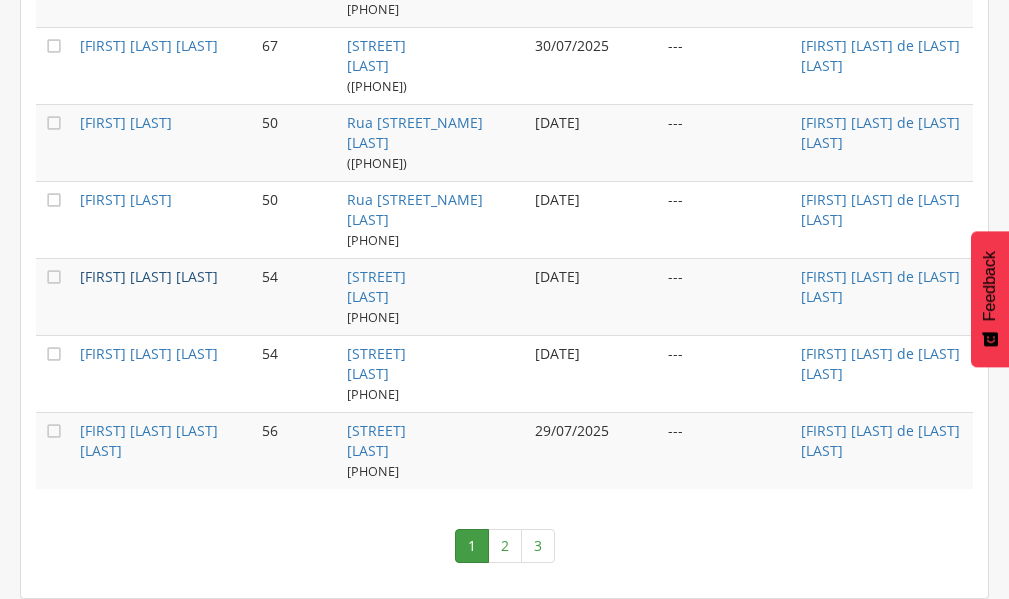 click on "[FIRST] [LAST] [LAST]" at bounding box center [149, 276] 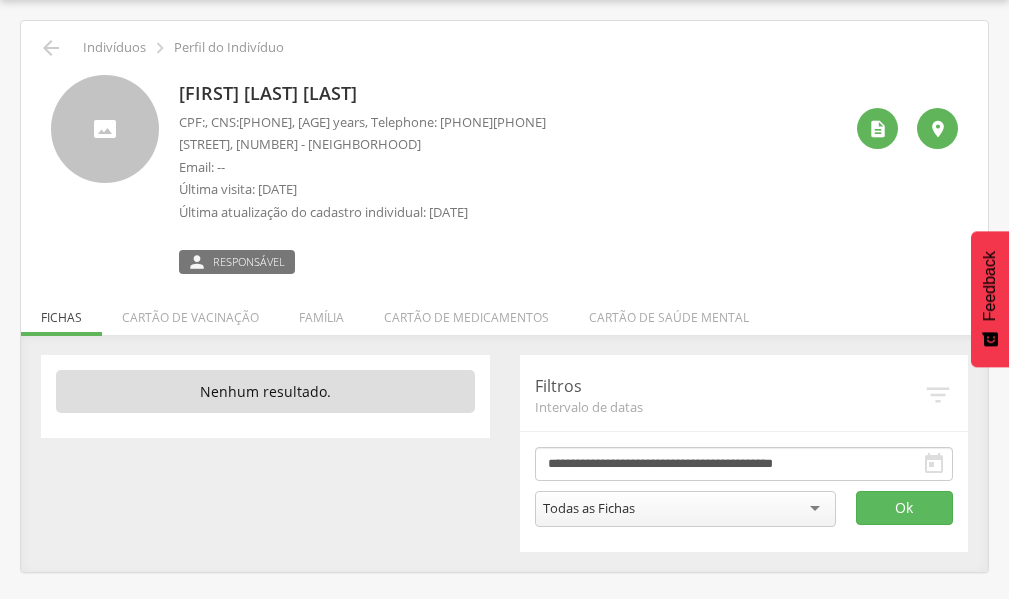 drag, startPoint x: 201, startPoint y: 100, endPoint x: 419, endPoint y: 86, distance: 218.44908 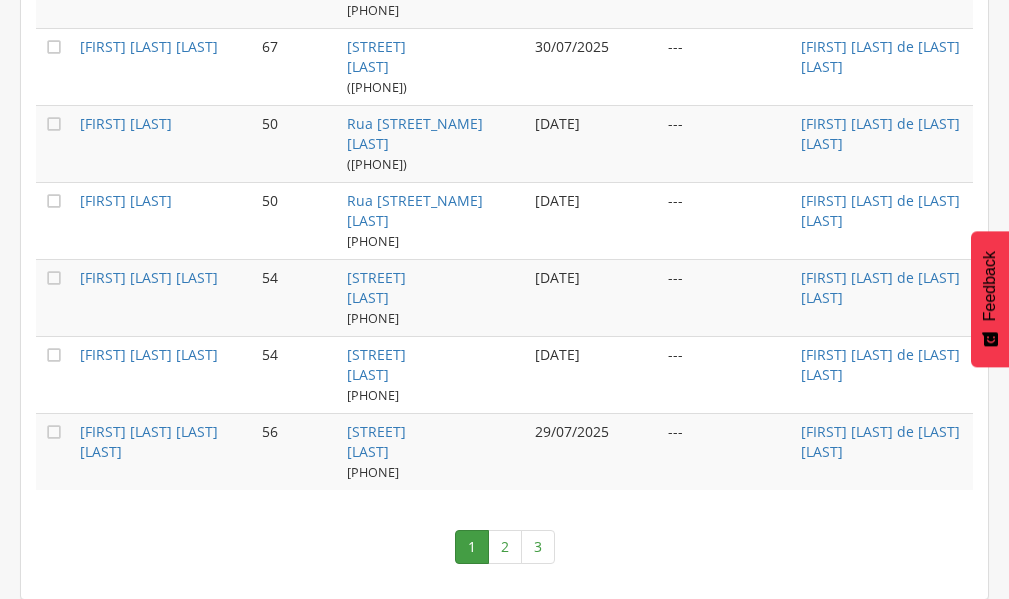 scroll, scrollTop: 2278, scrollLeft: 0, axis: vertical 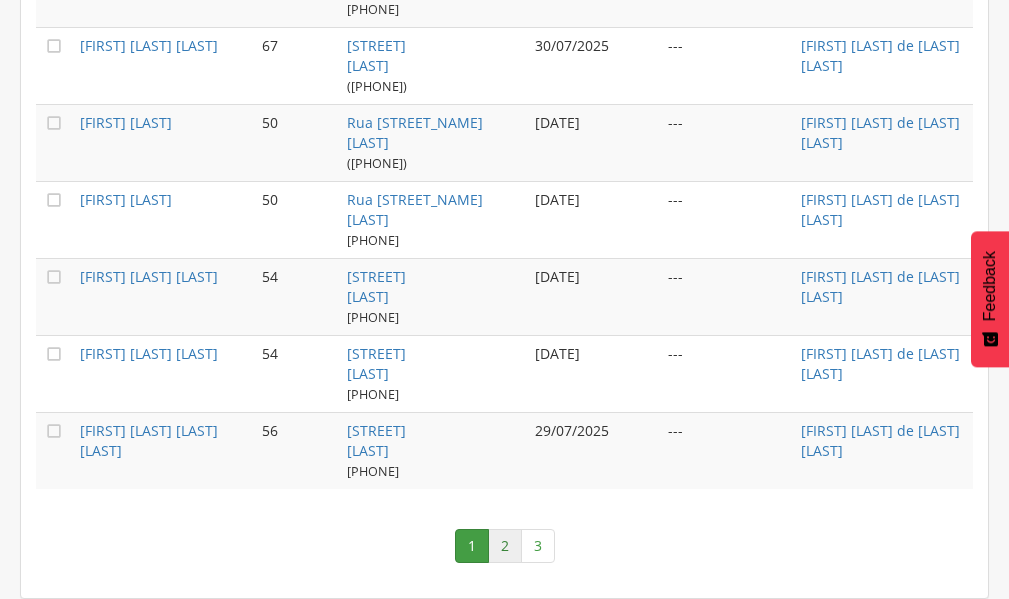 click on "2" at bounding box center [505, 546] 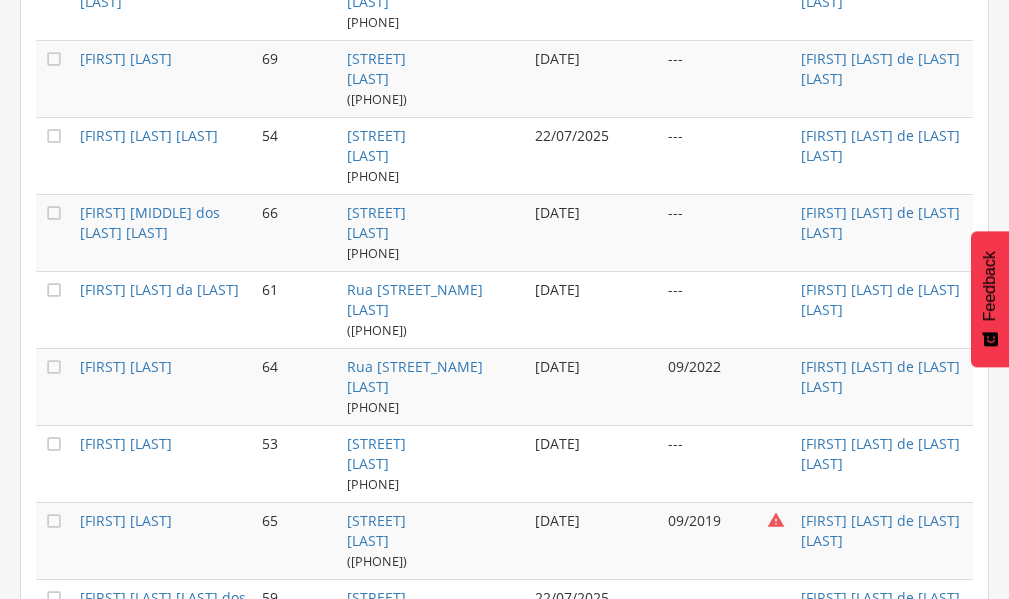 scroll, scrollTop: 2078, scrollLeft: 0, axis: vertical 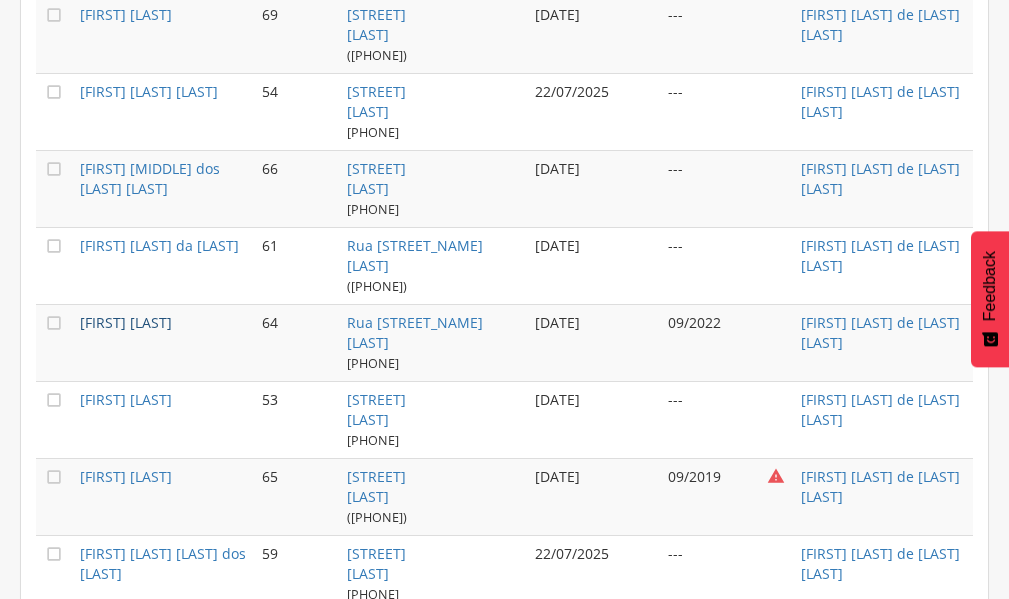 click on "[FIRST] [LAST]" at bounding box center (126, 322) 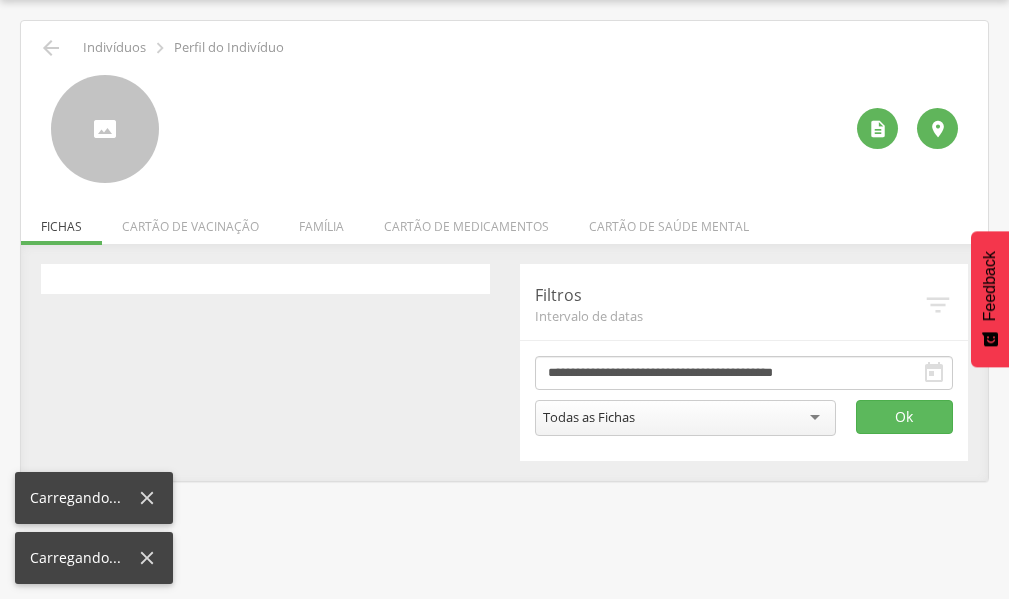 scroll, scrollTop: 60, scrollLeft: 0, axis: vertical 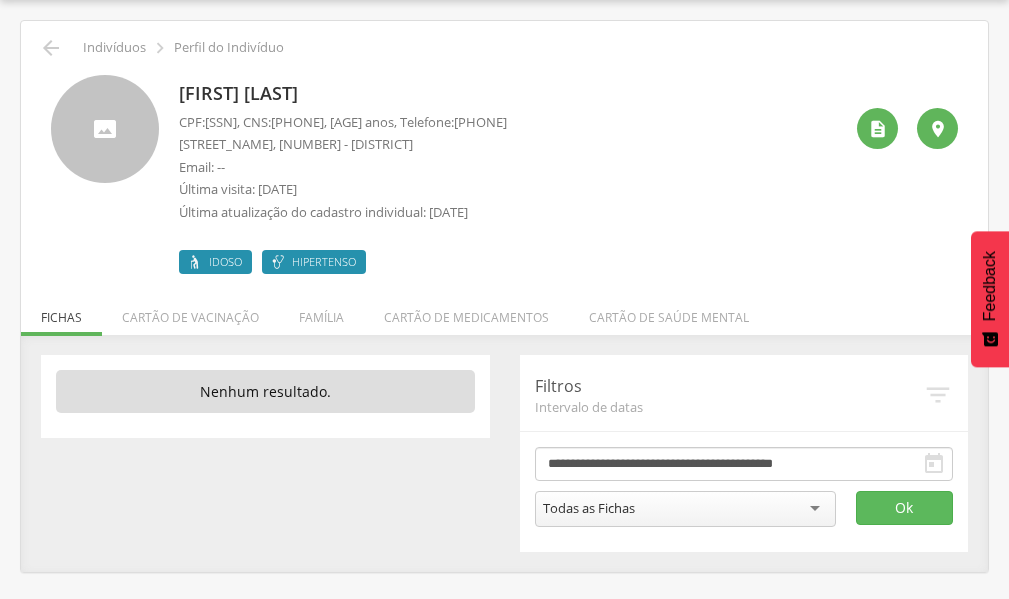 drag, startPoint x: 177, startPoint y: 88, endPoint x: 439, endPoint y: 91, distance: 262.01718 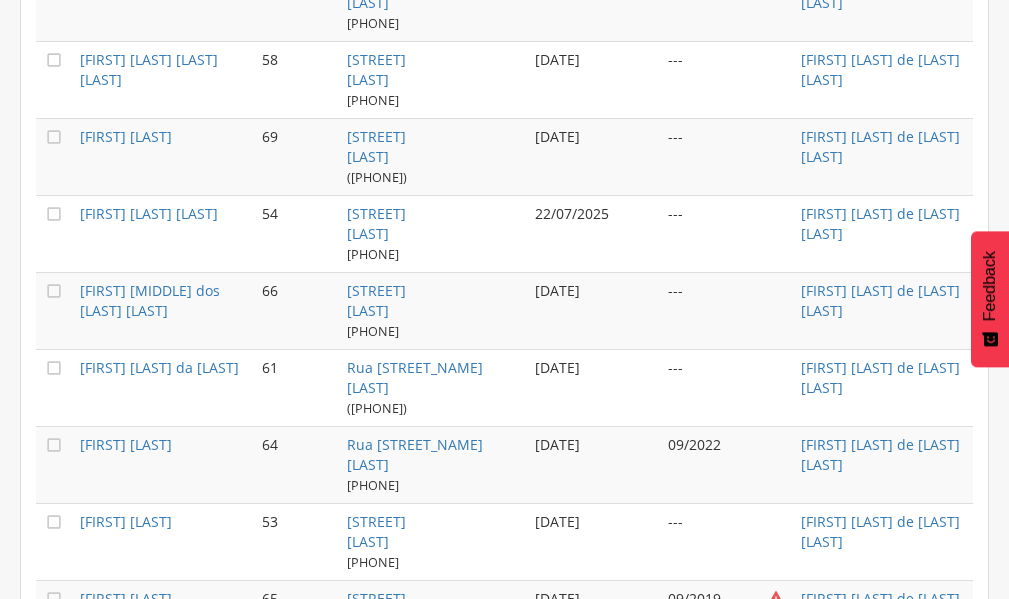 scroll, scrollTop: 2060, scrollLeft: 0, axis: vertical 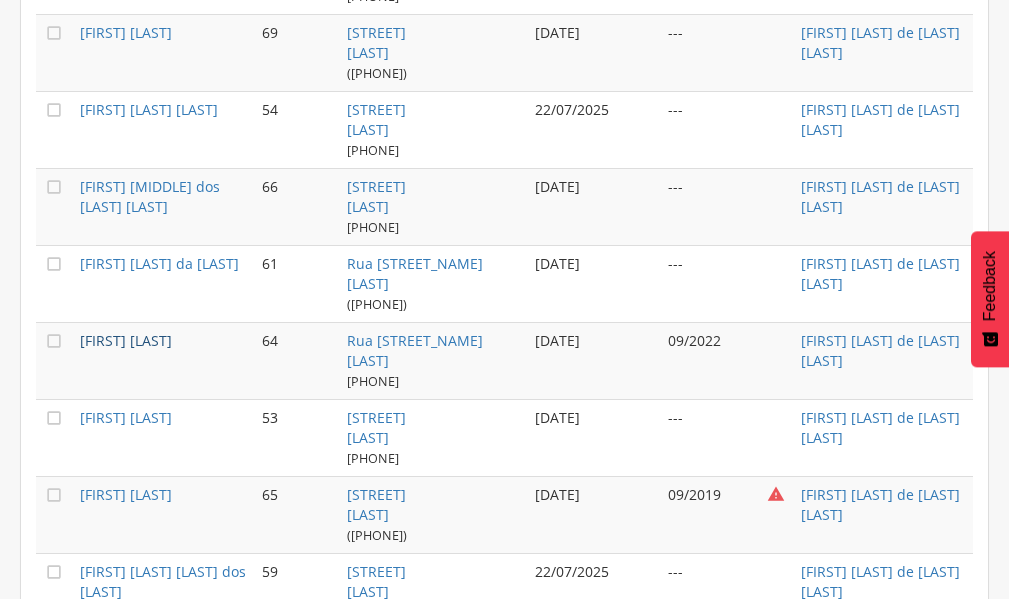 click on "[FIRST] [LAST]" at bounding box center [126, 340] 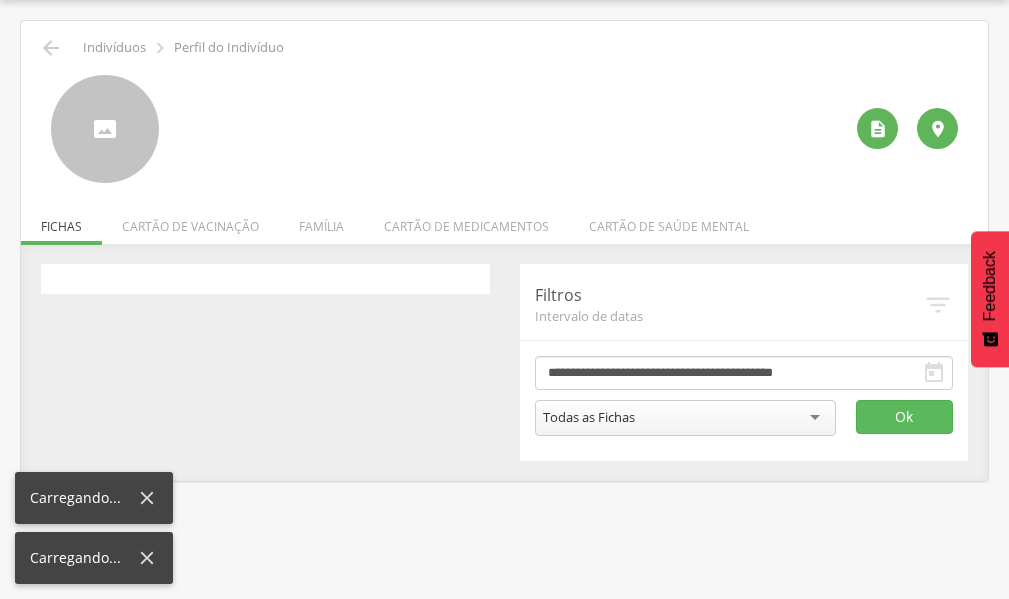 scroll, scrollTop: 60, scrollLeft: 0, axis: vertical 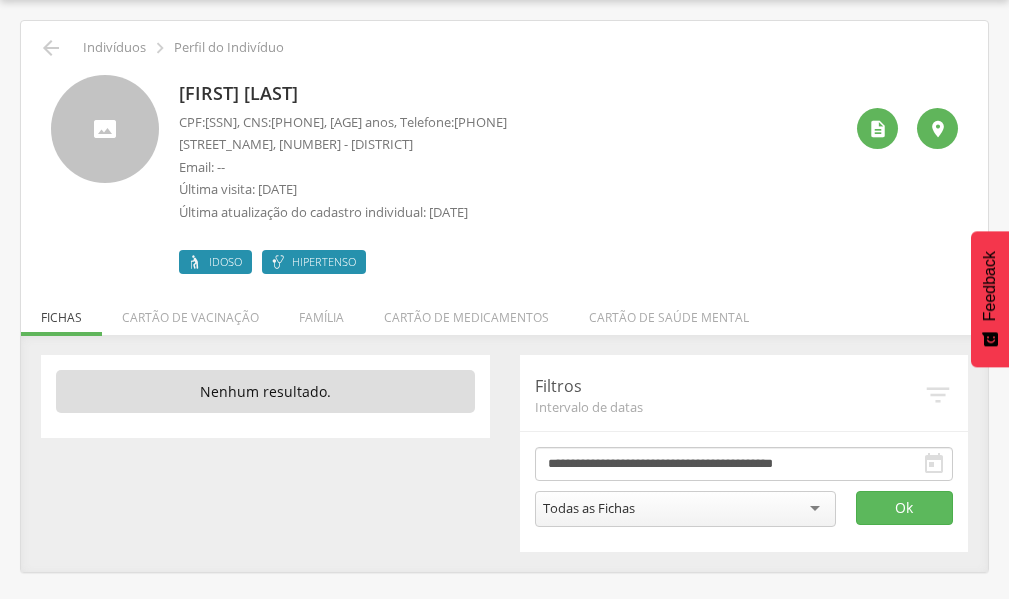 drag, startPoint x: 208, startPoint y: 119, endPoint x: 299, endPoint y: 116, distance: 91.04944 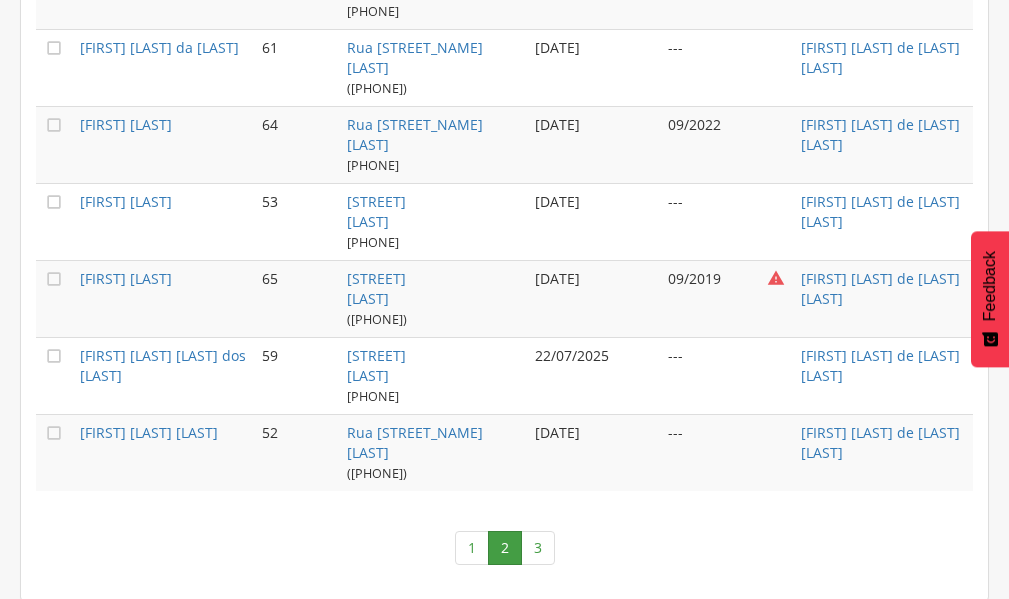 scroll, scrollTop: 2278, scrollLeft: 0, axis: vertical 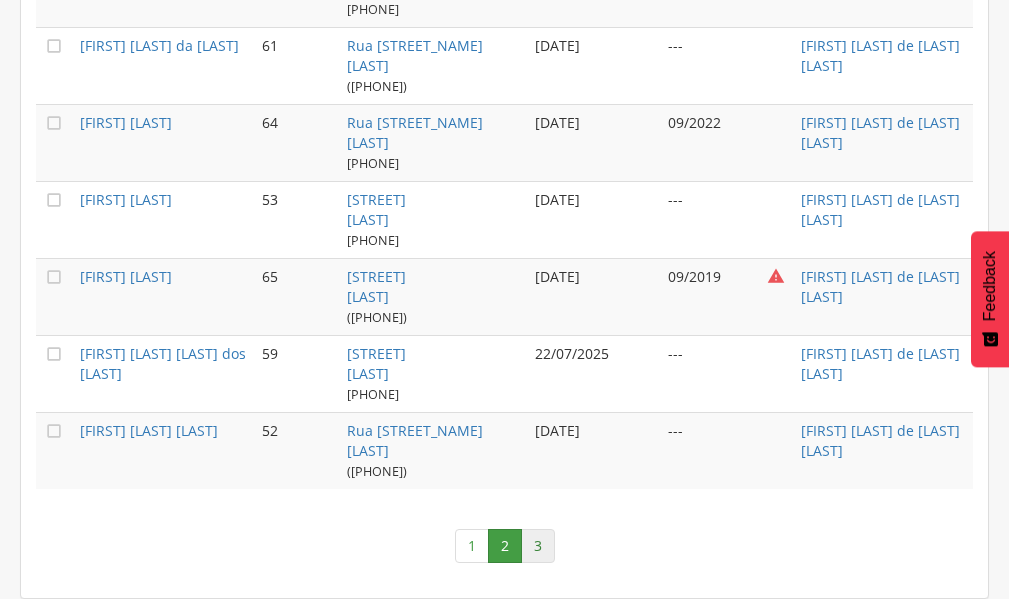 click on "3" at bounding box center (538, 546) 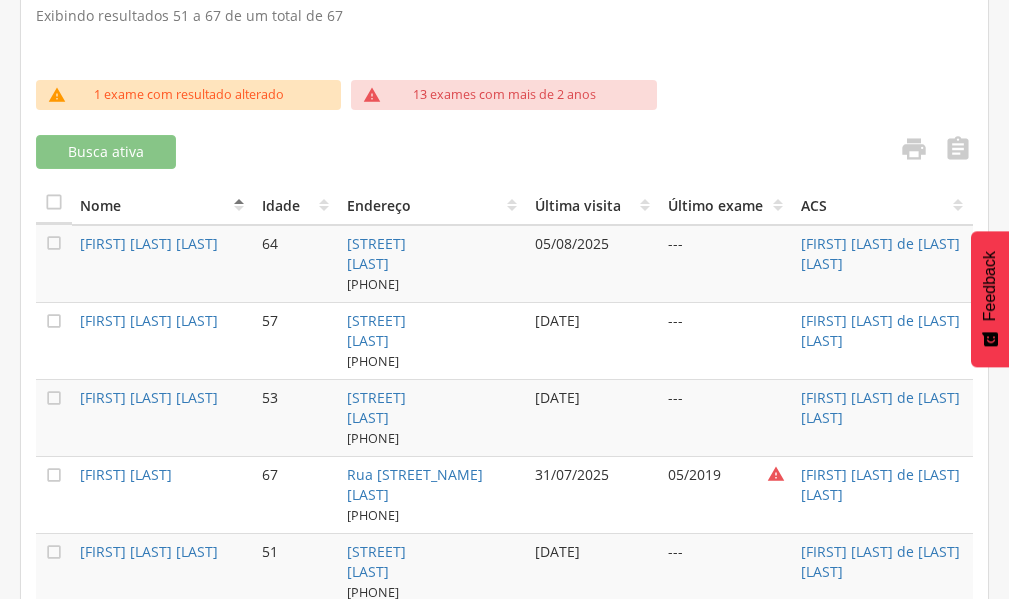 scroll, scrollTop: 562, scrollLeft: 0, axis: vertical 